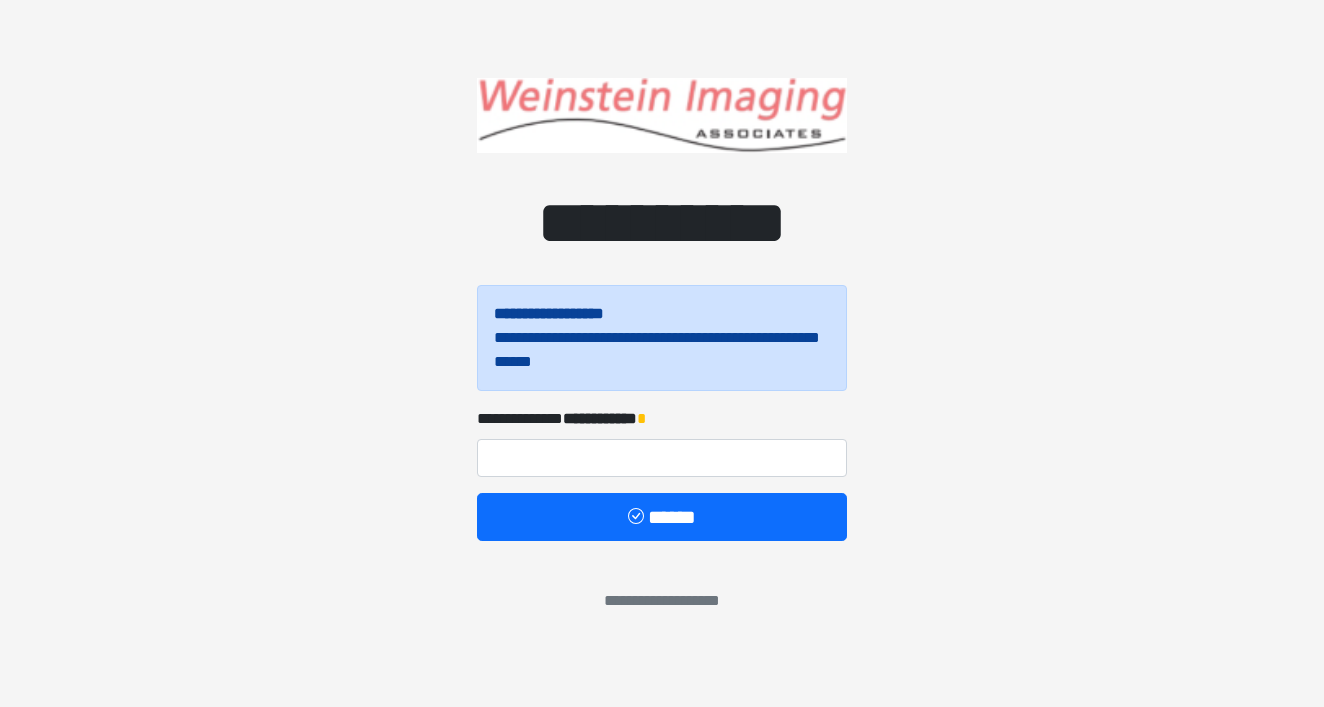 scroll, scrollTop: 0, scrollLeft: 0, axis: both 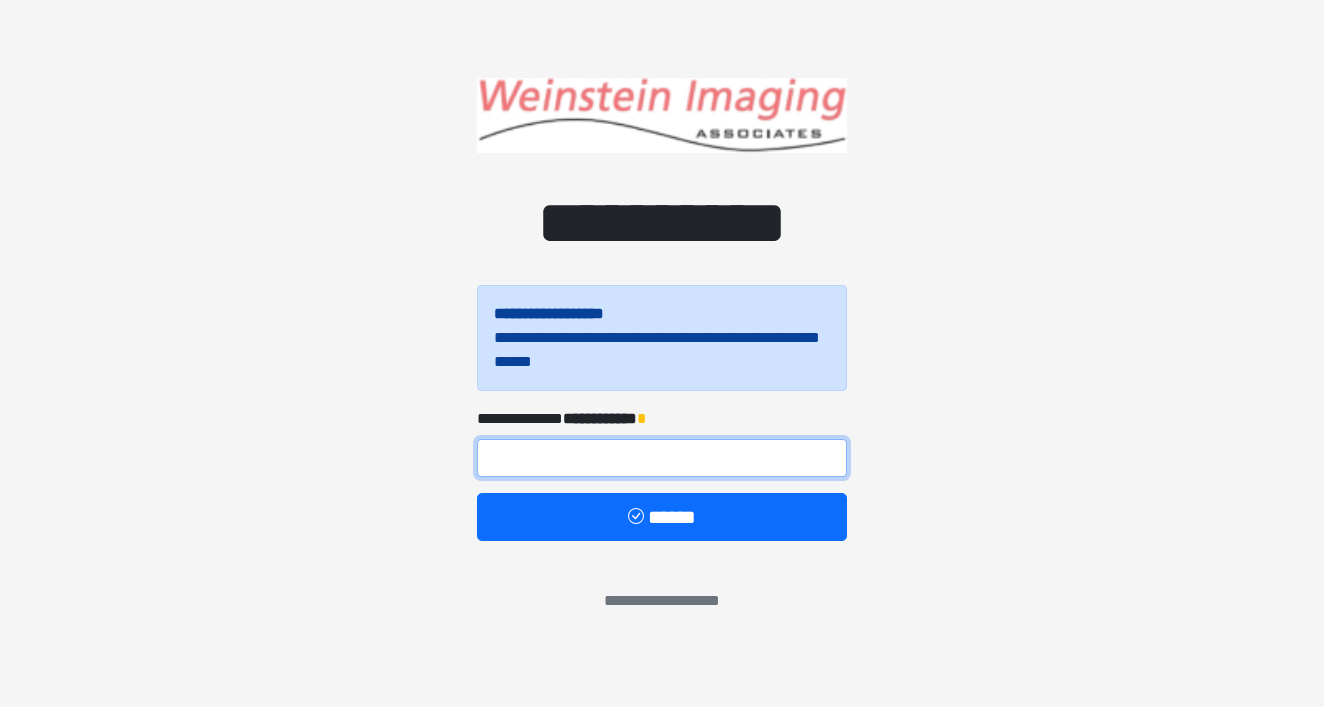 click at bounding box center [662, 458] 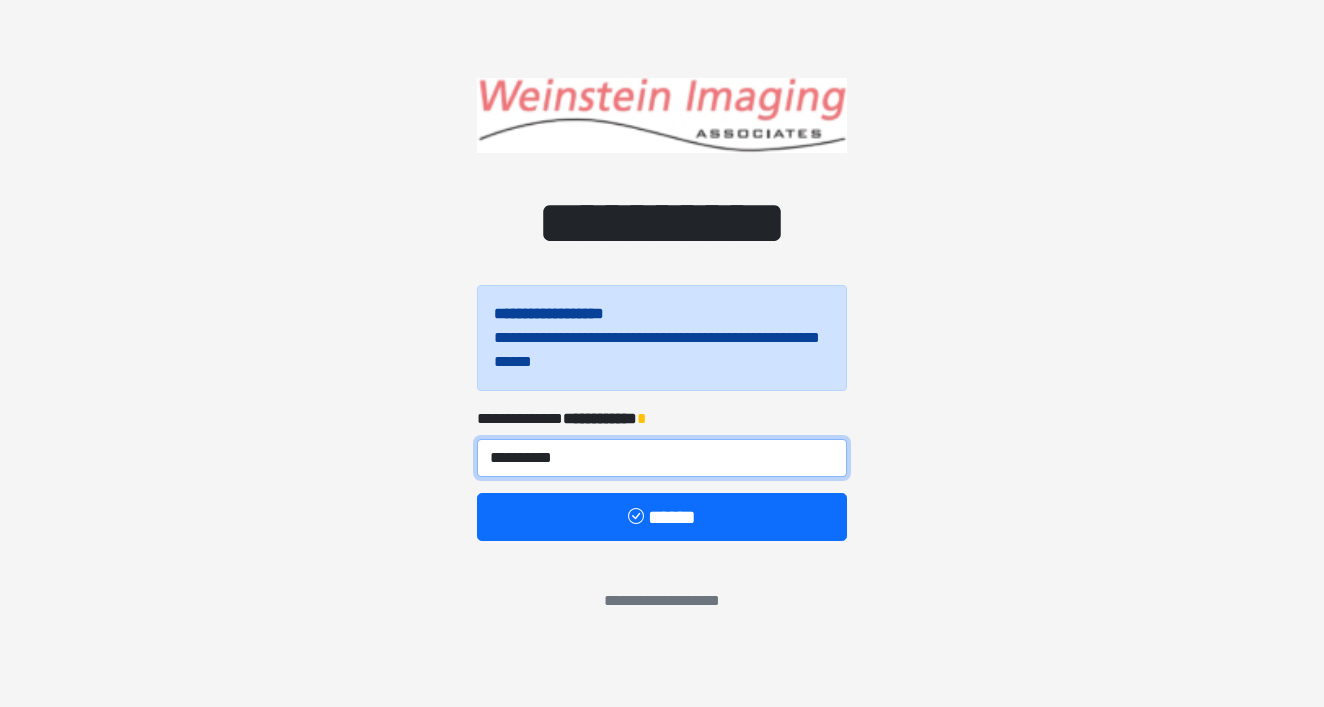 type on "**********" 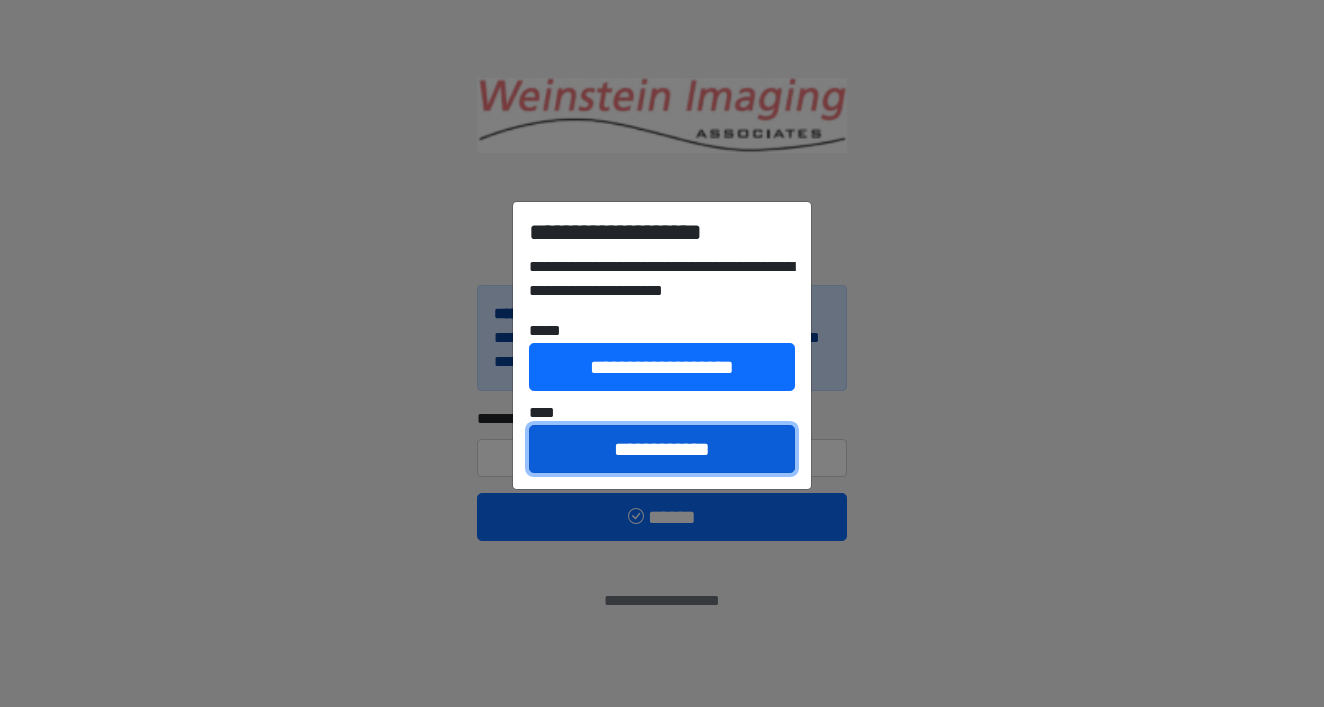 click on "**********" at bounding box center [662, 449] 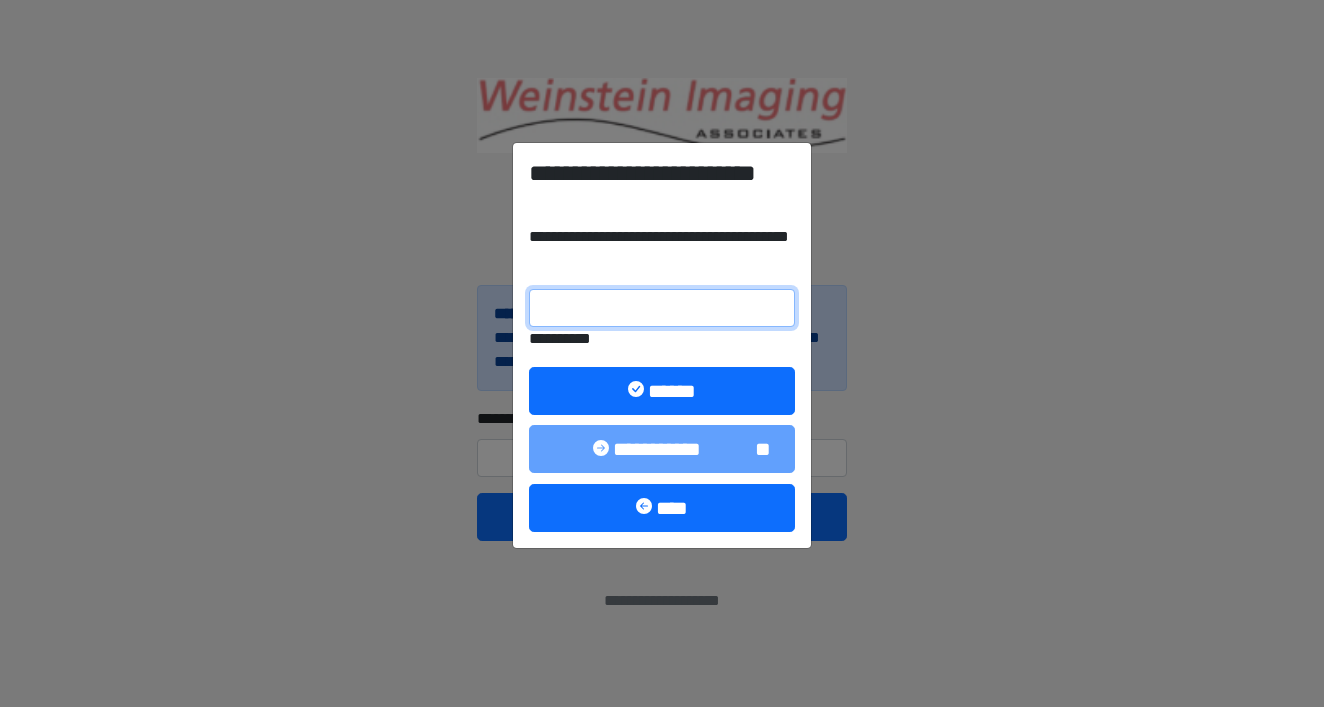 click on "**********" at bounding box center [662, 308] 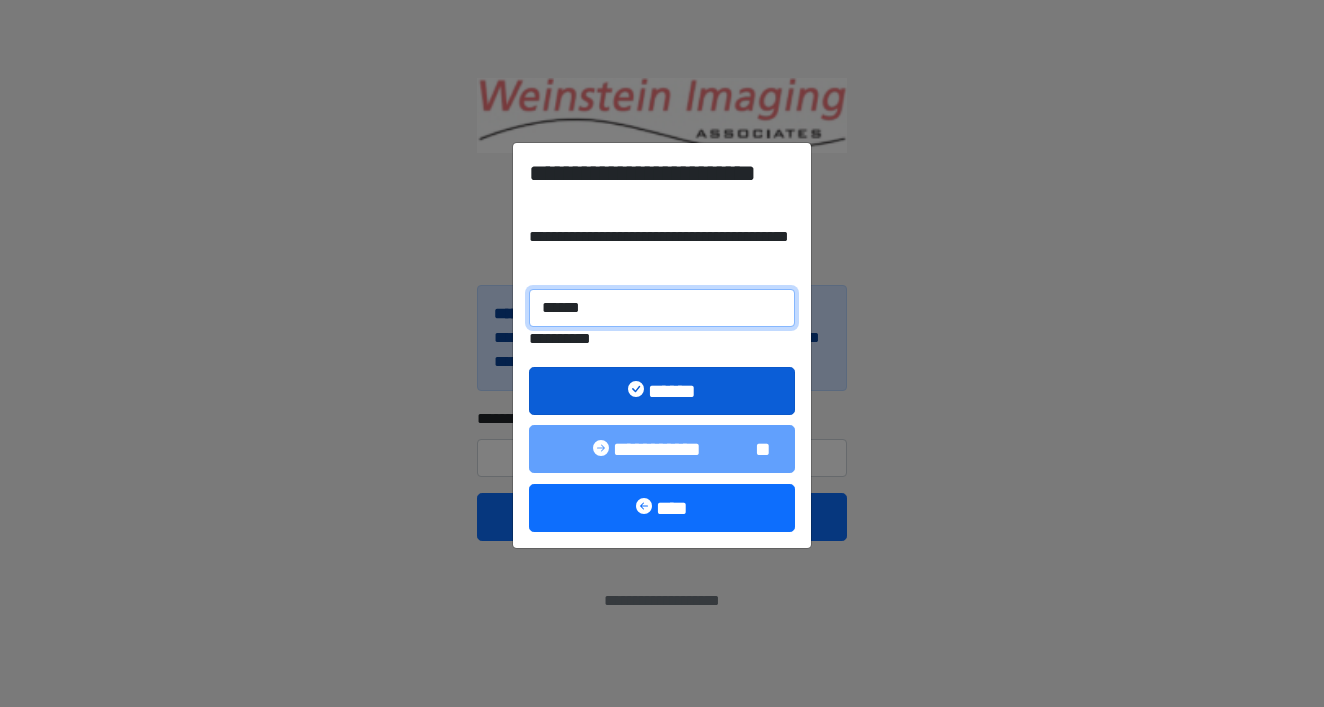 type on "******" 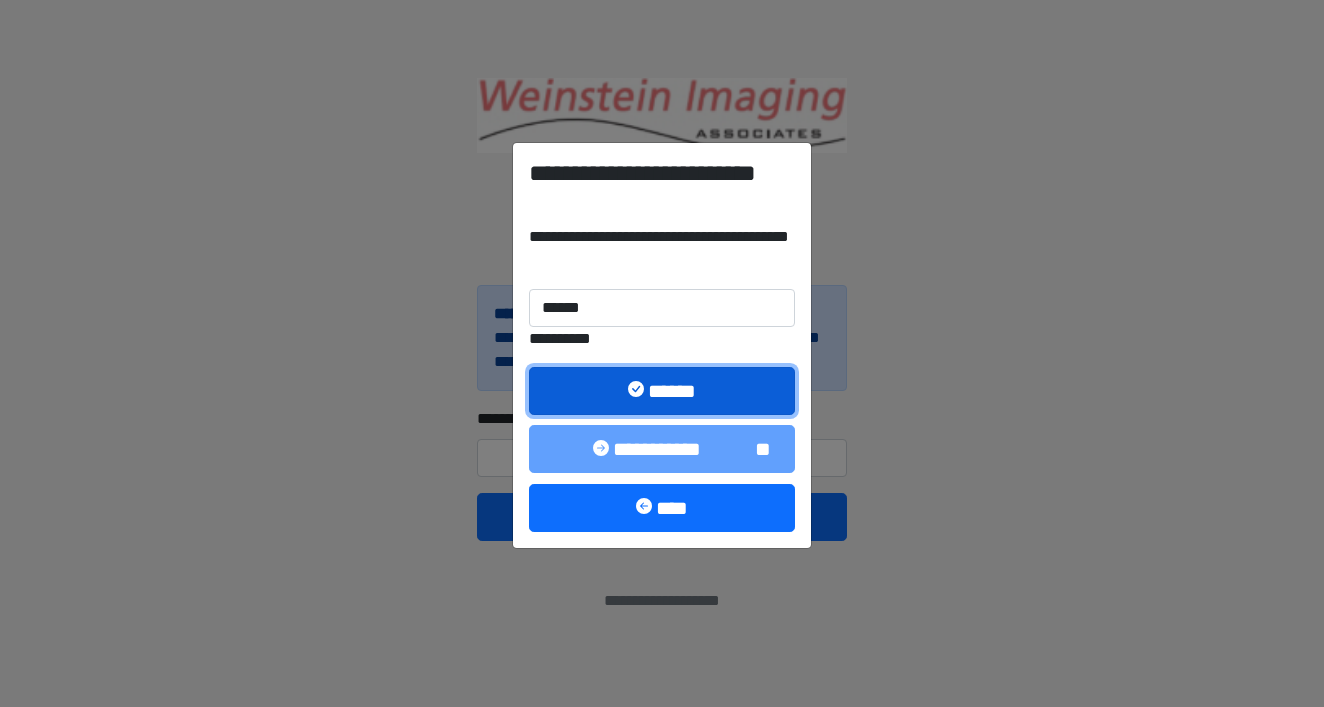 click on "******" at bounding box center (662, 391) 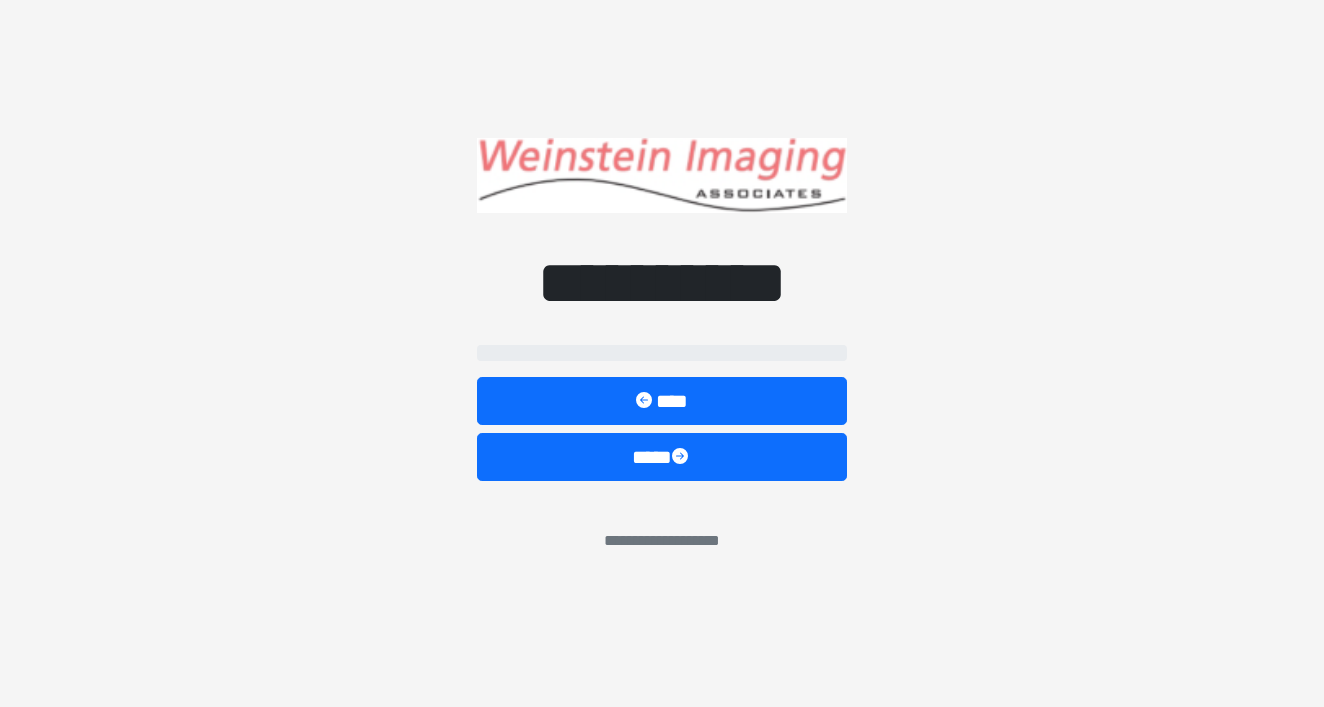select on "*****" 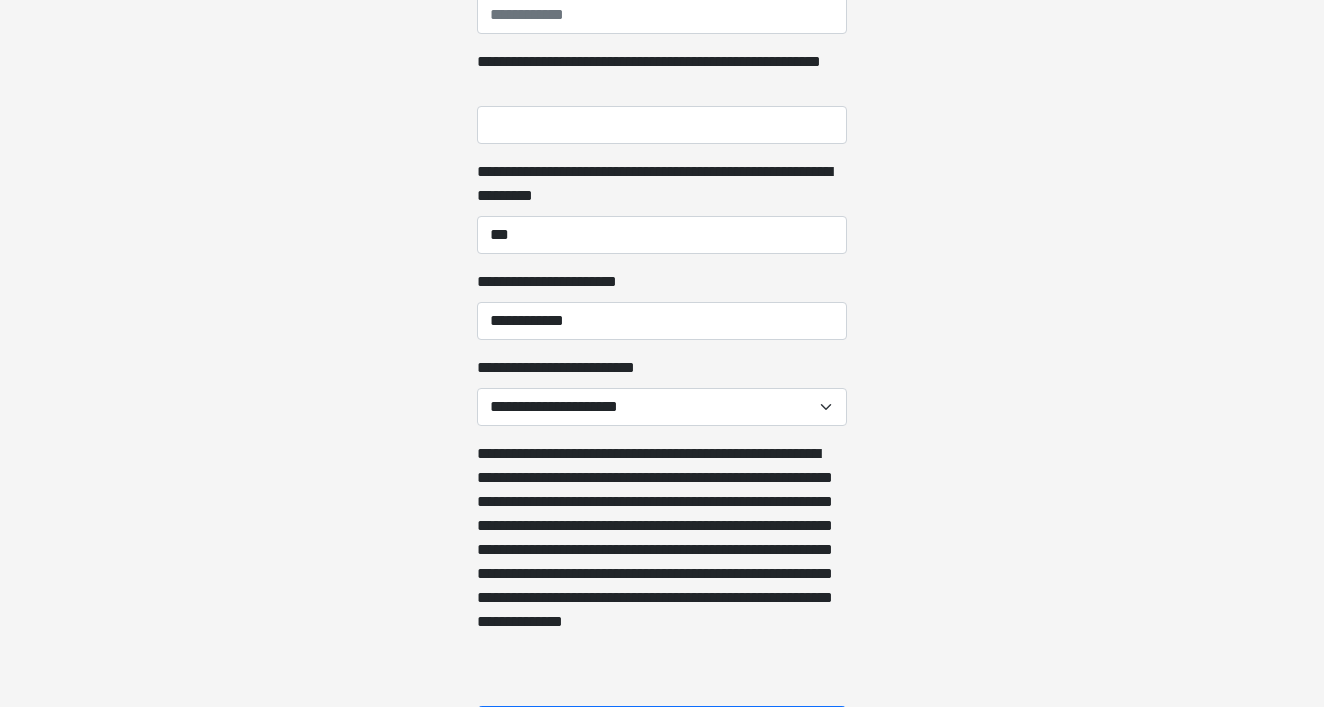 scroll, scrollTop: 1479, scrollLeft: 0, axis: vertical 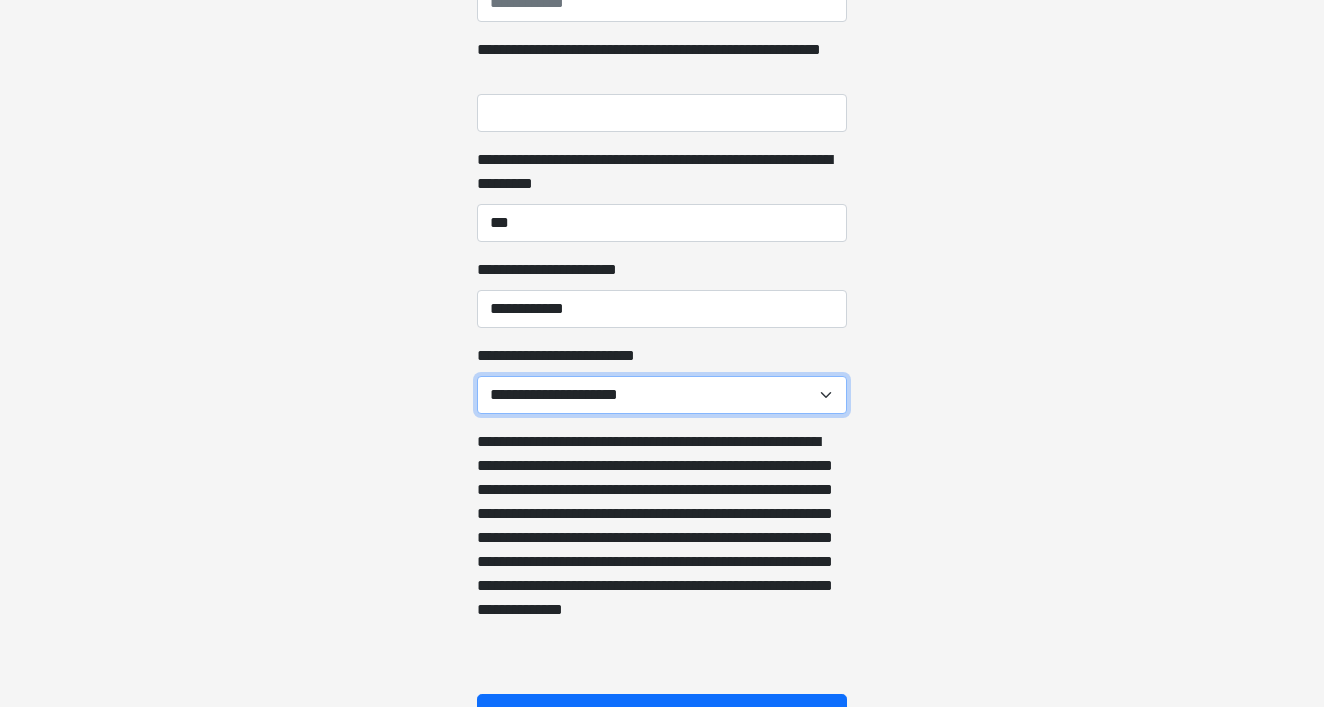 click on "**********" at bounding box center (662, 395) 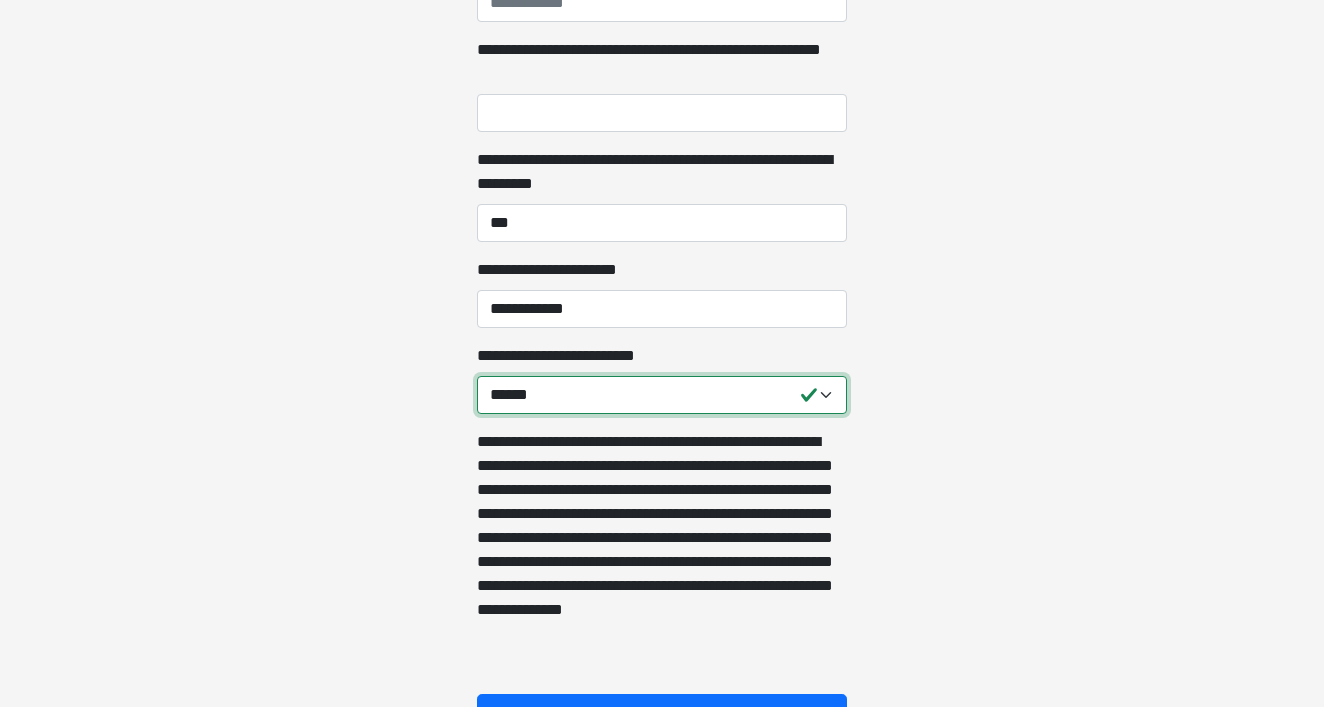 scroll, scrollTop: 1616, scrollLeft: 0, axis: vertical 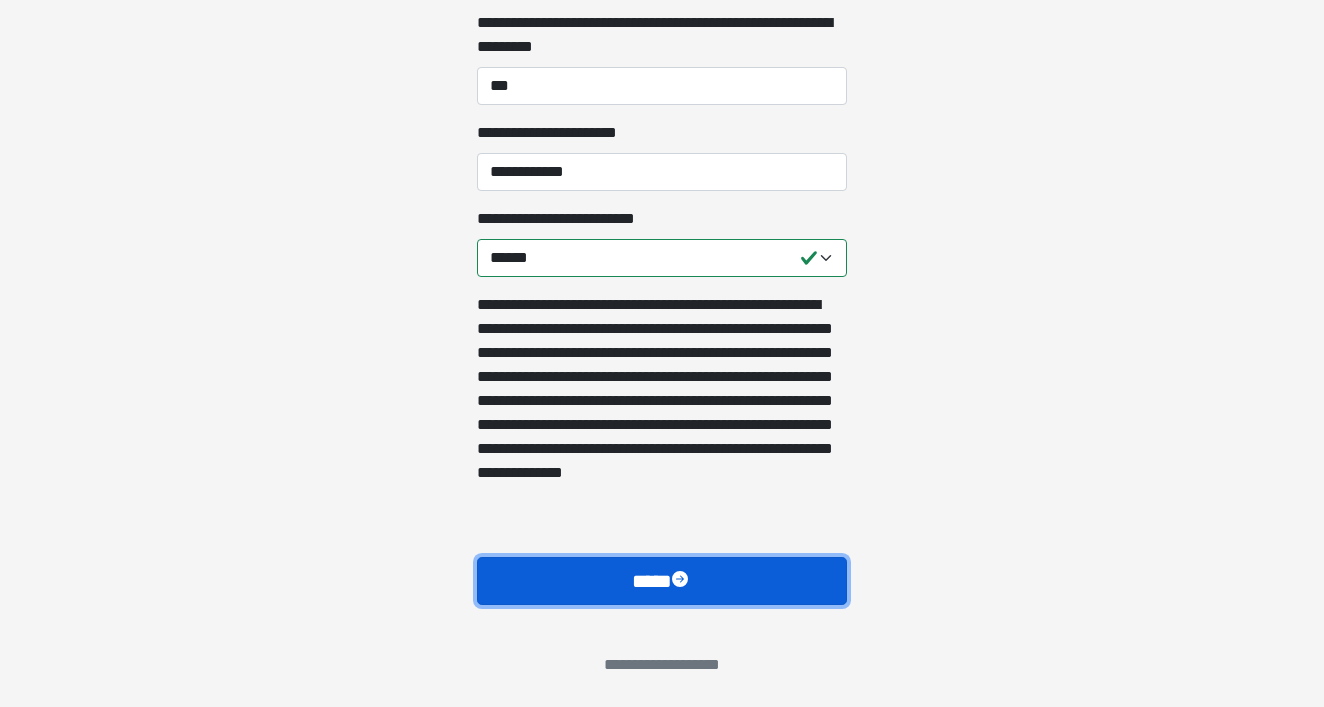 click at bounding box center (682, 581) 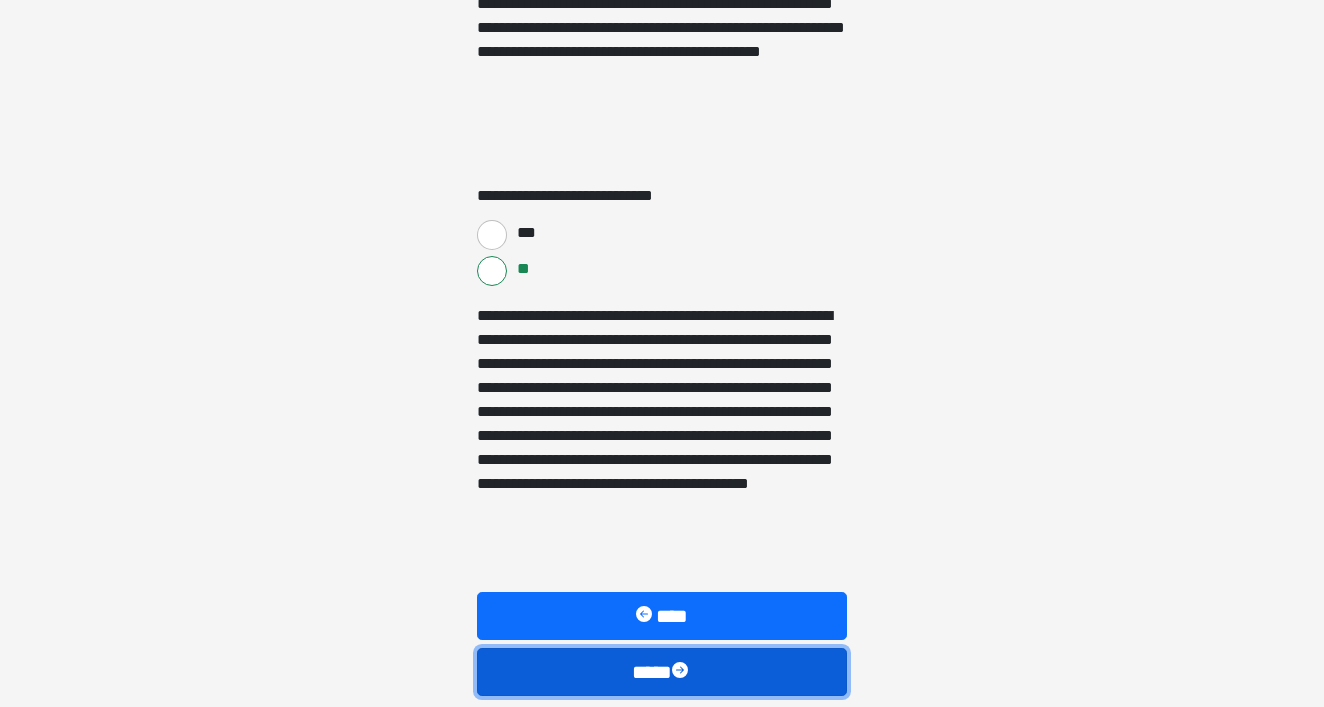 scroll, scrollTop: 3571, scrollLeft: 0, axis: vertical 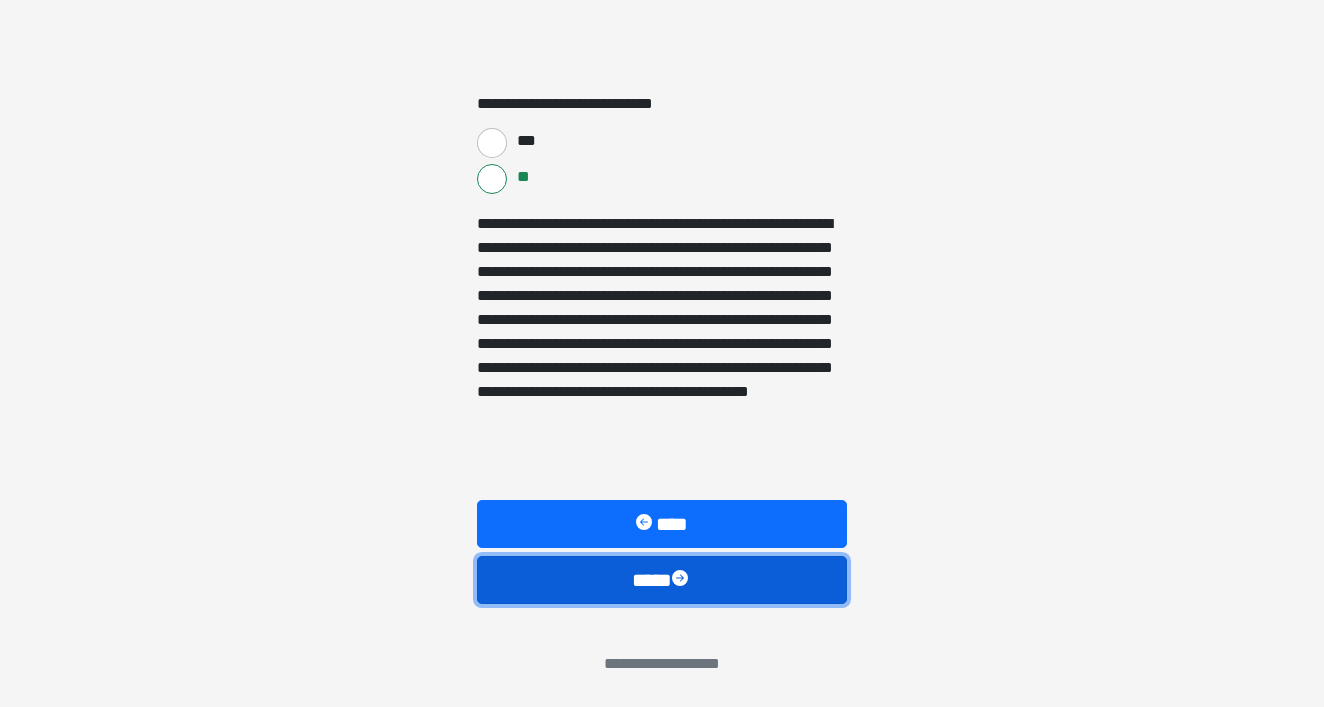 click on "****" at bounding box center [662, 580] 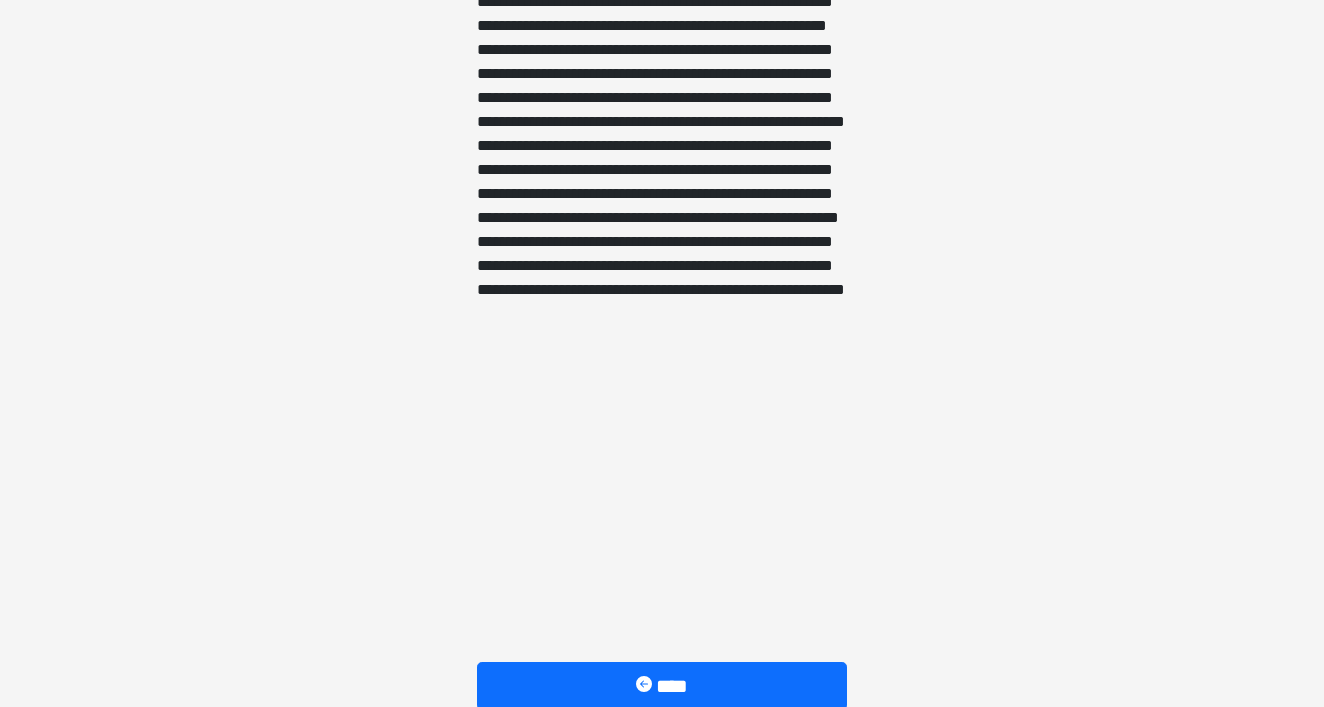scroll, scrollTop: 1779, scrollLeft: 0, axis: vertical 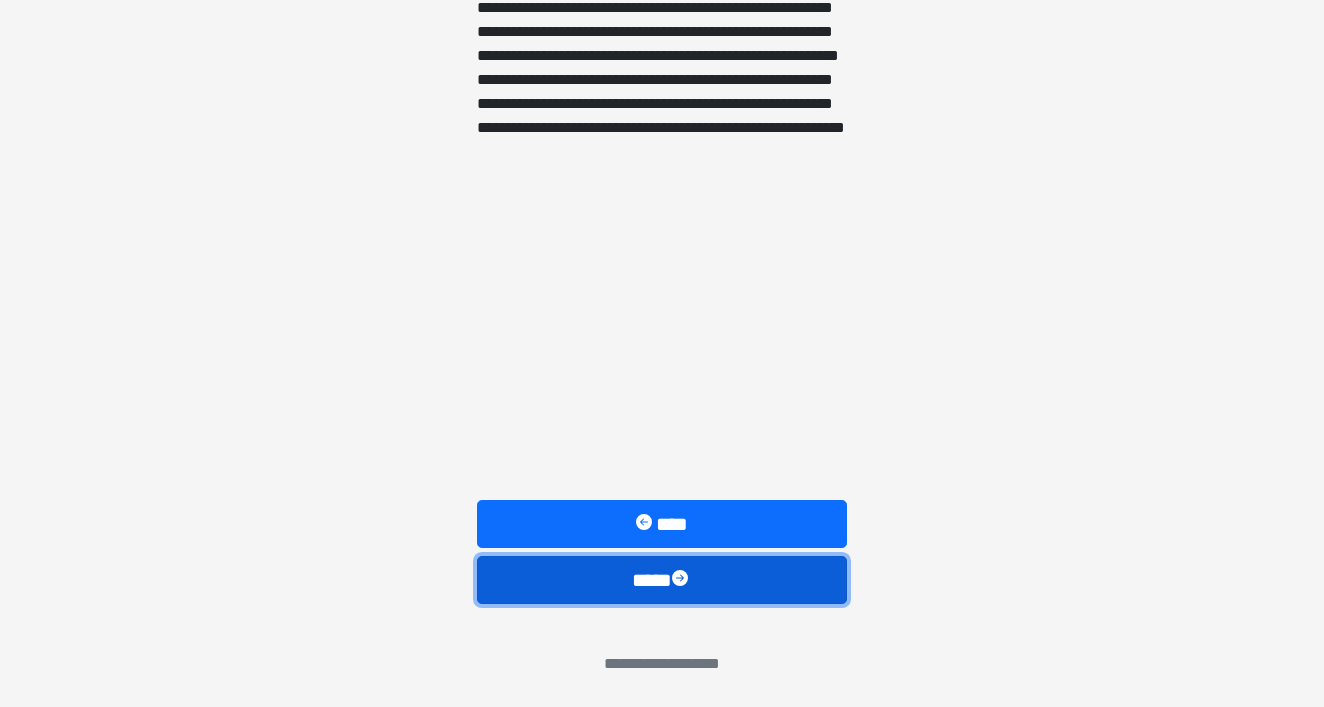 click at bounding box center [682, 580] 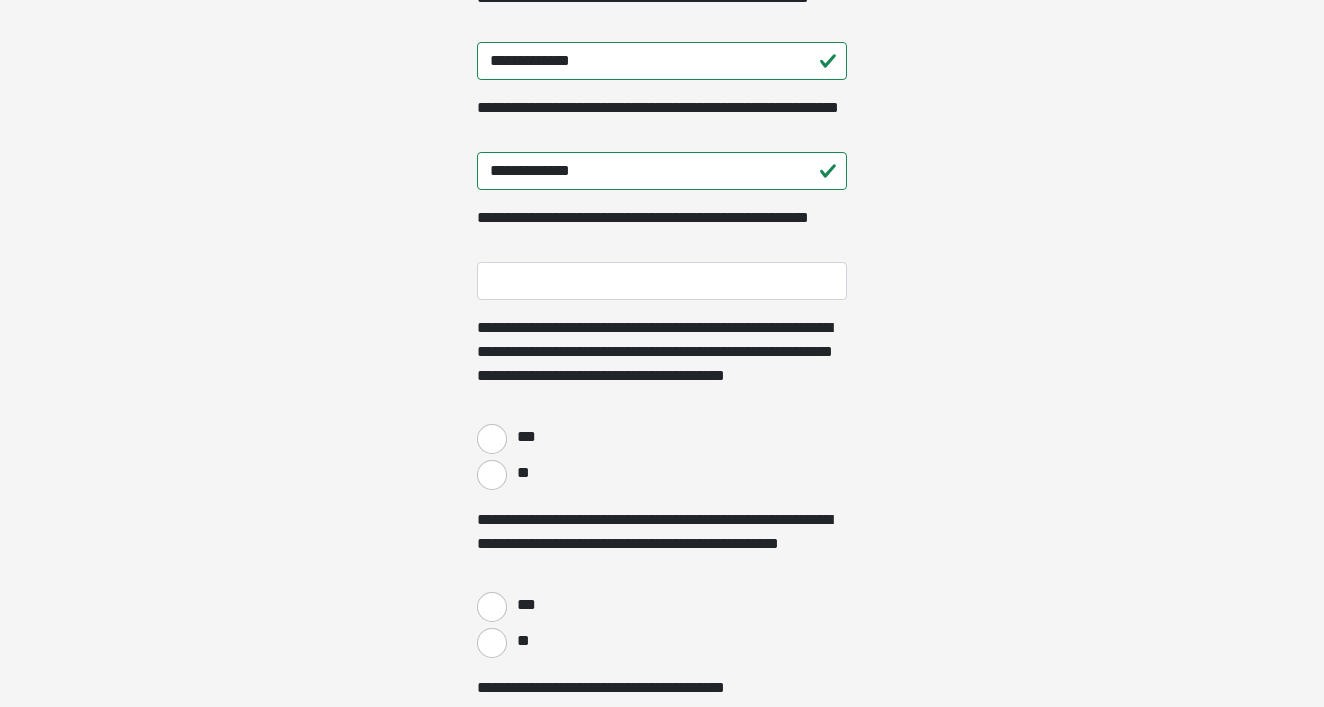 scroll, scrollTop: 396, scrollLeft: 0, axis: vertical 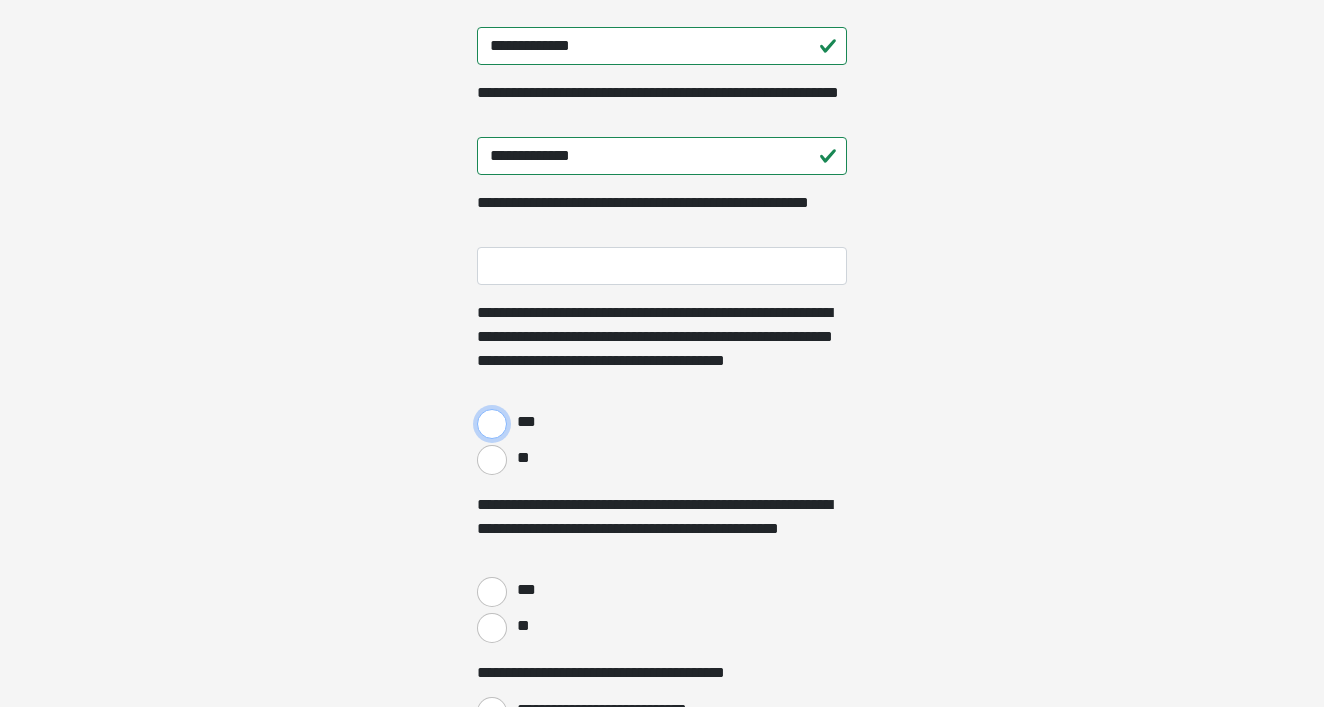 click on "***" at bounding box center [492, 424] 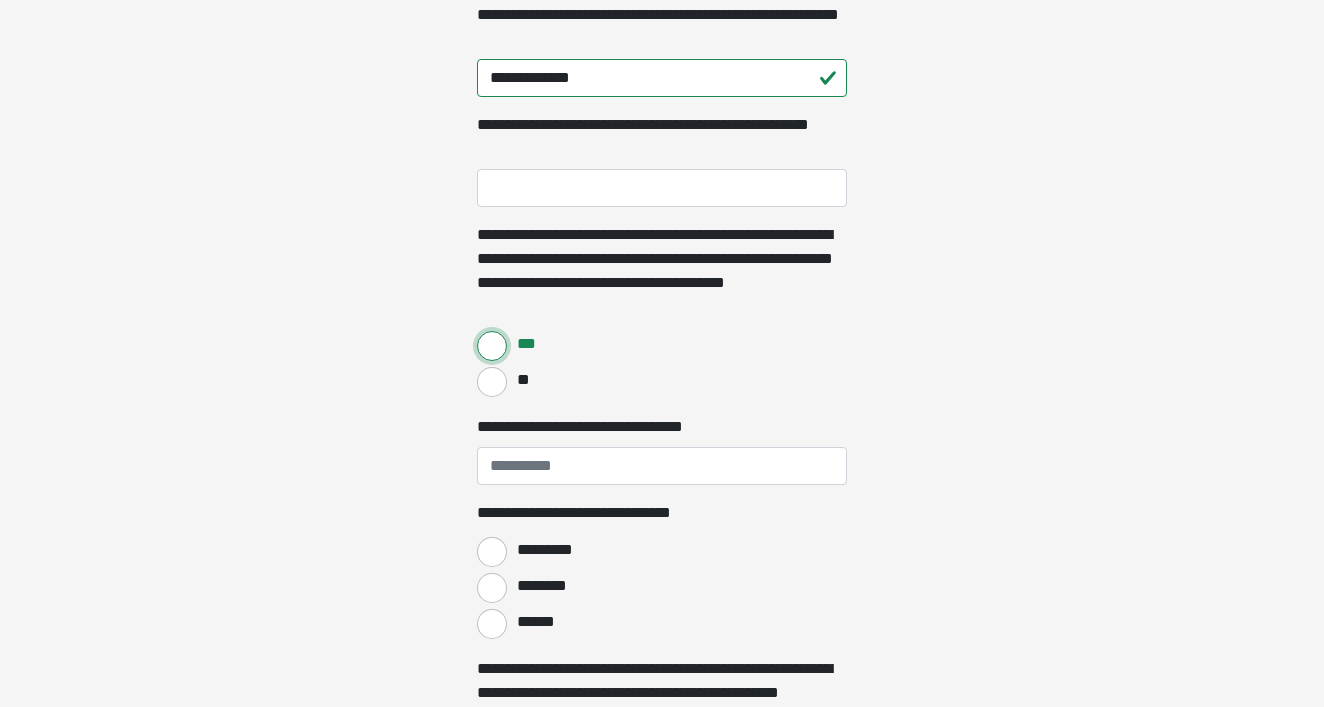 scroll, scrollTop: 487, scrollLeft: 0, axis: vertical 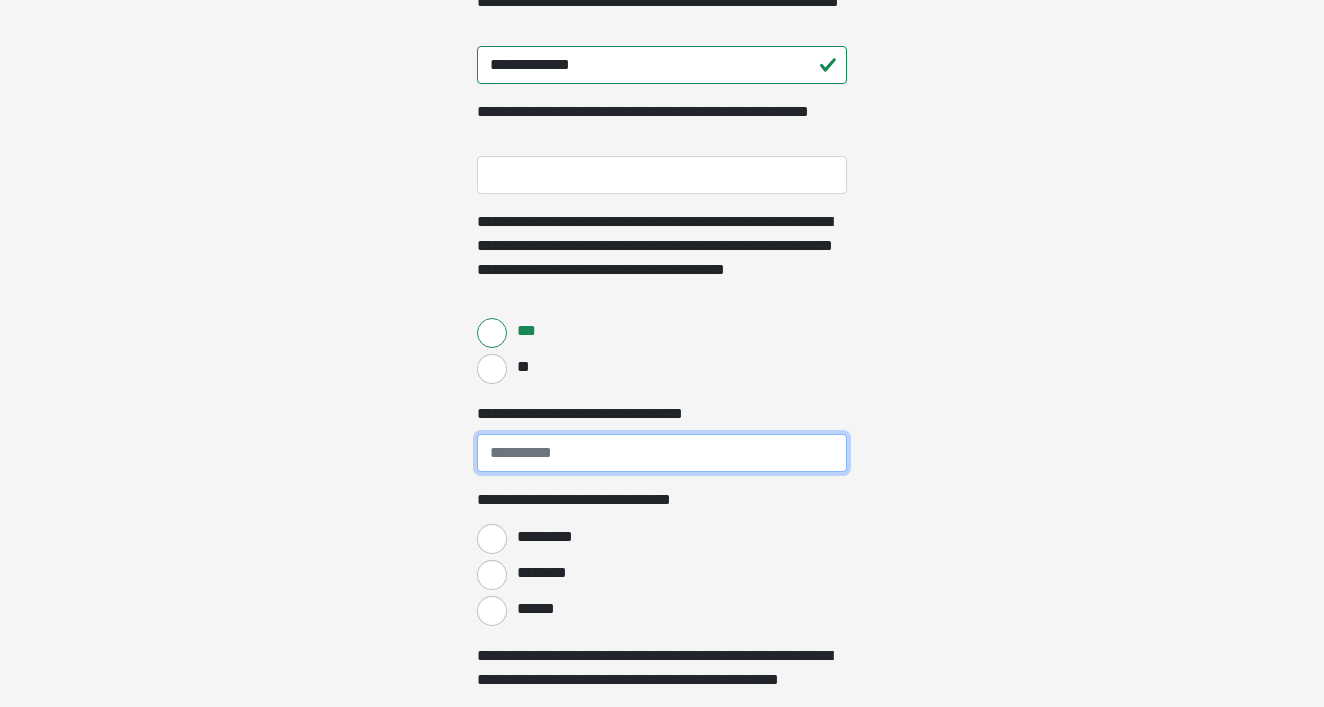 click on "**********" at bounding box center (662, 453) 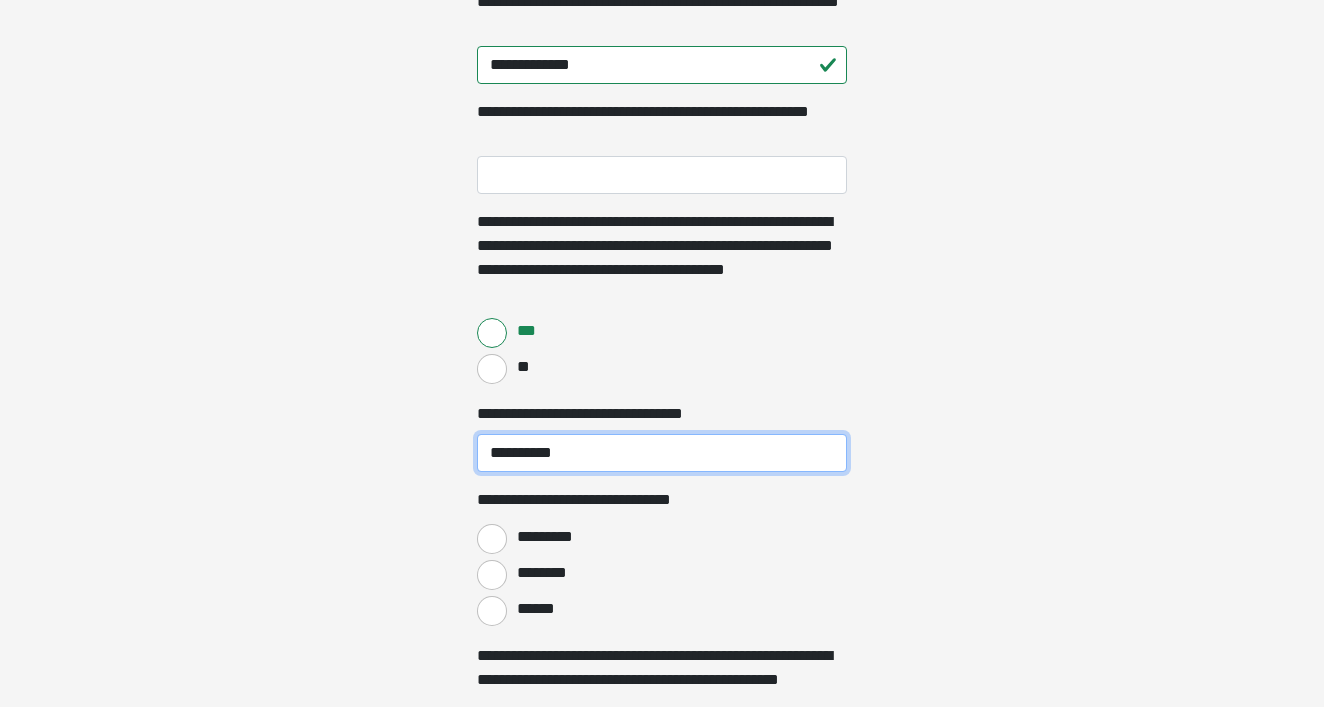 type on "**********" 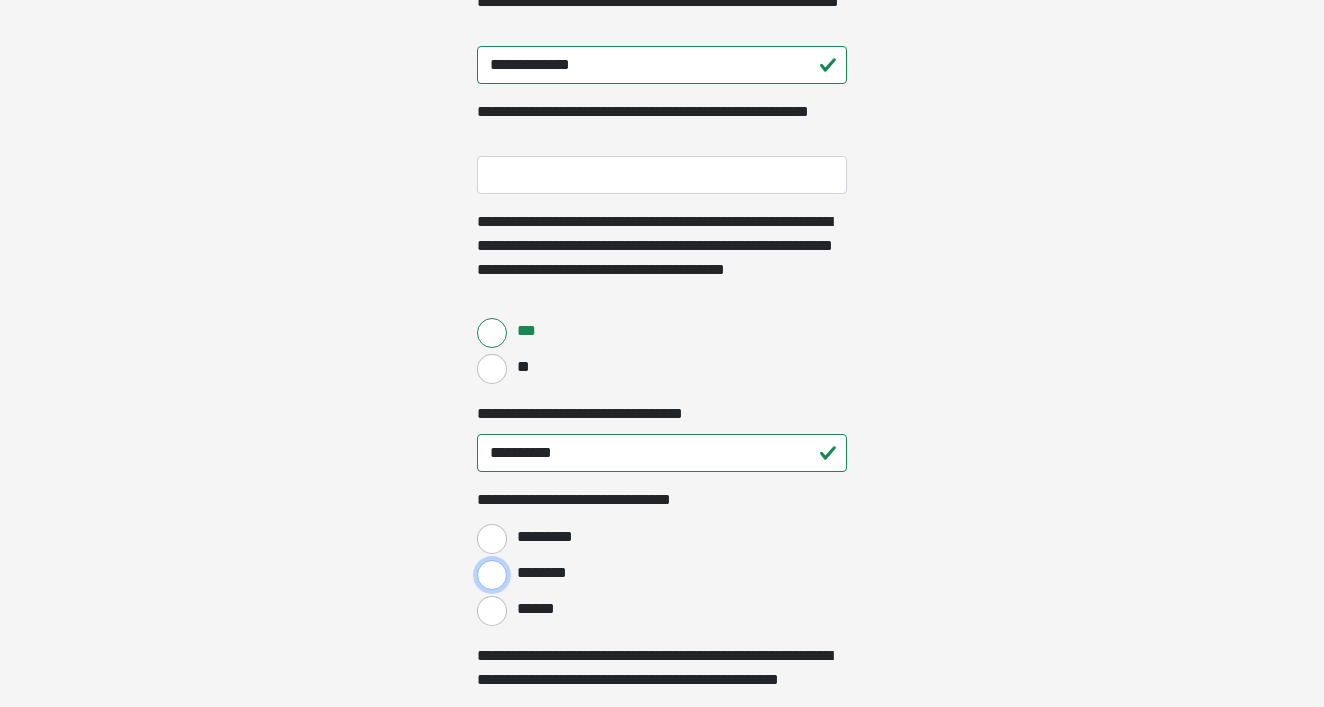 click on "********" at bounding box center [492, 575] 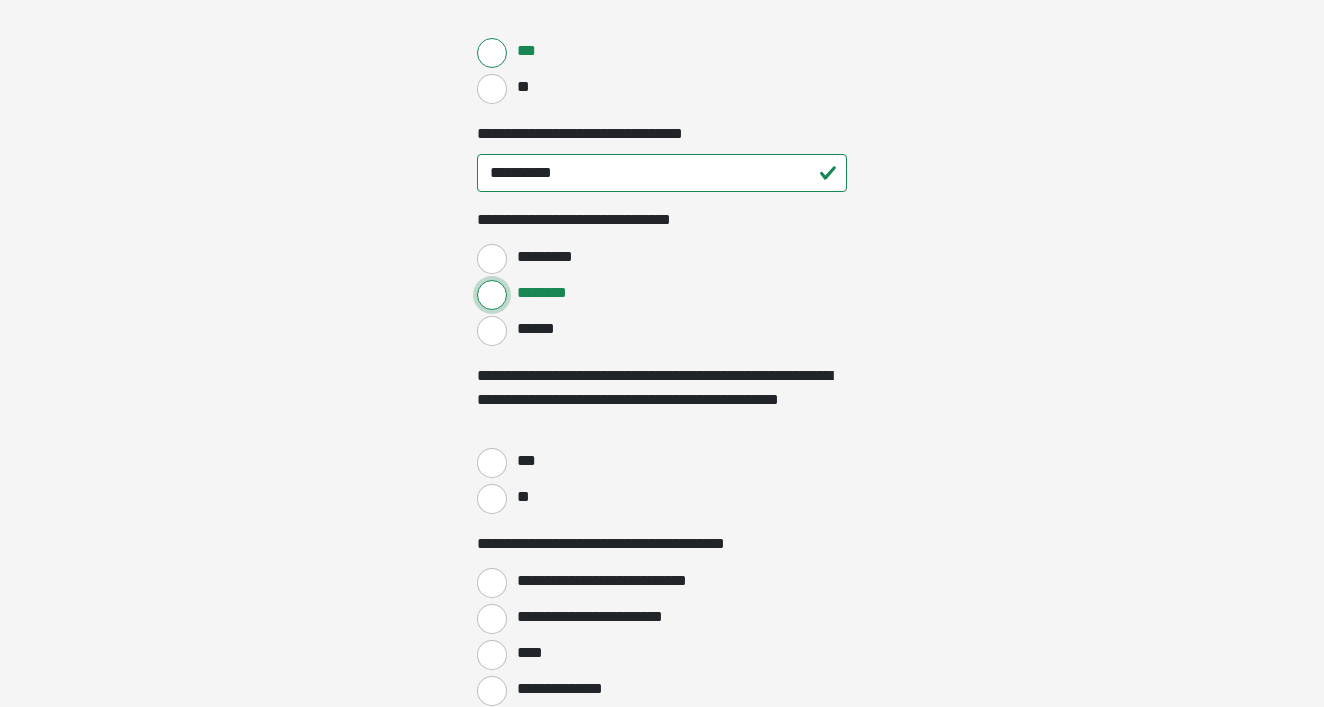 scroll, scrollTop: 769, scrollLeft: 0, axis: vertical 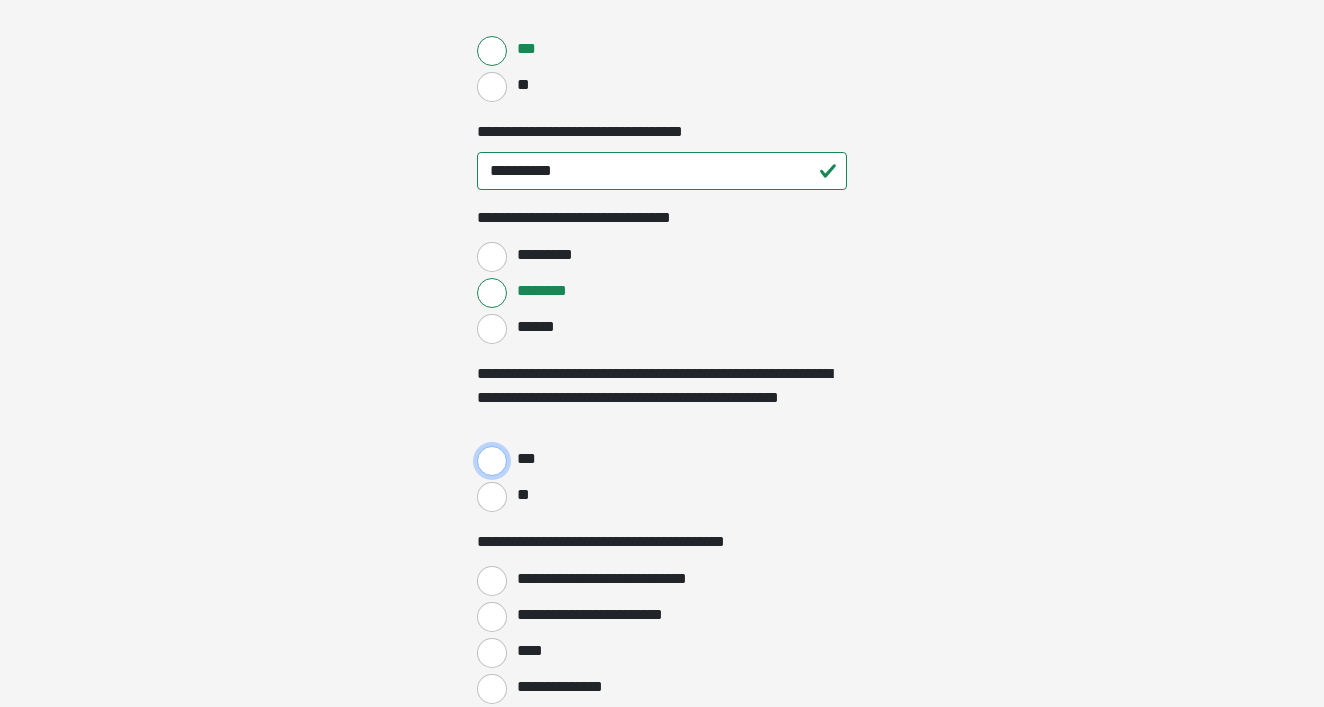 click on "***" at bounding box center (492, 461) 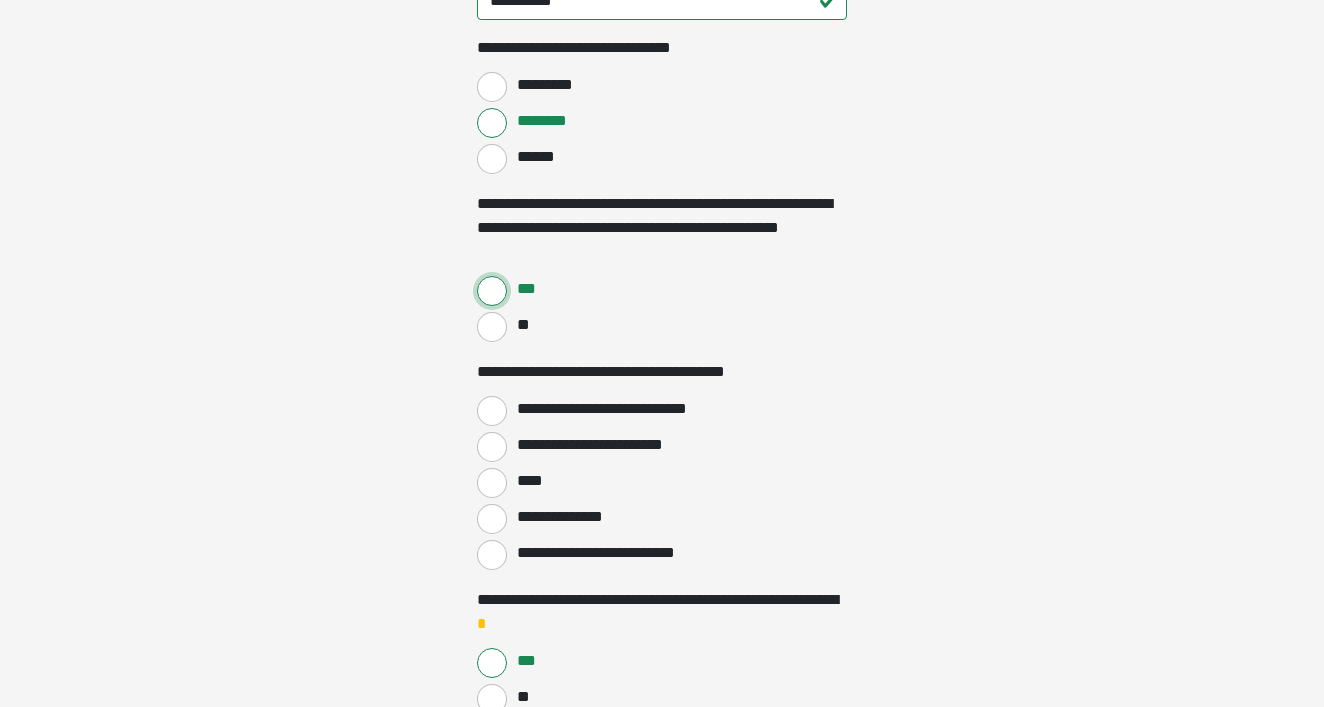 scroll, scrollTop: 940, scrollLeft: 0, axis: vertical 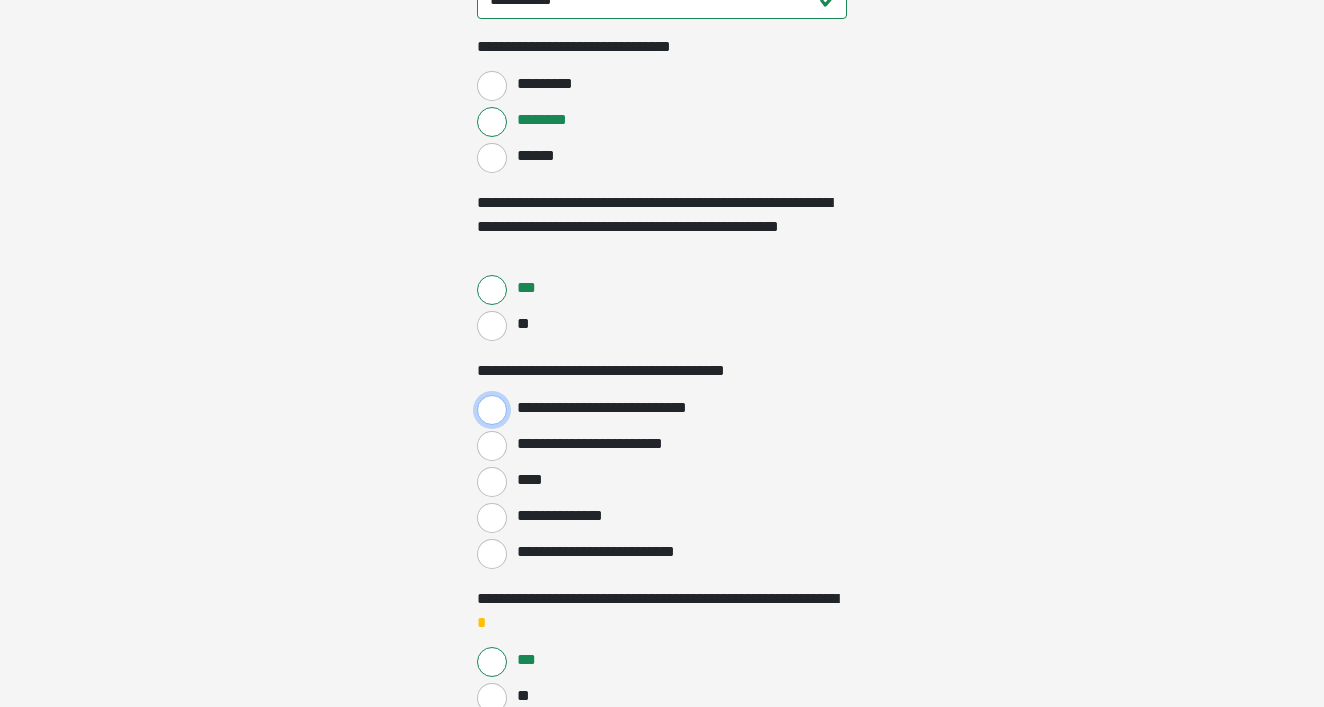 click on "**********" at bounding box center (492, 410) 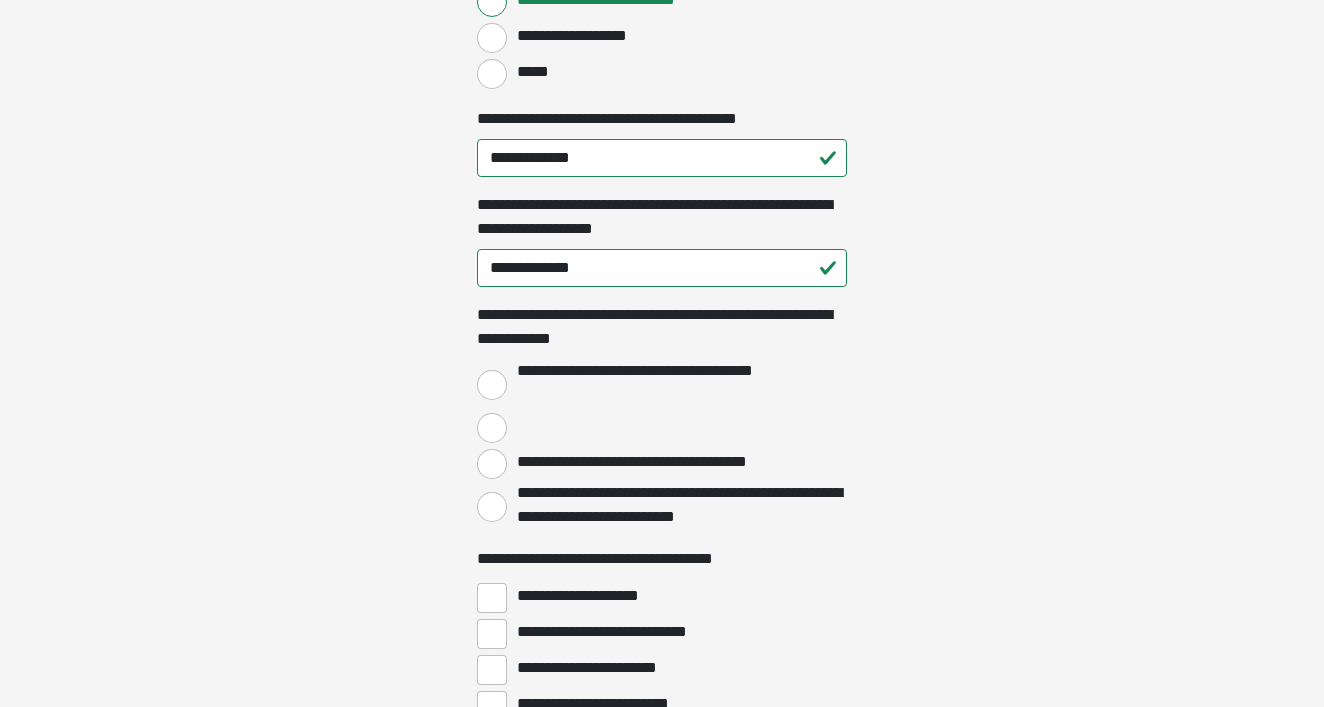 scroll, scrollTop: 2061, scrollLeft: 0, axis: vertical 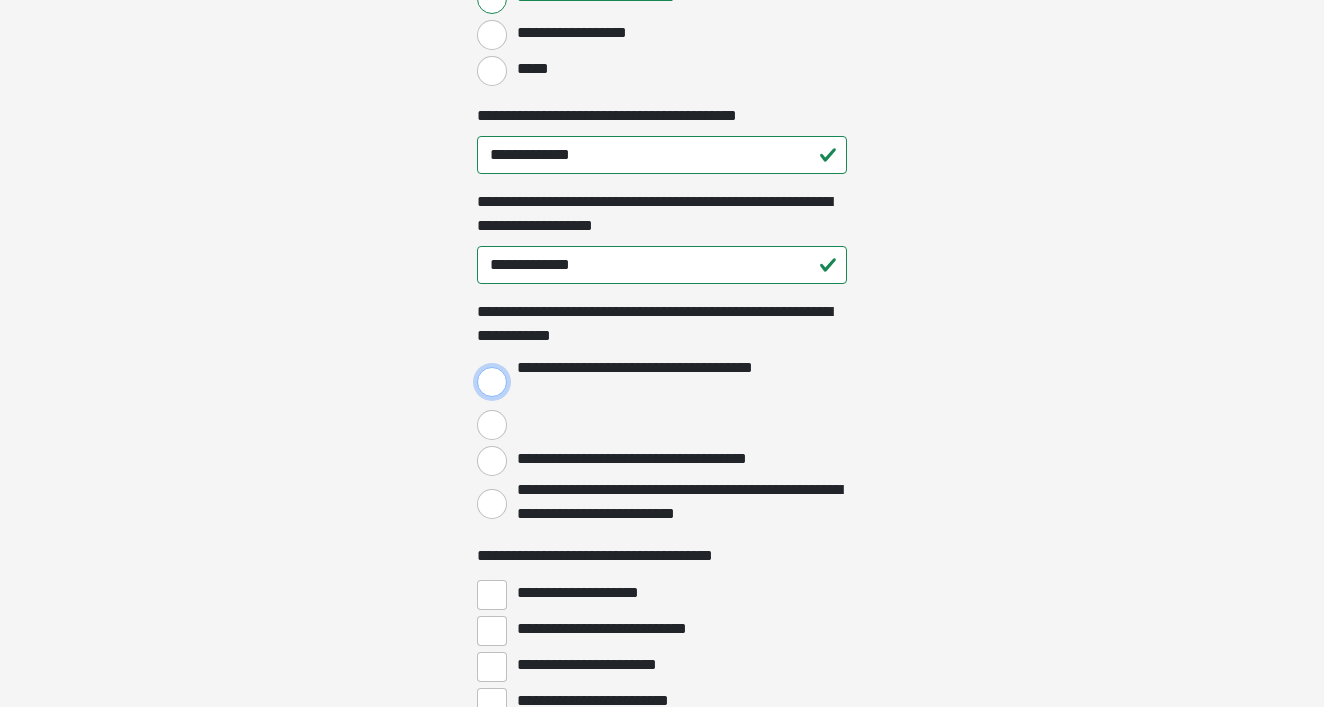 click on "**********" at bounding box center [492, 382] 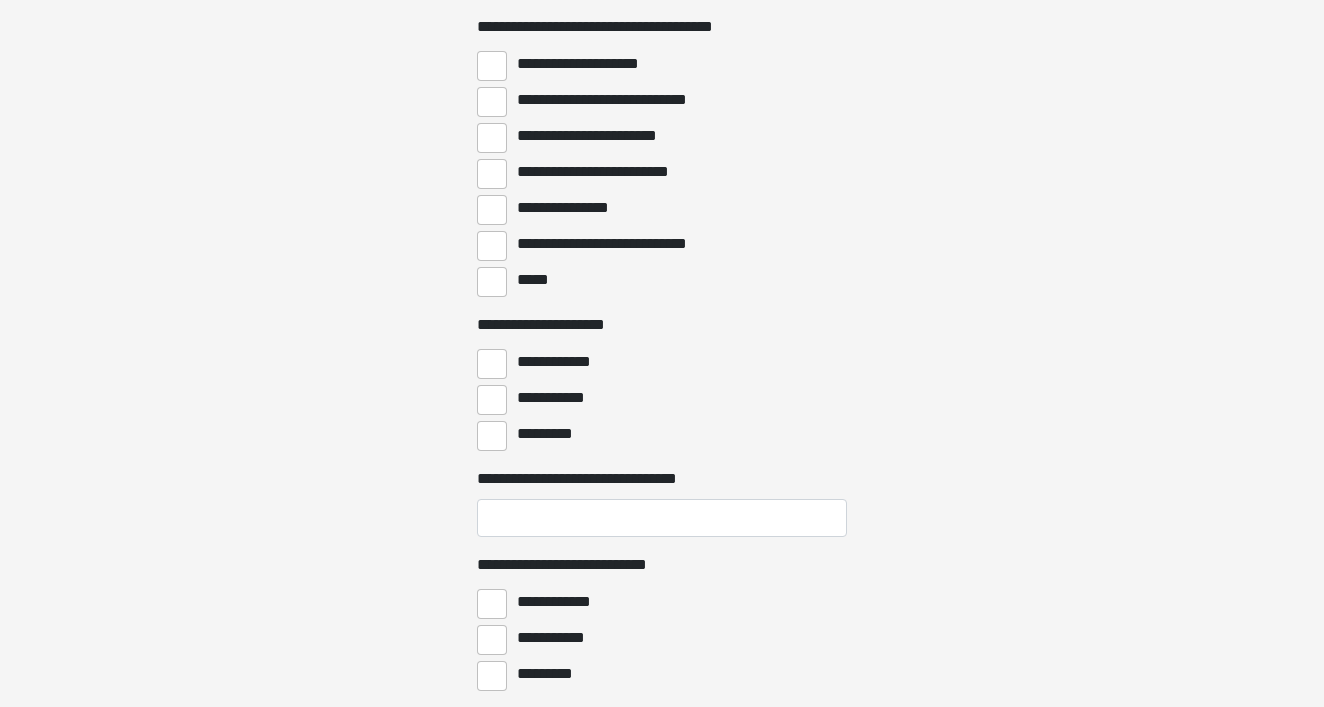 scroll, scrollTop: 2665, scrollLeft: 0, axis: vertical 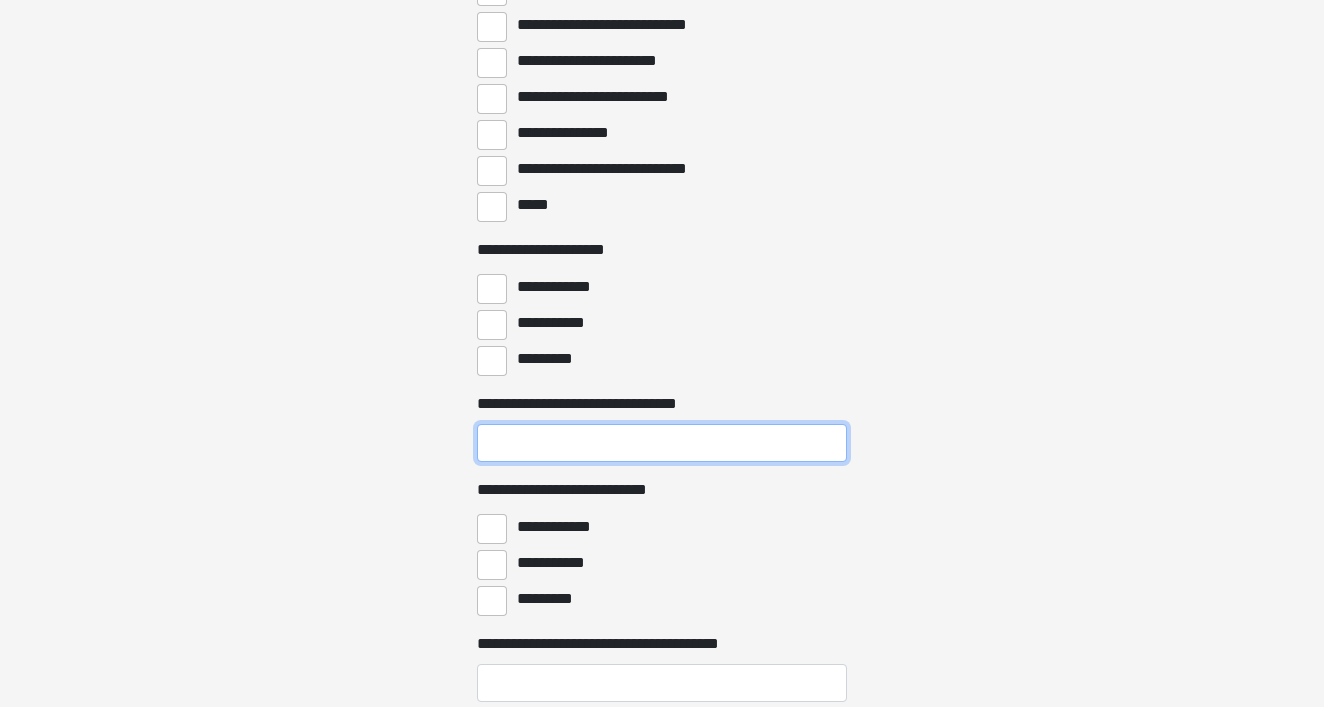 click on "**********" at bounding box center (662, 443) 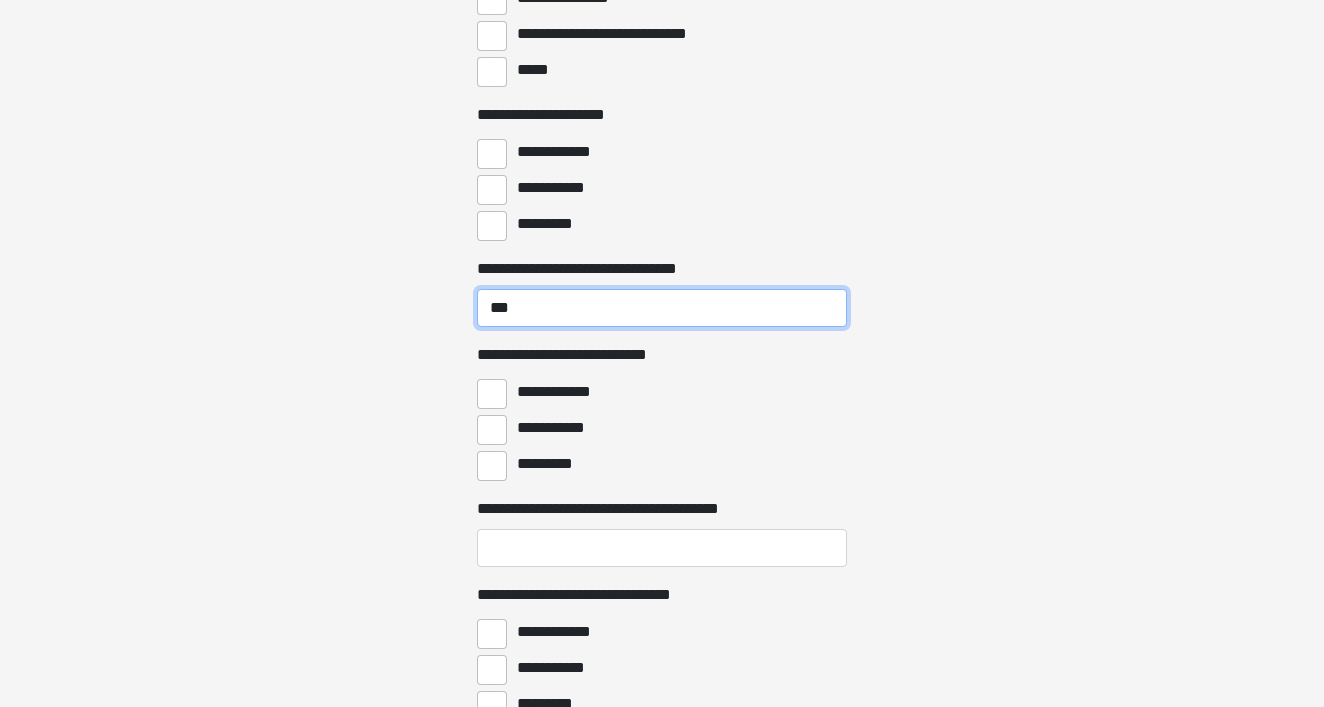 scroll, scrollTop: 2850, scrollLeft: 0, axis: vertical 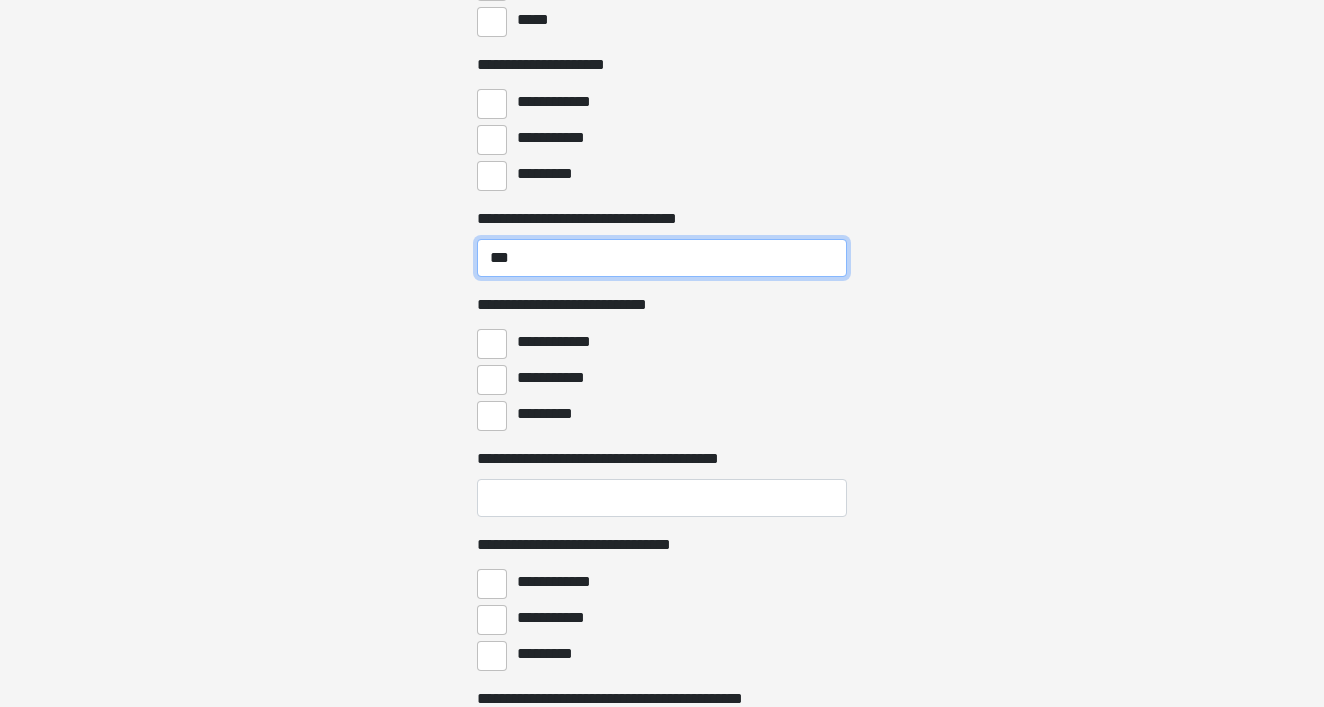 type on "***" 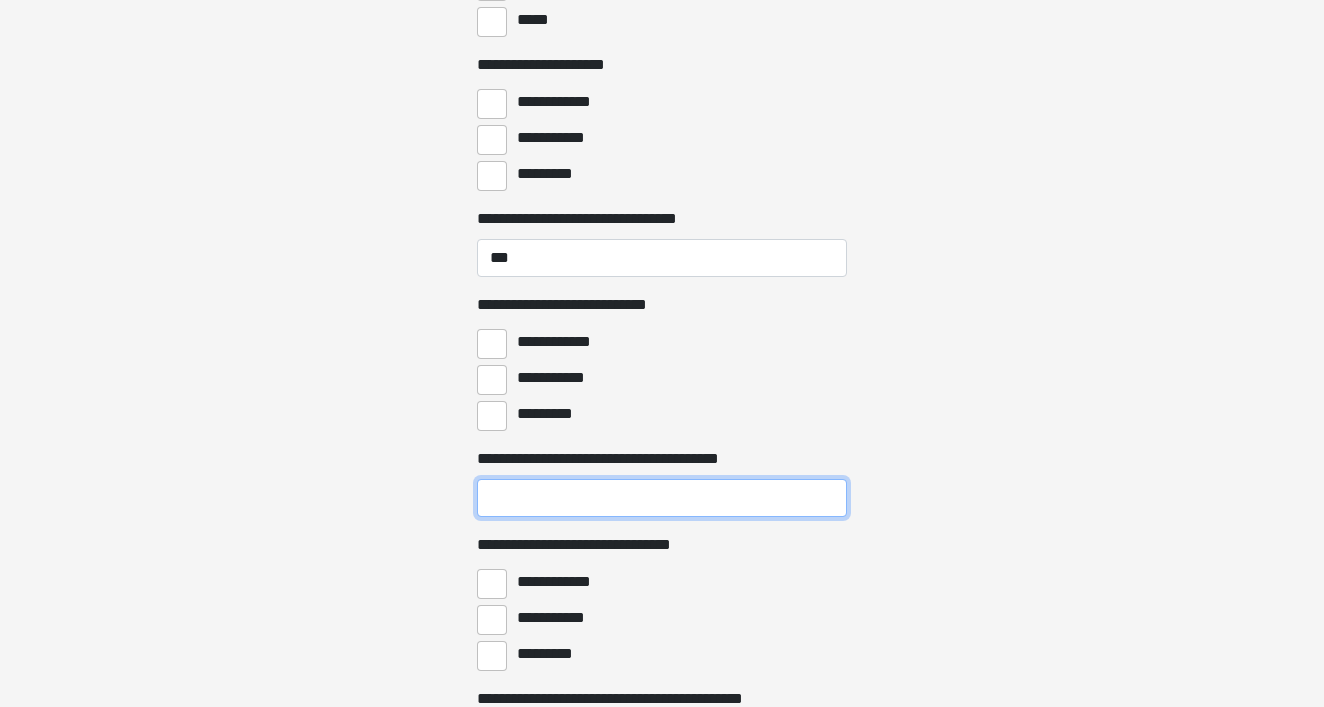 click on "**********" at bounding box center (662, 498) 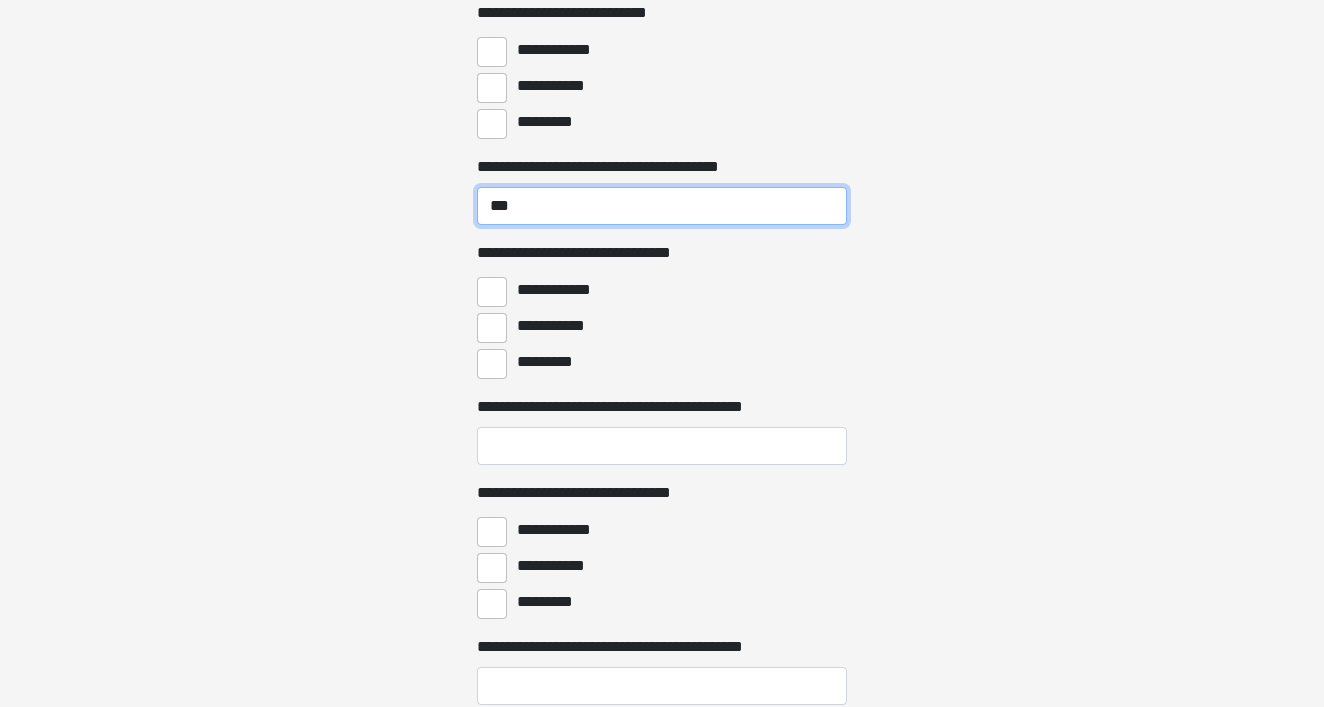 scroll, scrollTop: 3144, scrollLeft: 0, axis: vertical 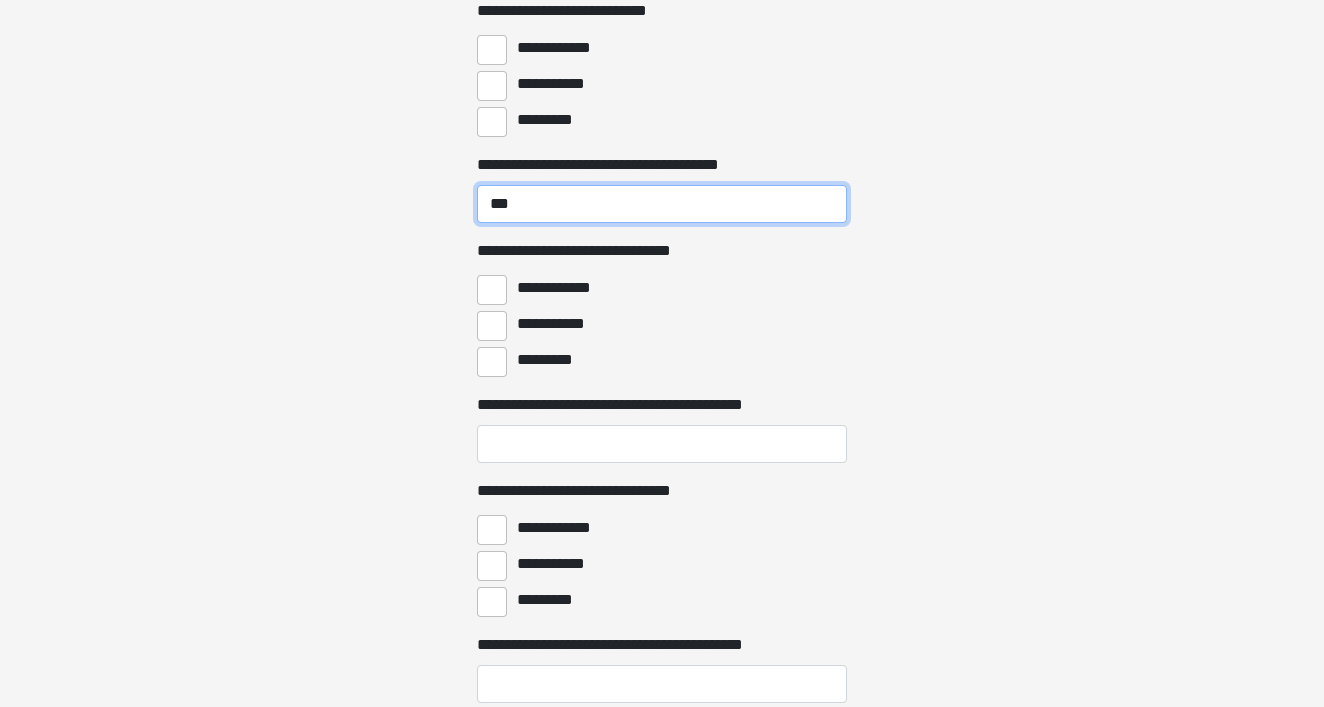 type on "***" 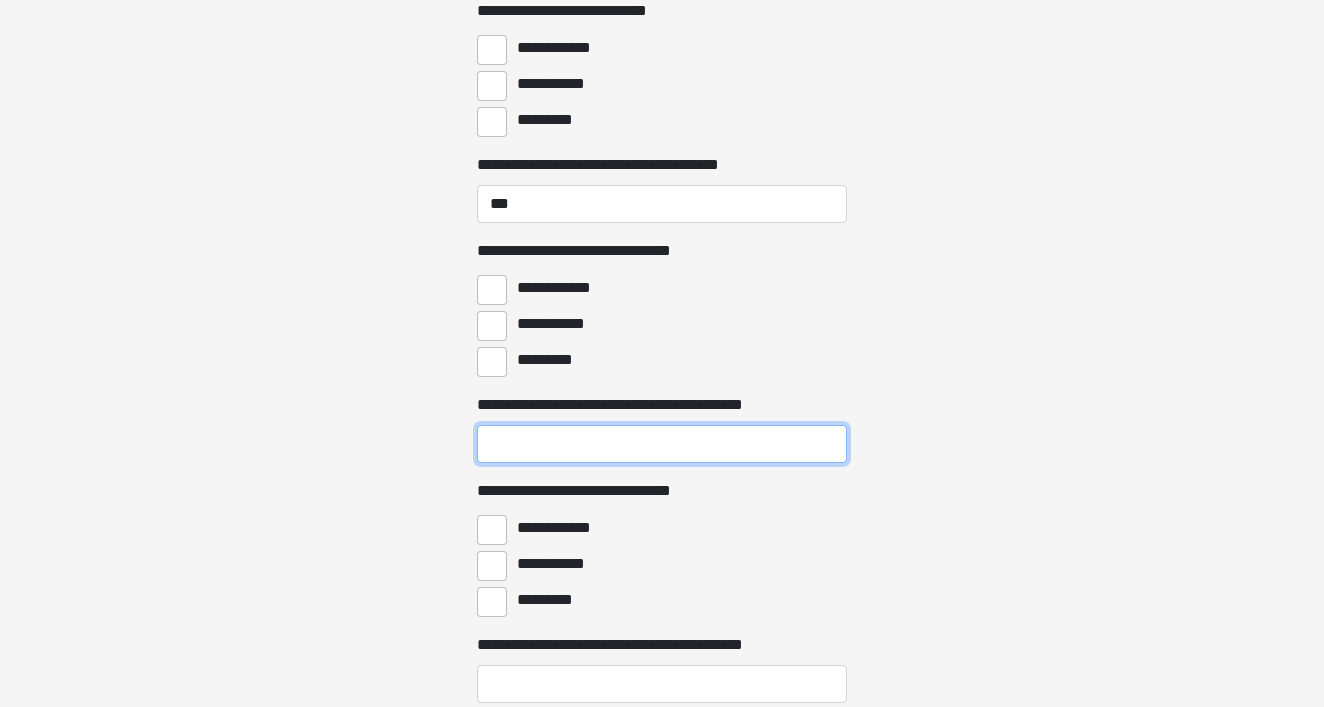 click on "**********" at bounding box center (662, 444) 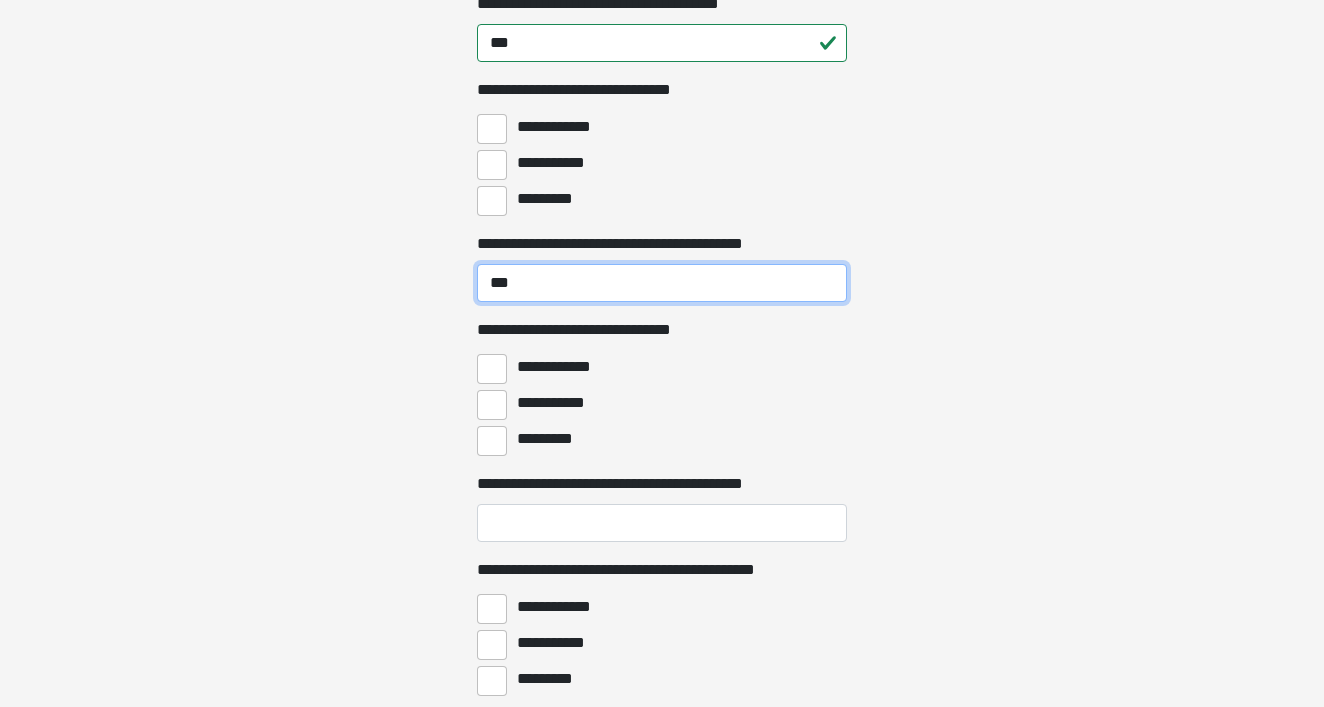 scroll, scrollTop: 3410, scrollLeft: 0, axis: vertical 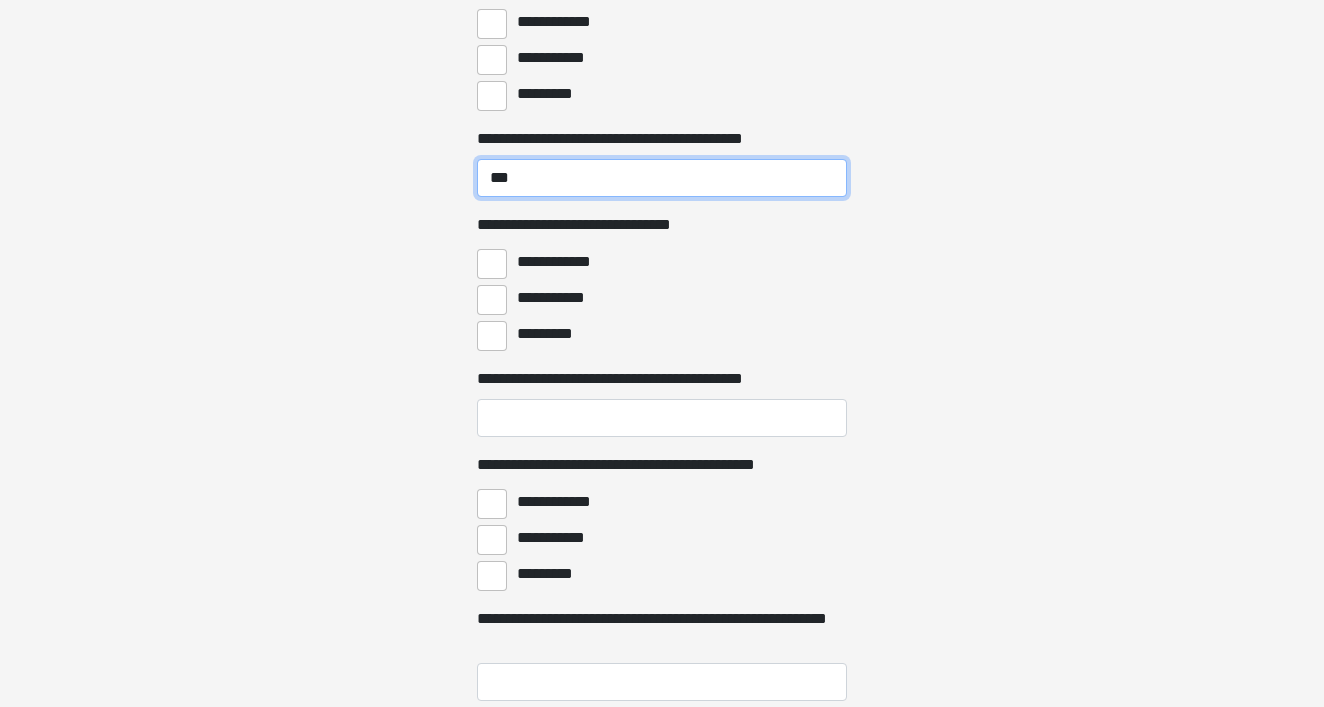 type on "***" 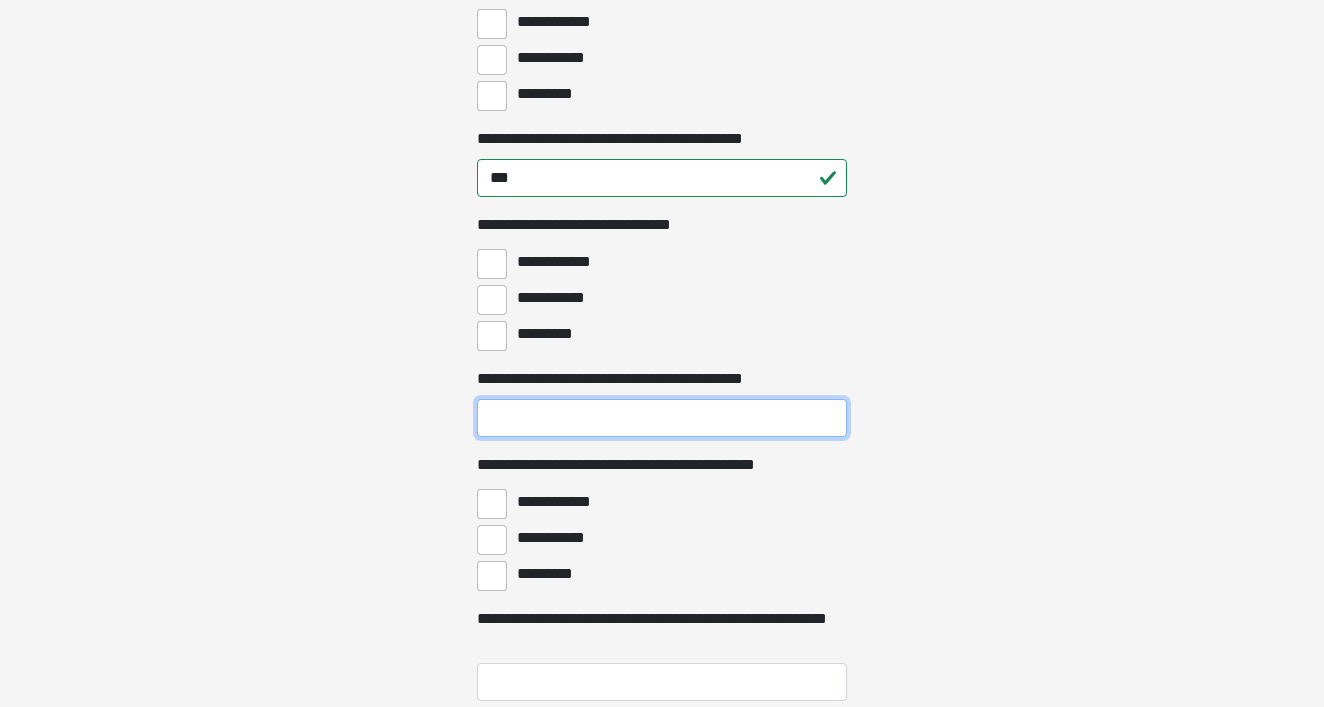 click on "**********" at bounding box center (662, 418) 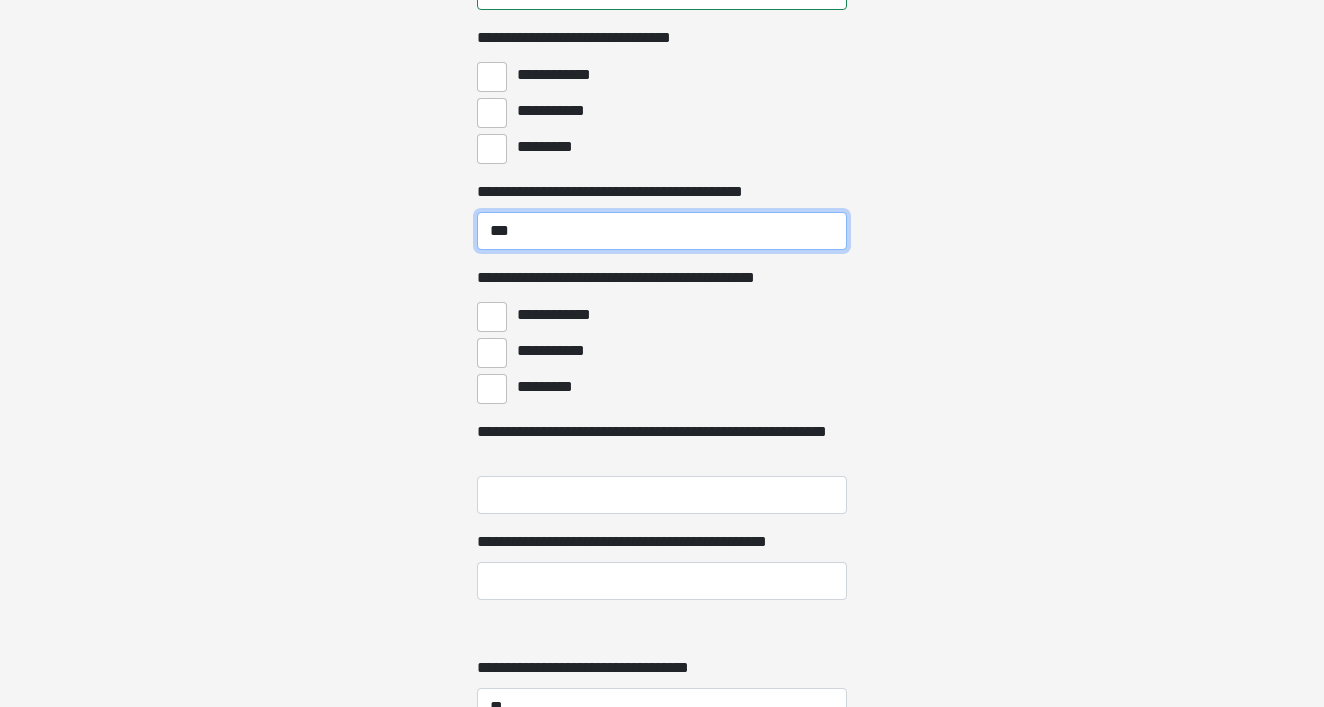 scroll, scrollTop: 3600, scrollLeft: 0, axis: vertical 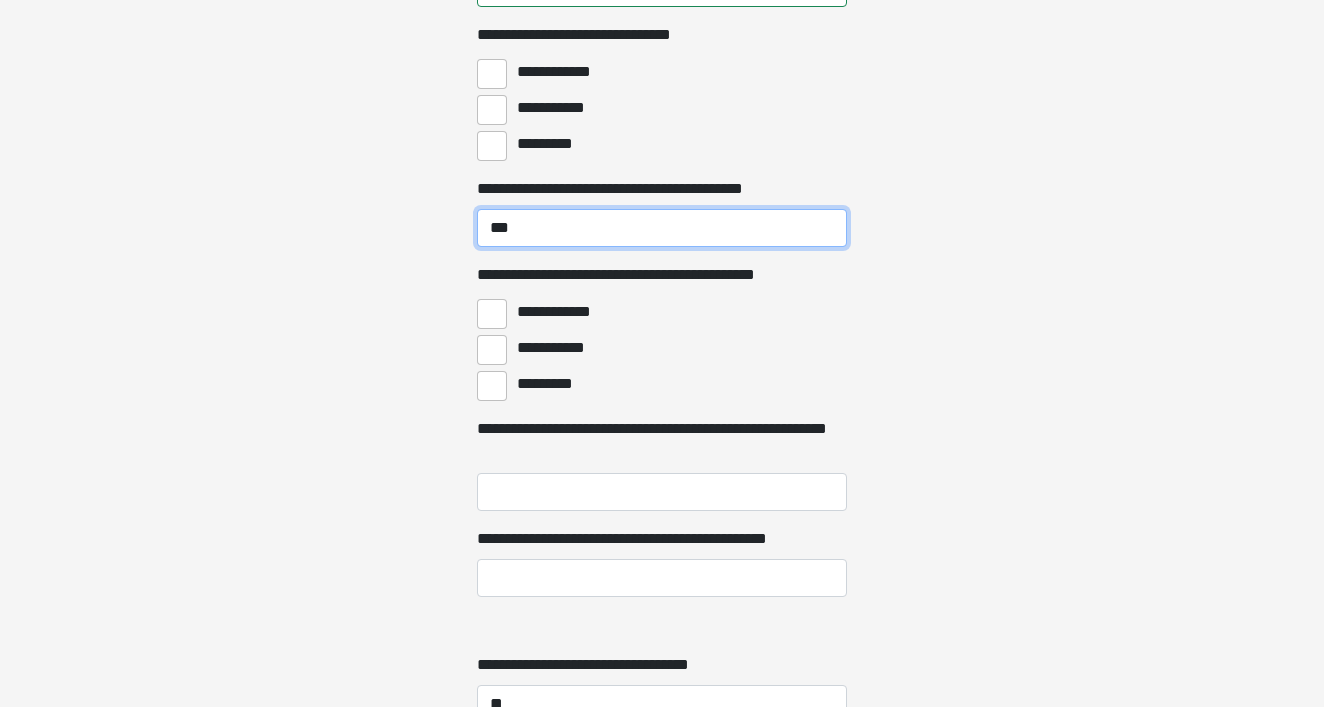 type on "***" 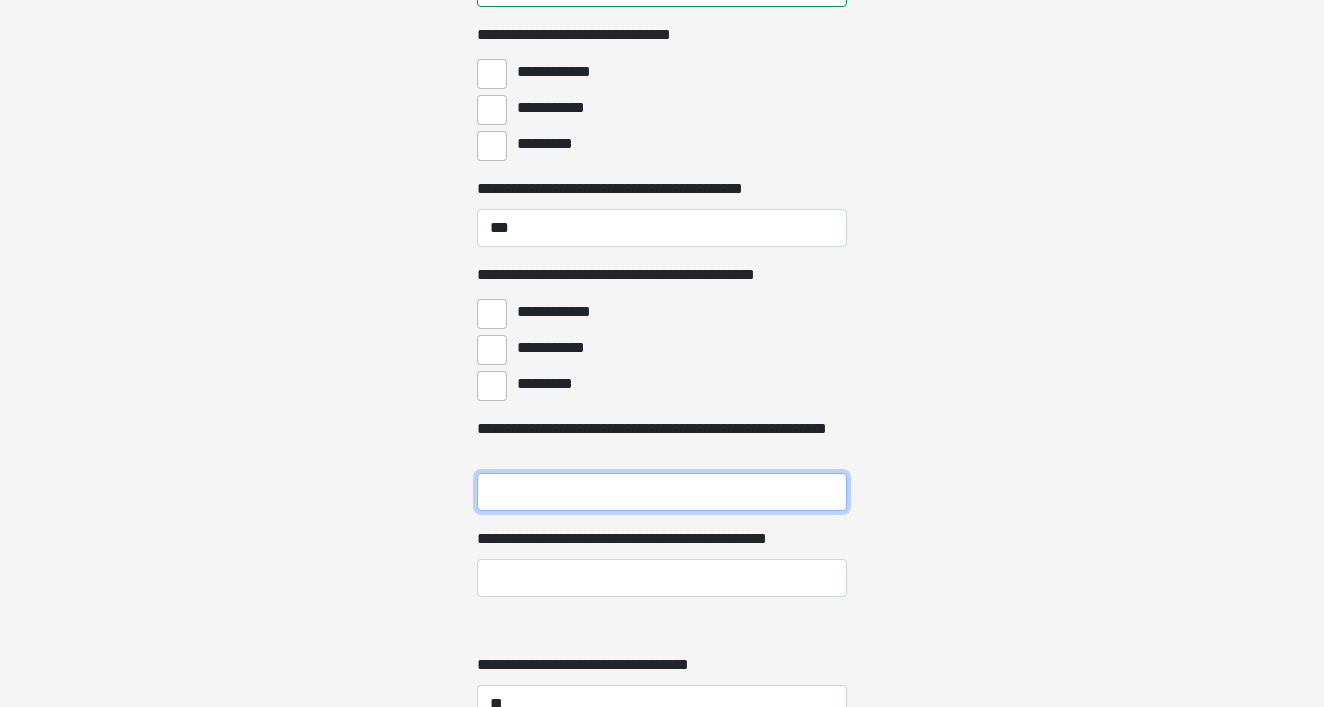 click on "**********" at bounding box center (662, 492) 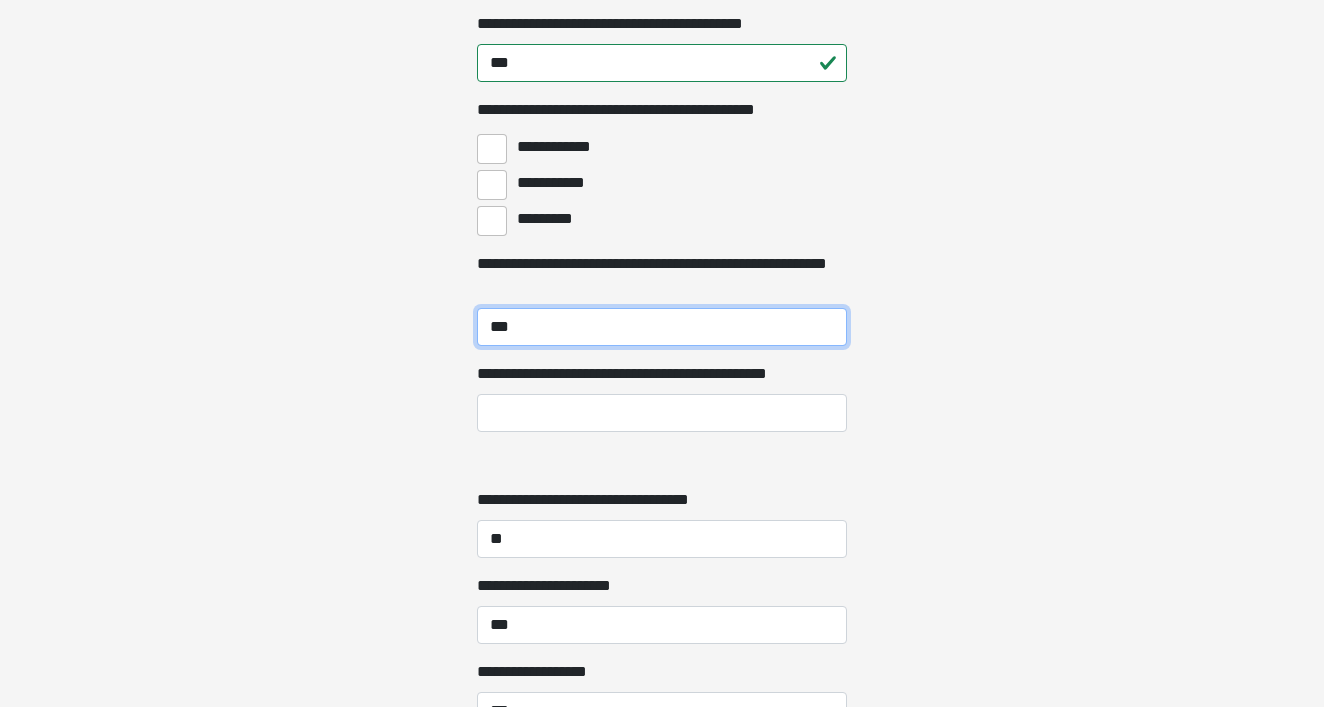 scroll, scrollTop: 3767, scrollLeft: 0, axis: vertical 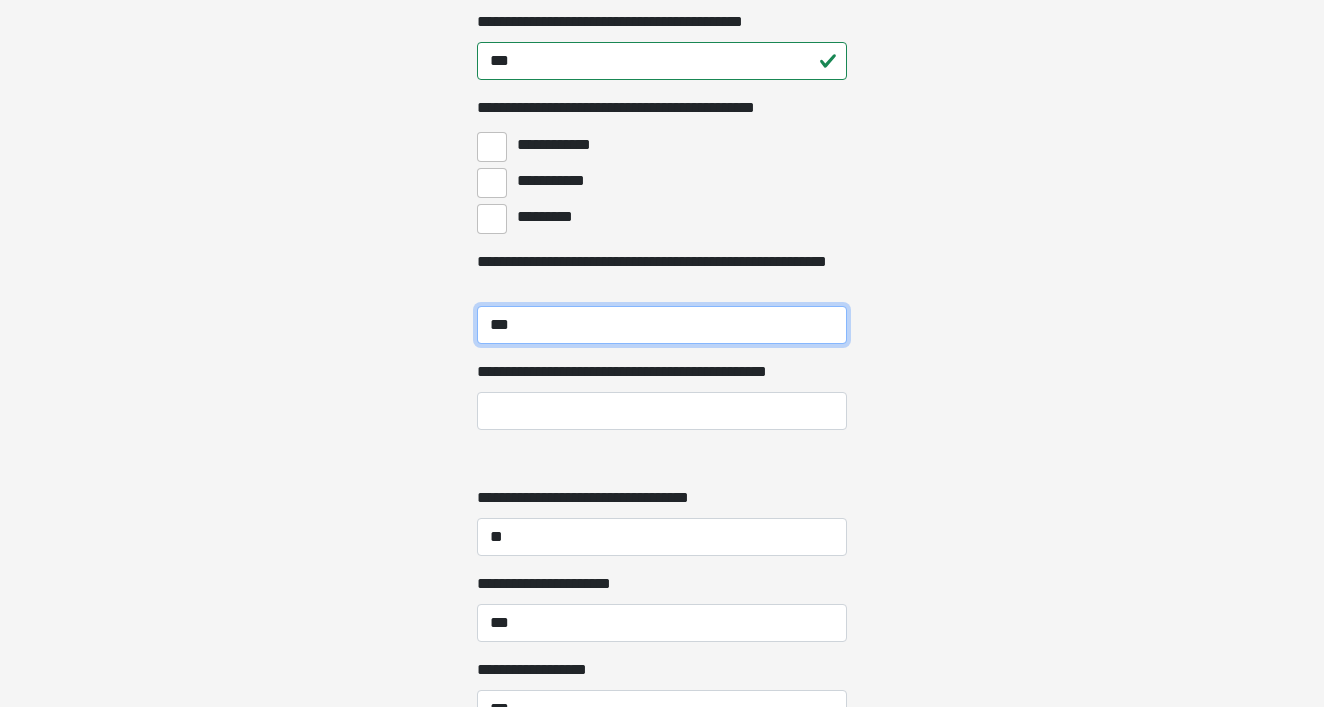 type on "***" 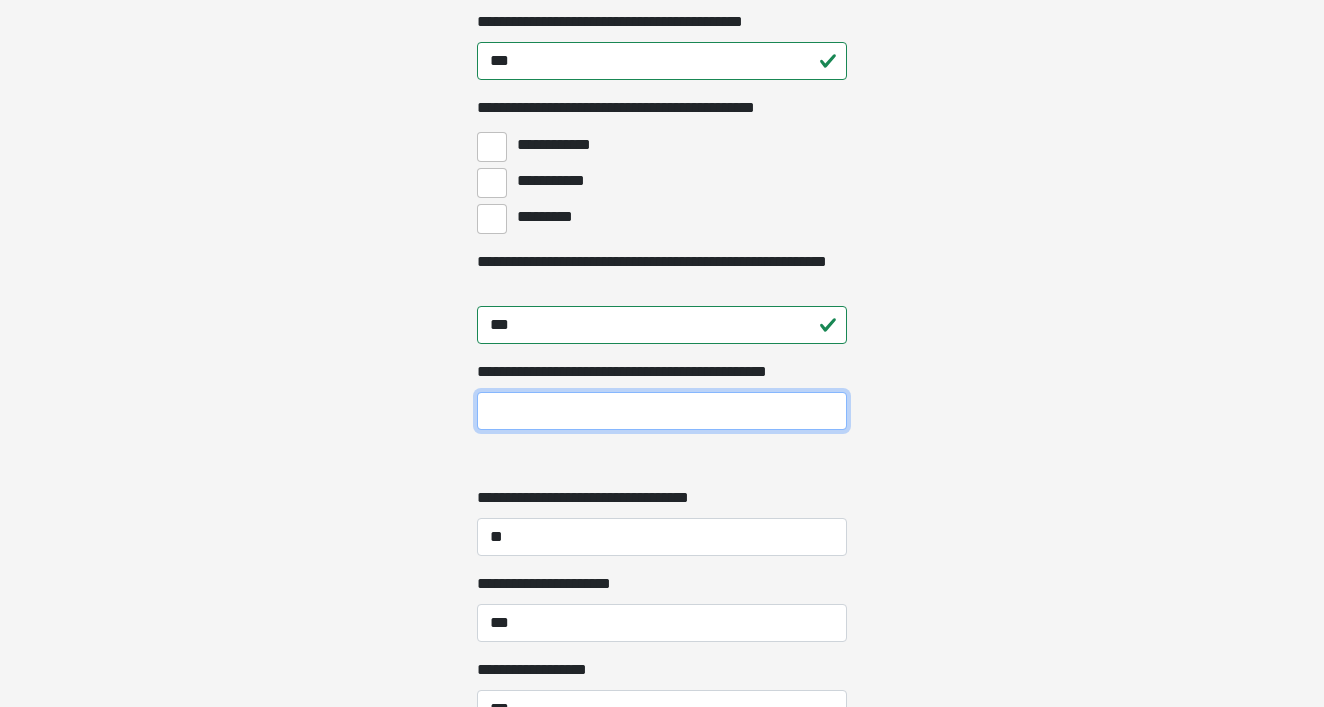 click on "**********" at bounding box center [662, 411] 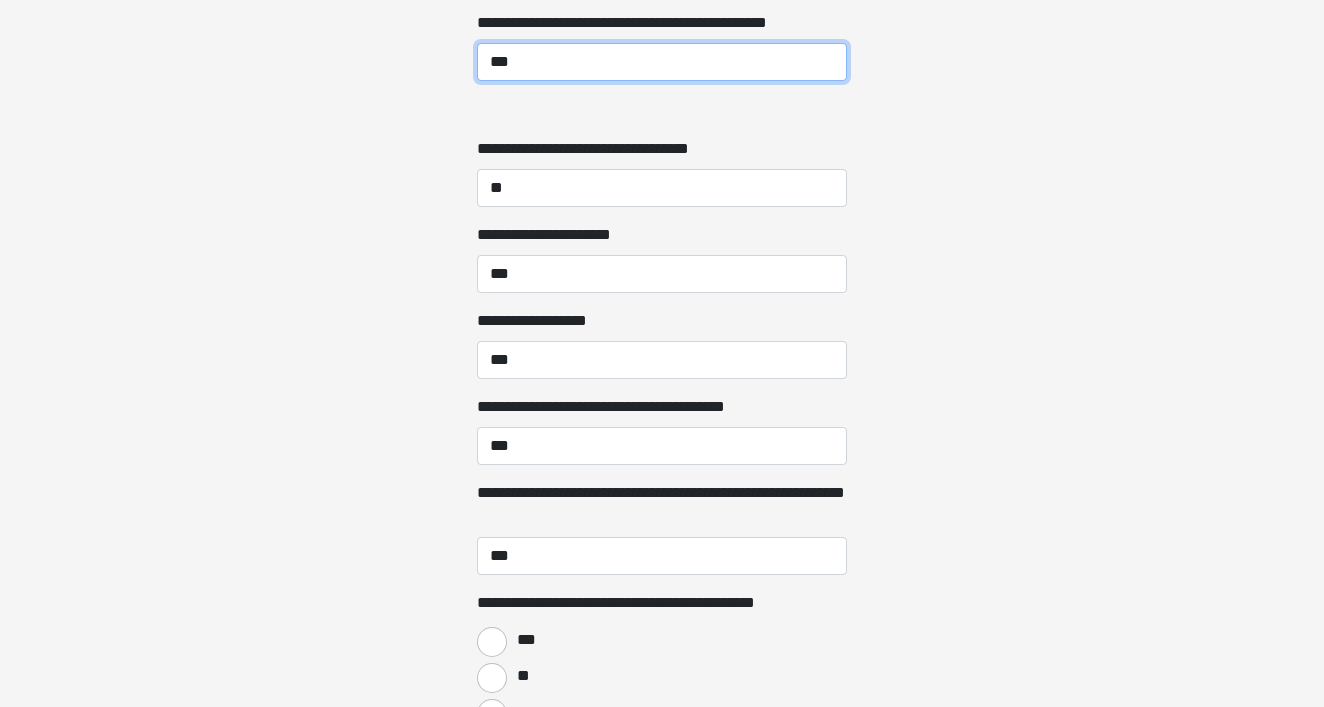 scroll, scrollTop: 4312, scrollLeft: 0, axis: vertical 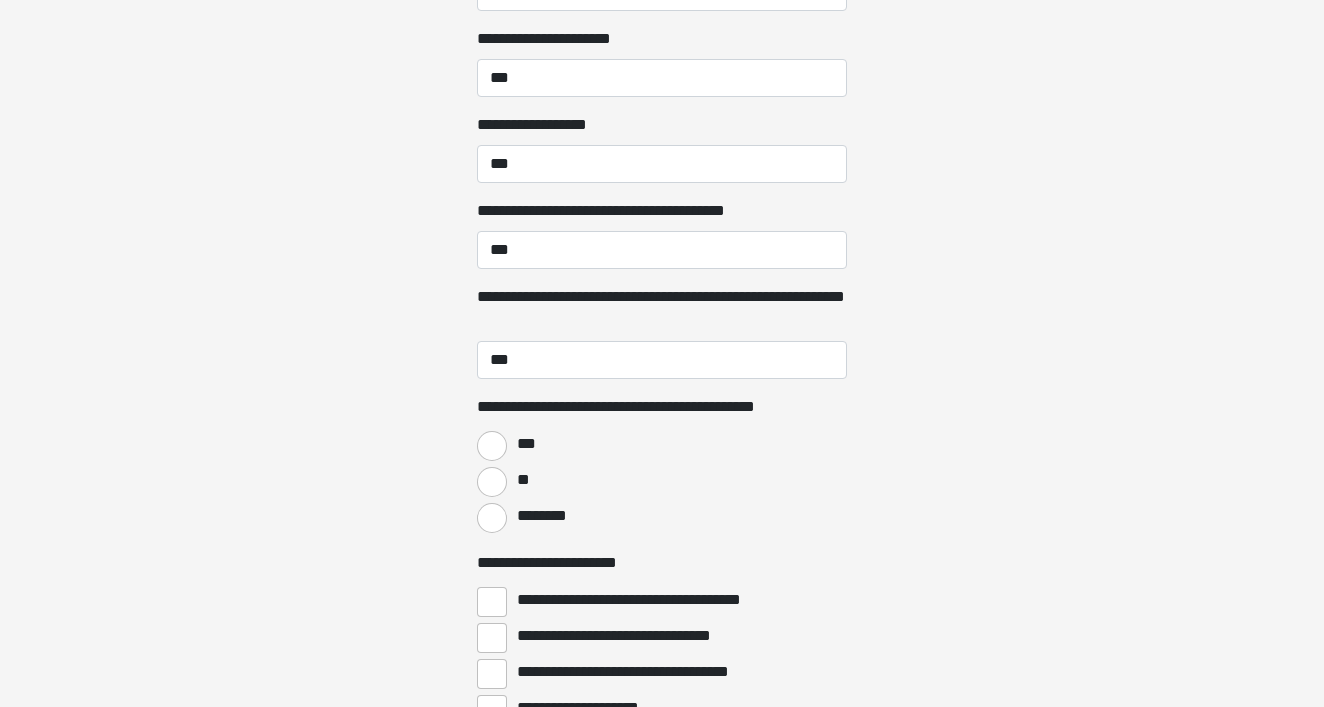 type on "***" 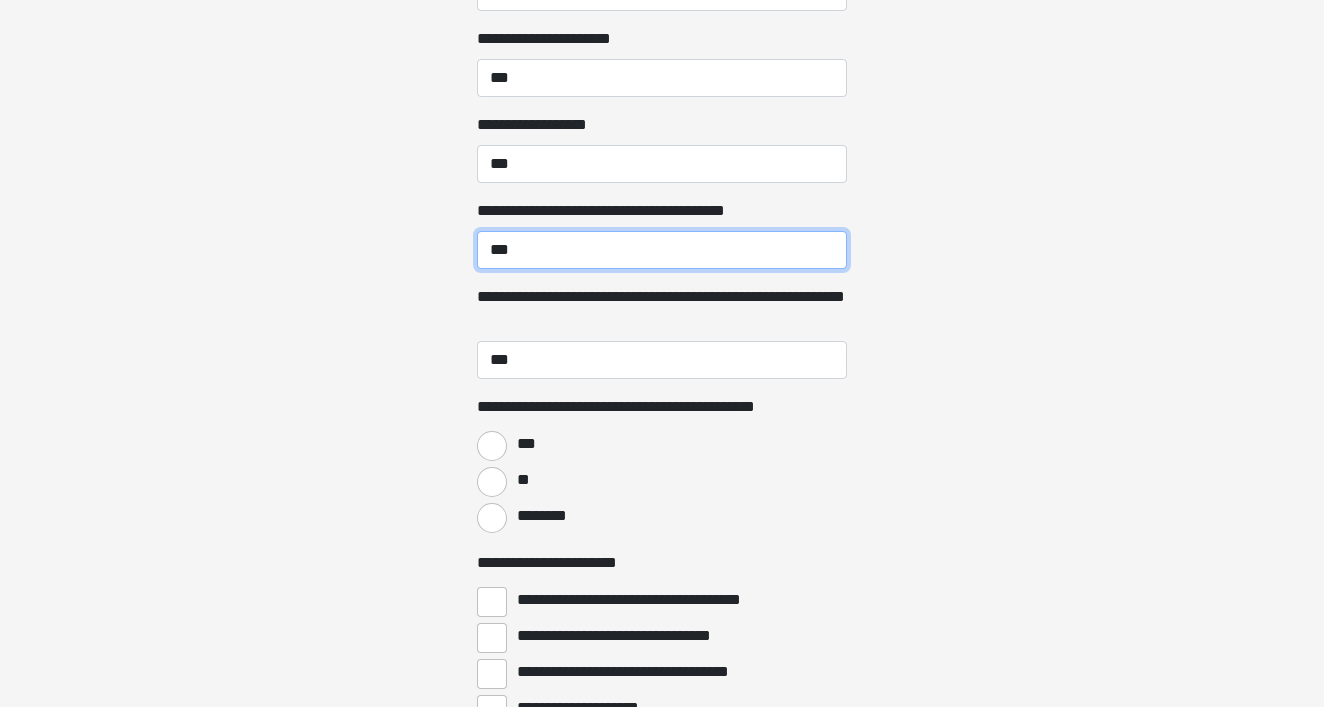 drag, startPoint x: 538, startPoint y: 246, endPoint x: 487, endPoint y: 245, distance: 51.009804 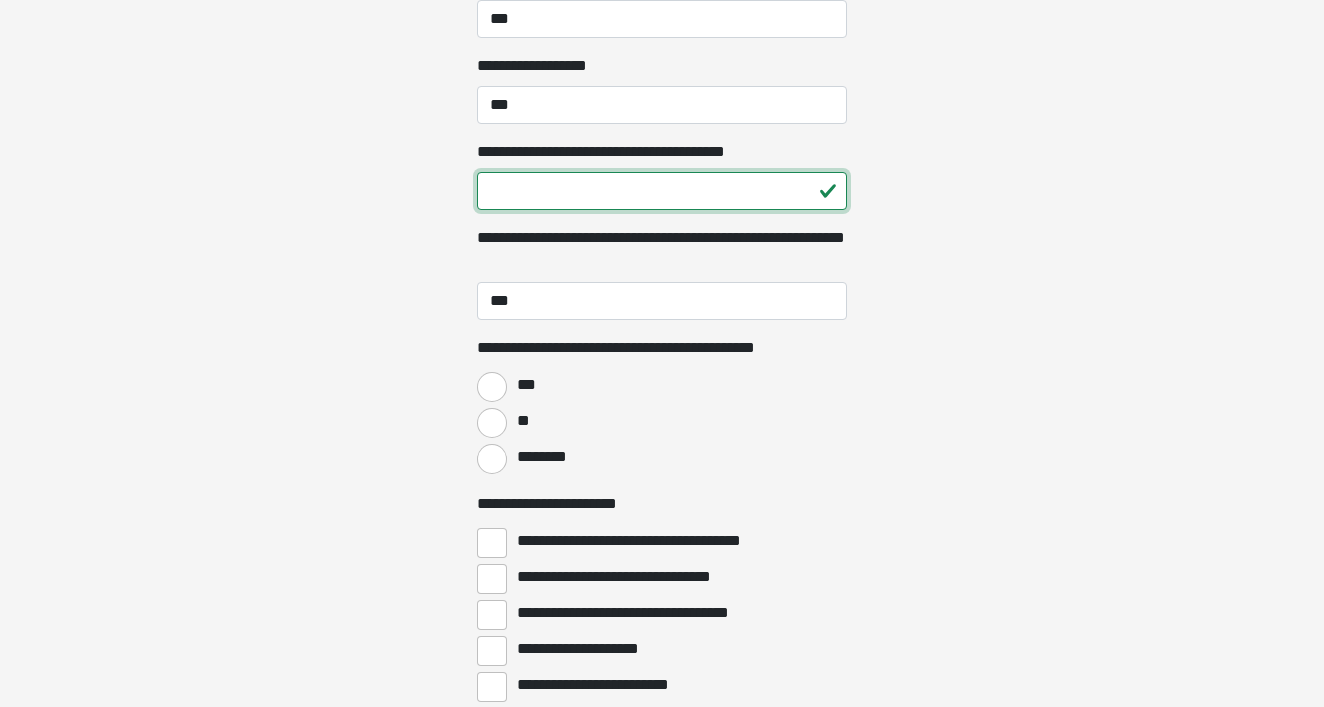 scroll, scrollTop: 4396, scrollLeft: 0, axis: vertical 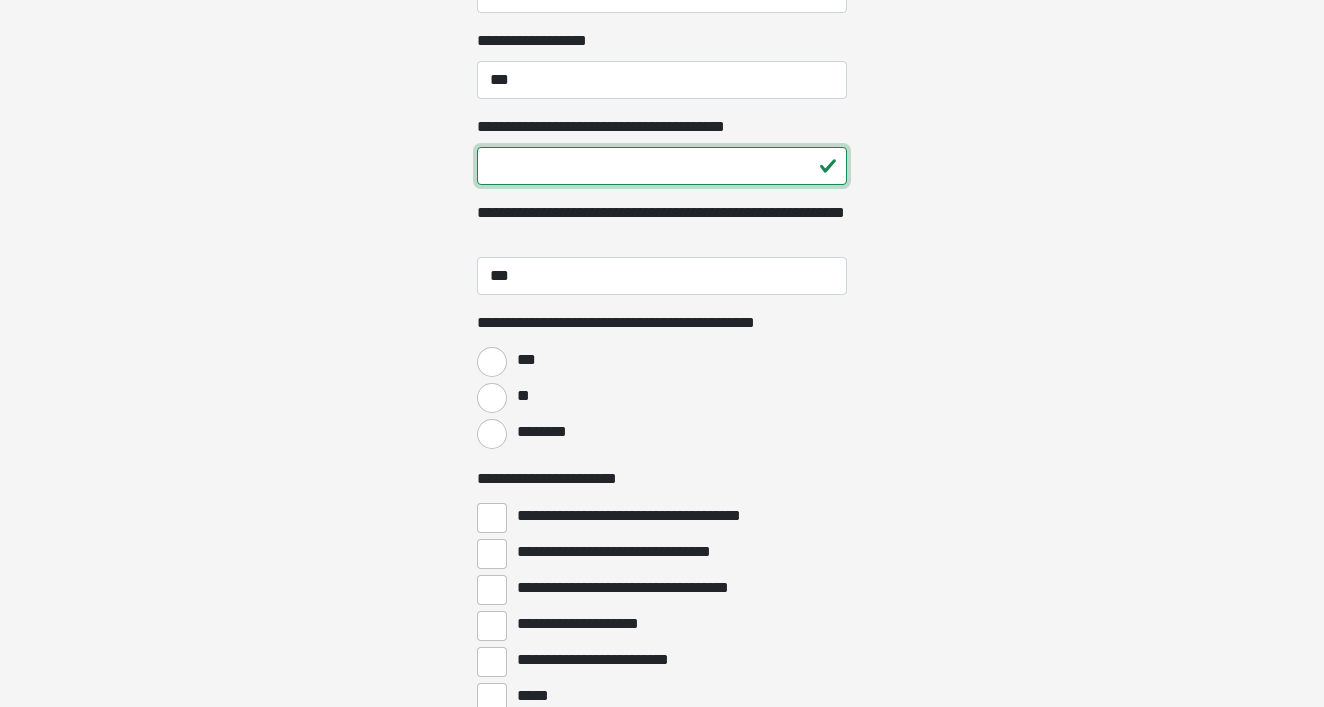 type 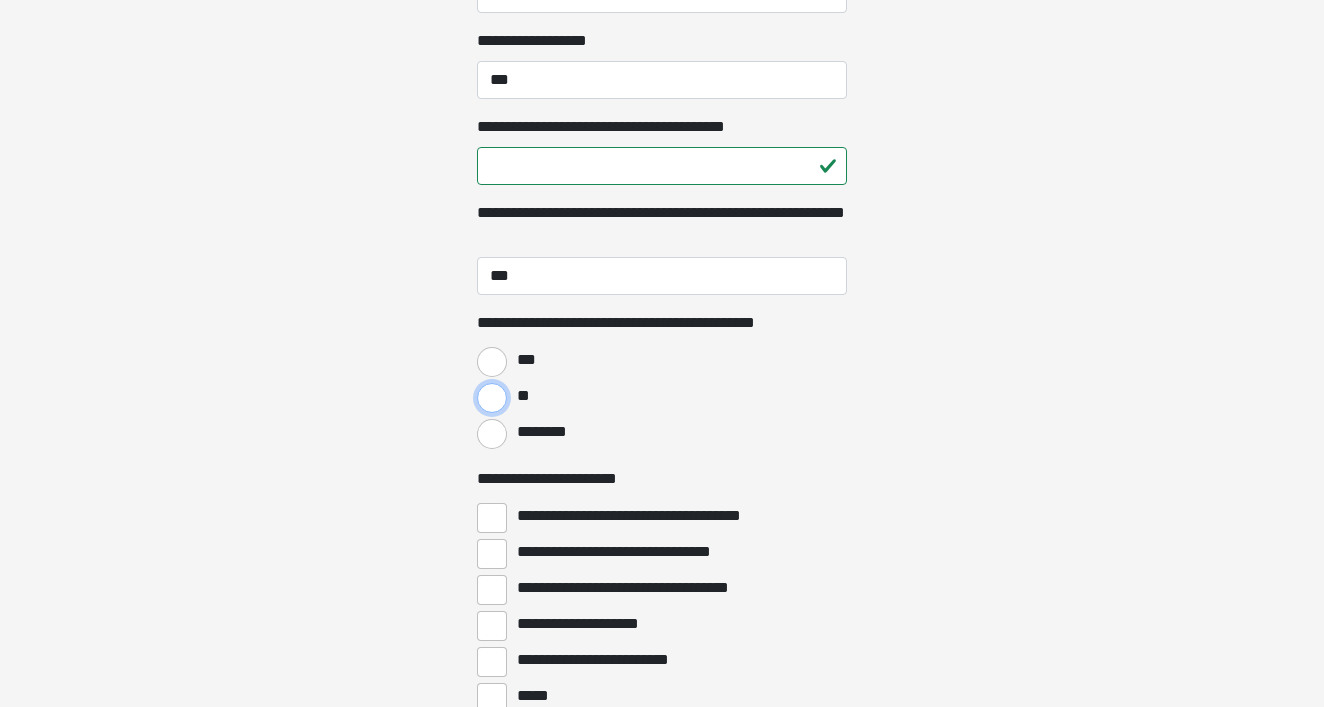 click on "**" at bounding box center (492, 398) 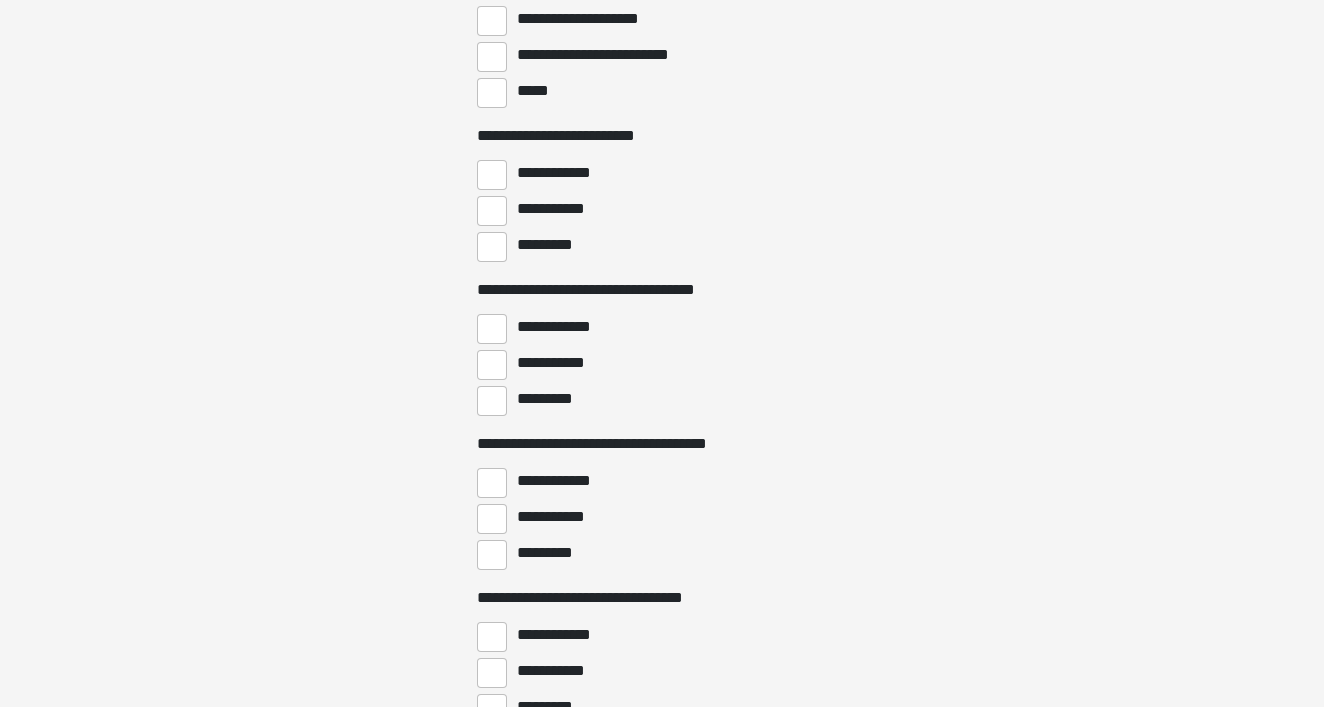 scroll, scrollTop: 5067, scrollLeft: 0, axis: vertical 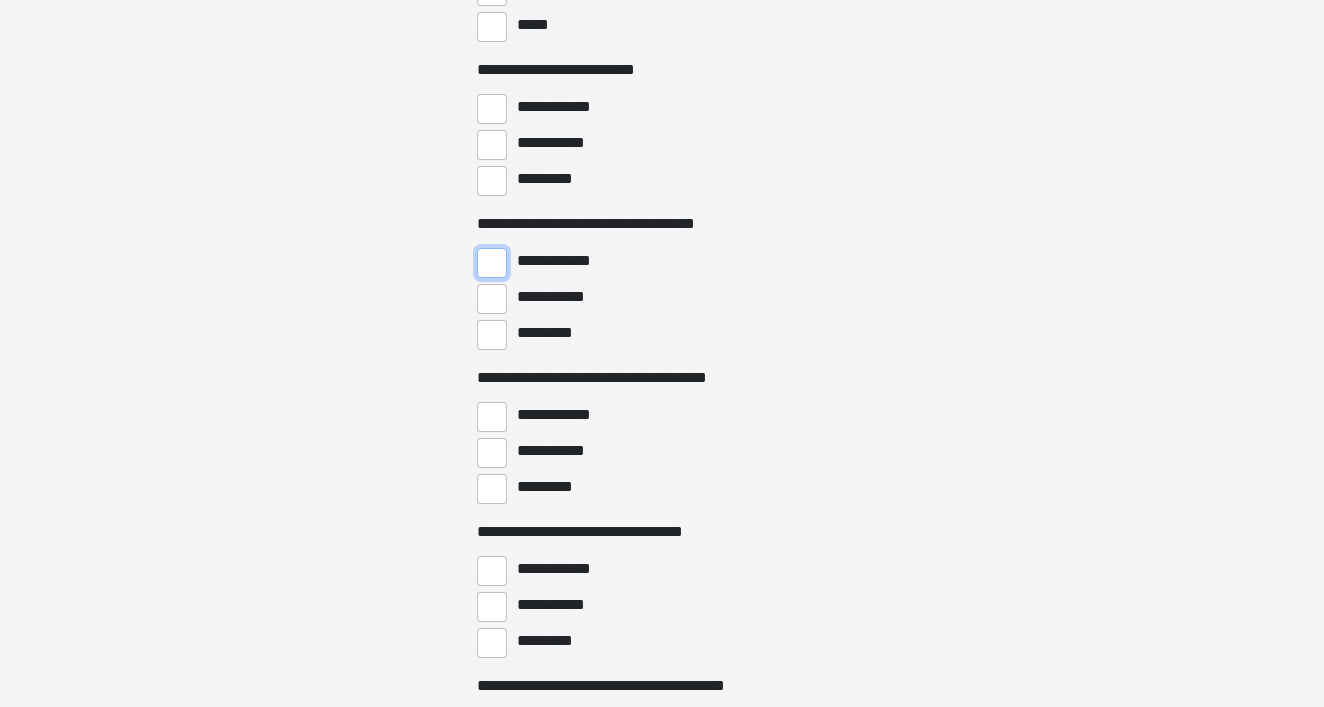 click on "**********" at bounding box center [492, 263] 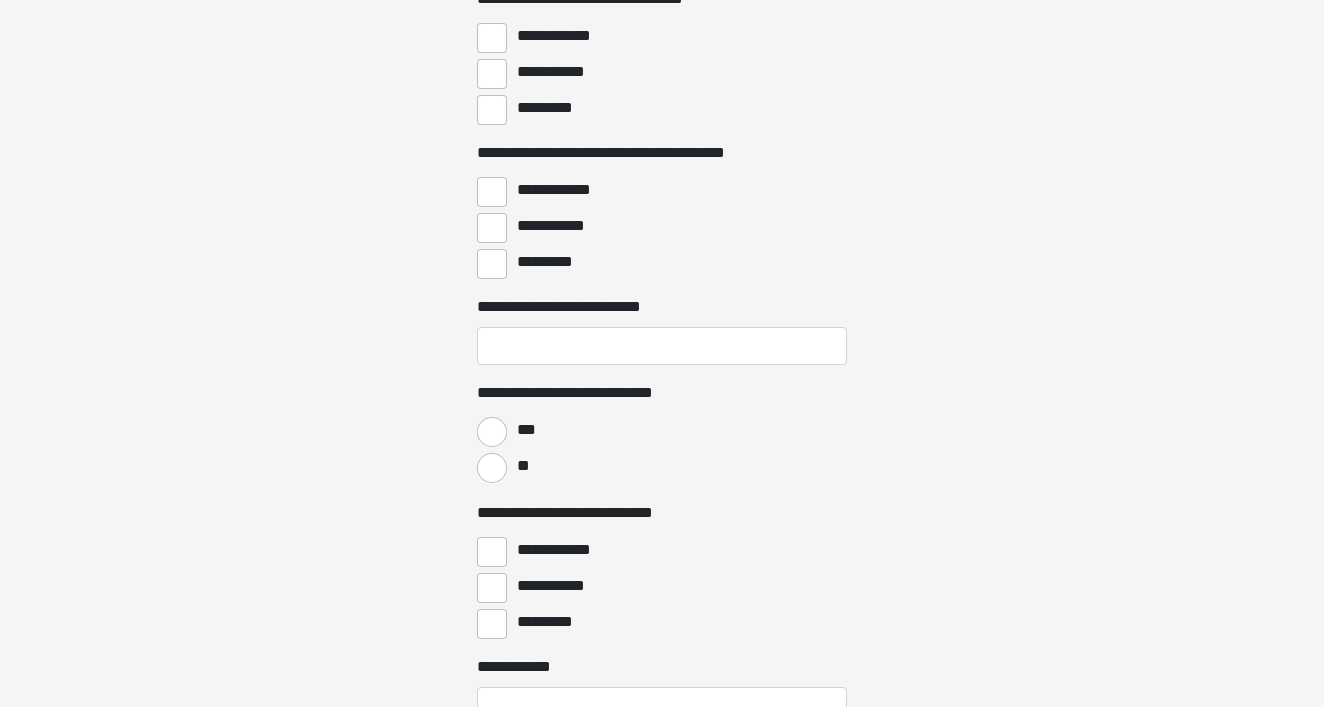 scroll, scrollTop: 5612, scrollLeft: 0, axis: vertical 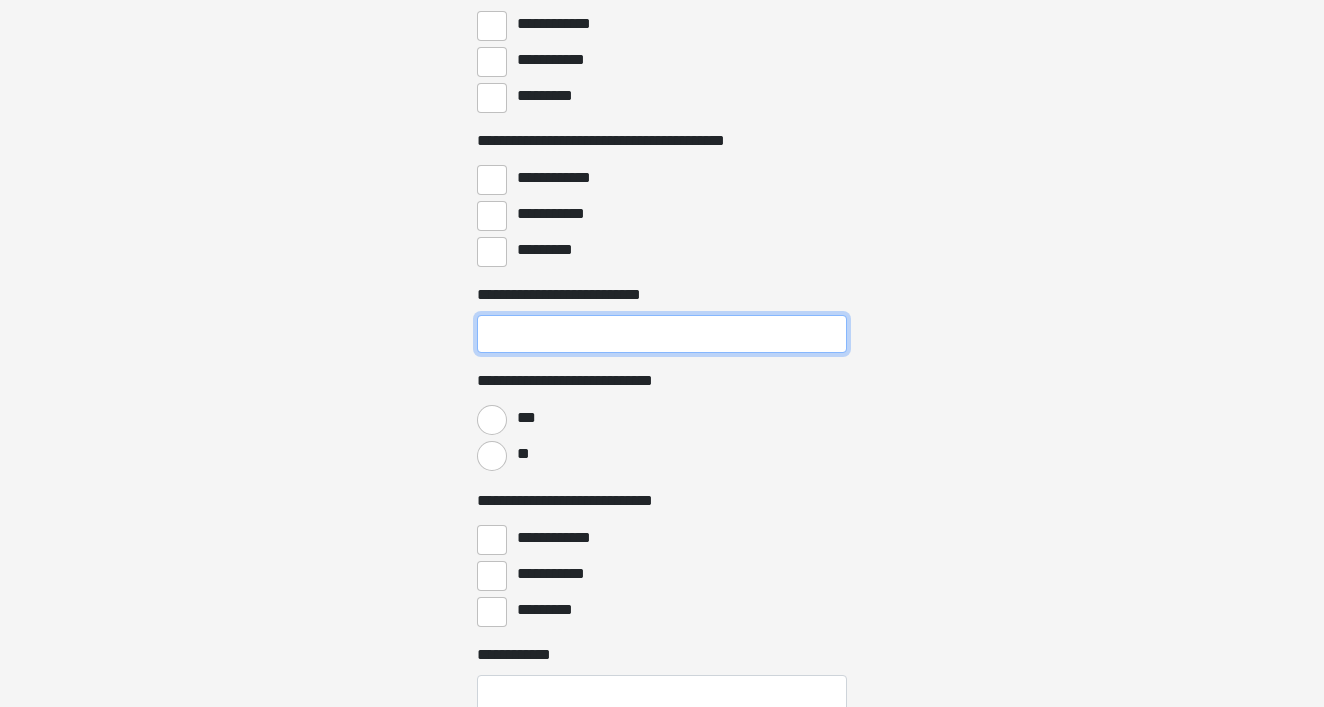 click on "**********" at bounding box center [662, 334] 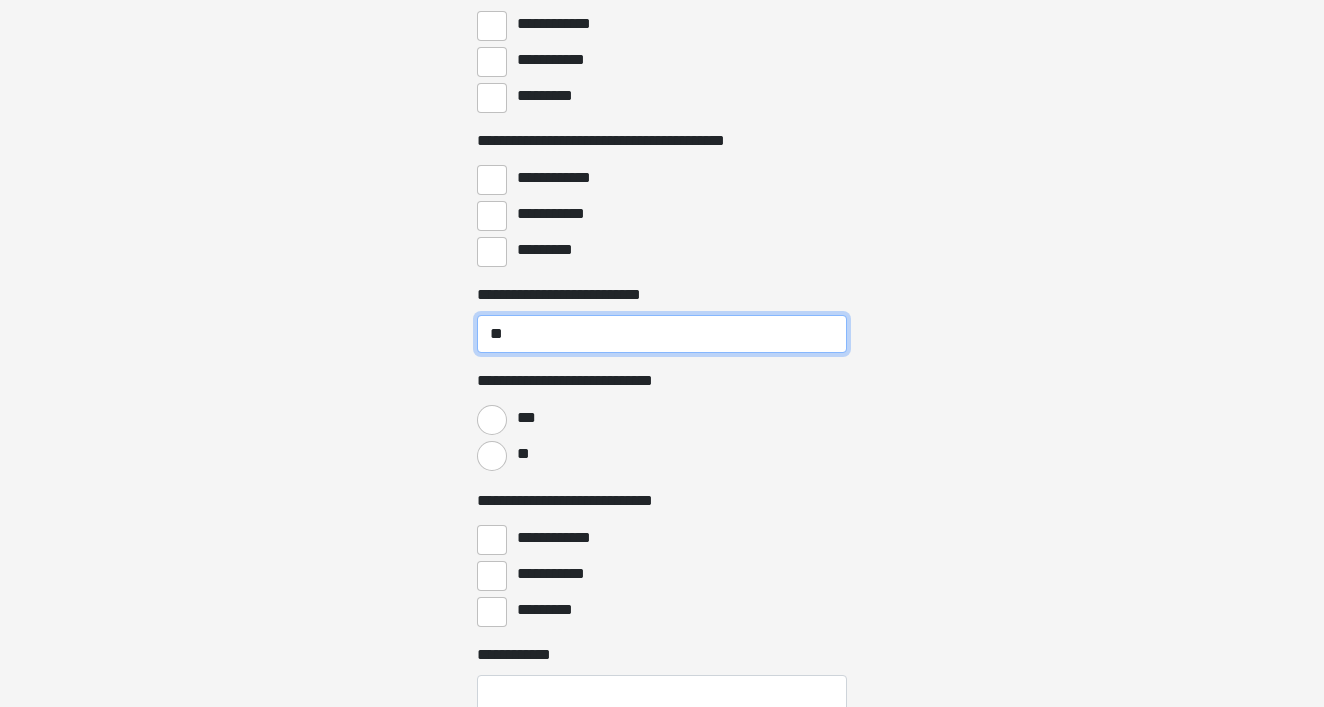 type on "*" 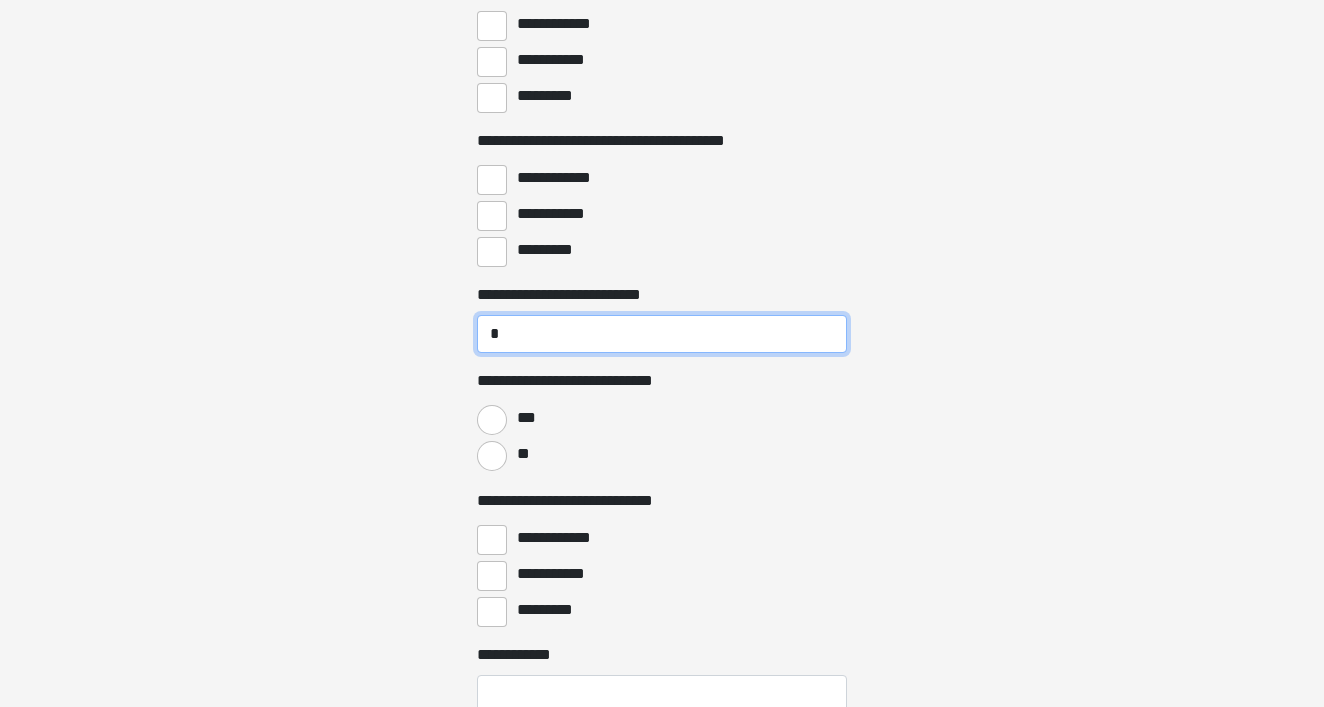 type 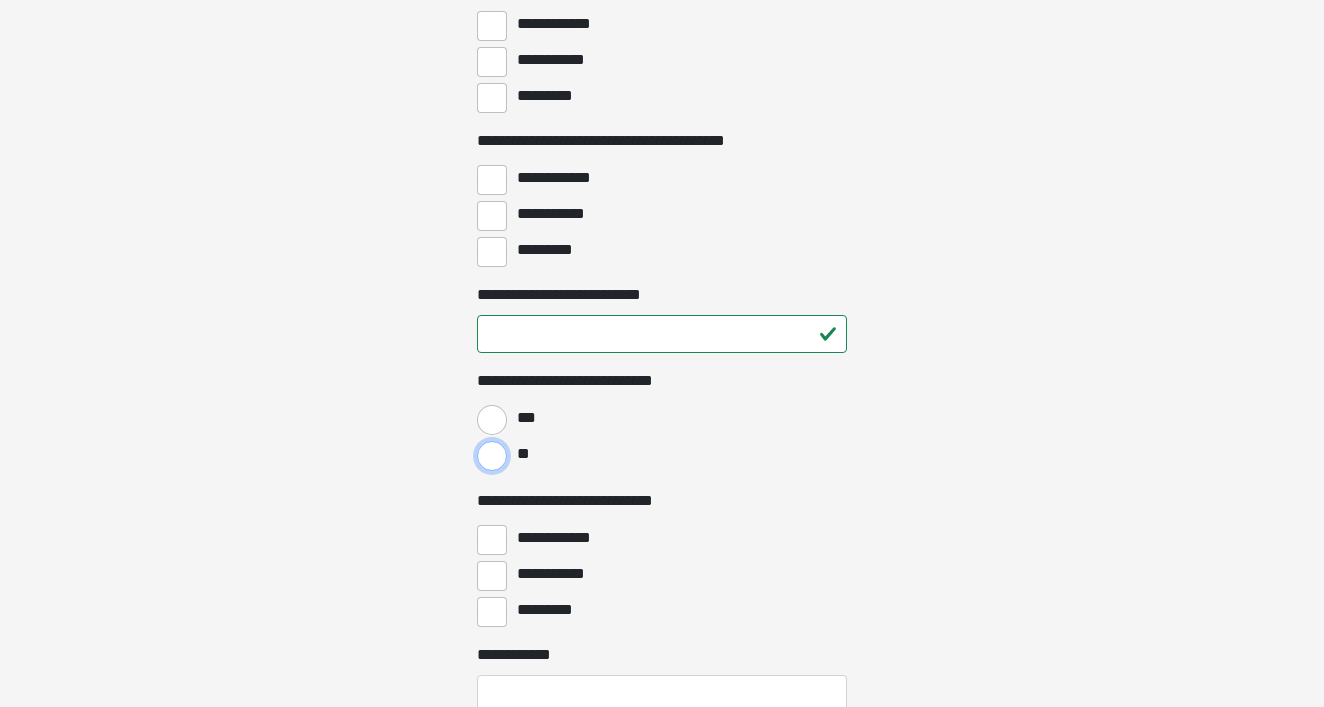 click on "**" at bounding box center (492, 456) 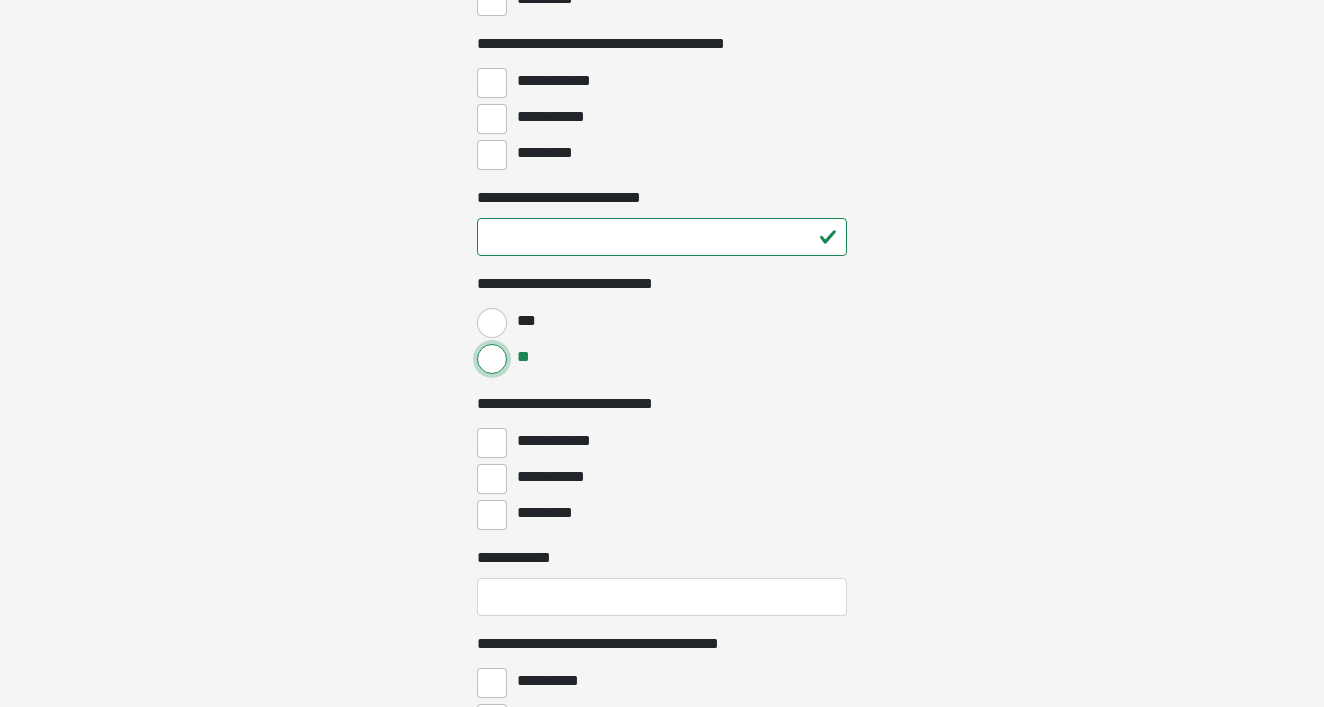 scroll, scrollTop: 5770, scrollLeft: 0, axis: vertical 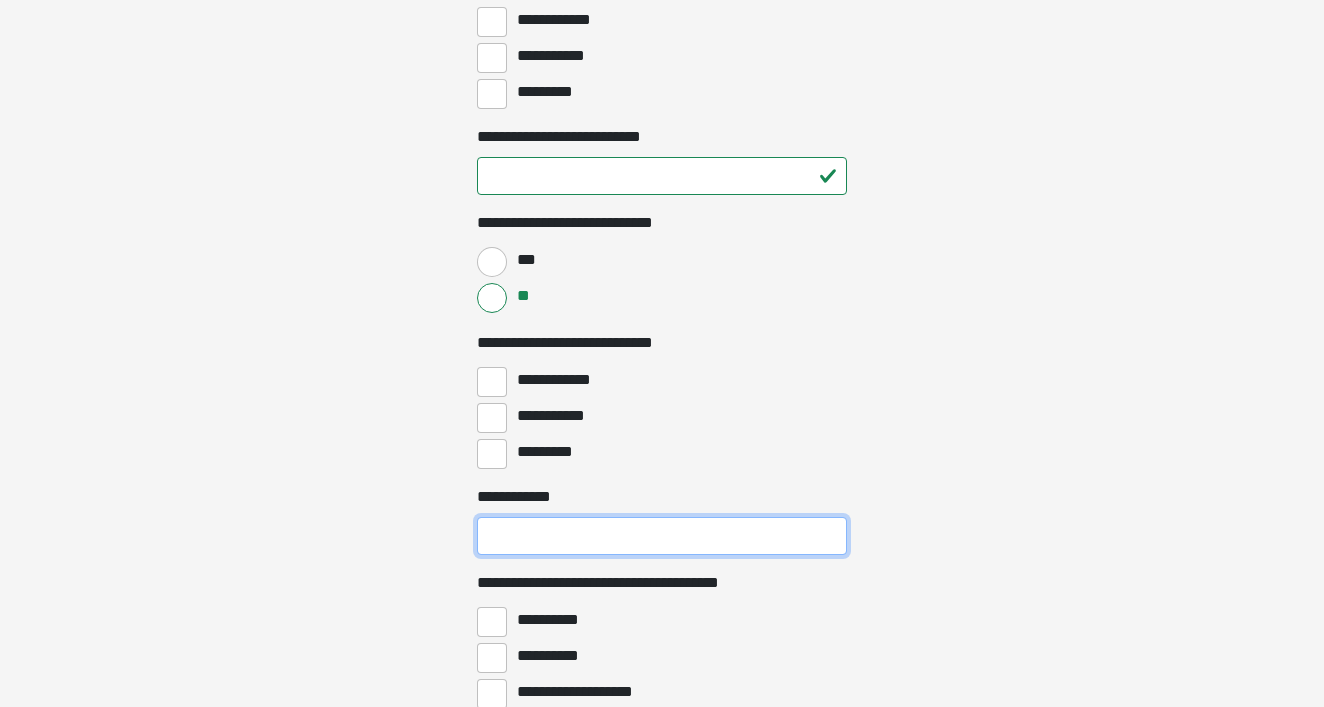 click on "**********" at bounding box center (662, 536) 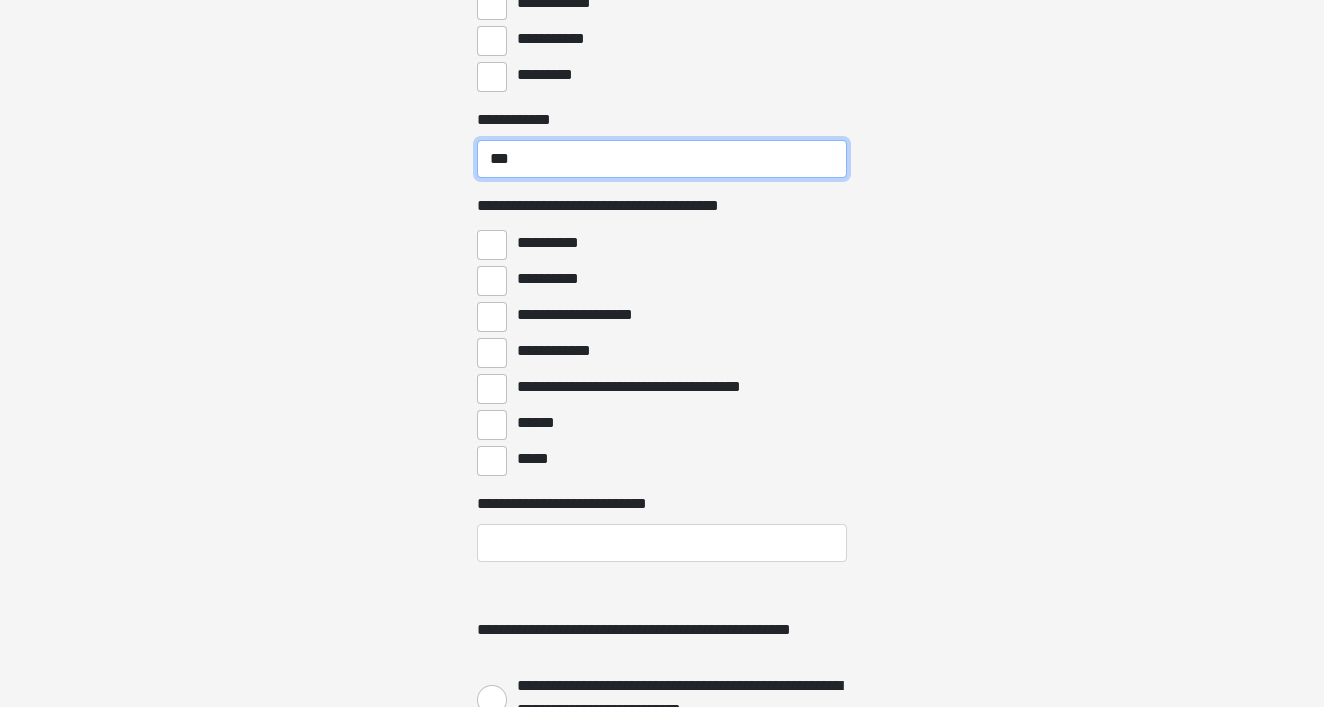 scroll, scrollTop: 6149, scrollLeft: 0, axis: vertical 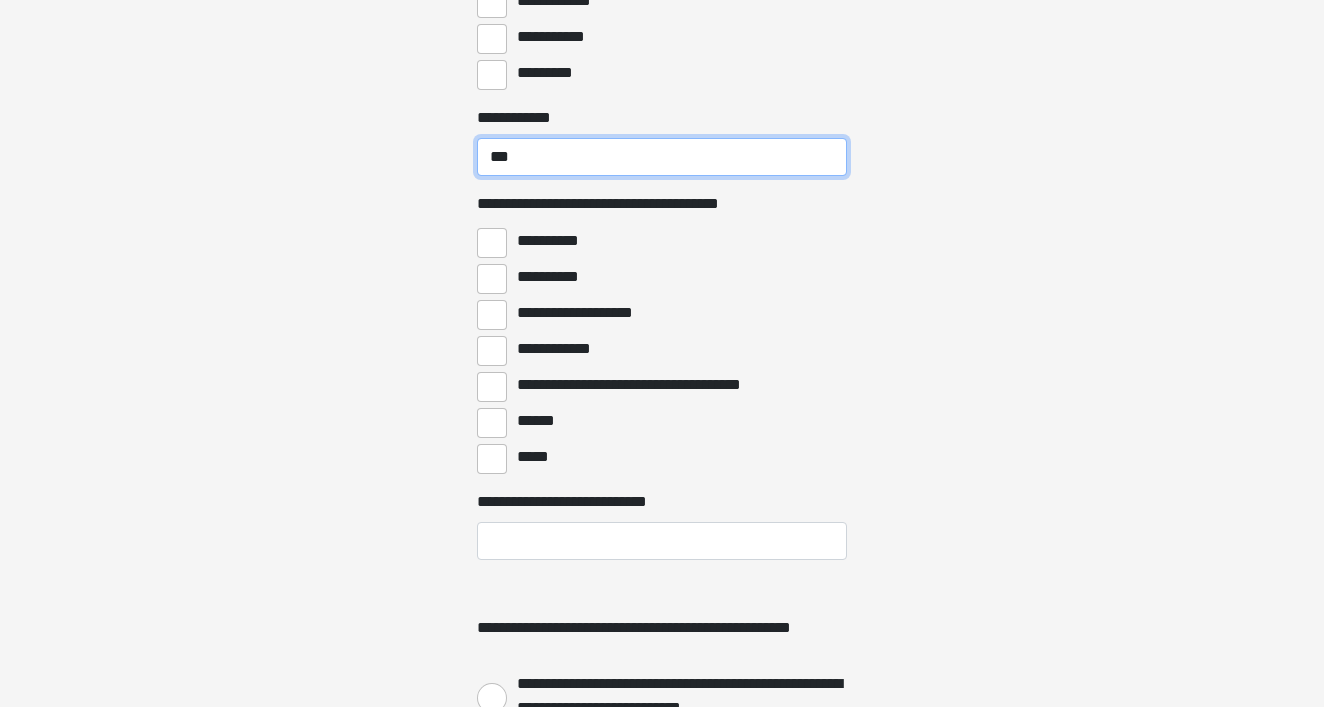 type on "***" 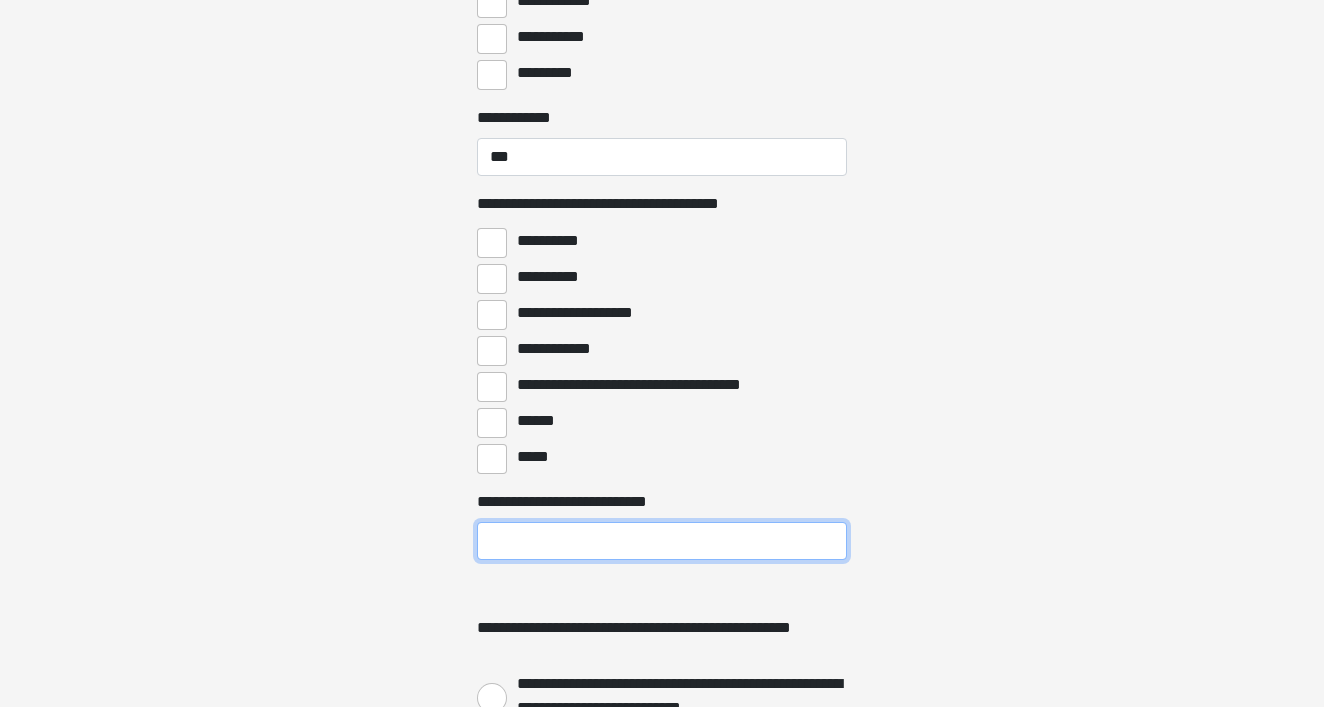 click on "**********" at bounding box center [662, 541] 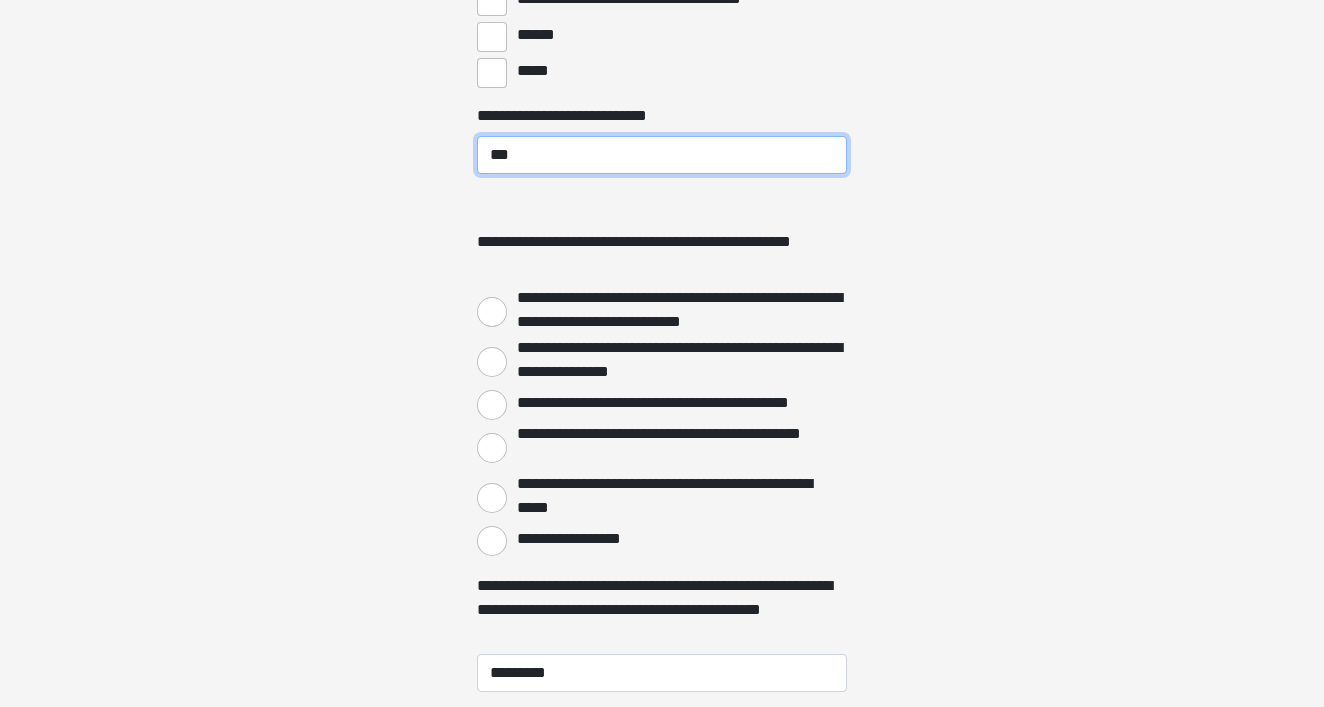 scroll, scrollTop: 6537, scrollLeft: 0, axis: vertical 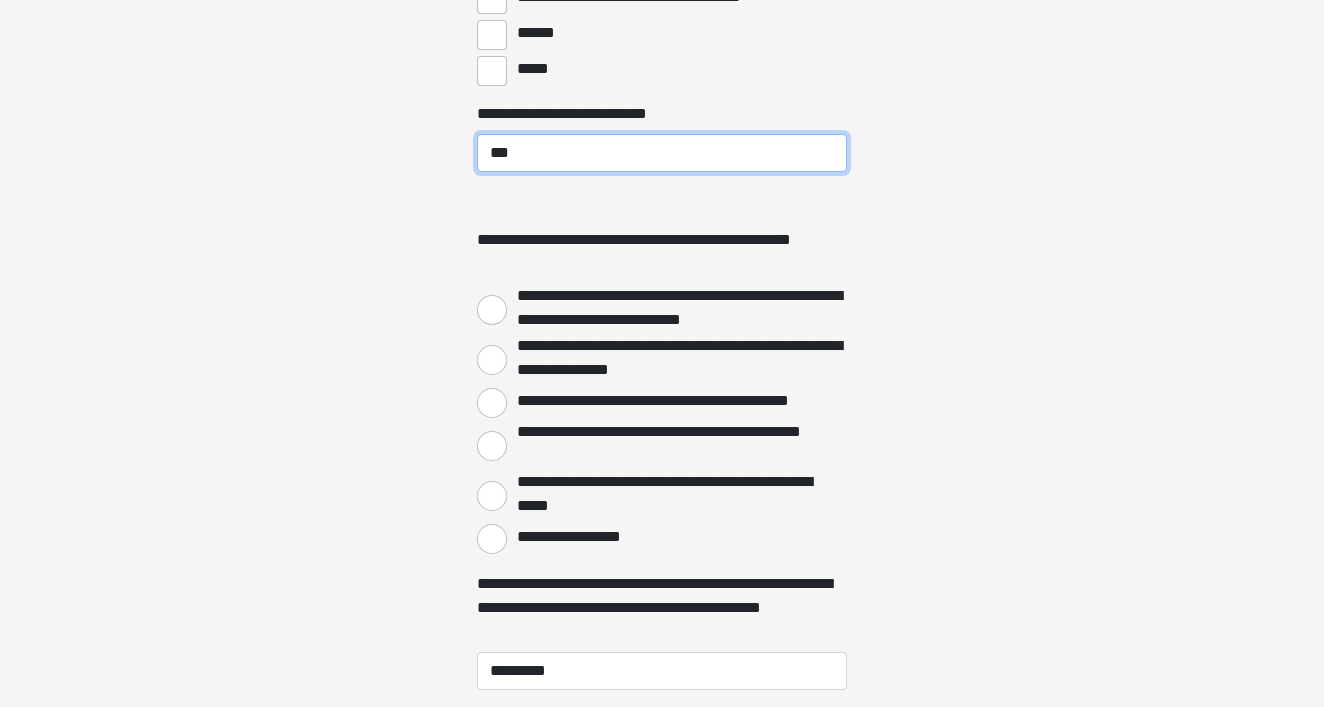 type on "***" 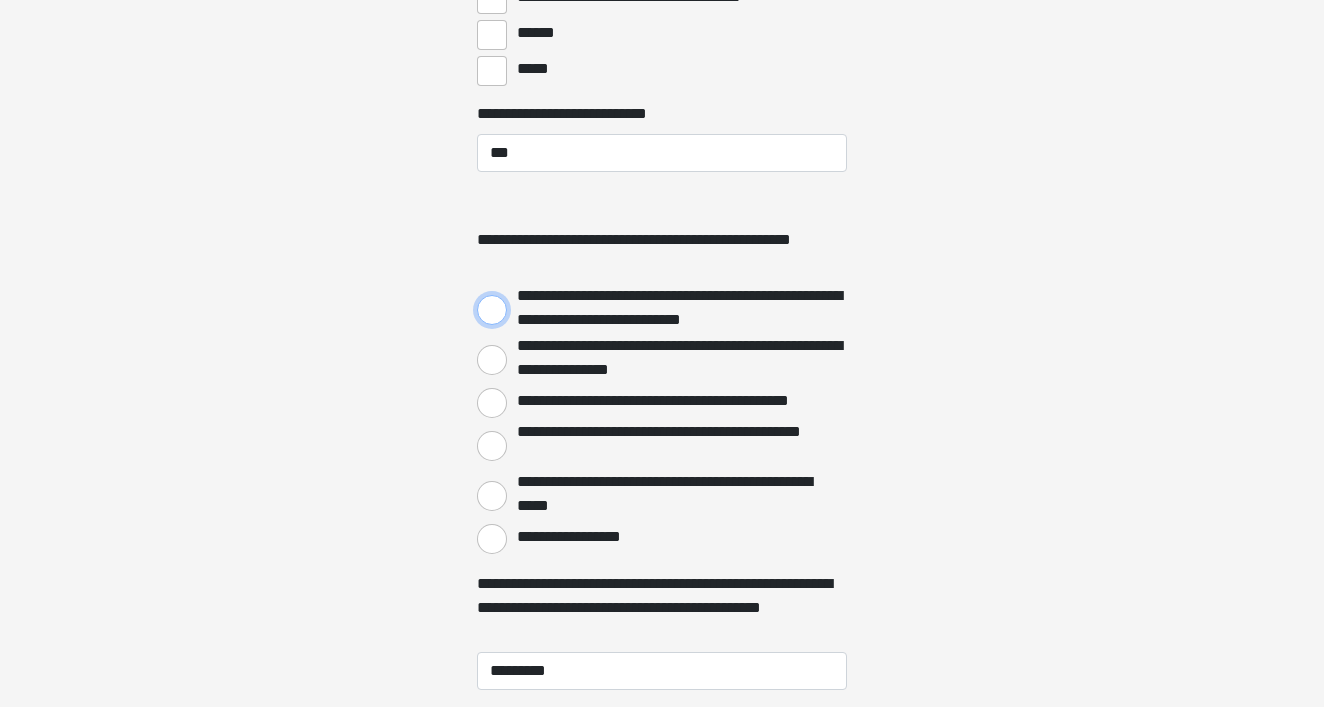 click on "**********" at bounding box center (492, 310) 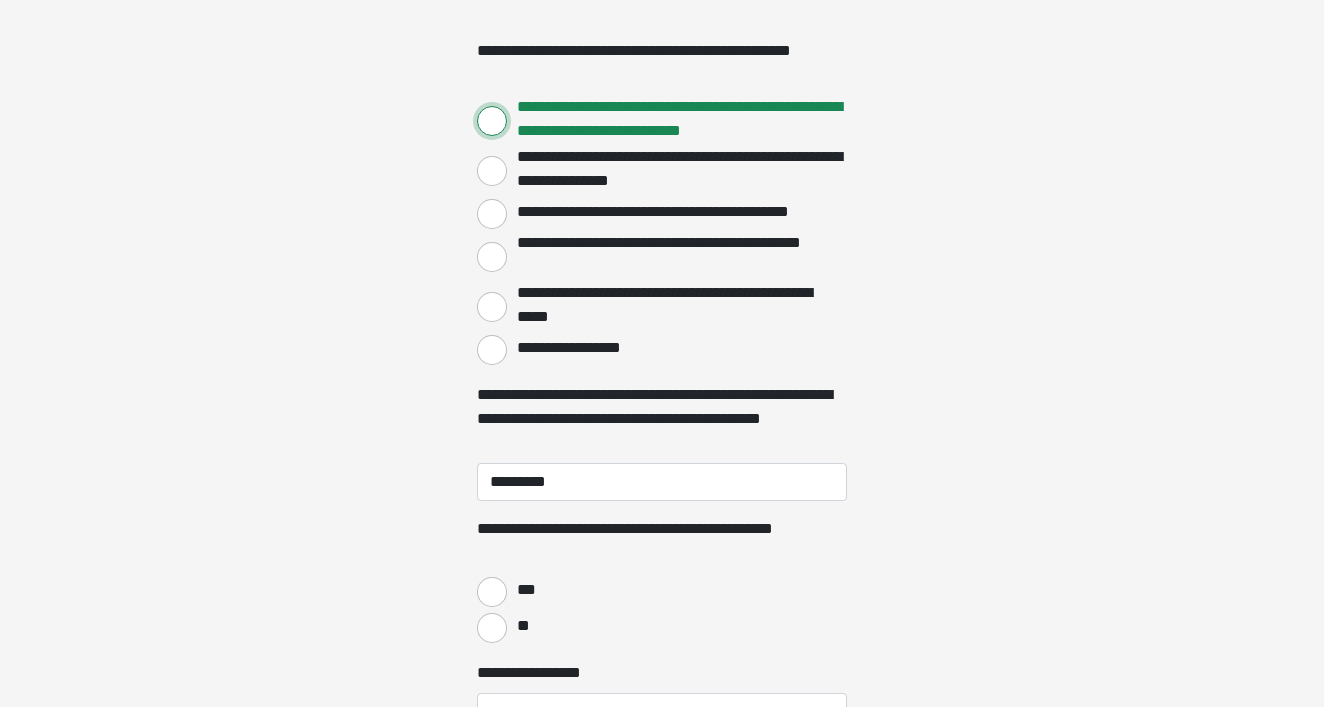 scroll, scrollTop: 6727, scrollLeft: 0, axis: vertical 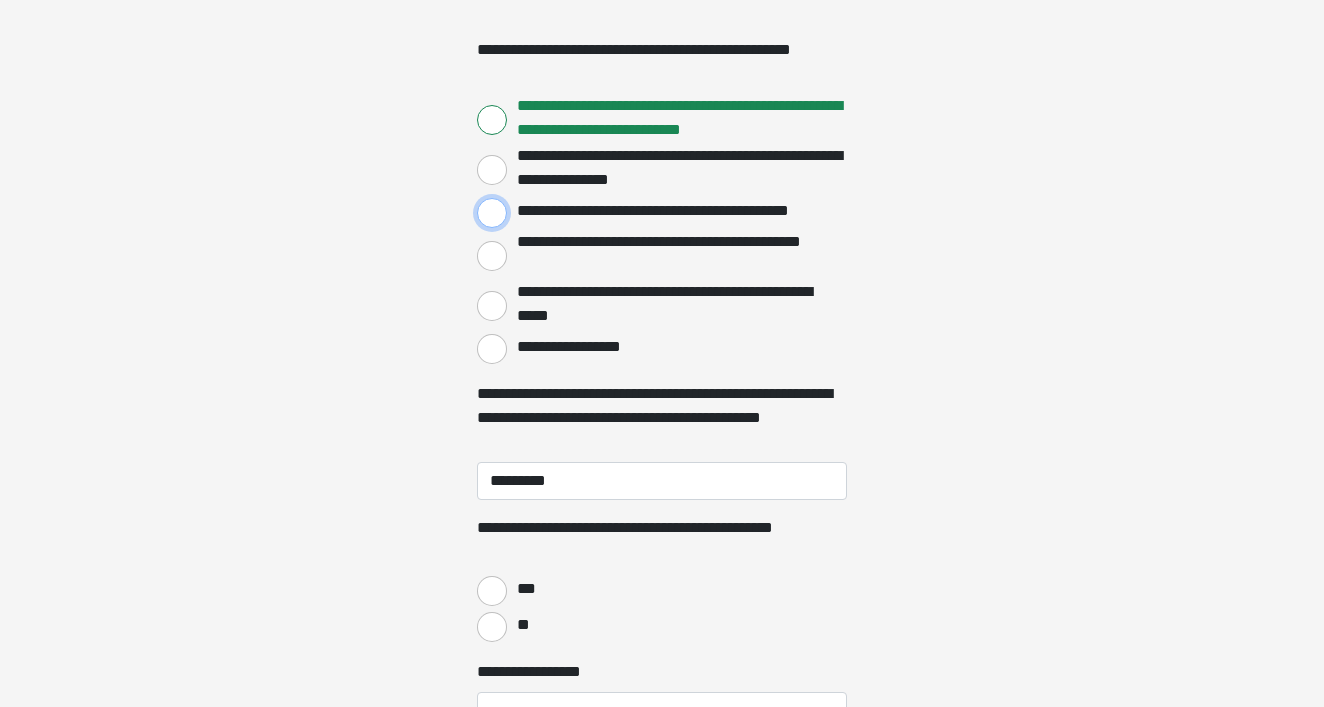 click on "**********" at bounding box center (492, 213) 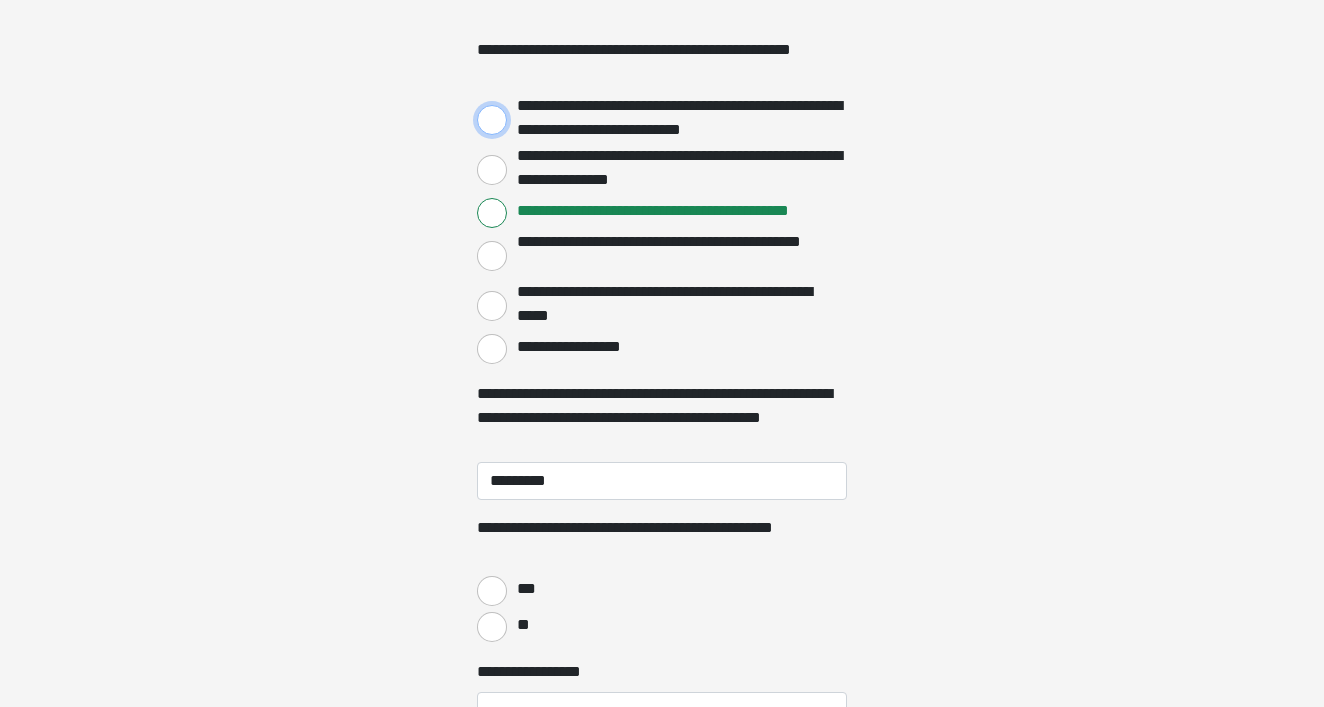 click on "**********" at bounding box center (492, 120) 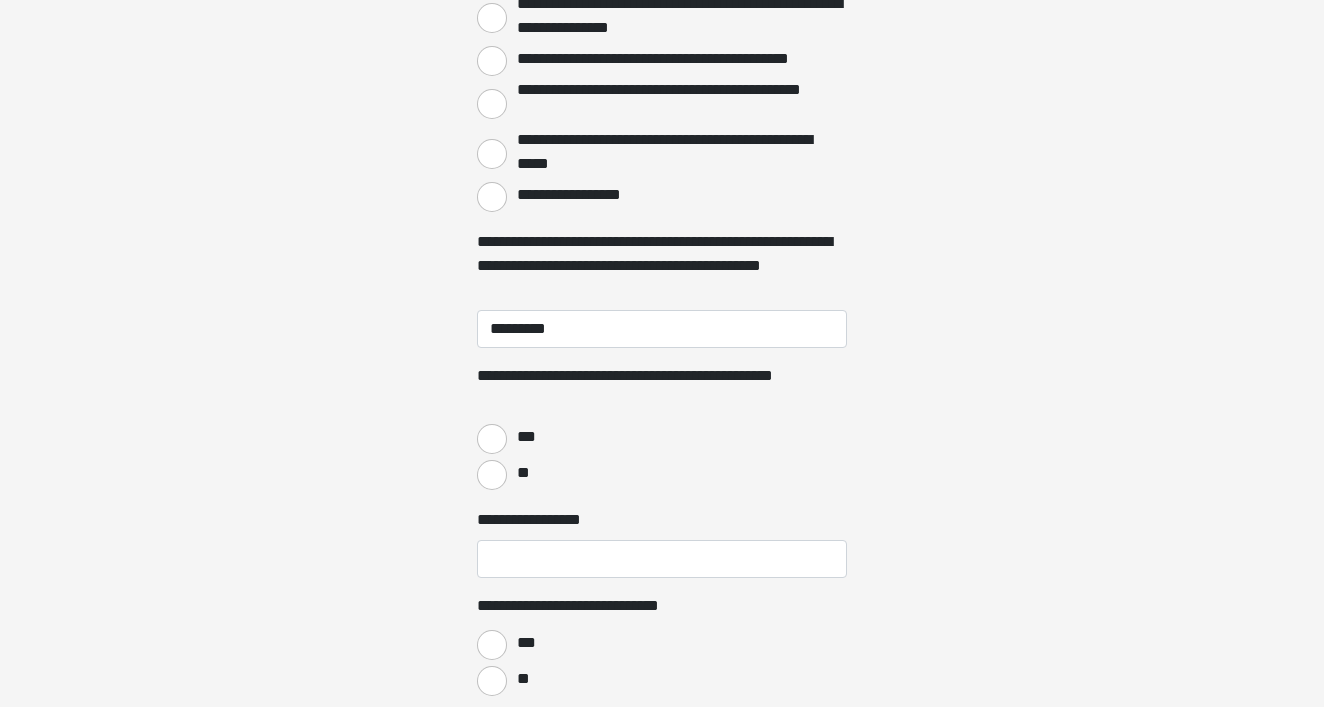 scroll, scrollTop: 6928, scrollLeft: 0, axis: vertical 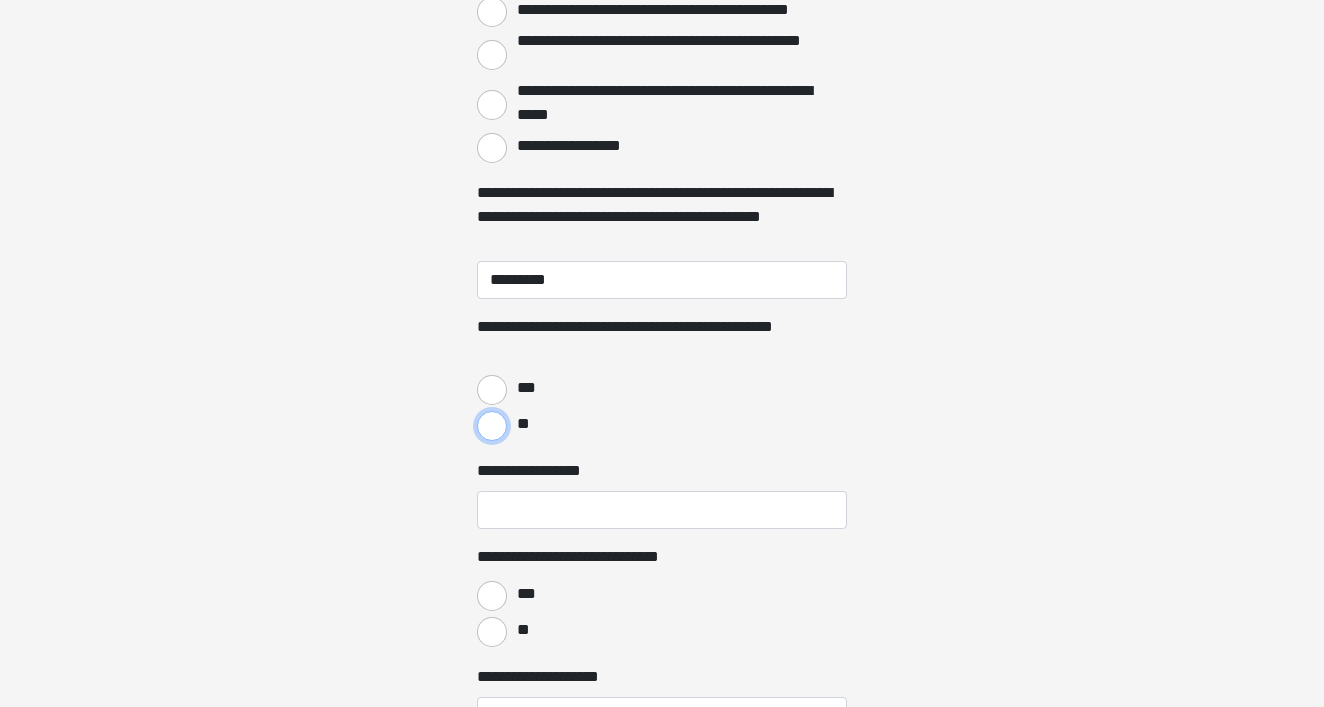 click on "**" at bounding box center (492, 426) 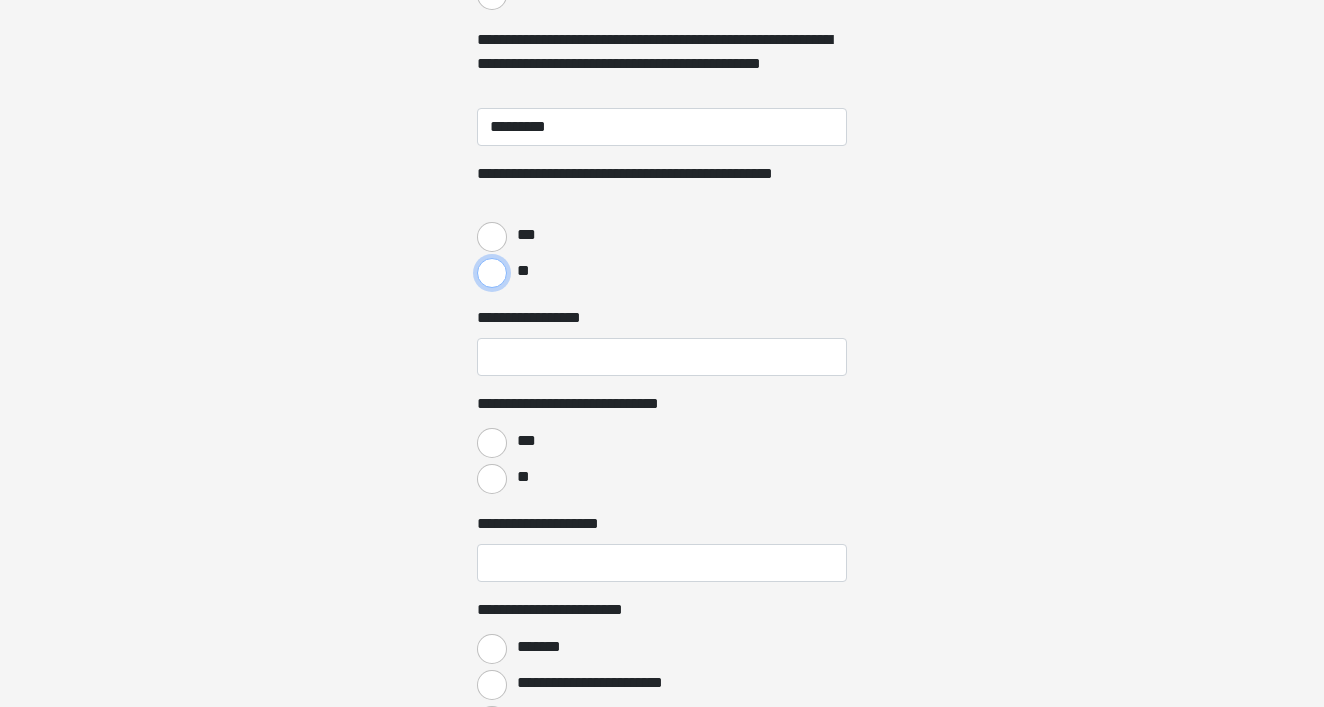 scroll, scrollTop: 7083, scrollLeft: 0, axis: vertical 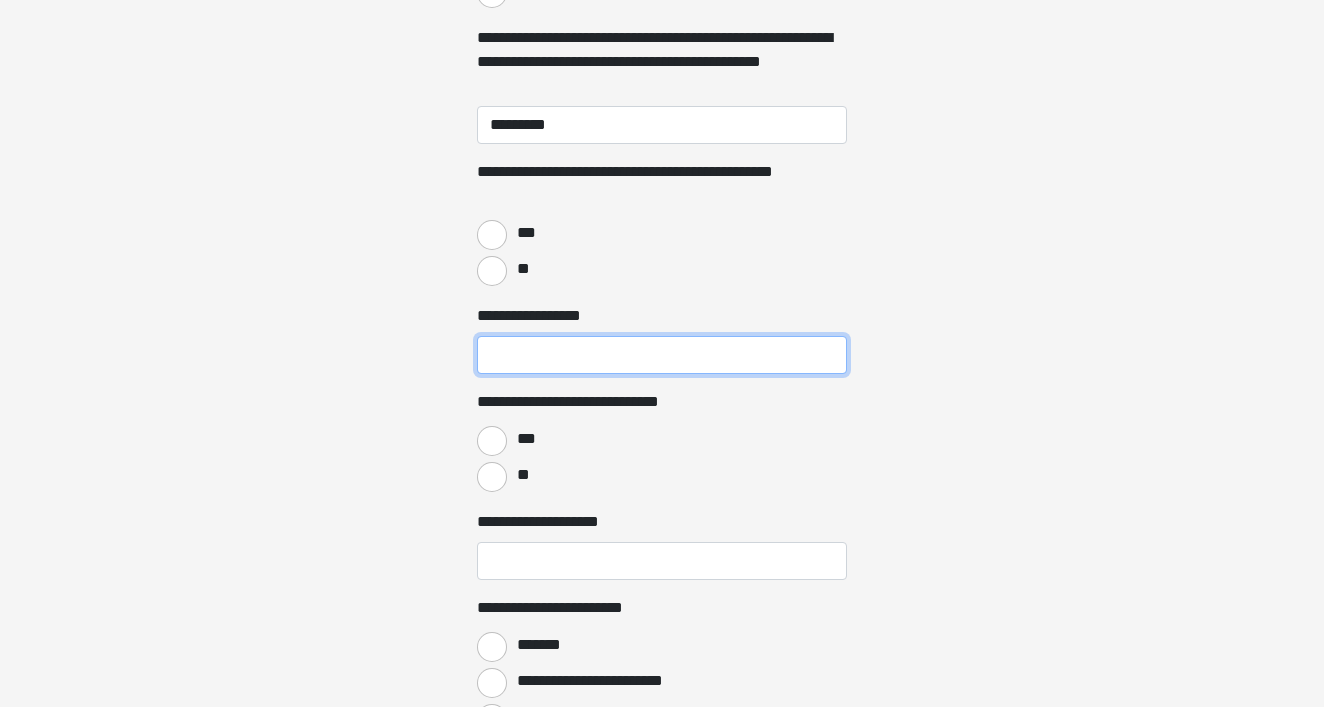 click on "**********" at bounding box center [662, 355] 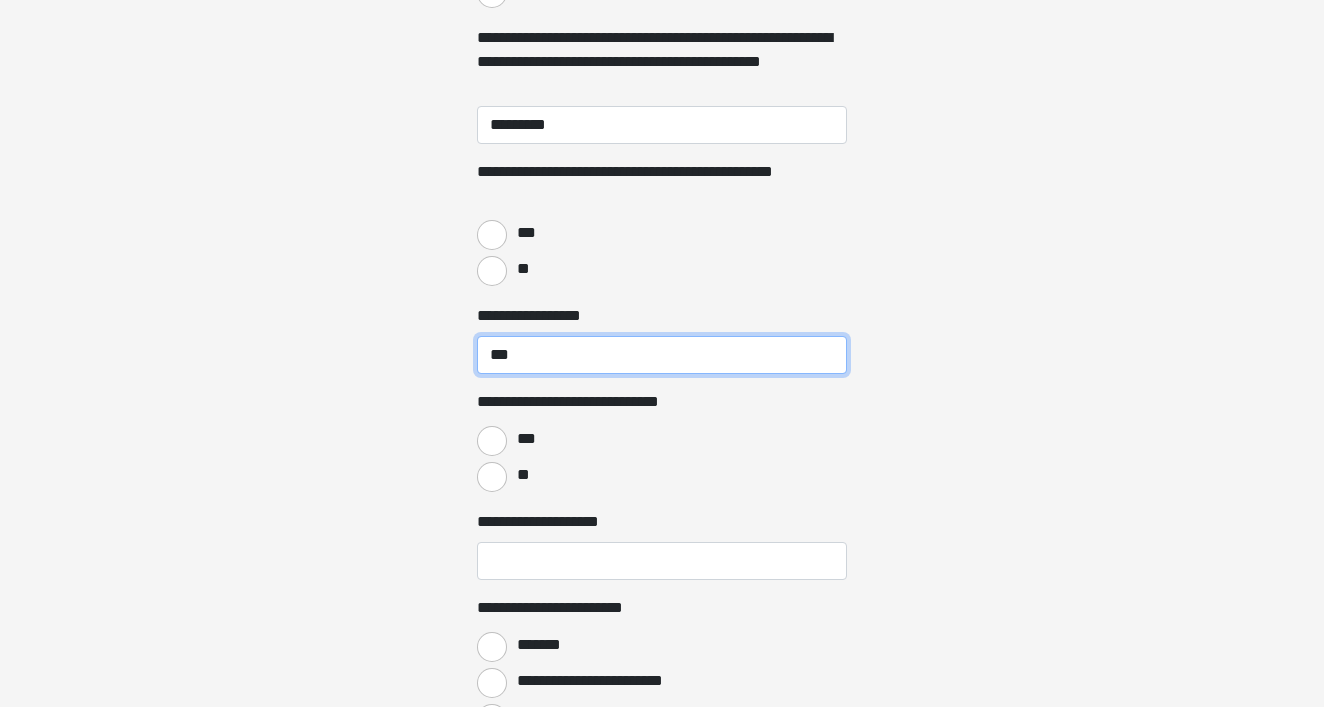 scroll, scrollTop: 7136, scrollLeft: 0, axis: vertical 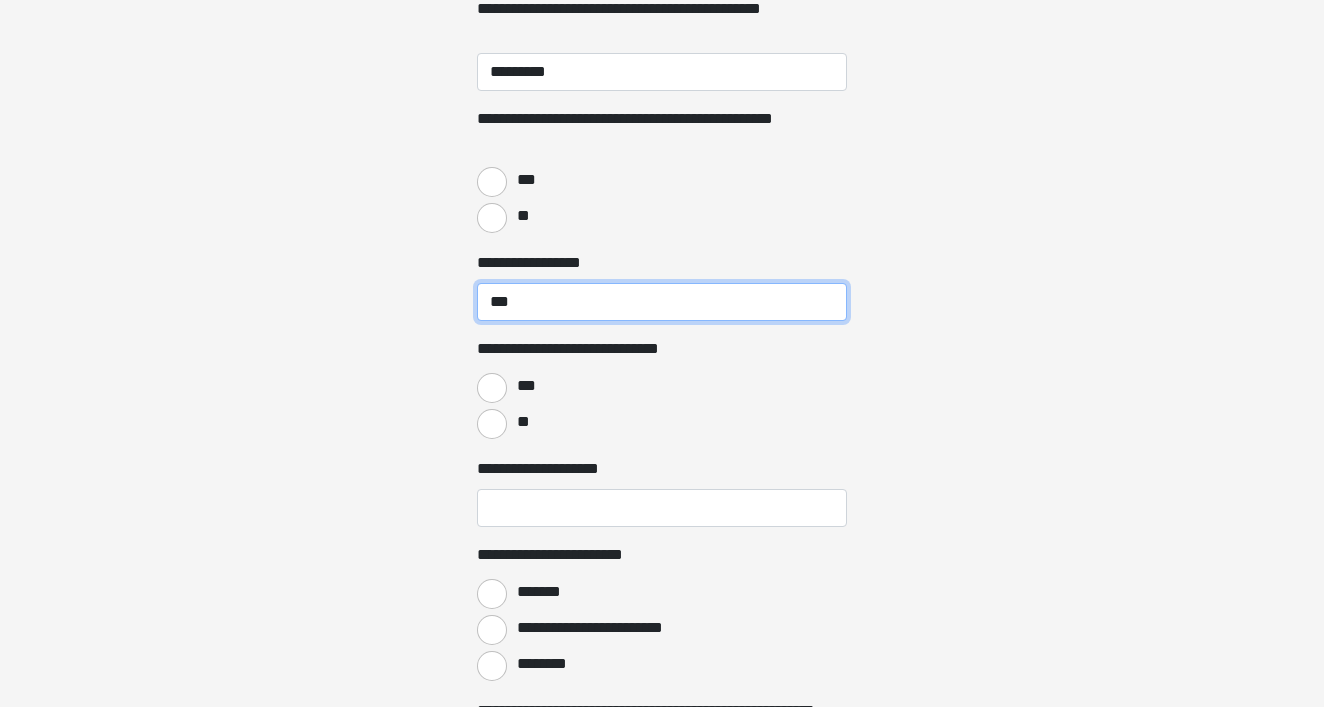 type on "***" 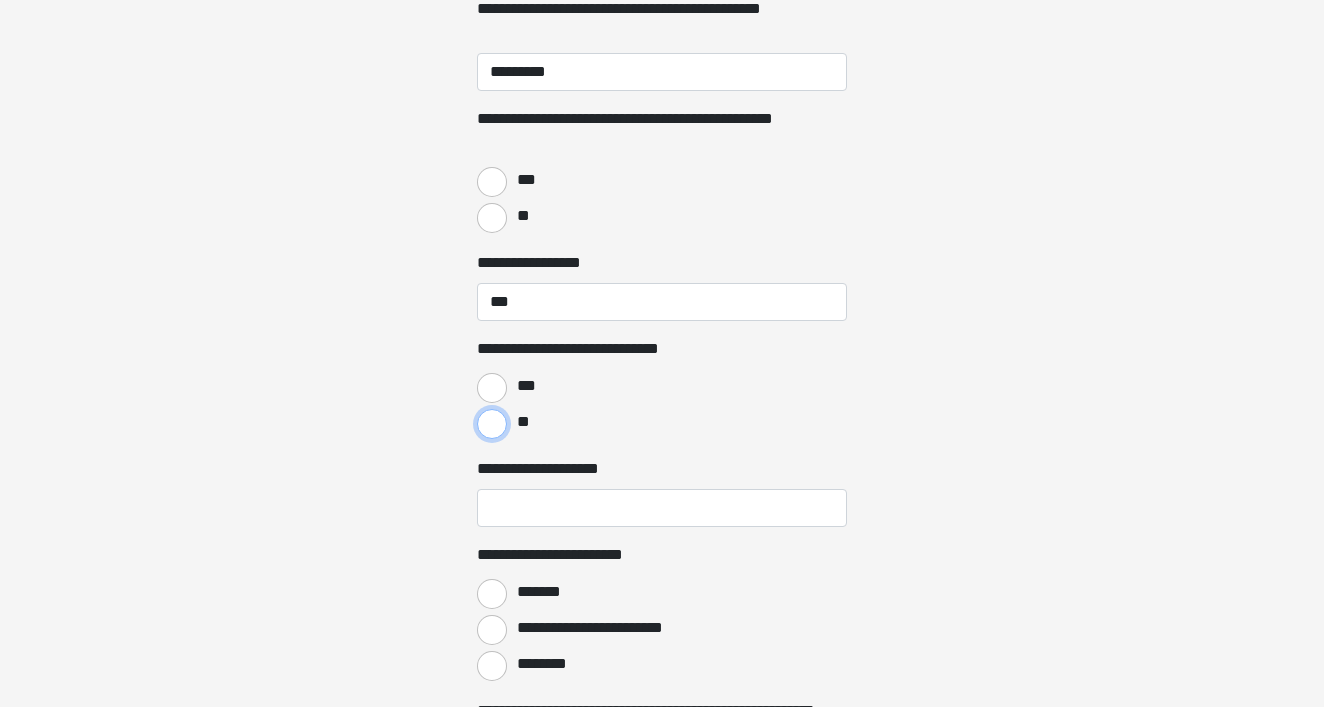 click on "**" at bounding box center (492, 424) 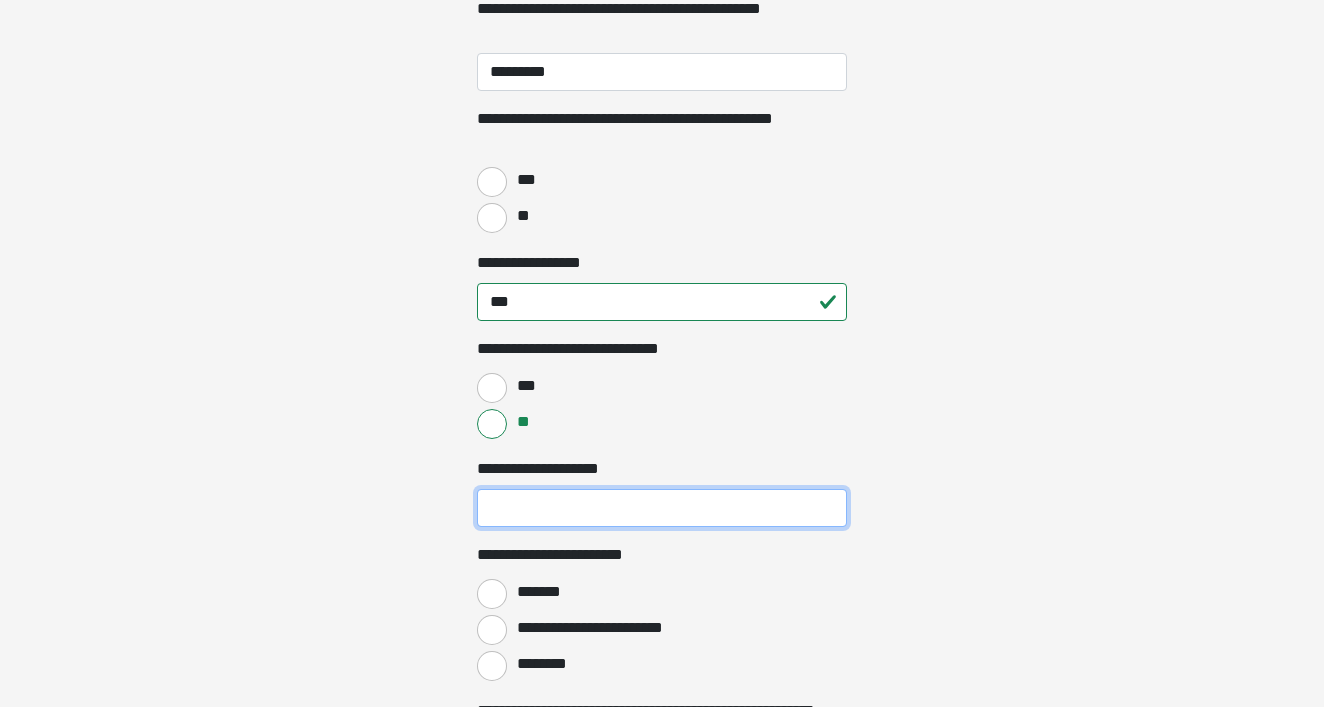 click on "**********" at bounding box center [662, 508] 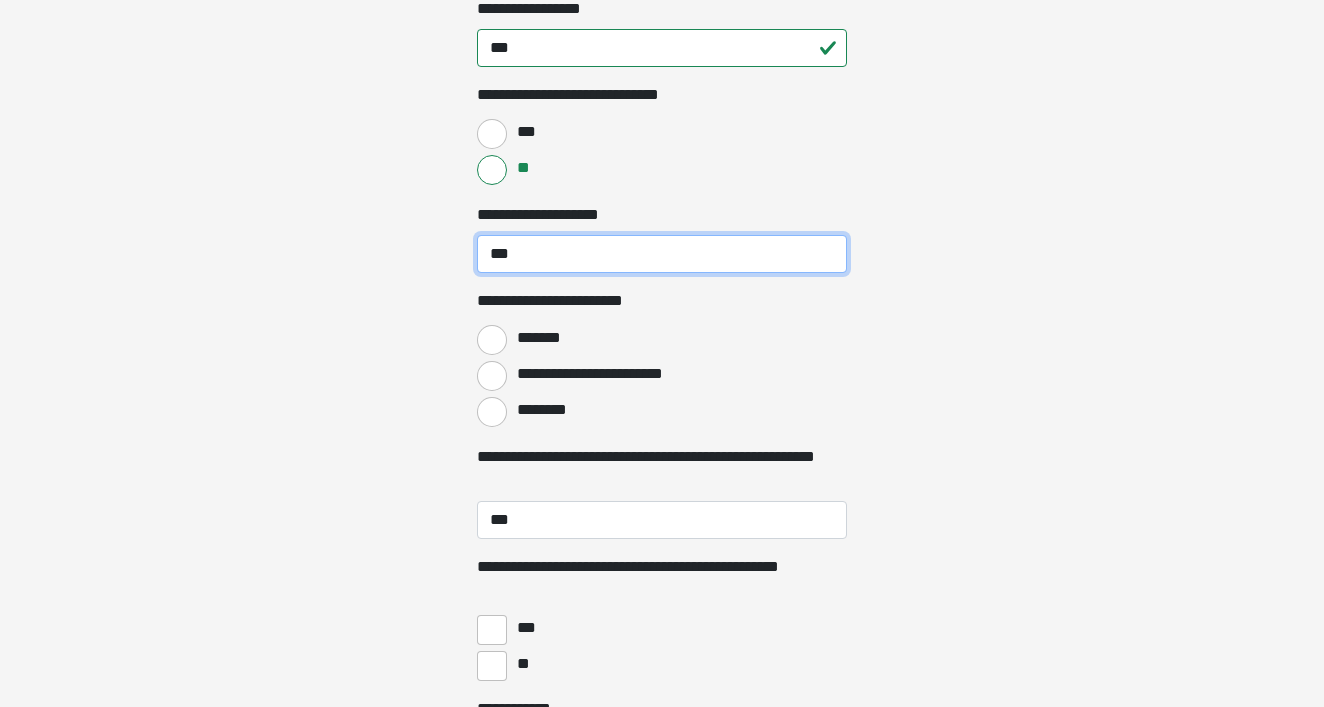 scroll, scrollTop: 7393, scrollLeft: 0, axis: vertical 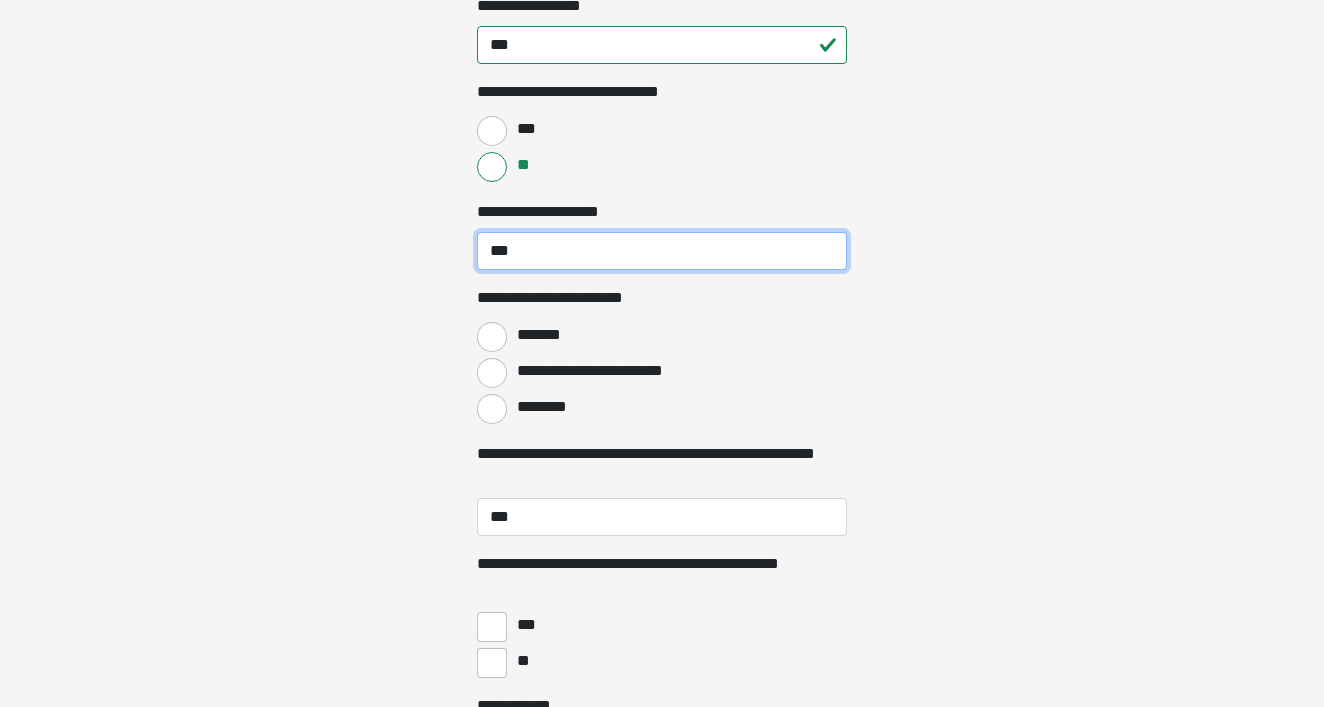 type on "***" 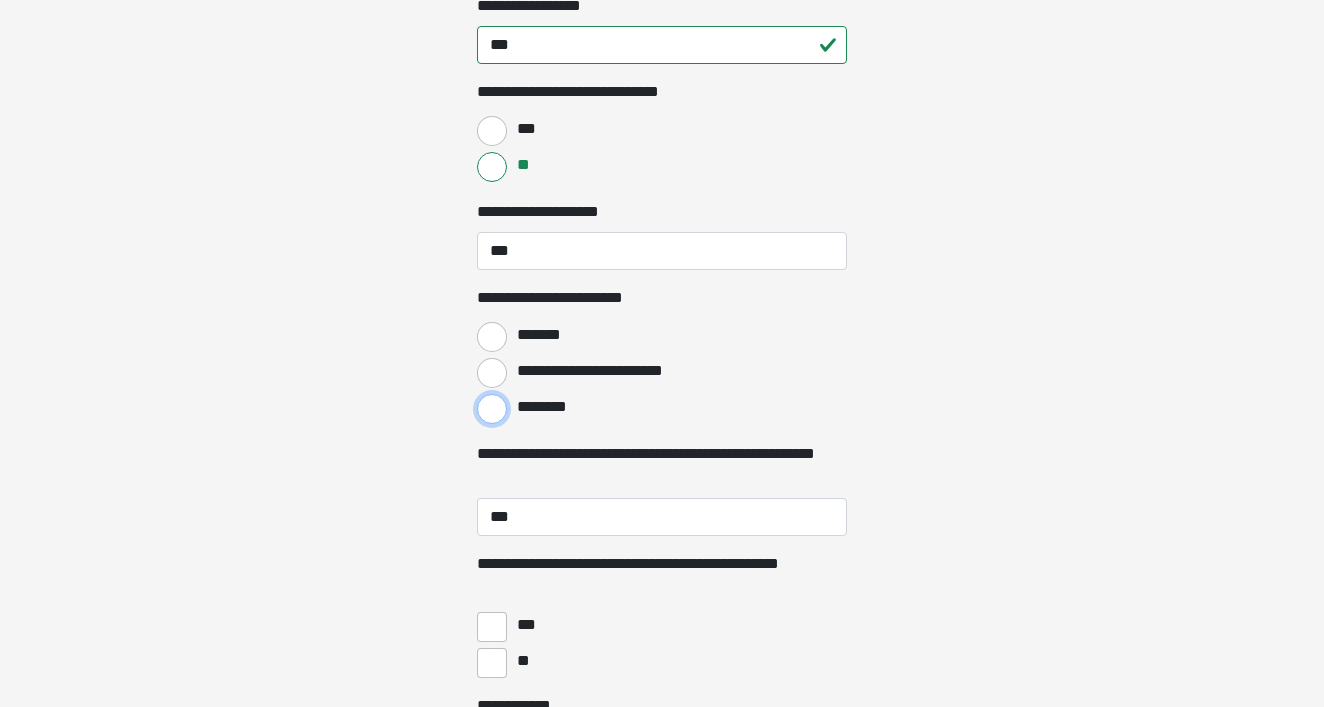 click on "********" at bounding box center [492, 409] 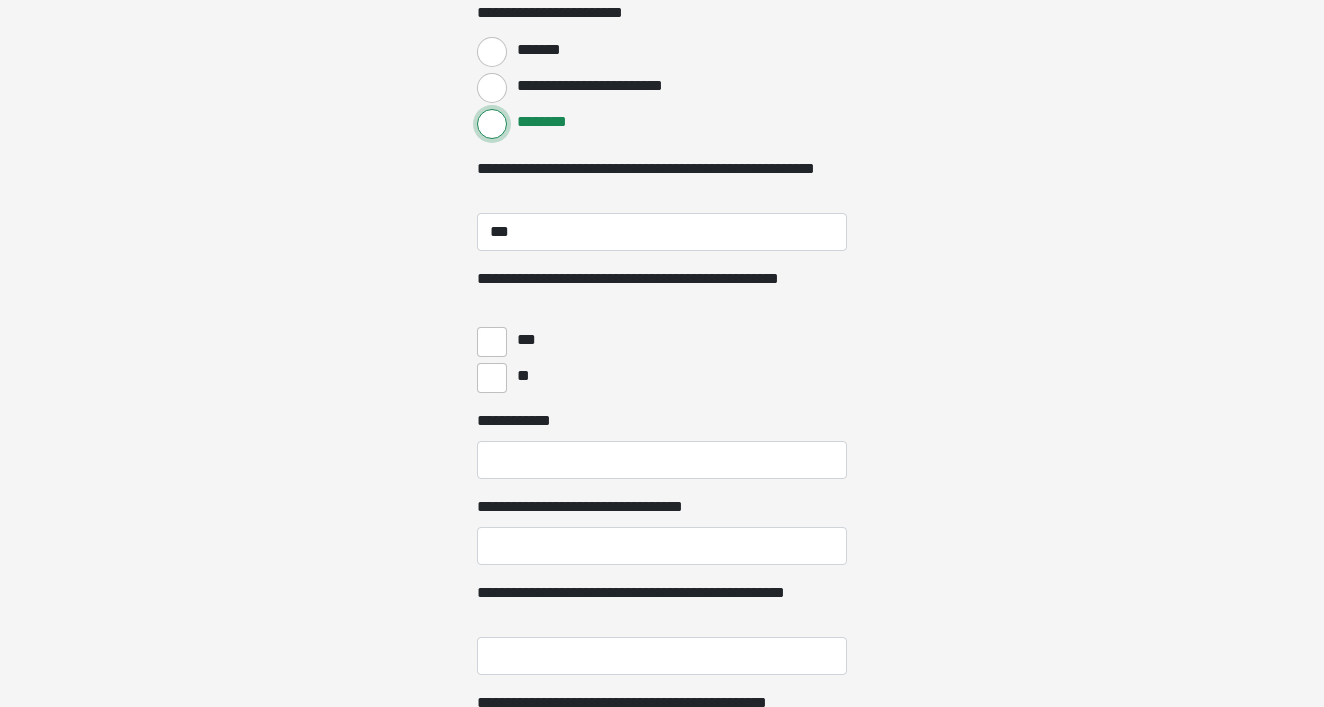 scroll, scrollTop: 7680, scrollLeft: 0, axis: vertical 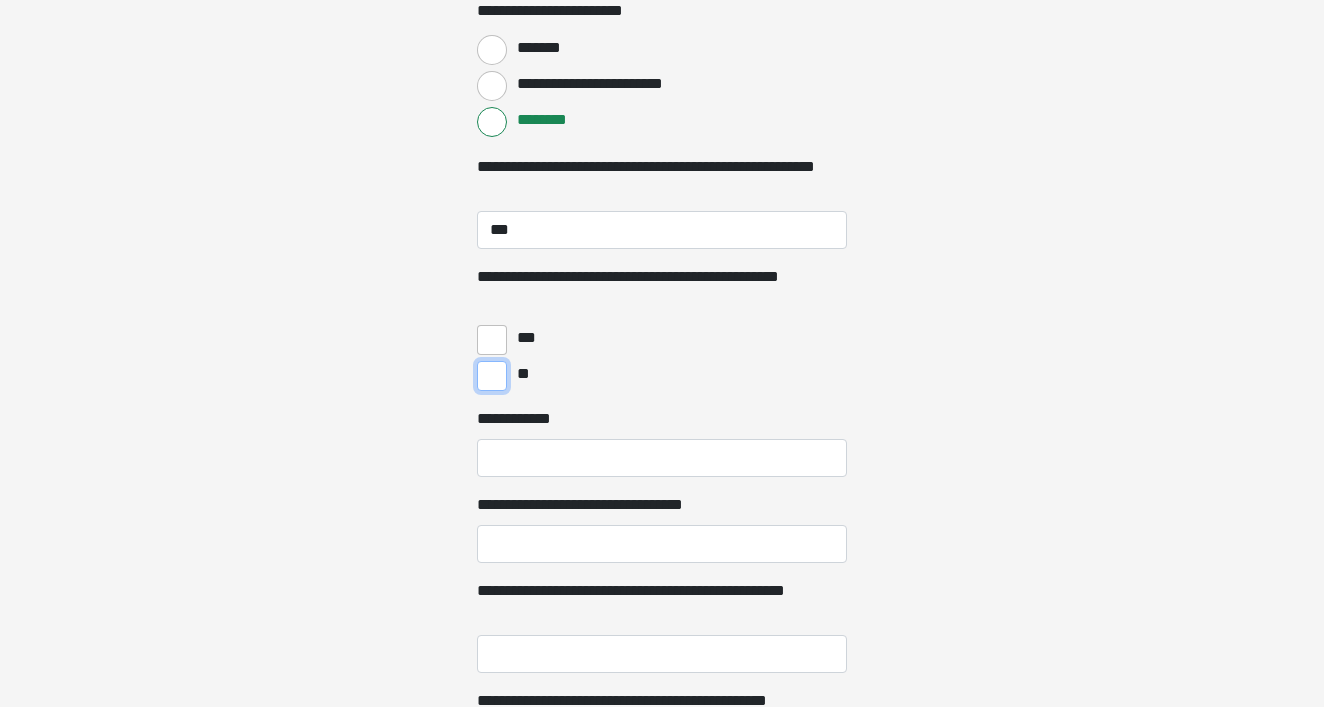 click on "**" at bounding box center [492, 376] 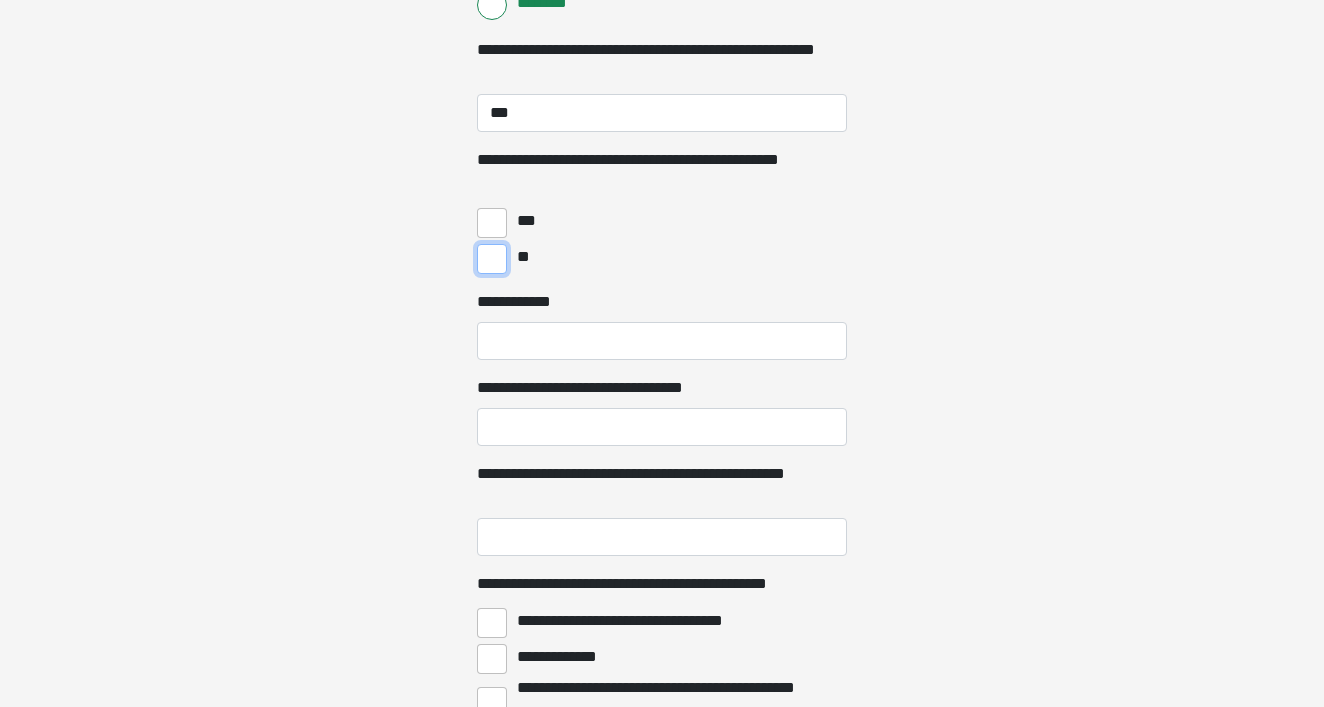 scroll, scrollTop: 7799, scrollLeft: 0, axis: vertical 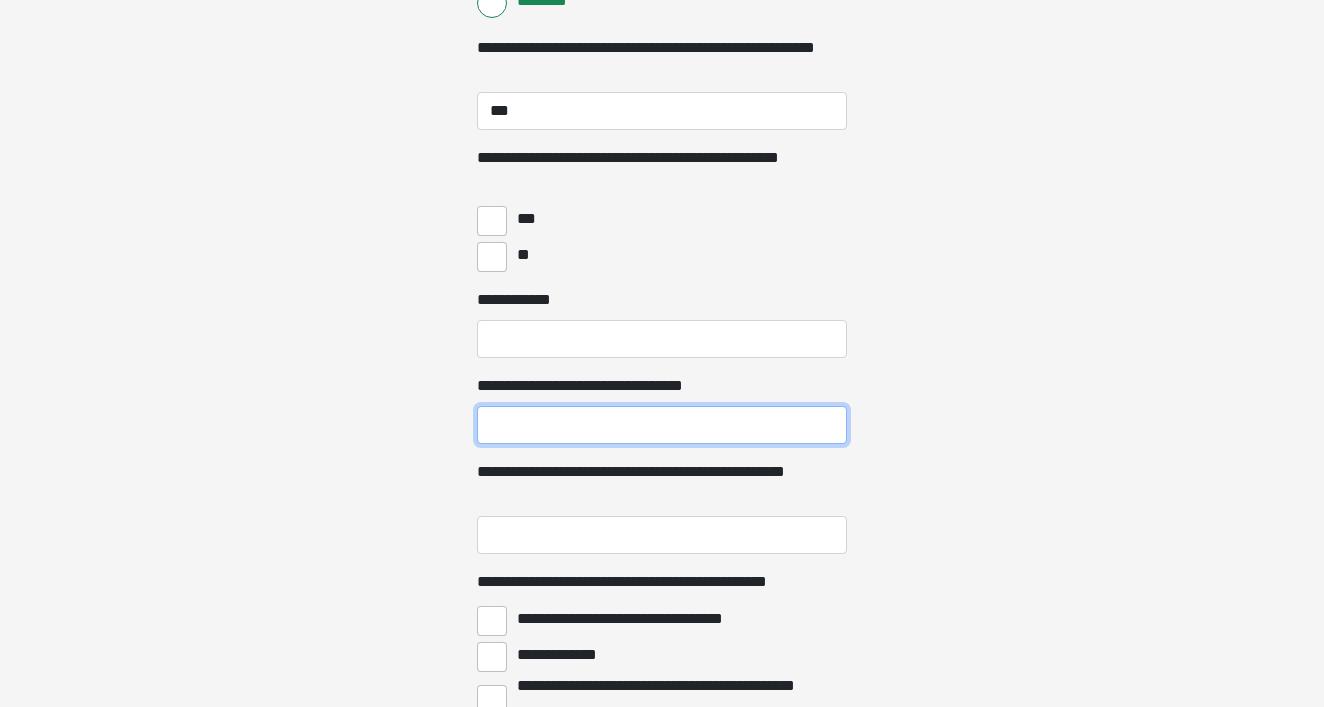 click on "**********" at bounding box center [662, 425] 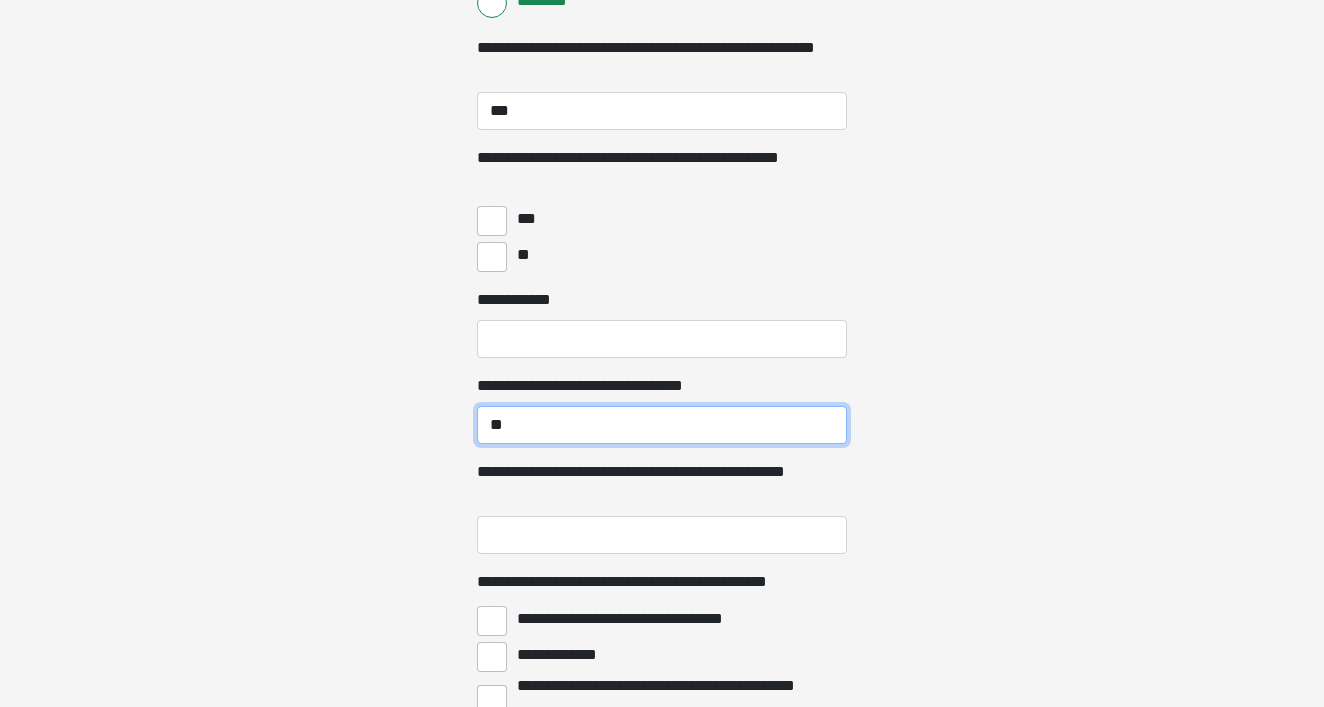 type on "*" 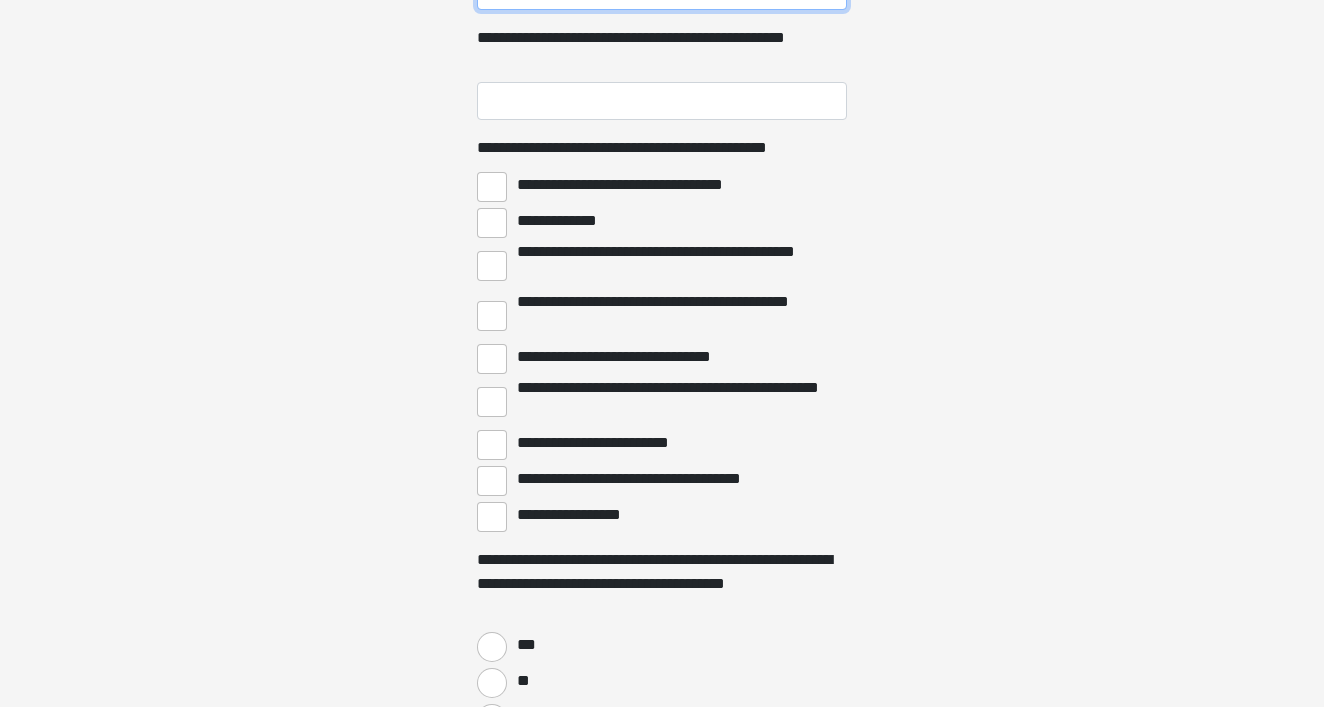 scroll, scrollTop: 8232, scrollLeft: 0, axis: vertical 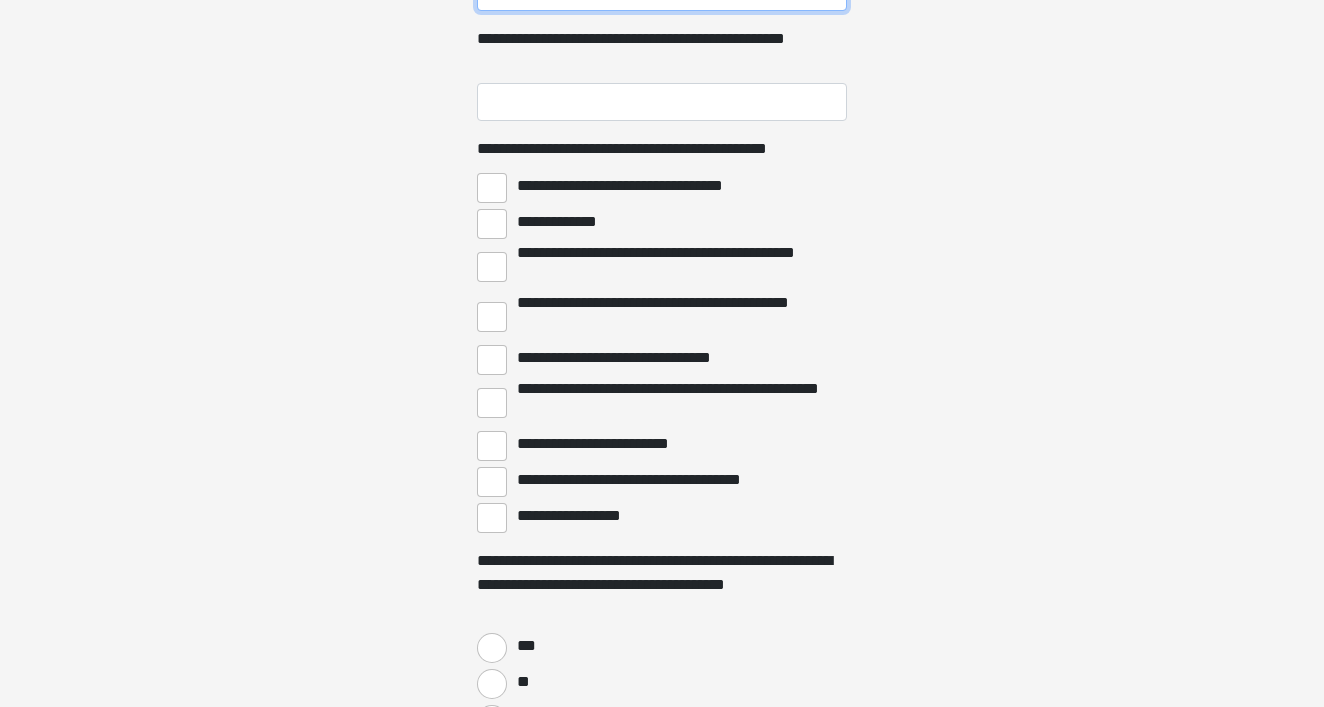 type on "***" 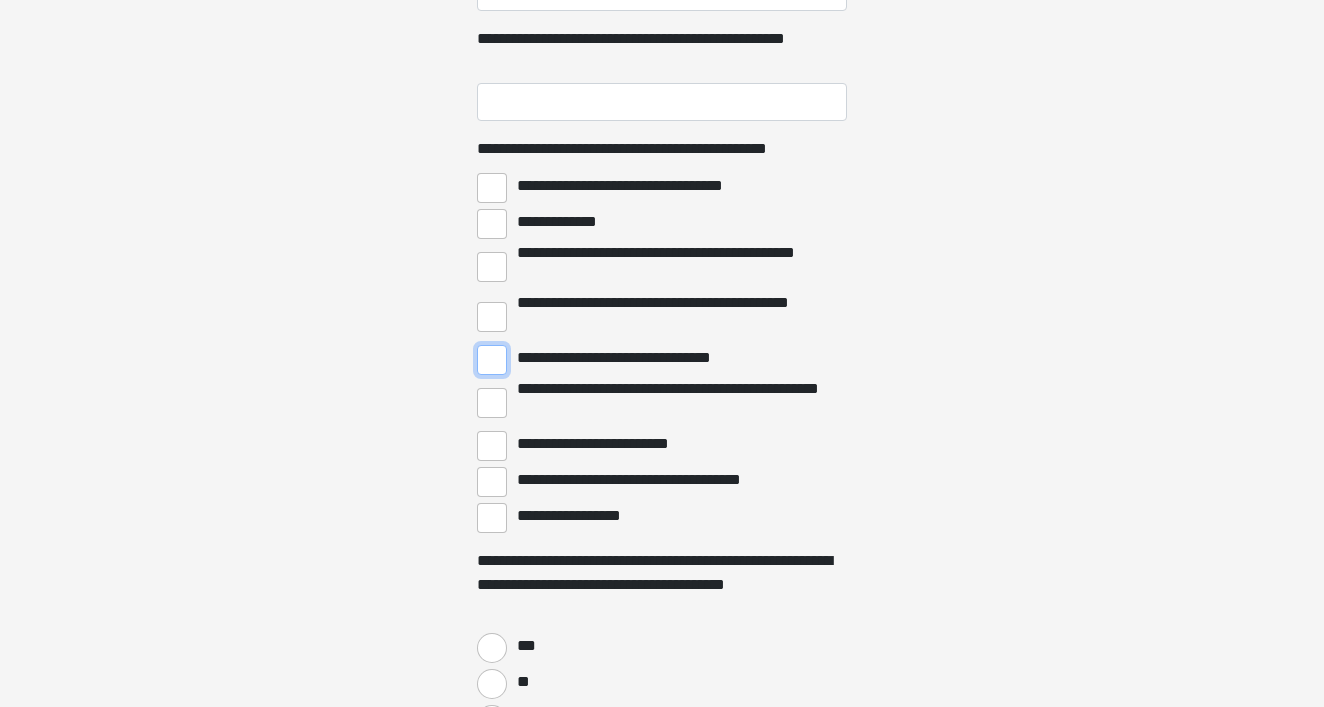 click on "**********" at bounding box center (492, 360) 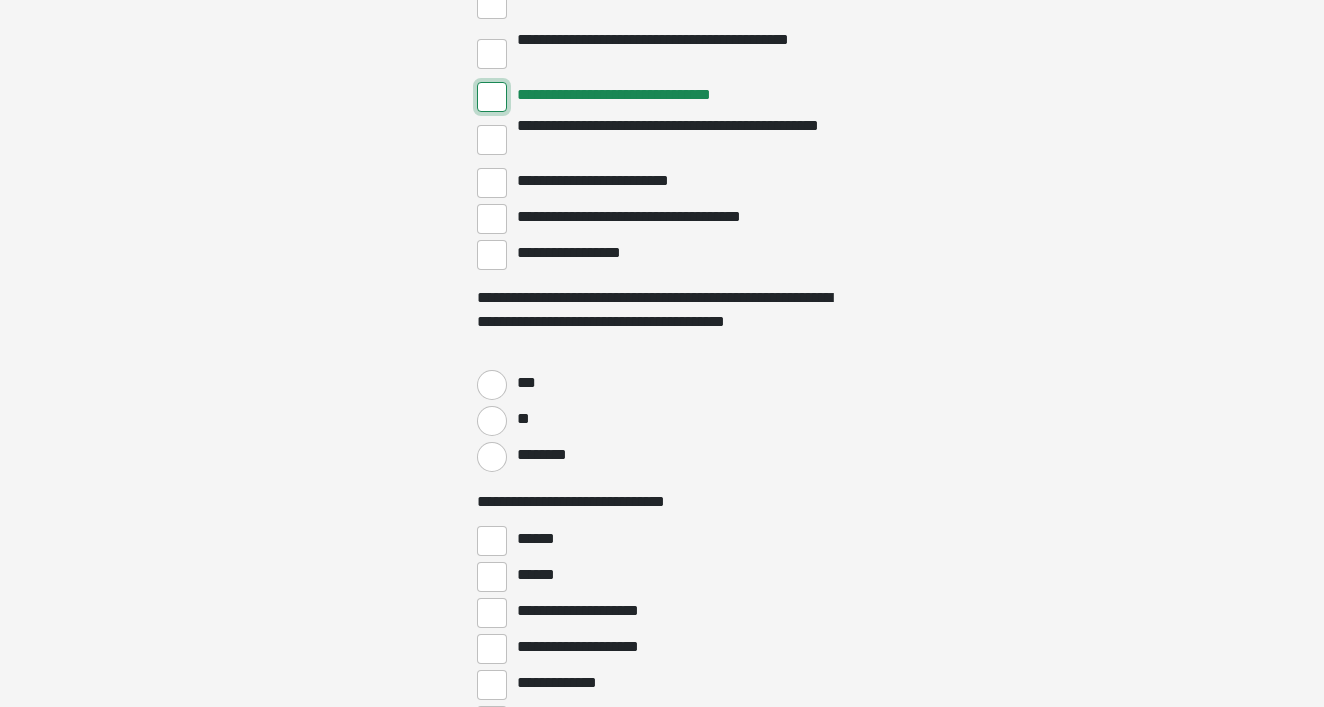 scroll, scrollTop: 8511, scrollLeft: 0, axis: vertical 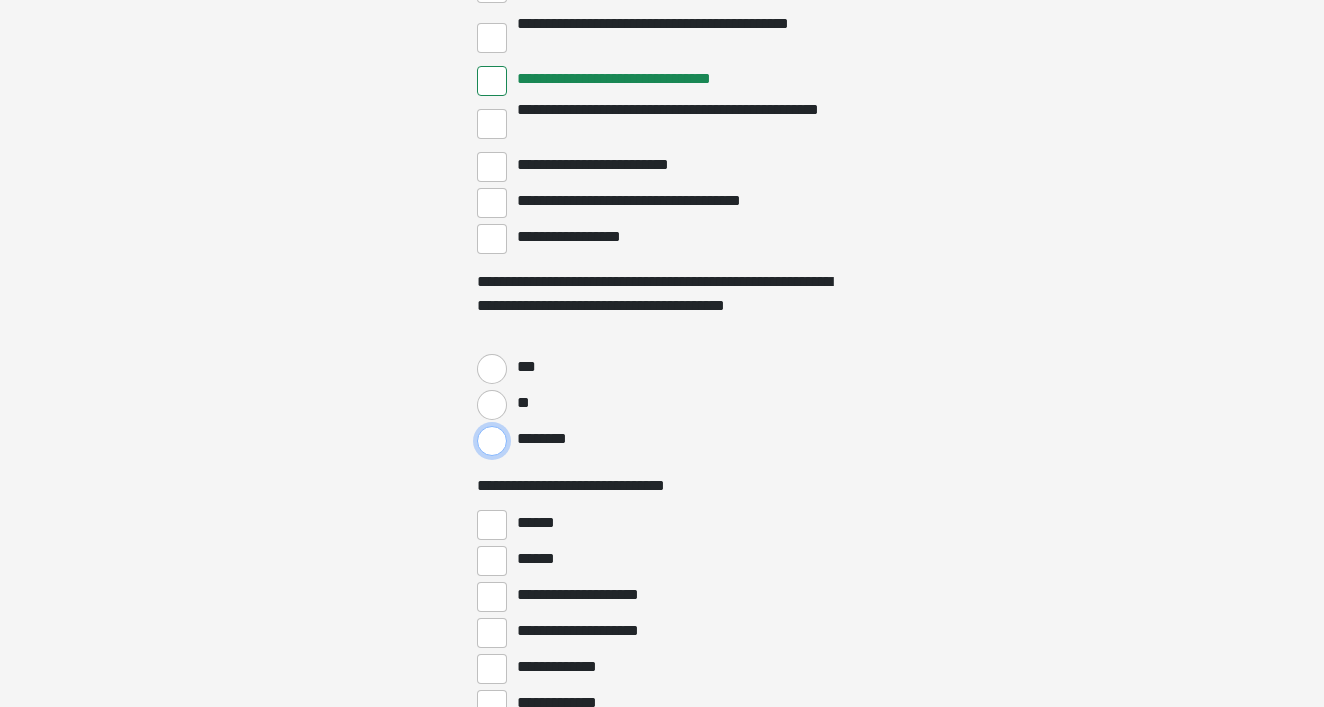 click on "********" at bounding box center [492, 441] 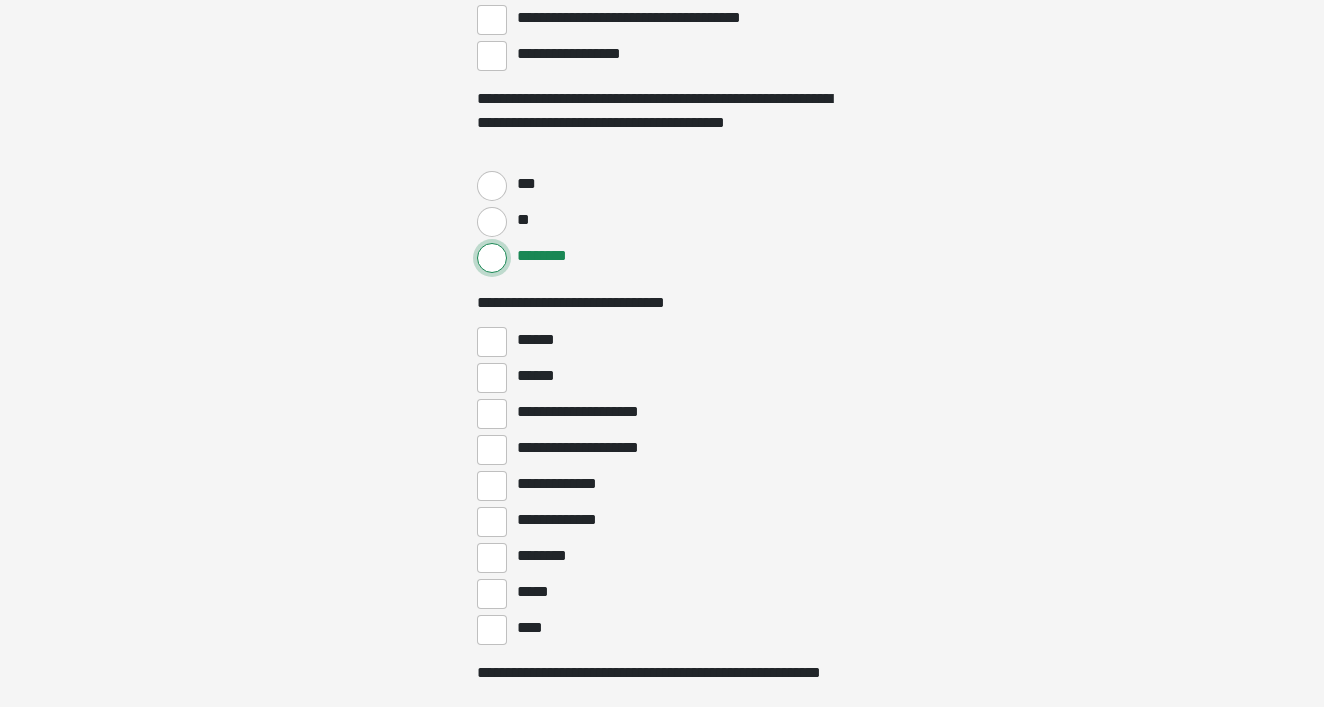 scroll, scrollTop: 8707, scrollLeft: 0, axis: vertical 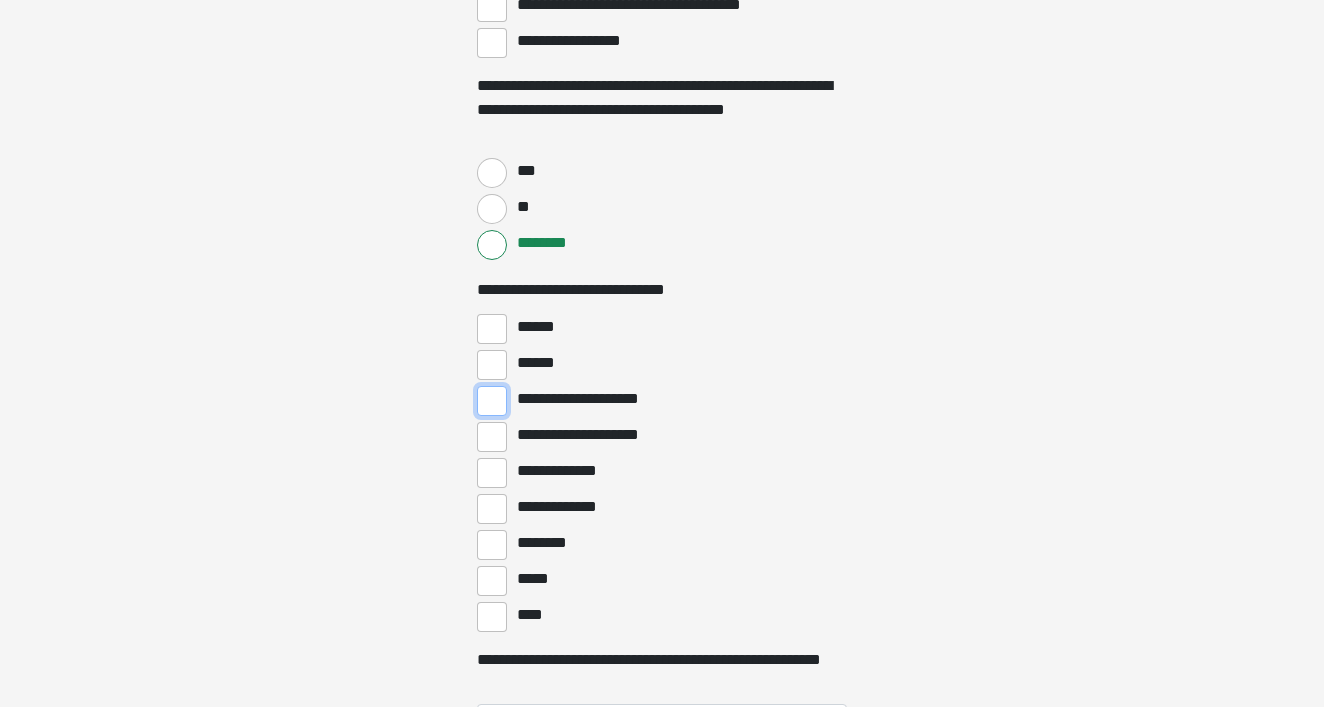 click on "**********" at bounding box center (492, 401) 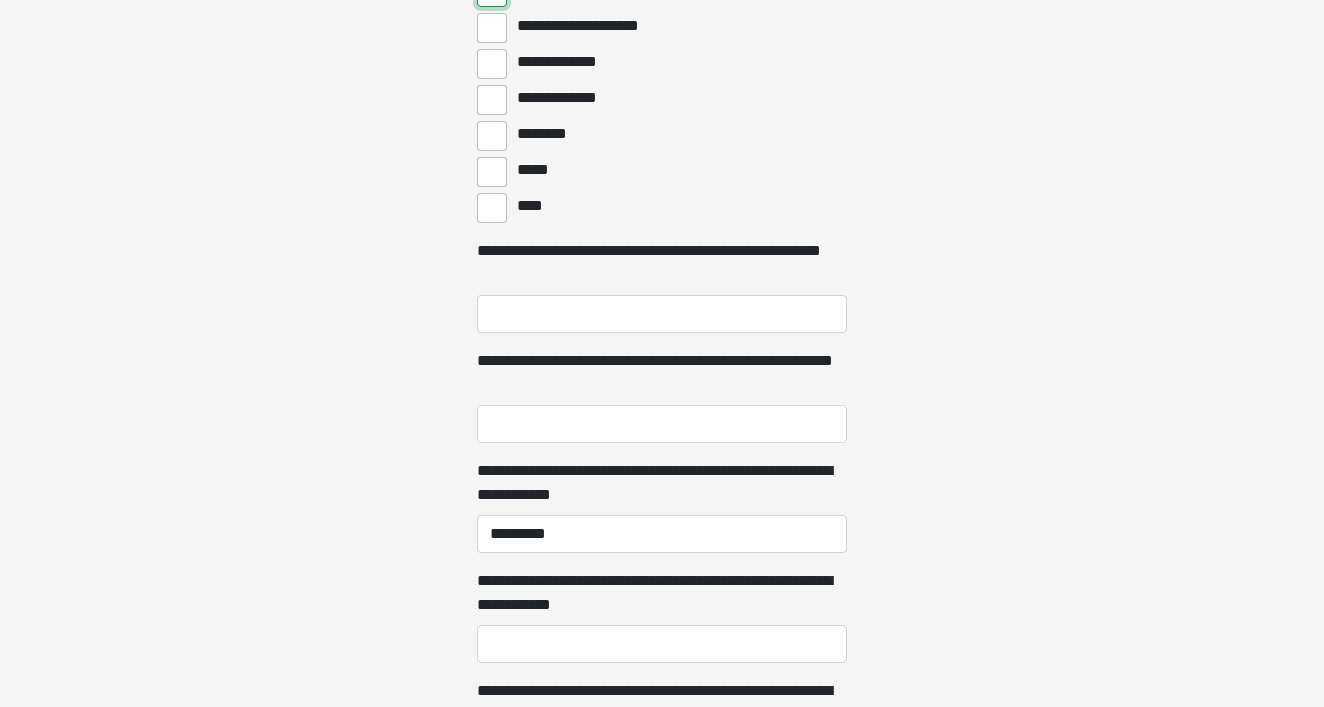 scroll, scrollTop: 9118, scrollLeft: 0, axis: vertical 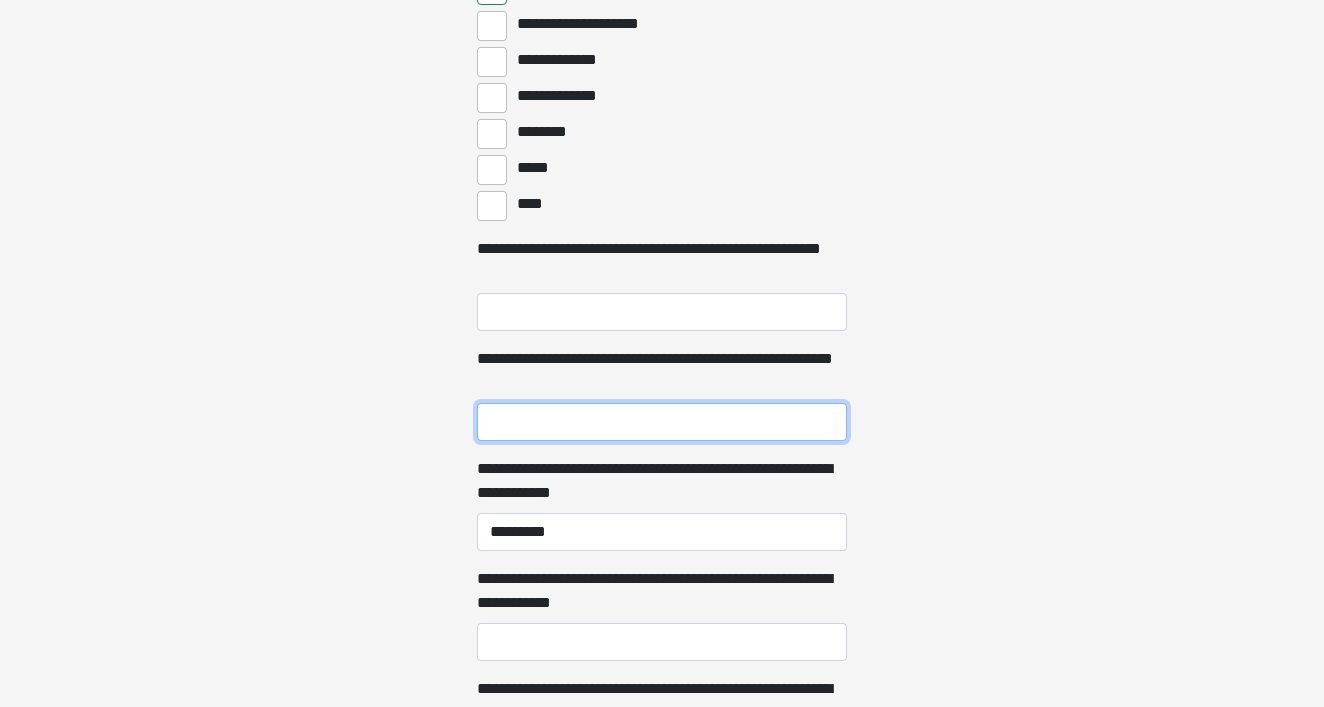 click on "**********" at bounding box center [662, 422] 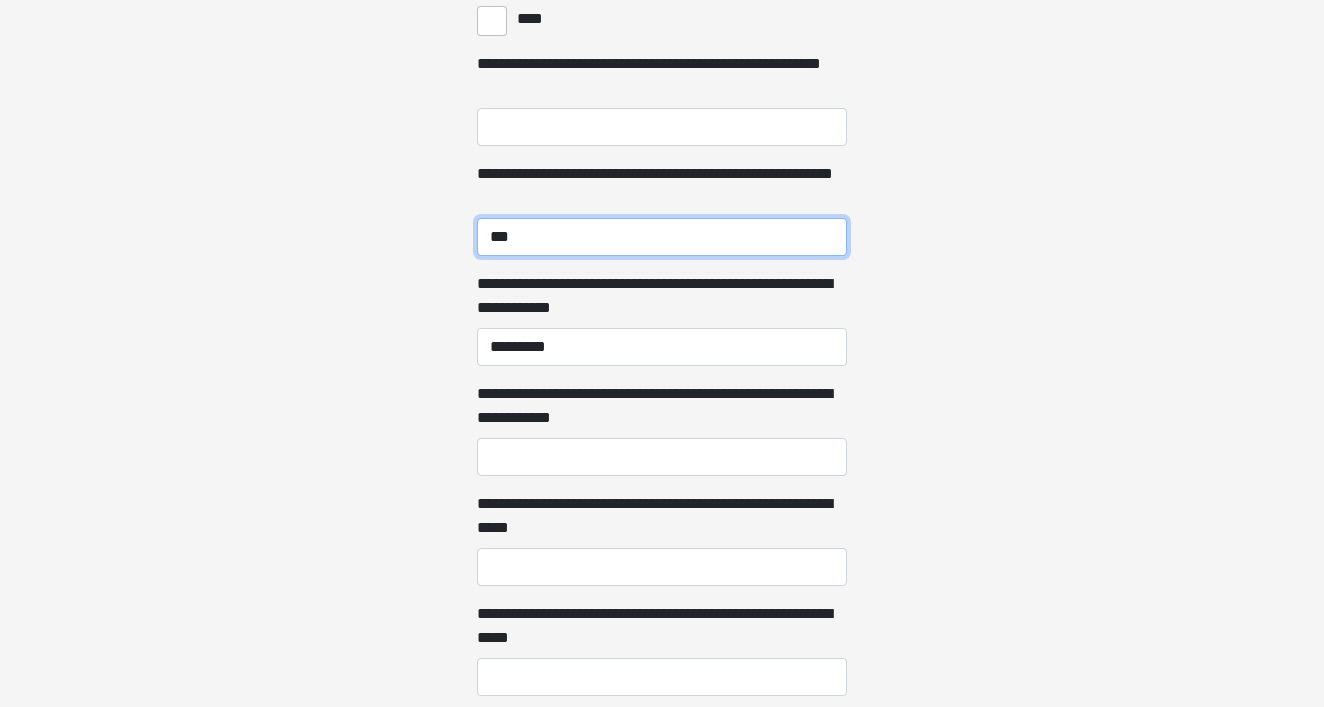 scroll, scrollTop: 9405, scrollLeft: 0, axis: vertical 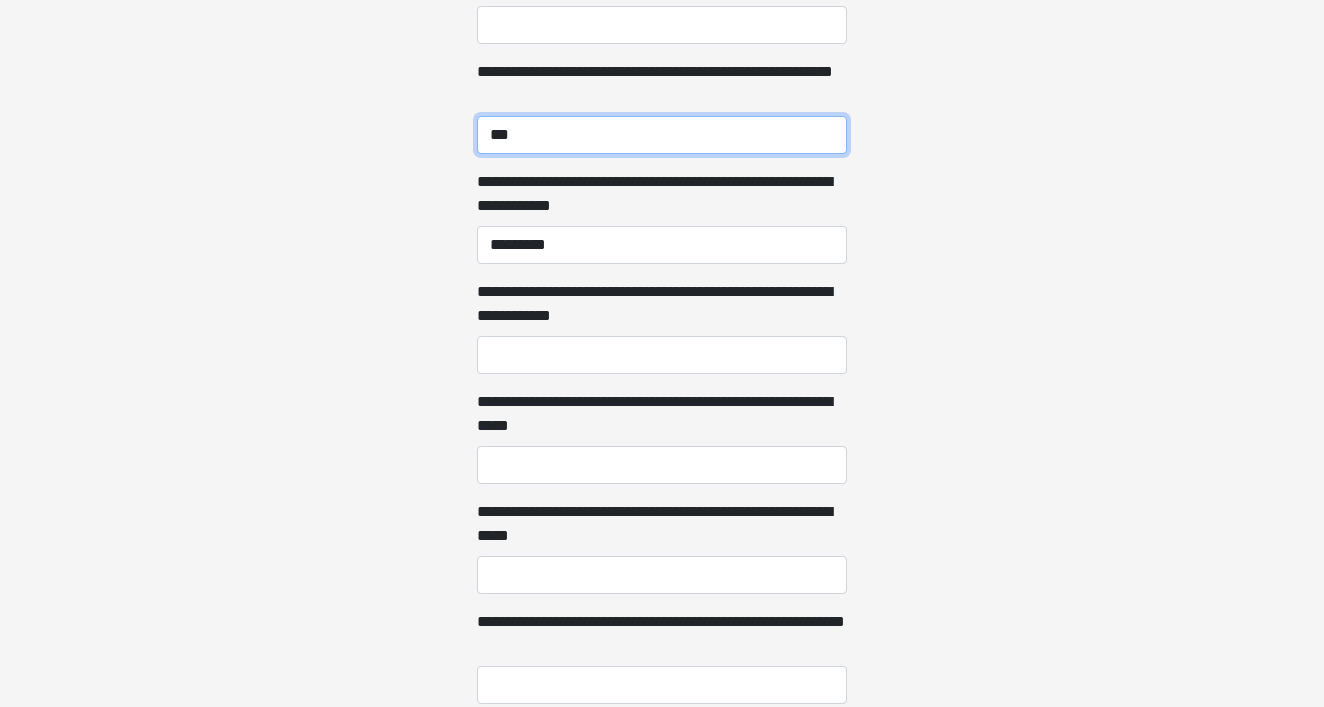 type on "***" 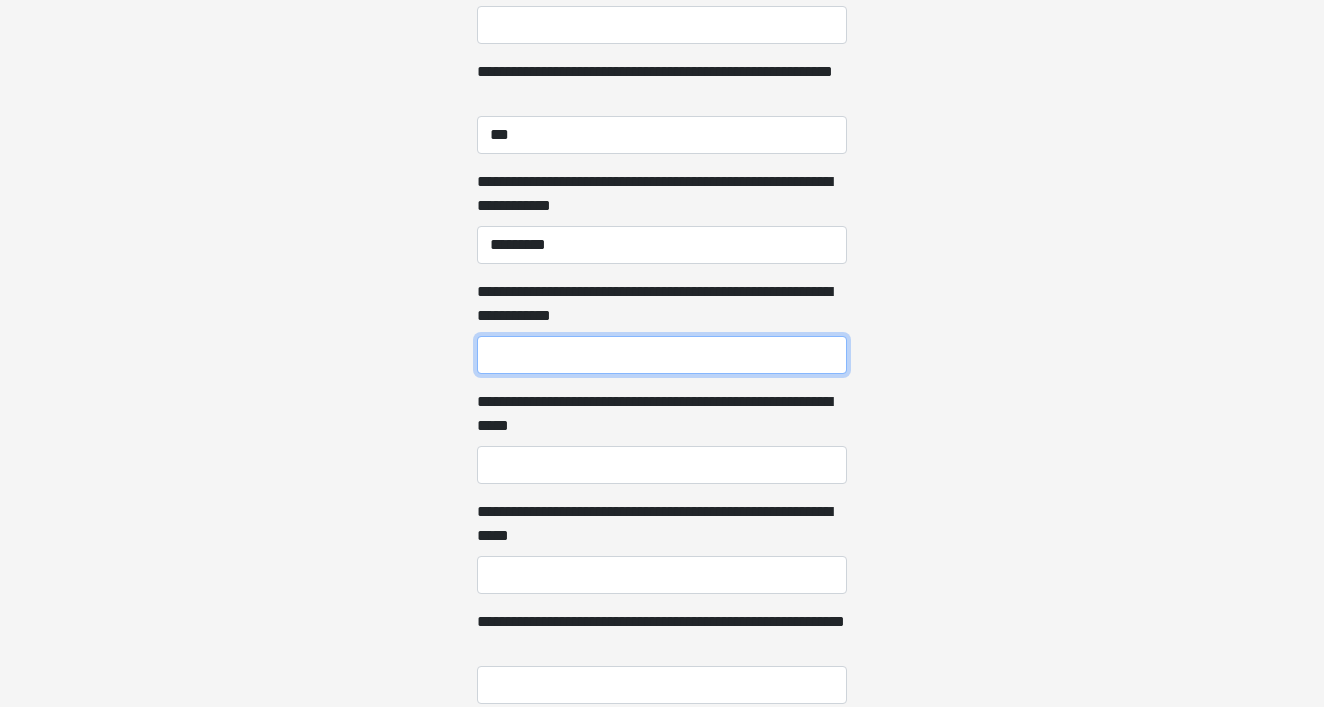click on "**********" at bounding box center (662, 355) 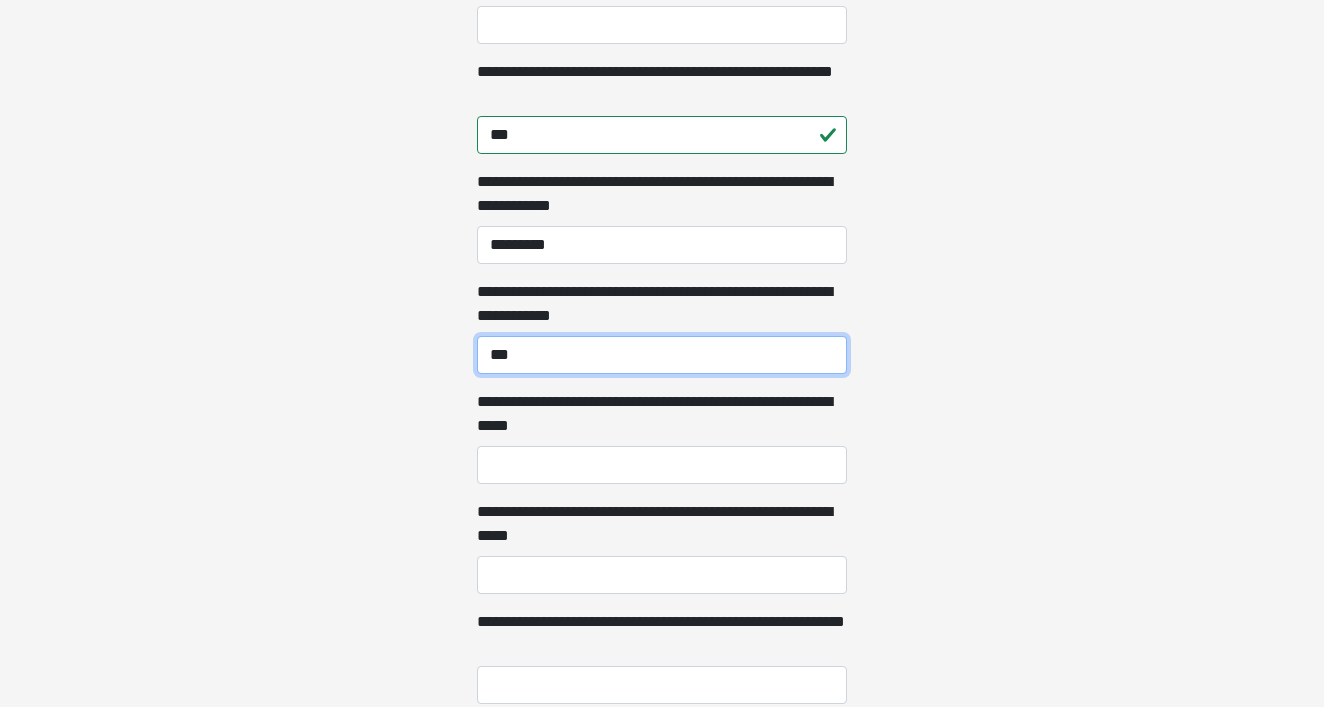 type on "***" 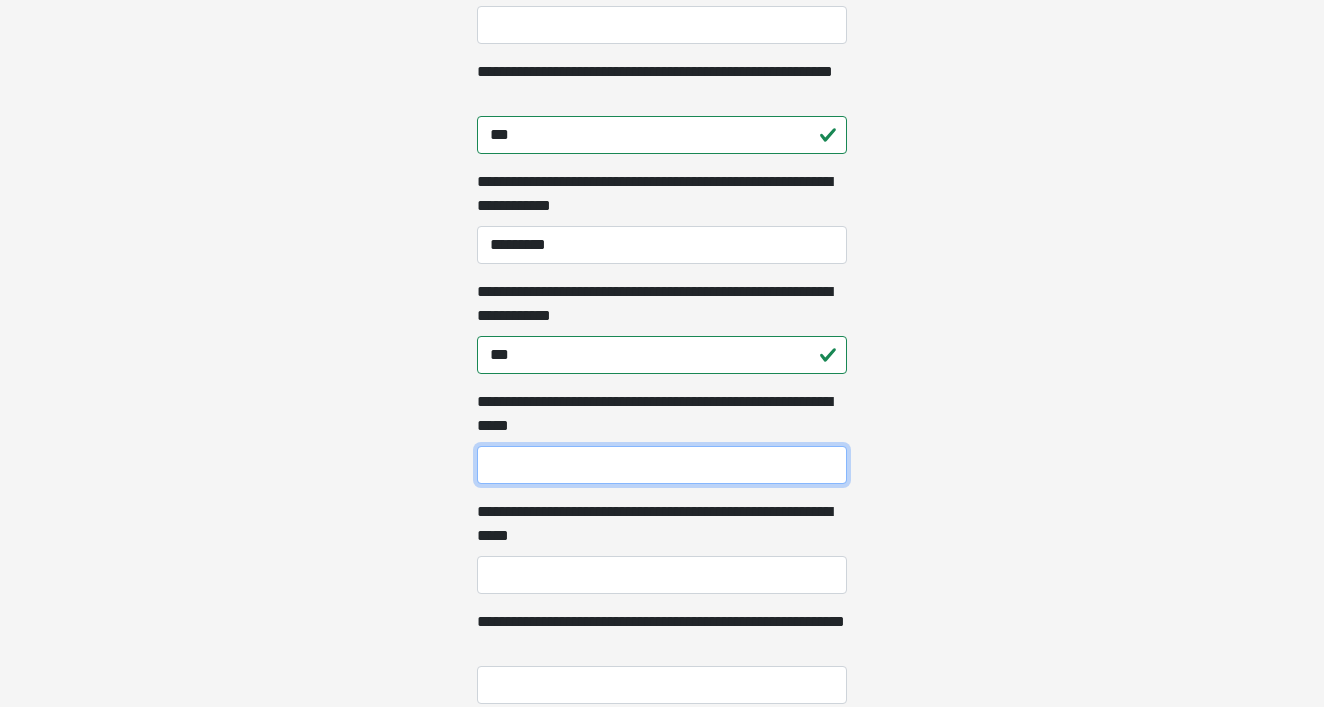 click on "**********" at bounding box center [662, 465] 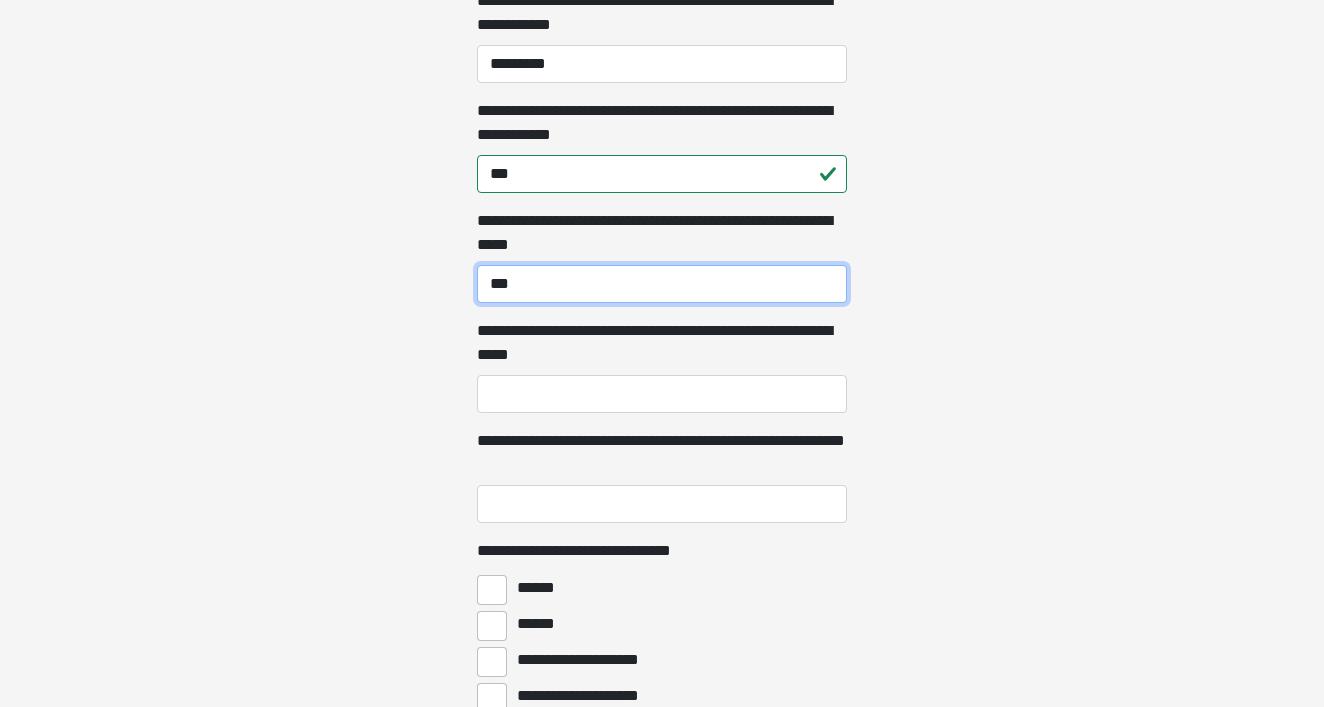 scroll, scrollTop: 9592, scrollLeft: 0, axis: vertical 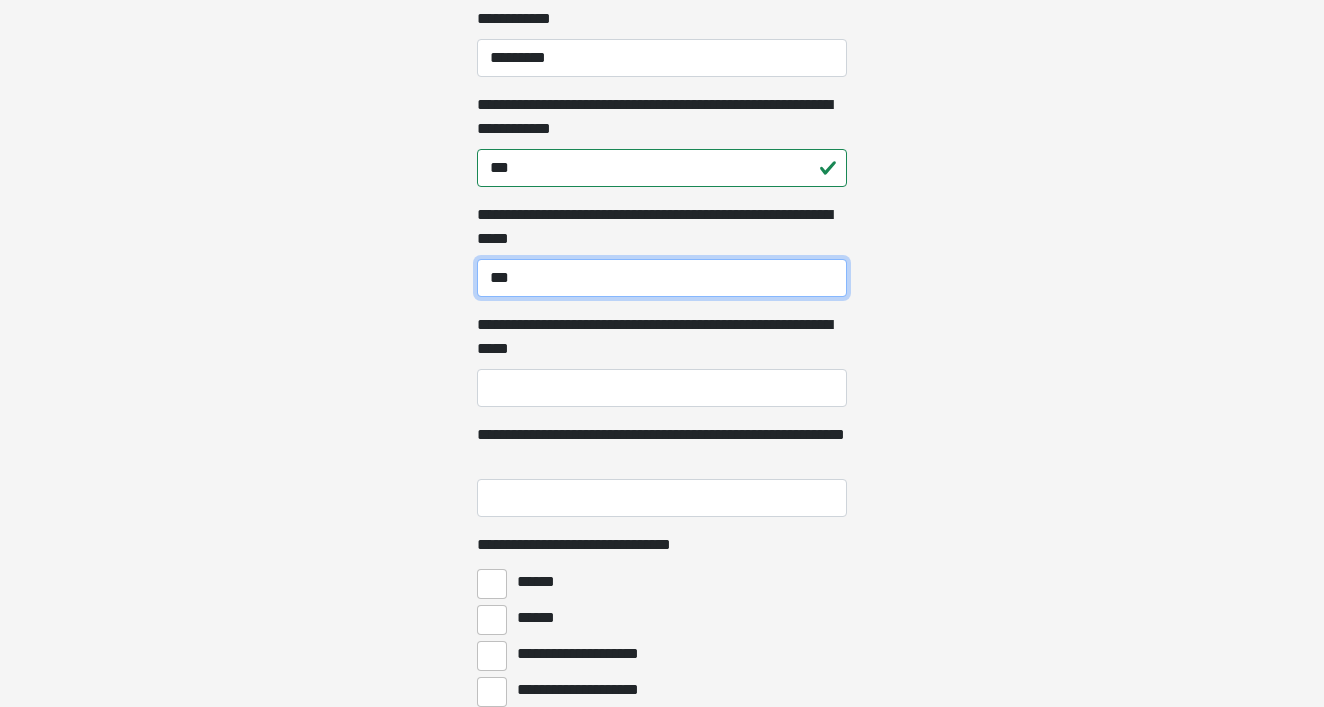 type on "***" 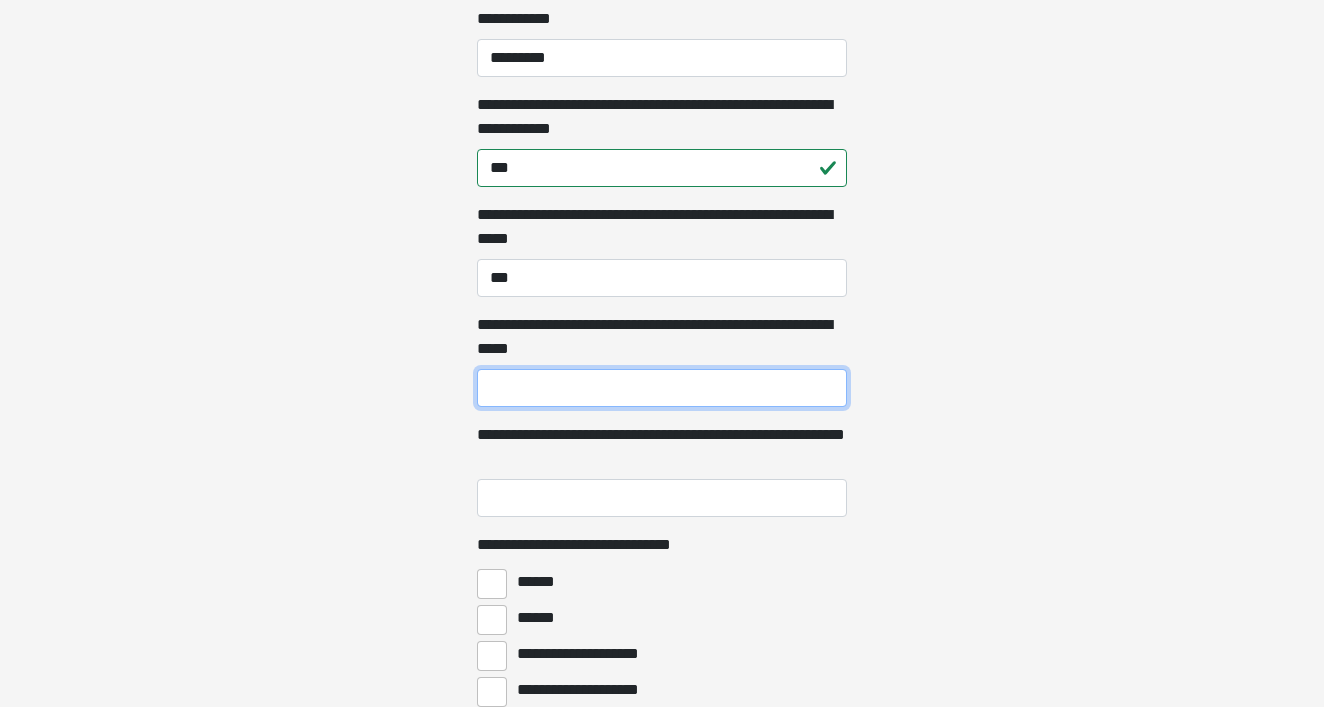 click on "**********" at bounding box center (662, 388) 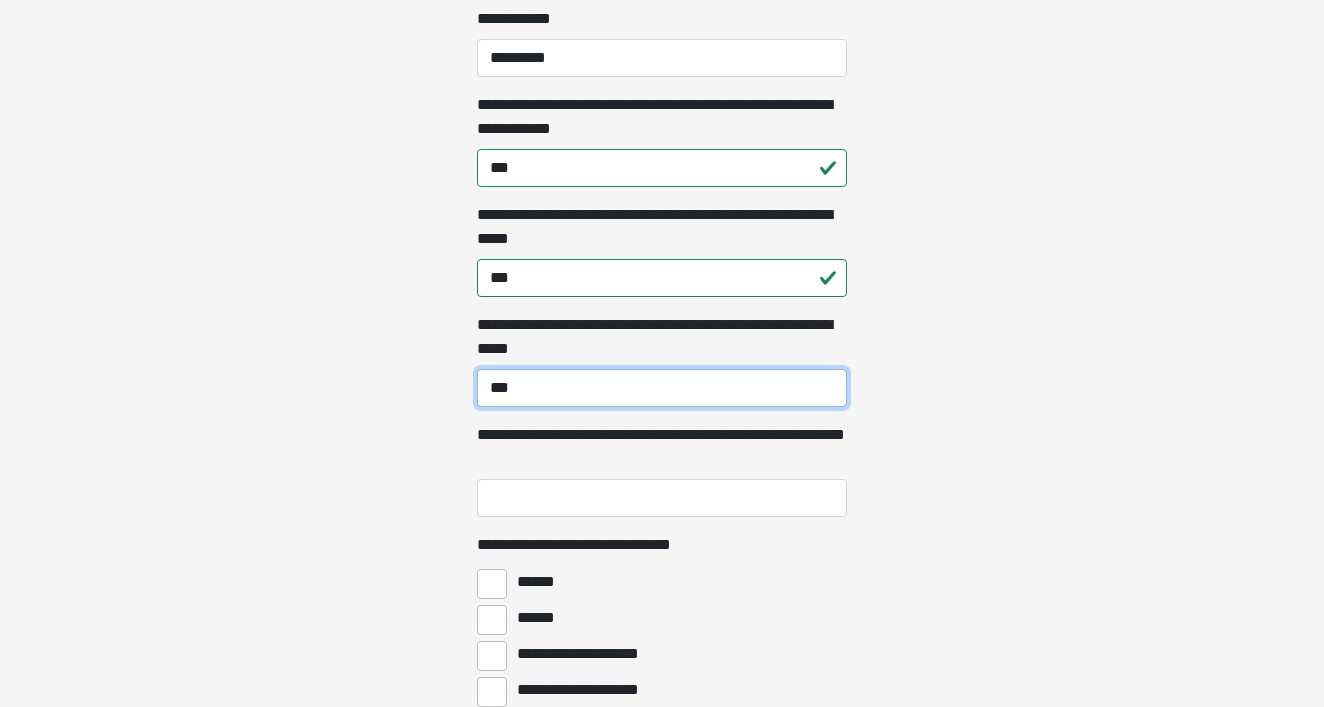 type on "***" 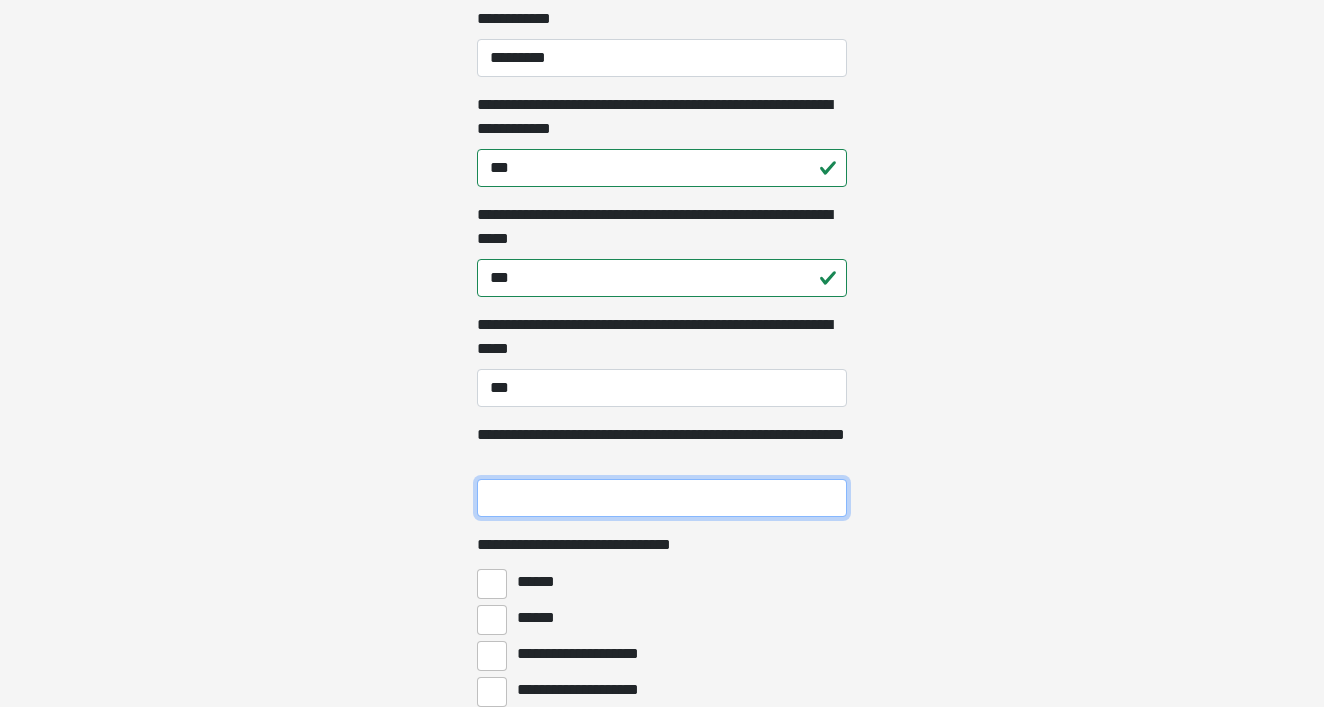 click on "**********" at bounding box center [662, 498] 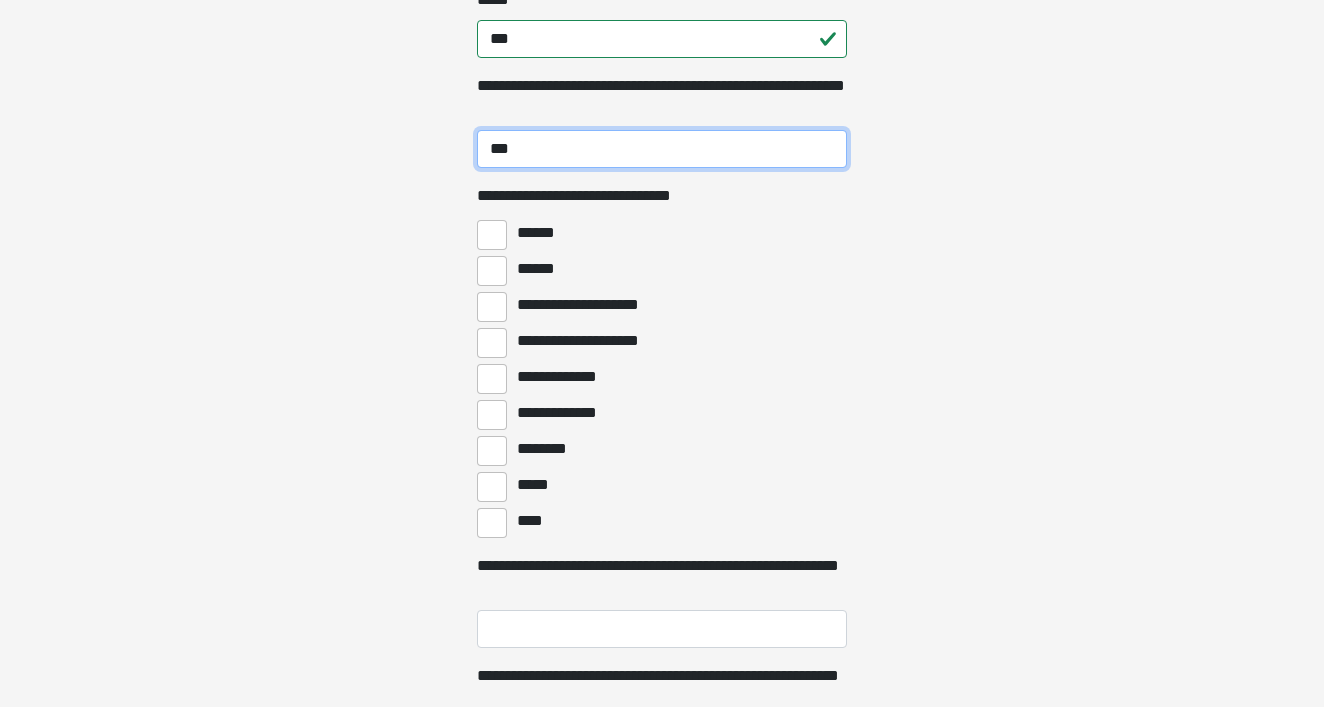 scroll, scrollTop: 9942, scrollLeft: 0, axis: vertical 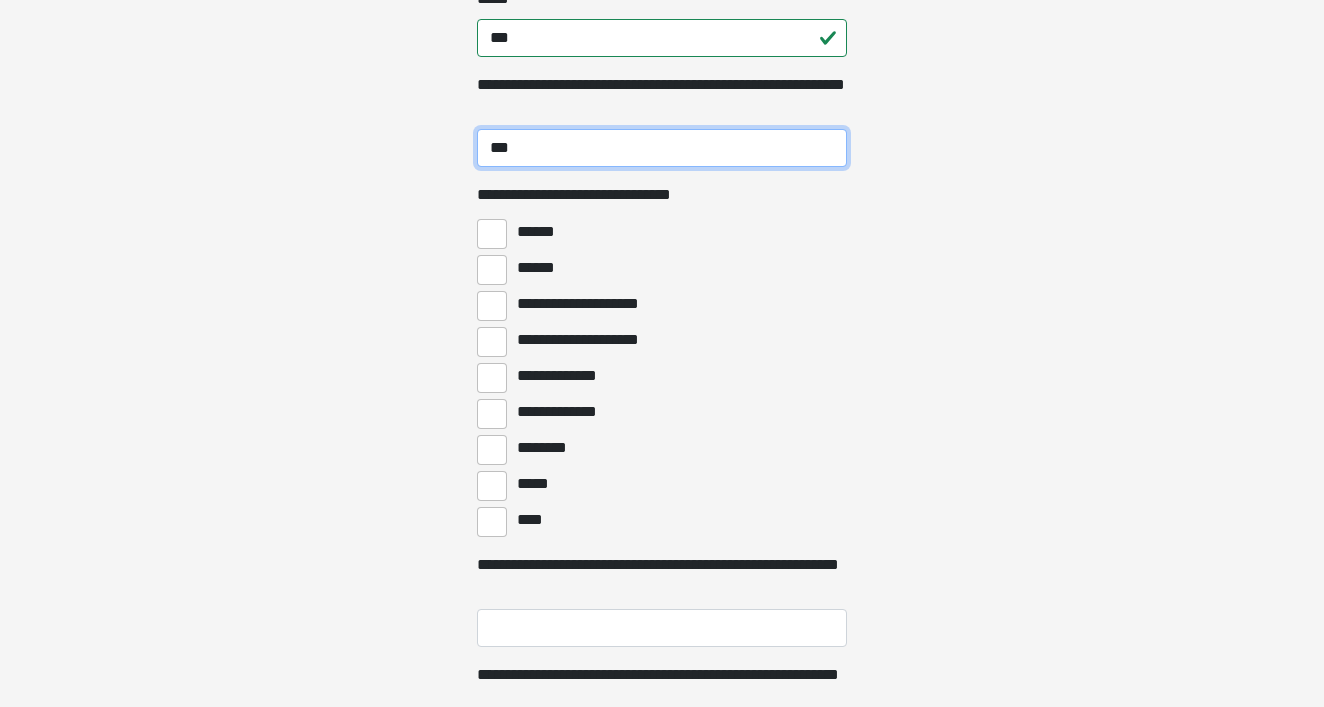 type on "***" 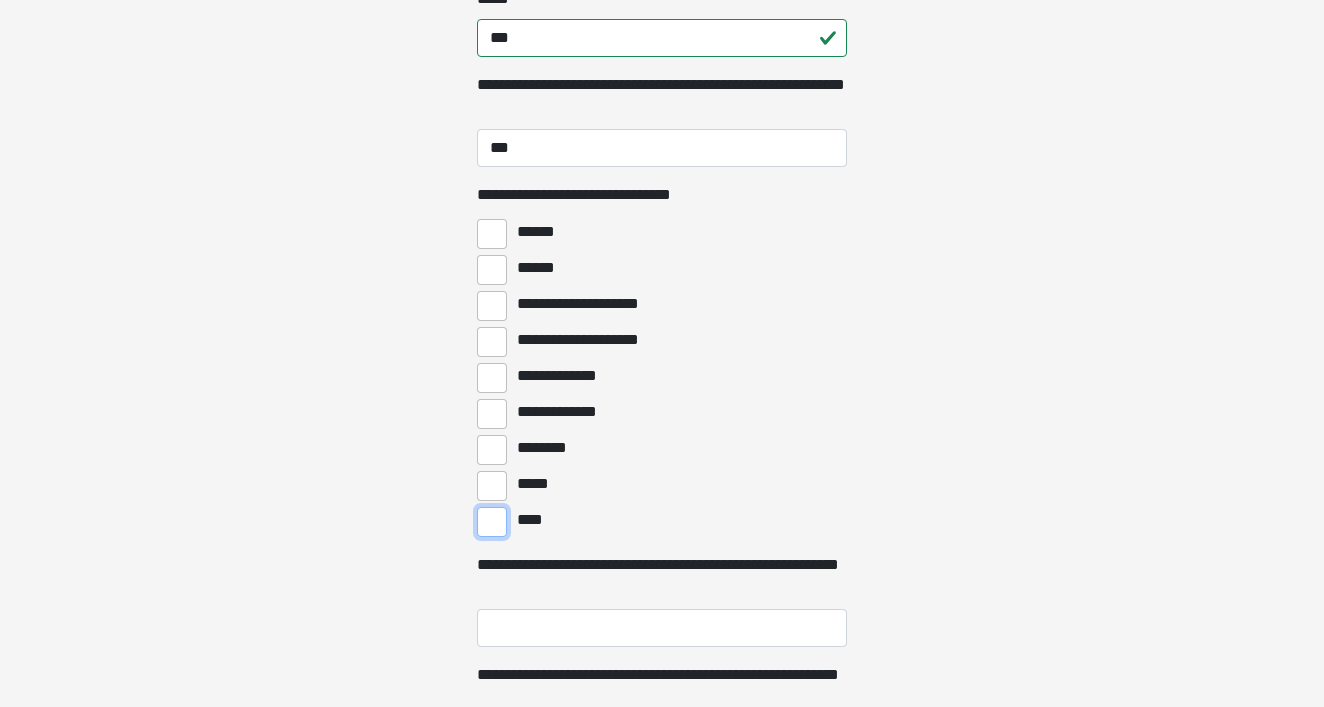 click on "****" at bounding box center [492, 522] 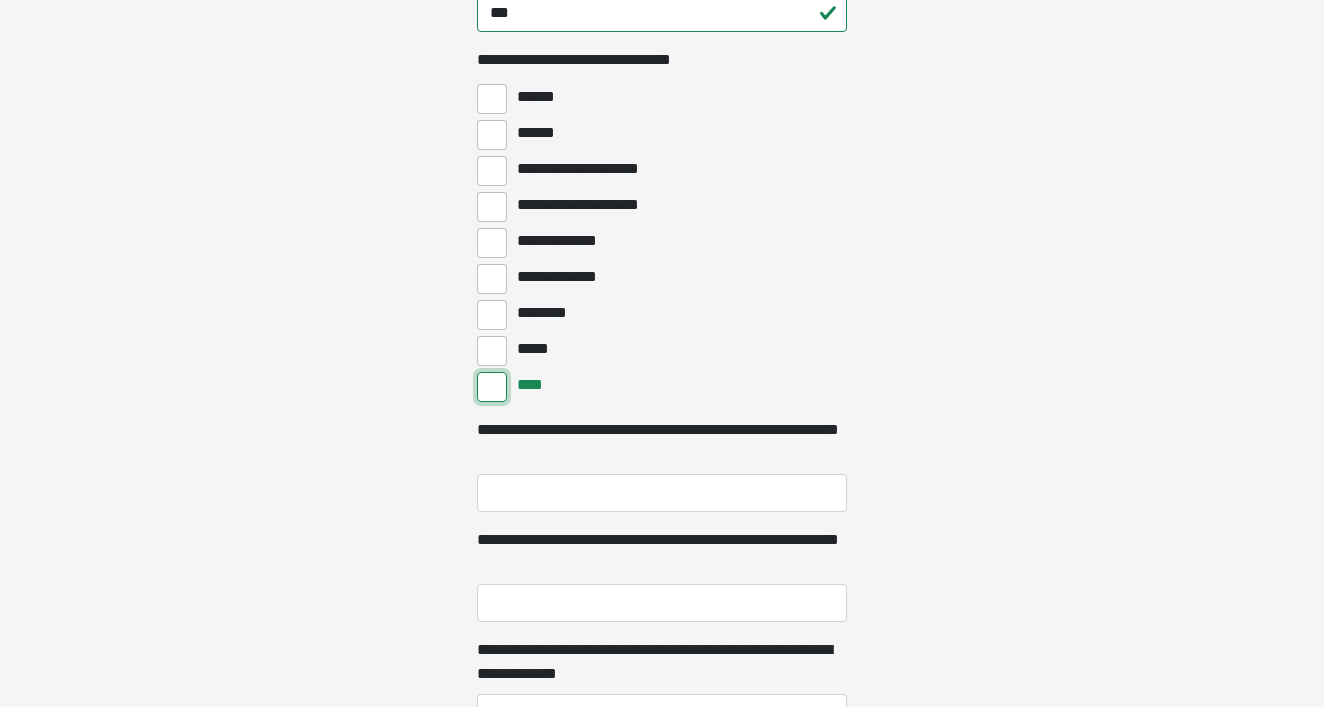 scroll, scrollTop: 10079, scrollLeft: 0, axis: vertical 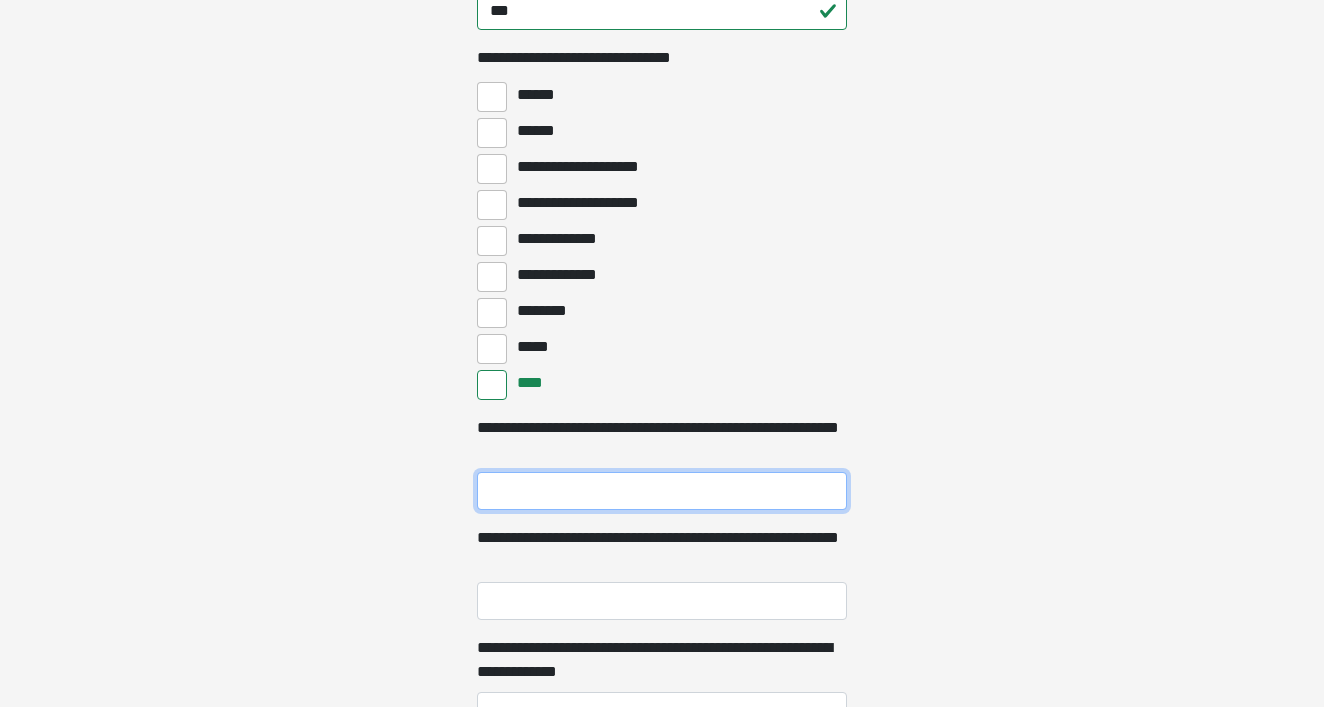 click on "**********" at bounding box center (662, 491) 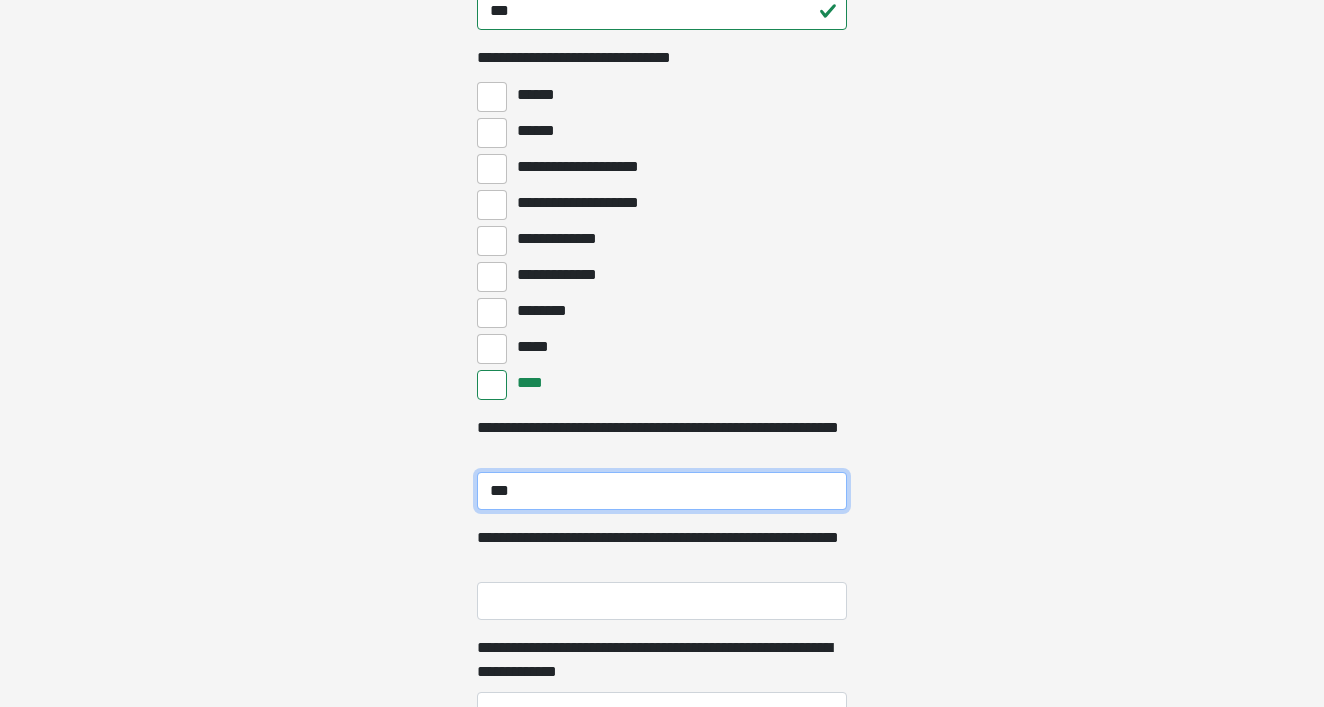 type on "***" 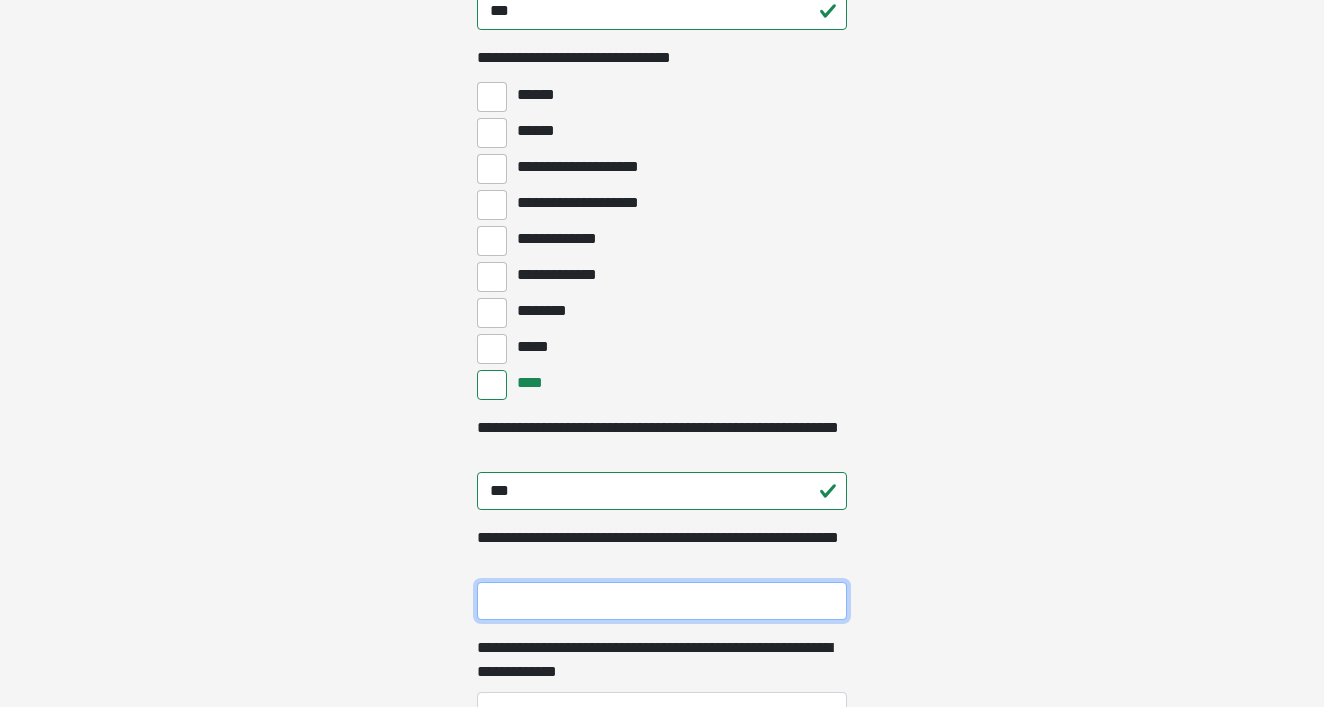 click on "**********" at bounding box center [662, 601] 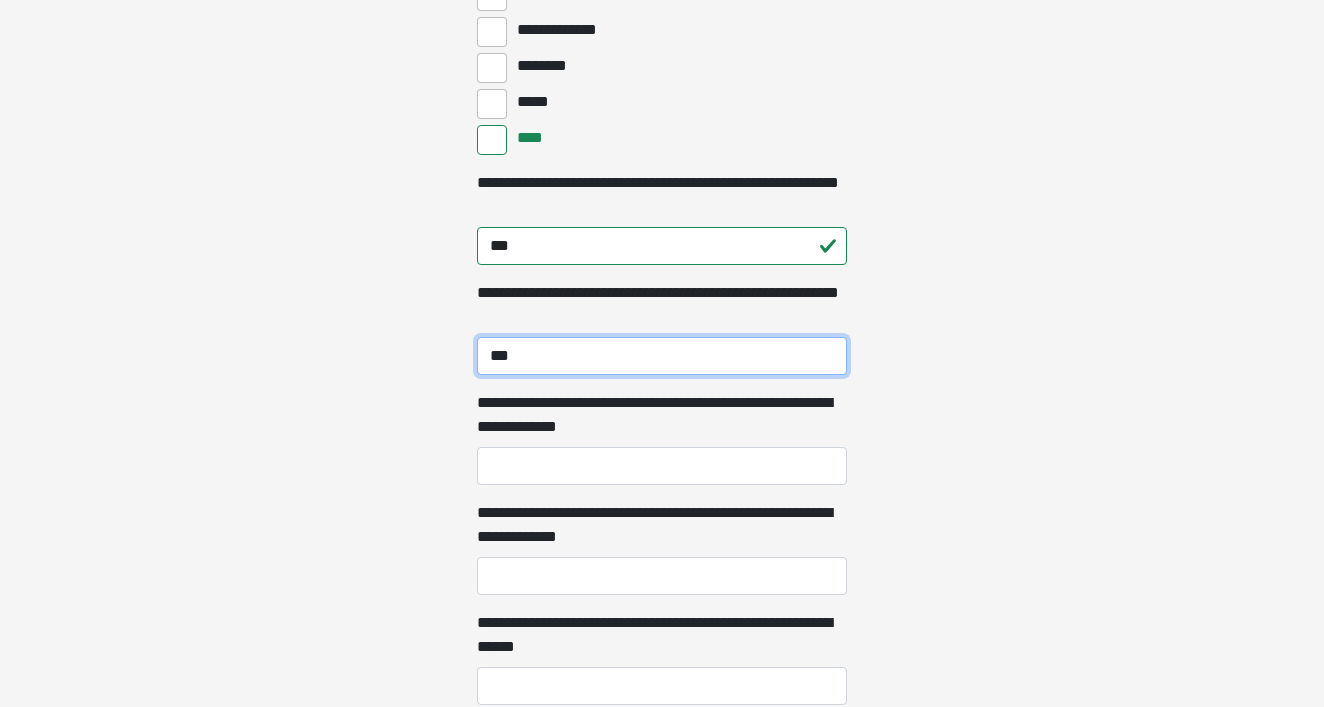 scroll, scrollTop: 10327, scrollLeft: 0, axis: vertical 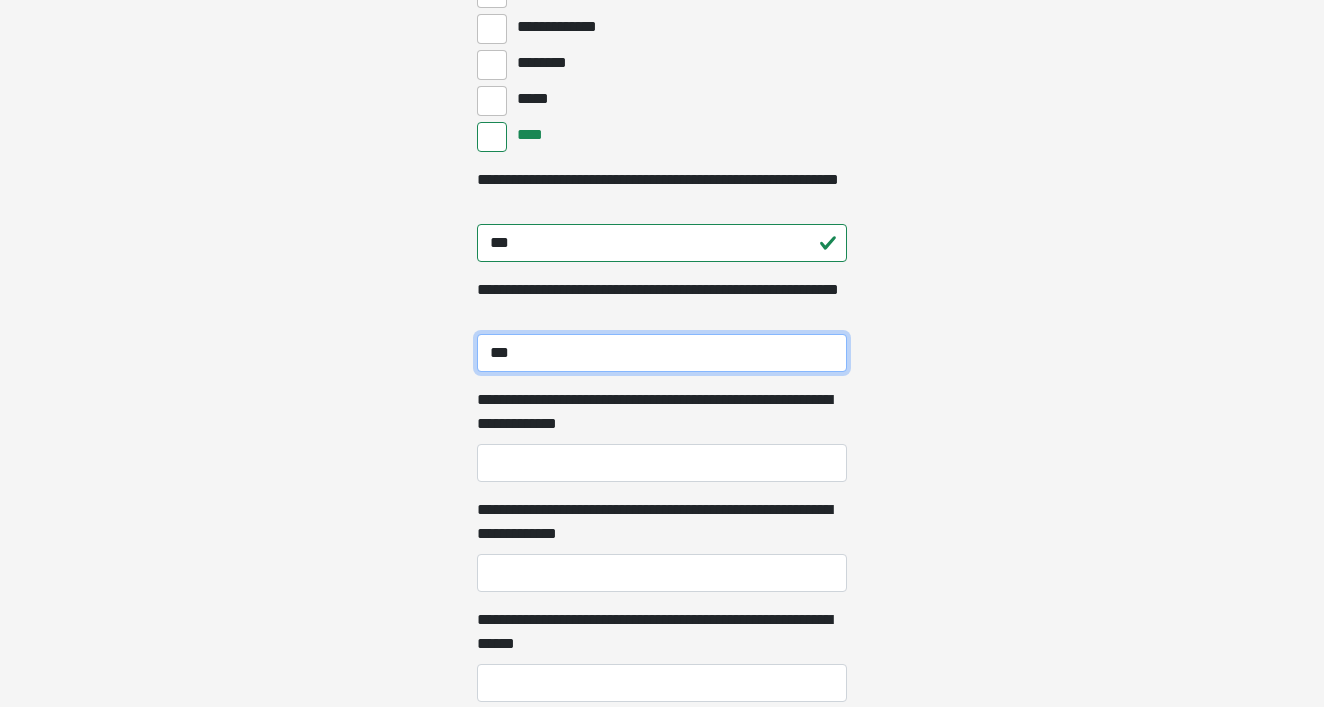 type on "***" 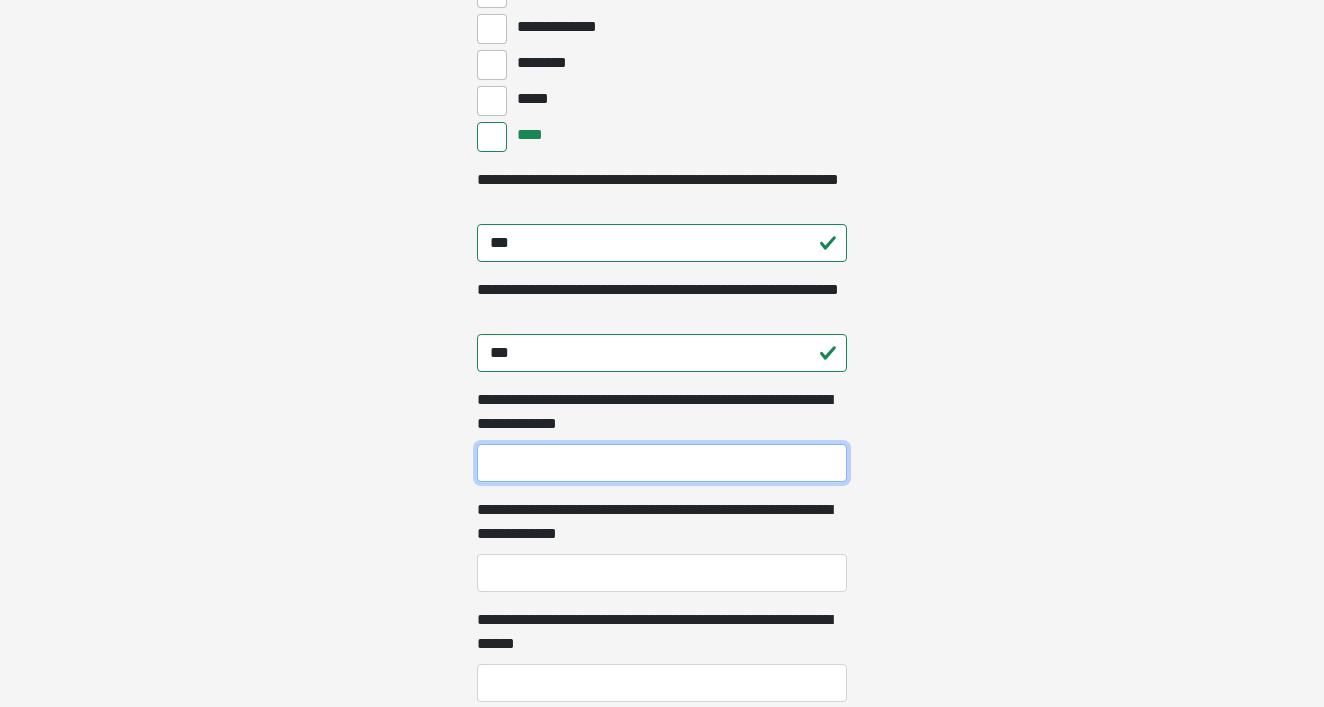 click on "**********" at bounding box center [662, 463] 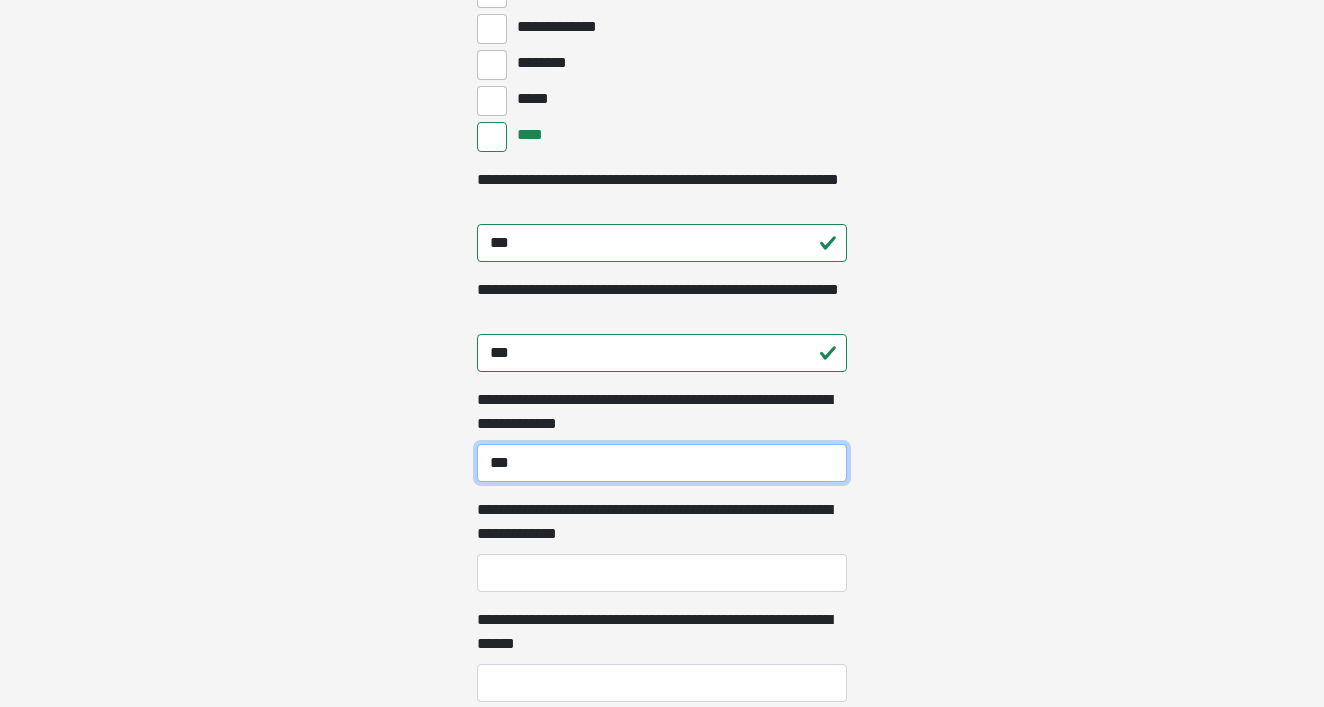 type on "***" 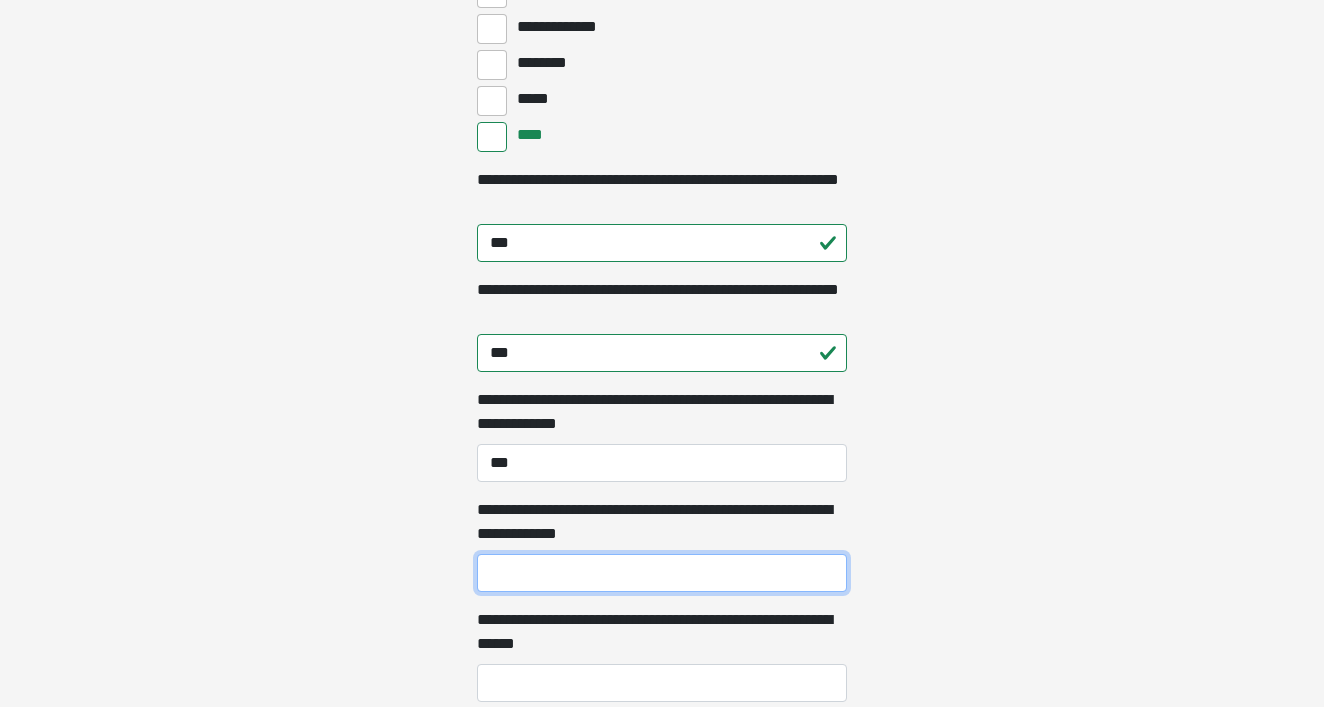 click on "**********" at bounding box center (662, 573) 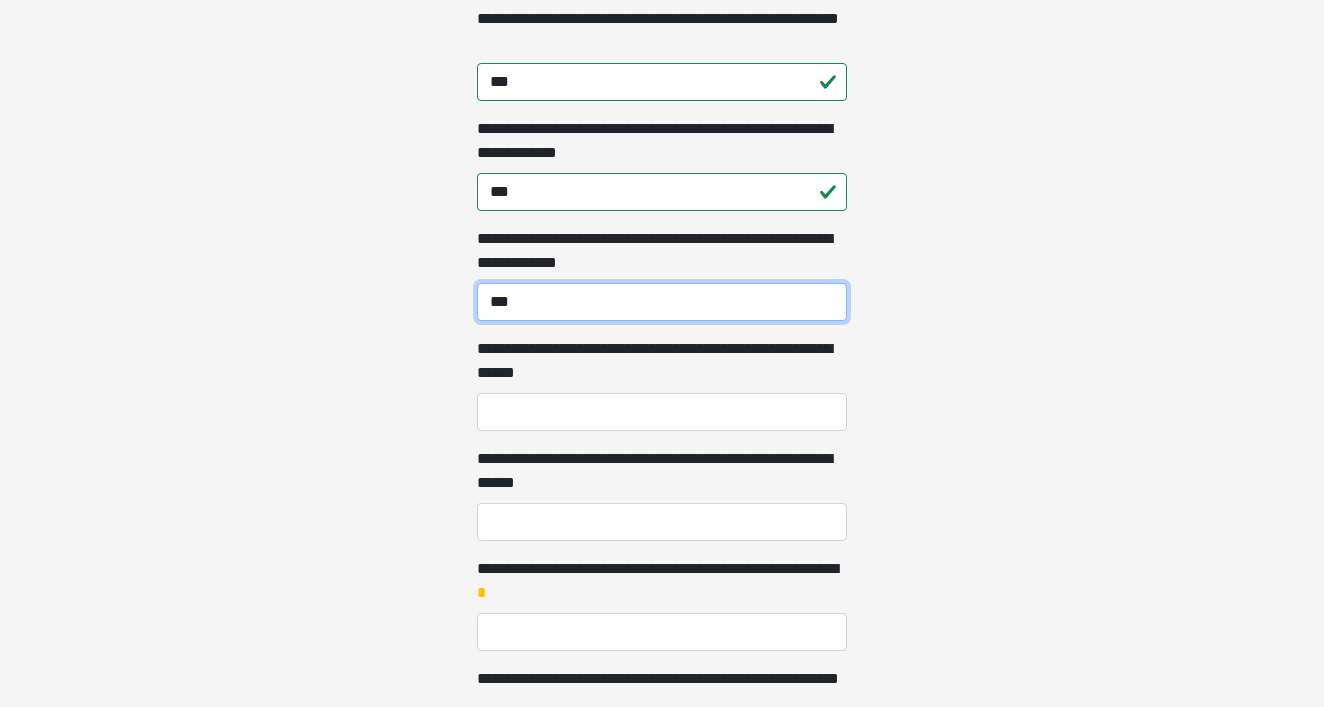 scroll, scrollTop: 10599, scrollLeft: 0, axis: vertical 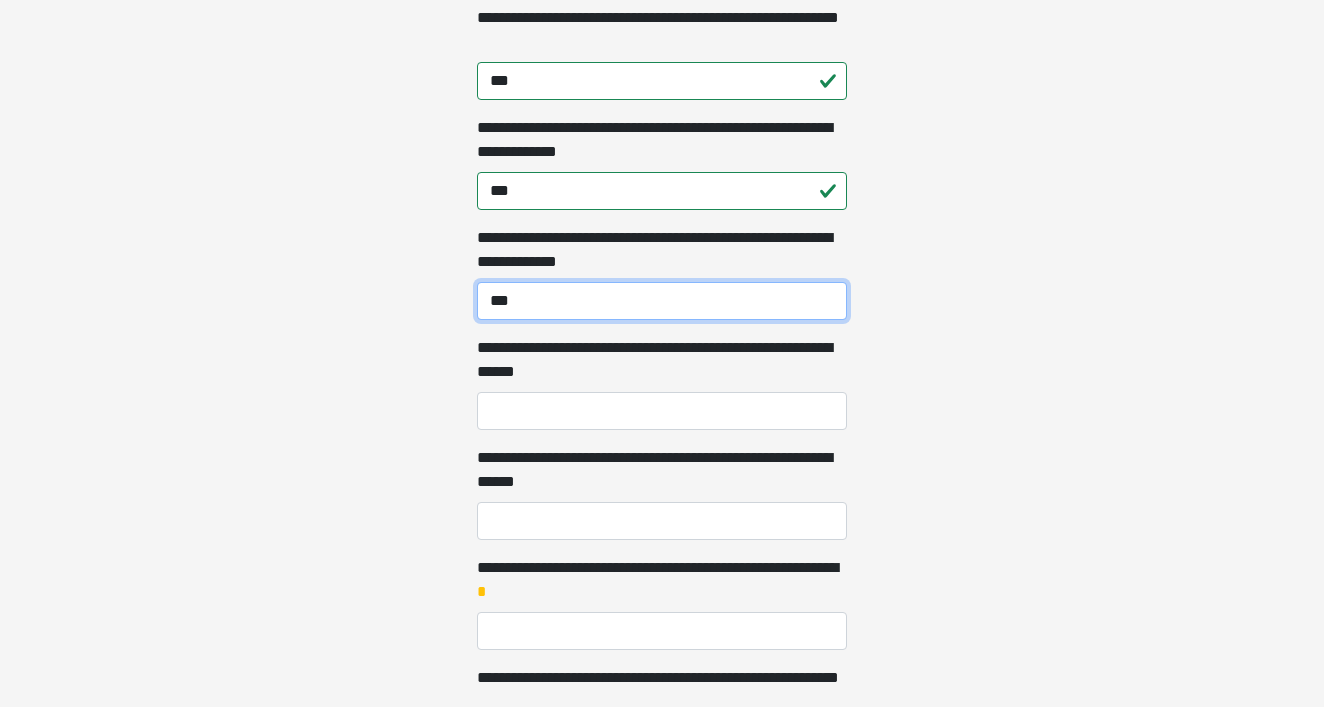 type on "***" 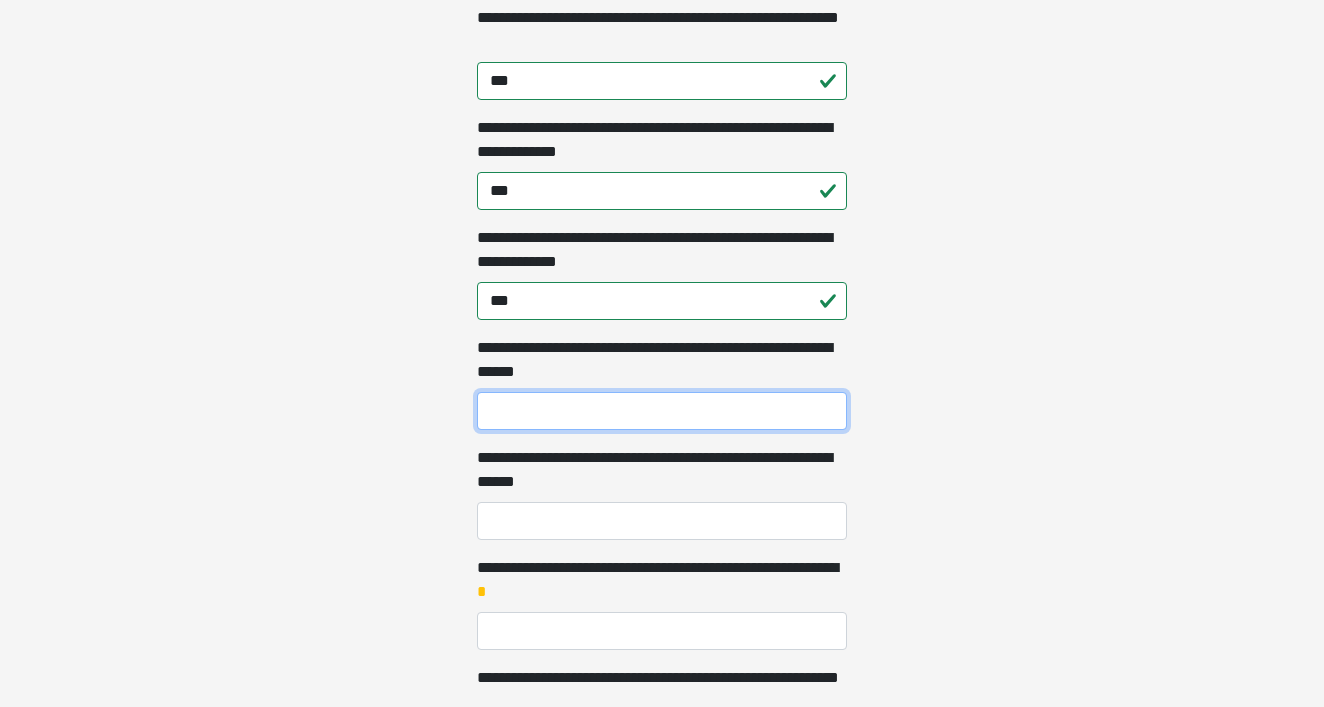 click on "**********" at bounding box center (662, 411) 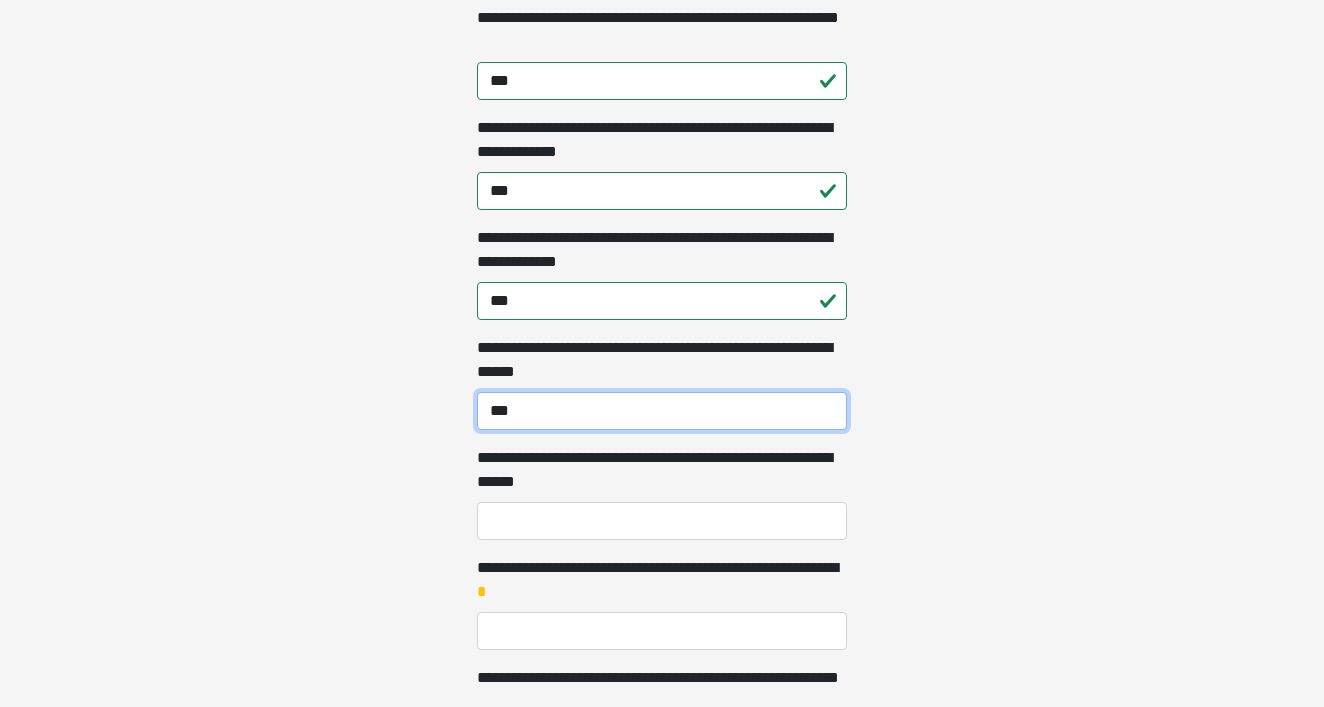 type on "***" 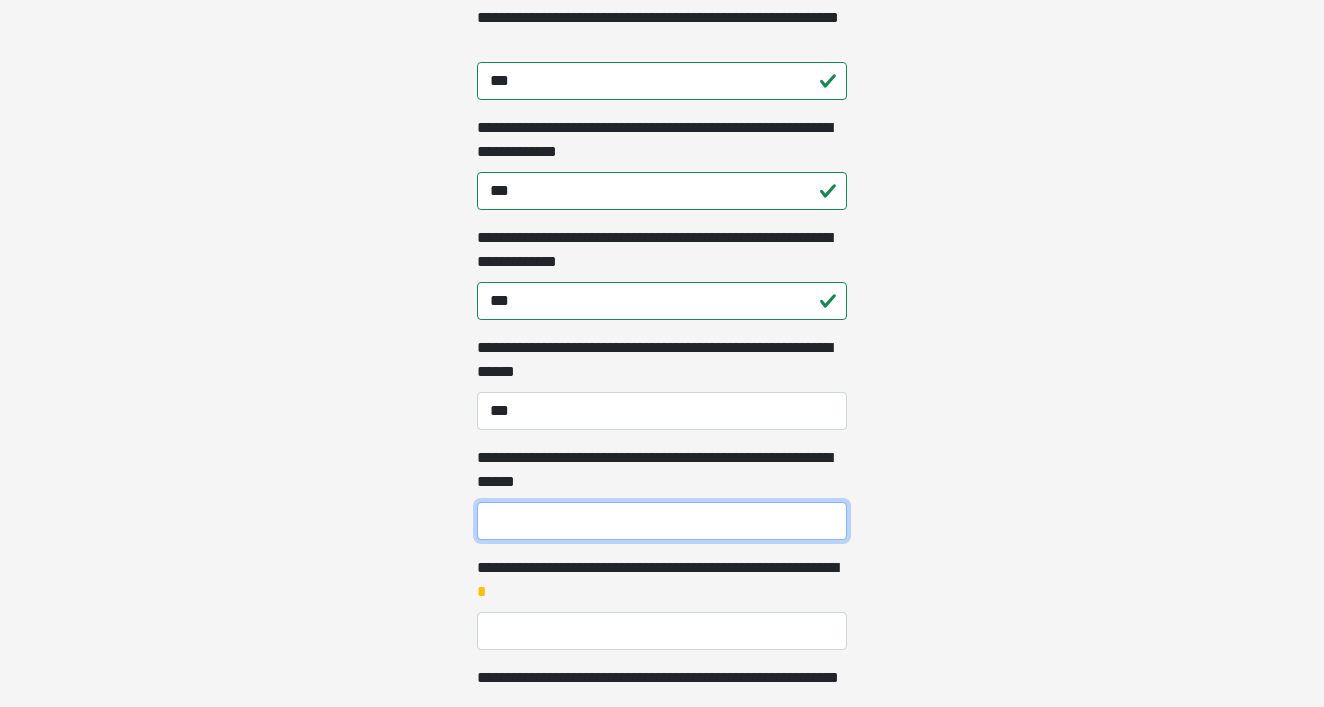 click on "**********" at bounding box center (662, 521) 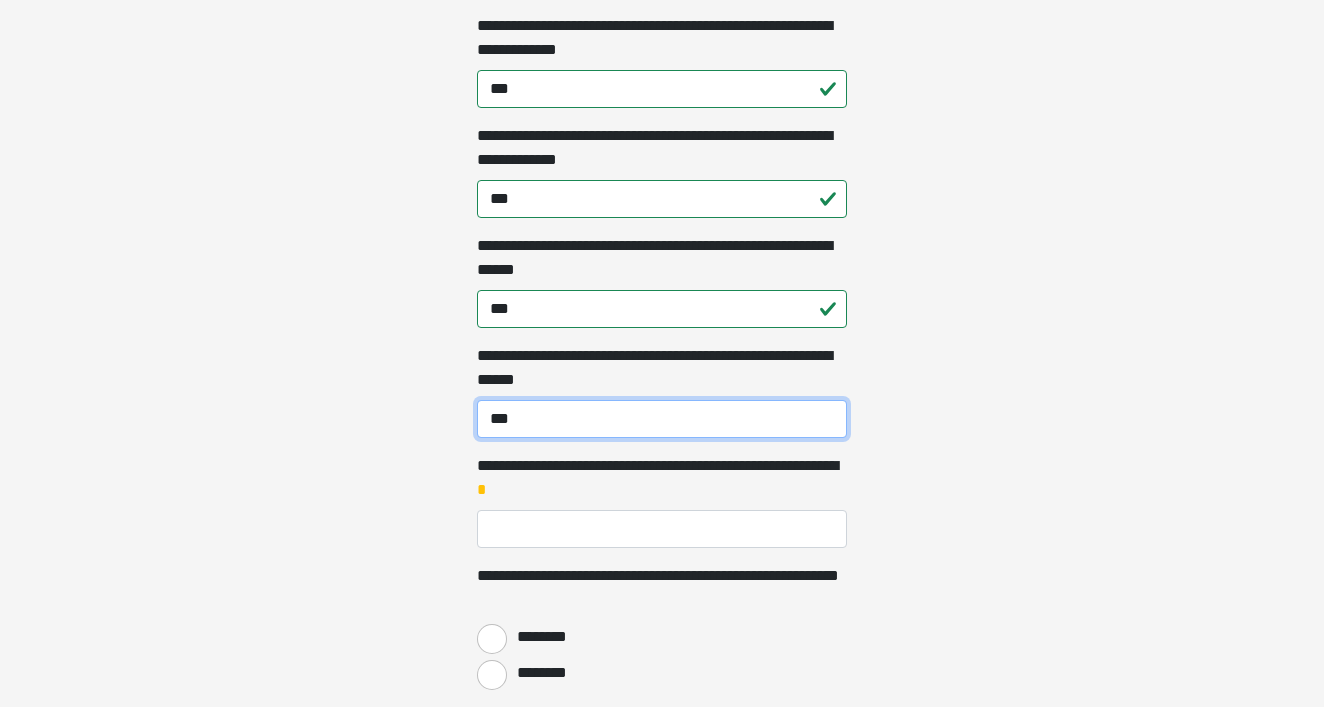 scroll, scrollTop: 10739, scrollLeft: 0, axis: vertical 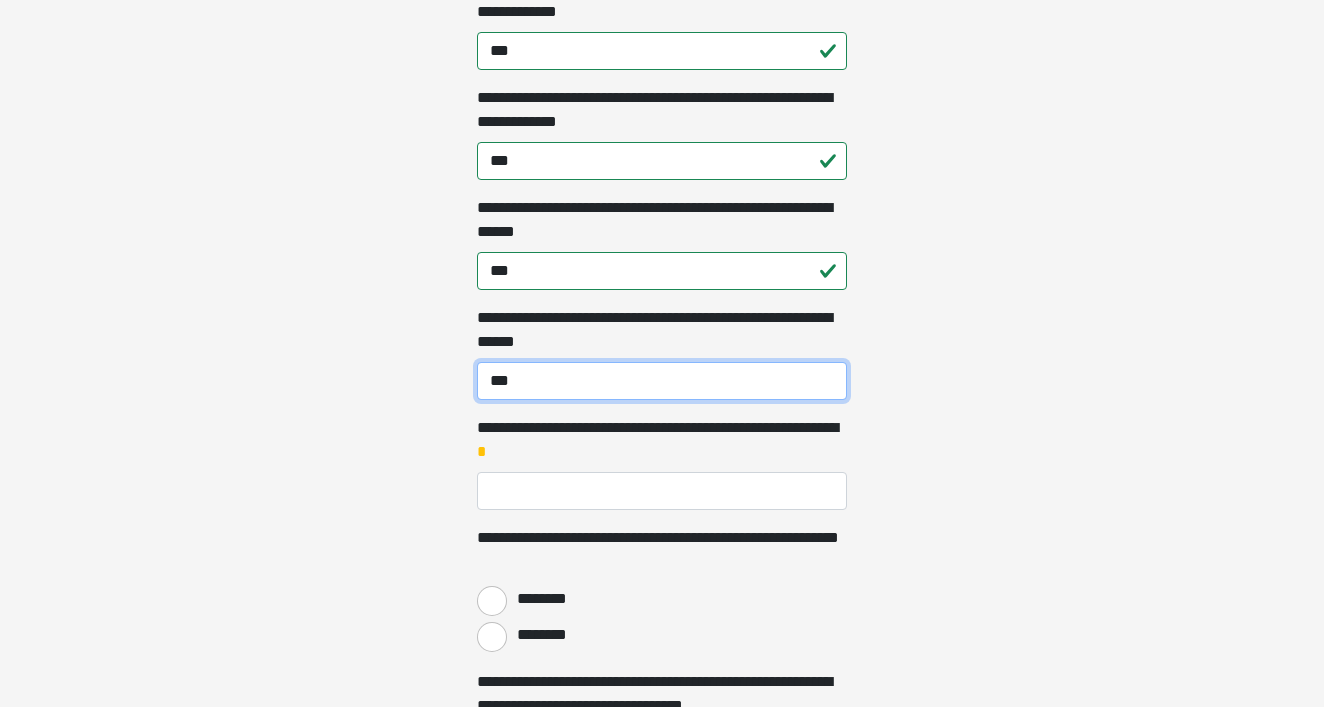type on "***" 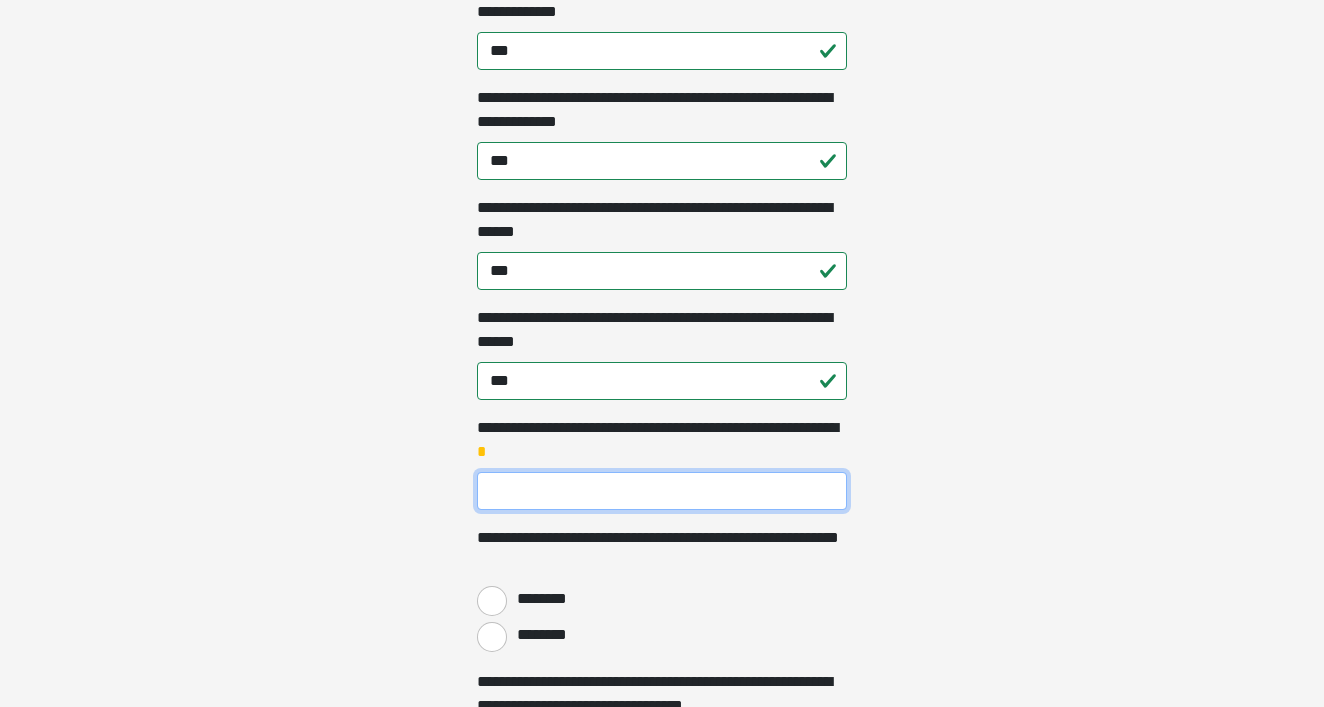 click on "**********" at bounding box center [662, 491] 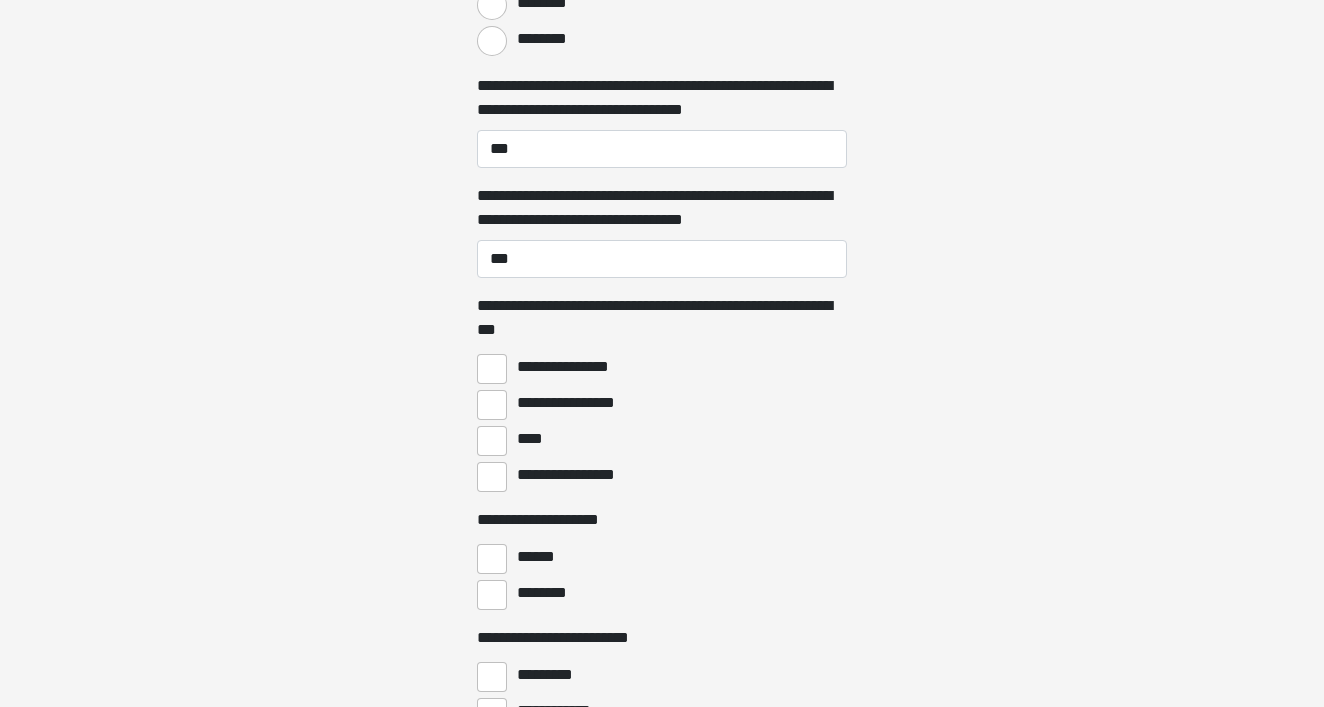 scroll, scrollTop: 11336, scrollLeft: 0, axis: vertical 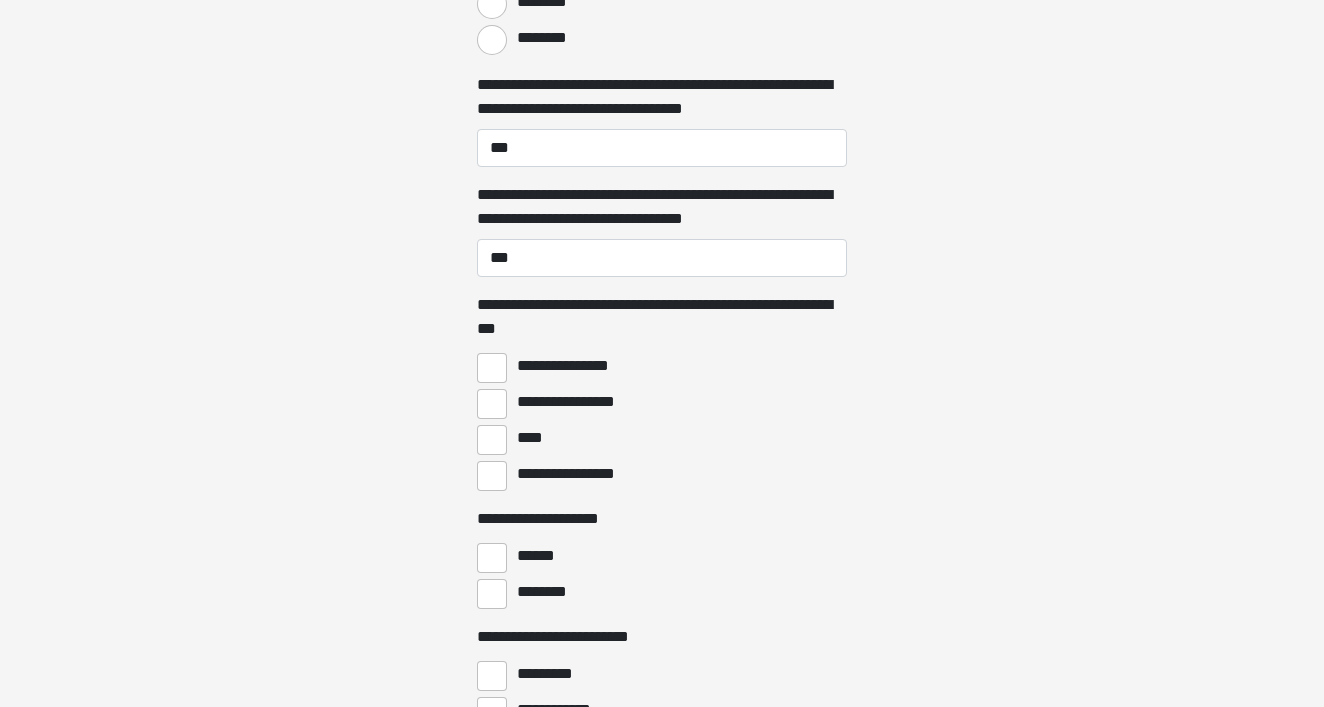type on "***" 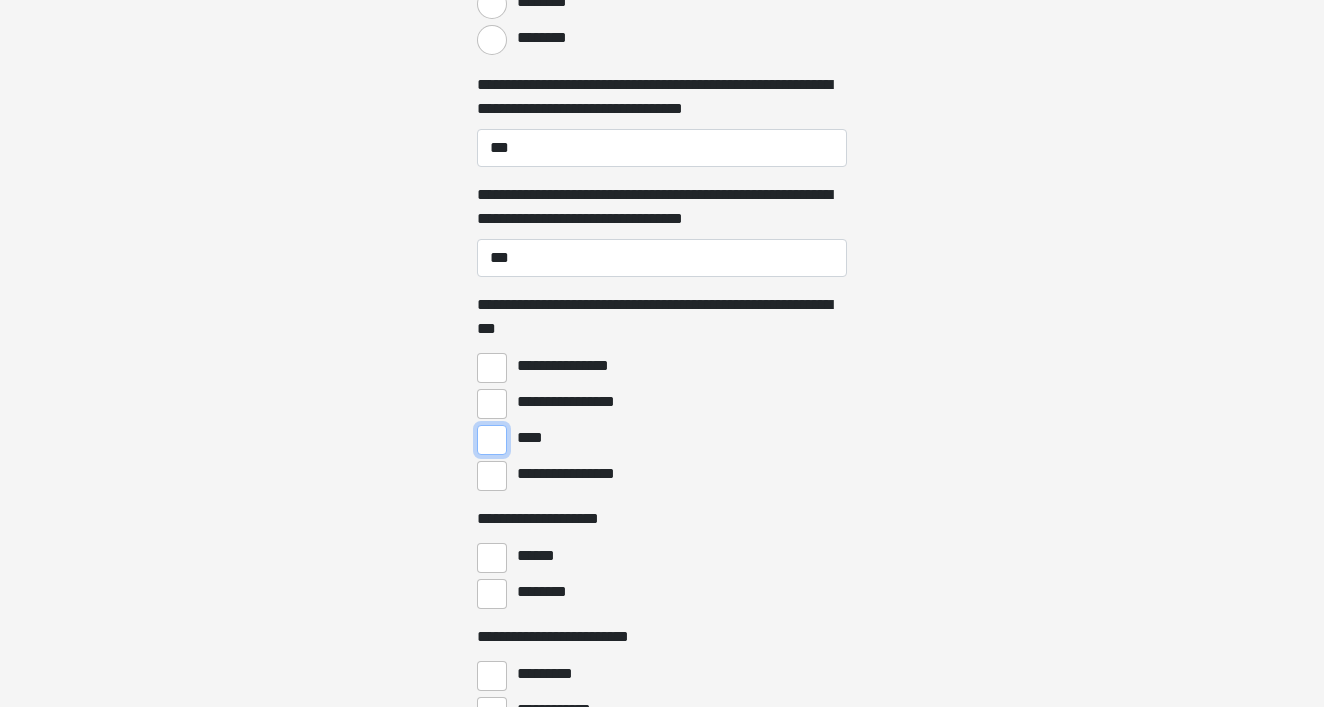 click on "****" at bounding box center [492, 440] 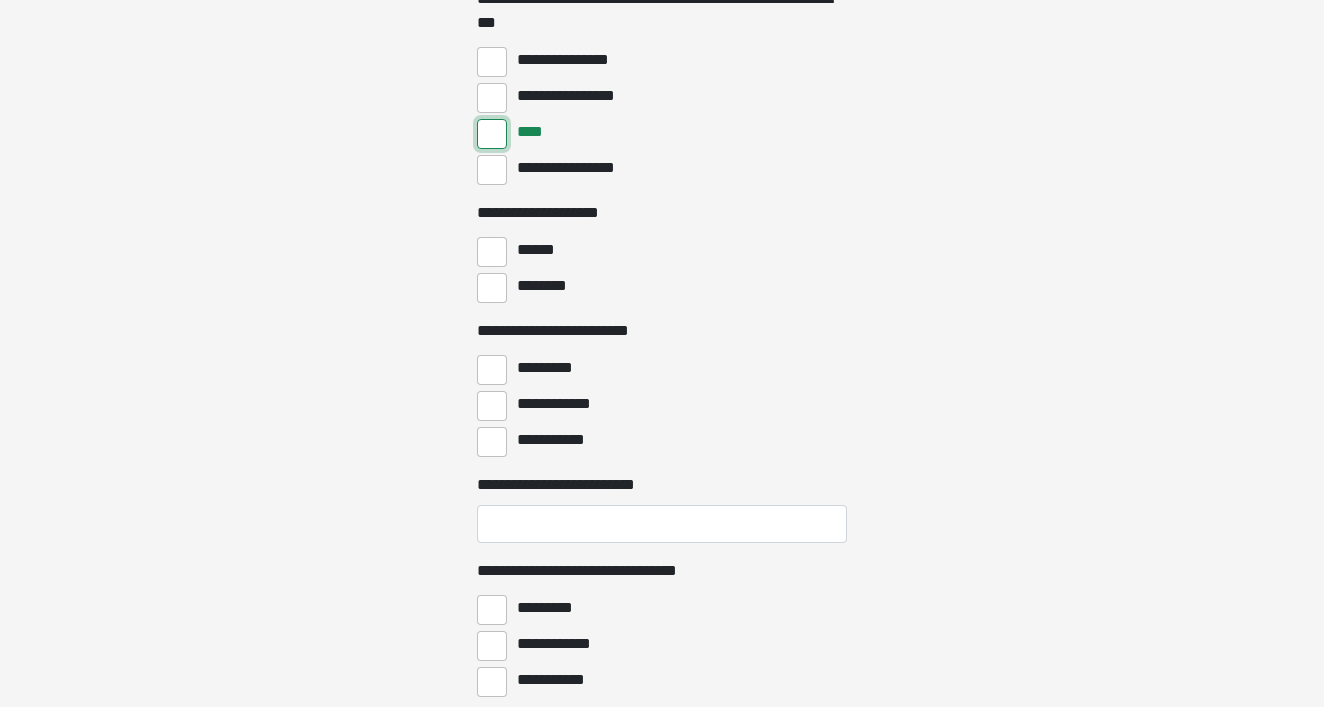 scroll, scrollTop: 11643, scrollLeft: 0, axis: vertical 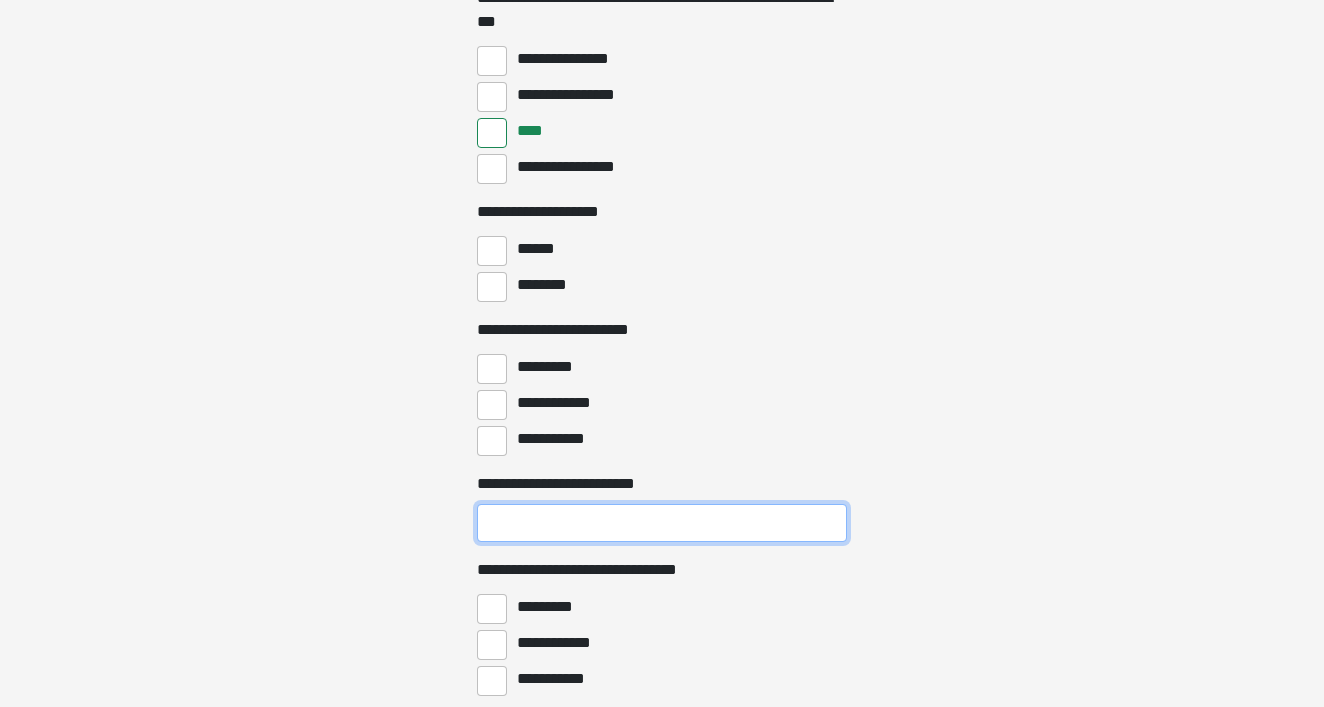 click on "**********" at bounding box center (662, 523) 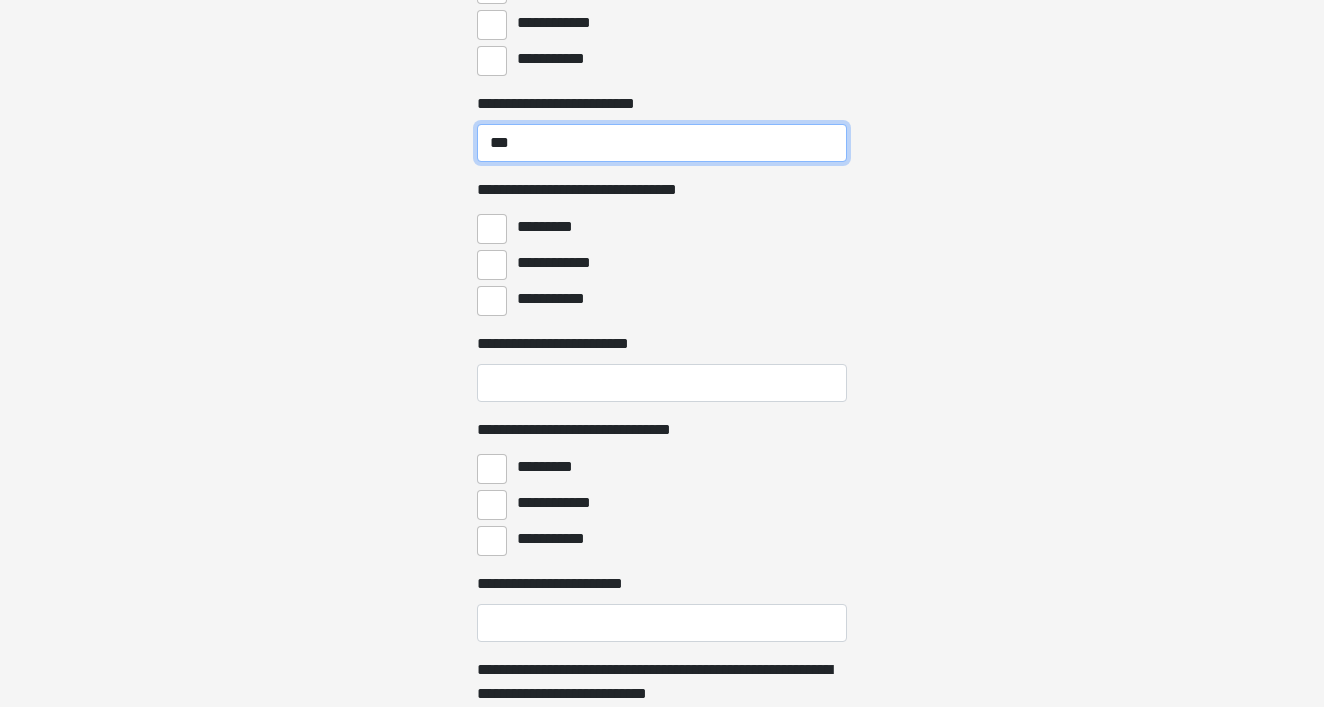 scroll, scrollTop: 12025, scrollLeft: 0, axis: vertical 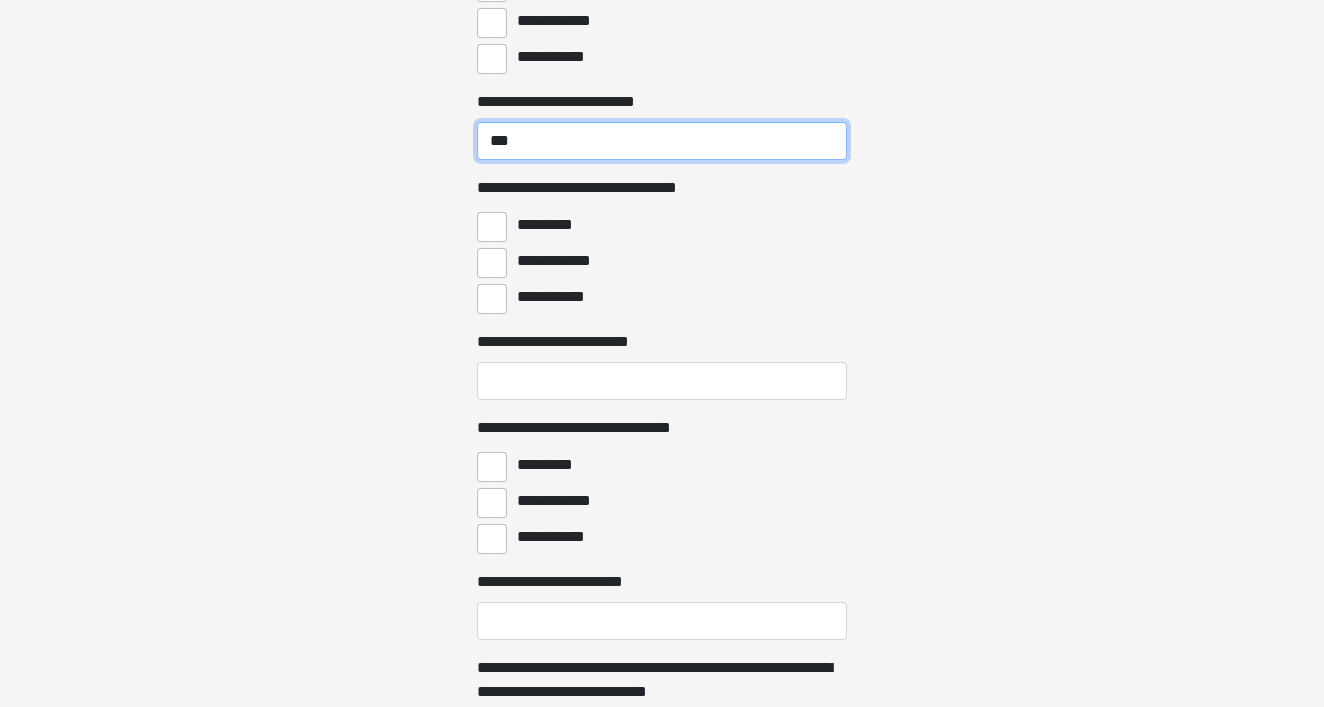 type on "***" 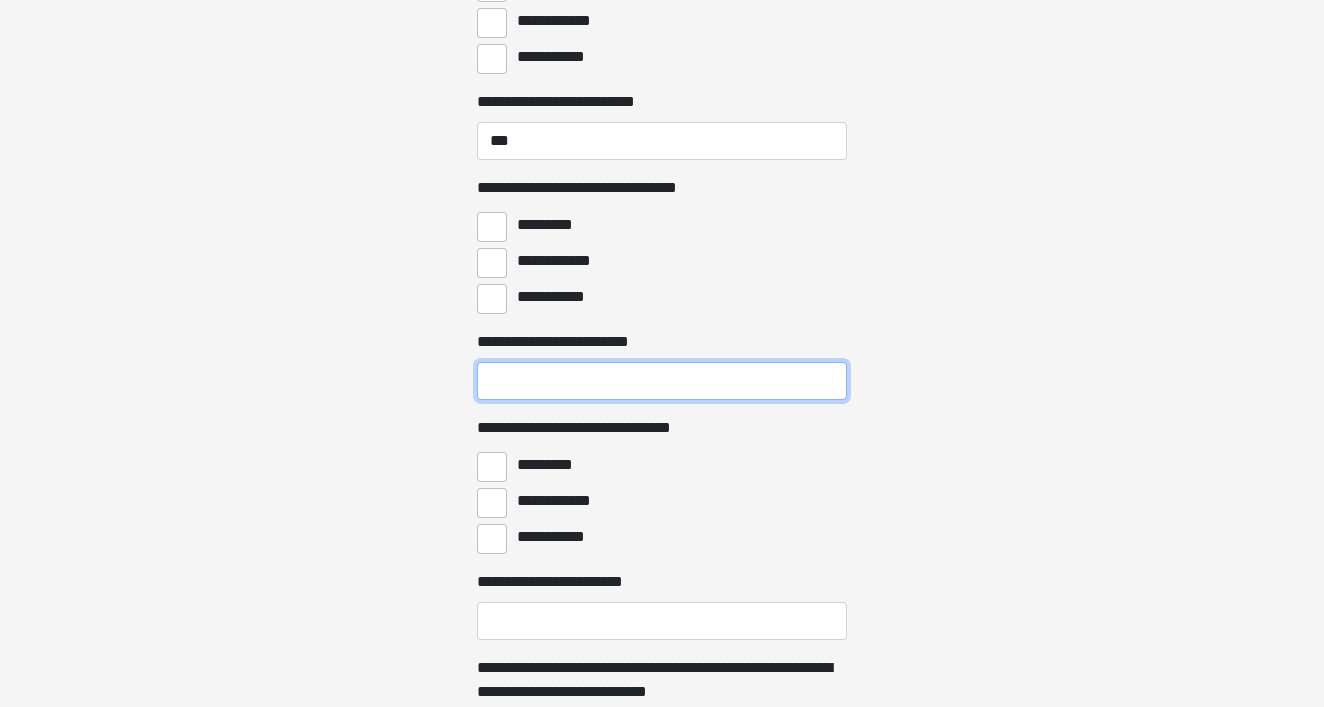 click on "**********" at bounding box center [662, 381] 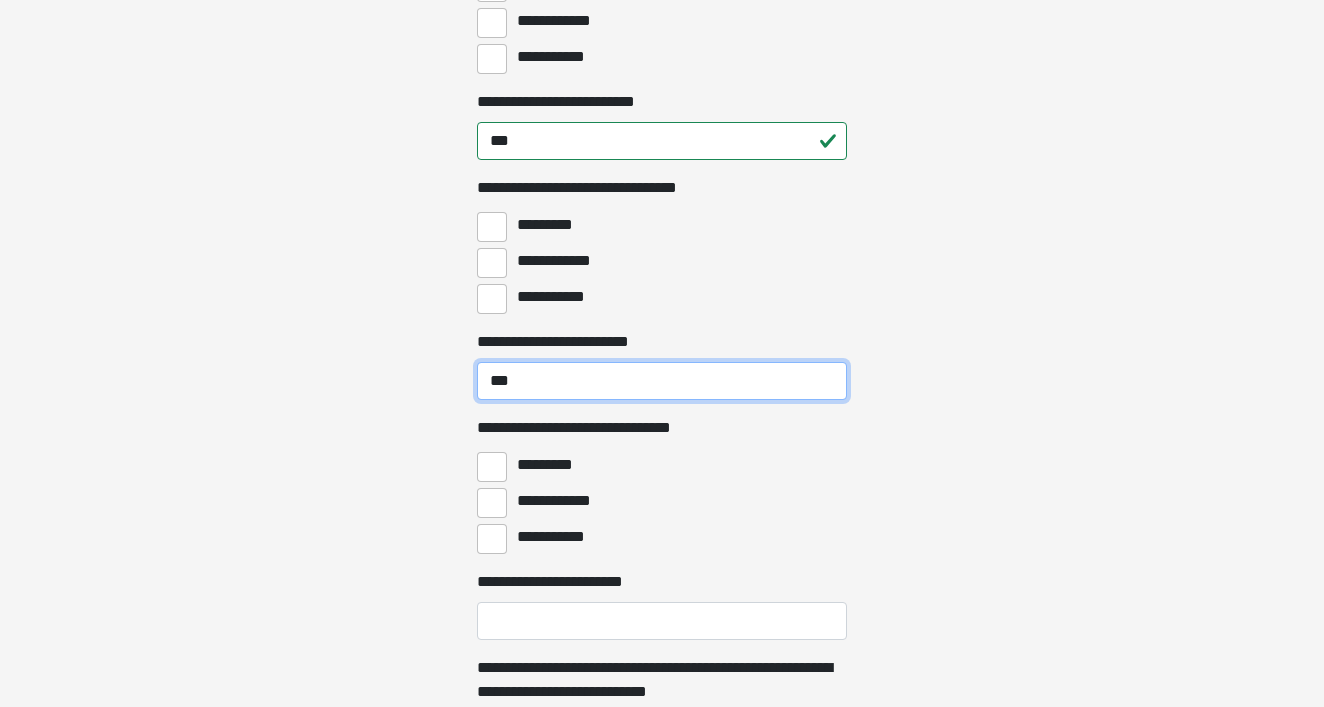 type on "***" 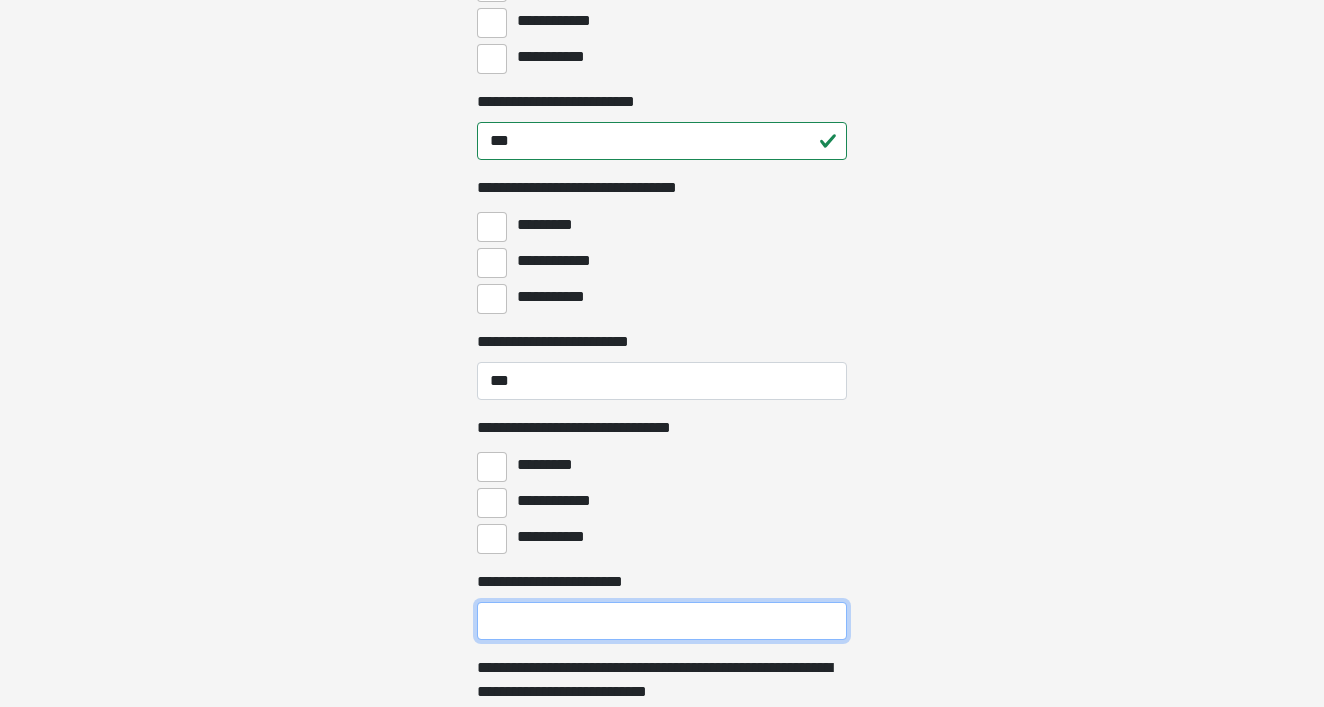 click on "**********" at bounding box center [662, 621] 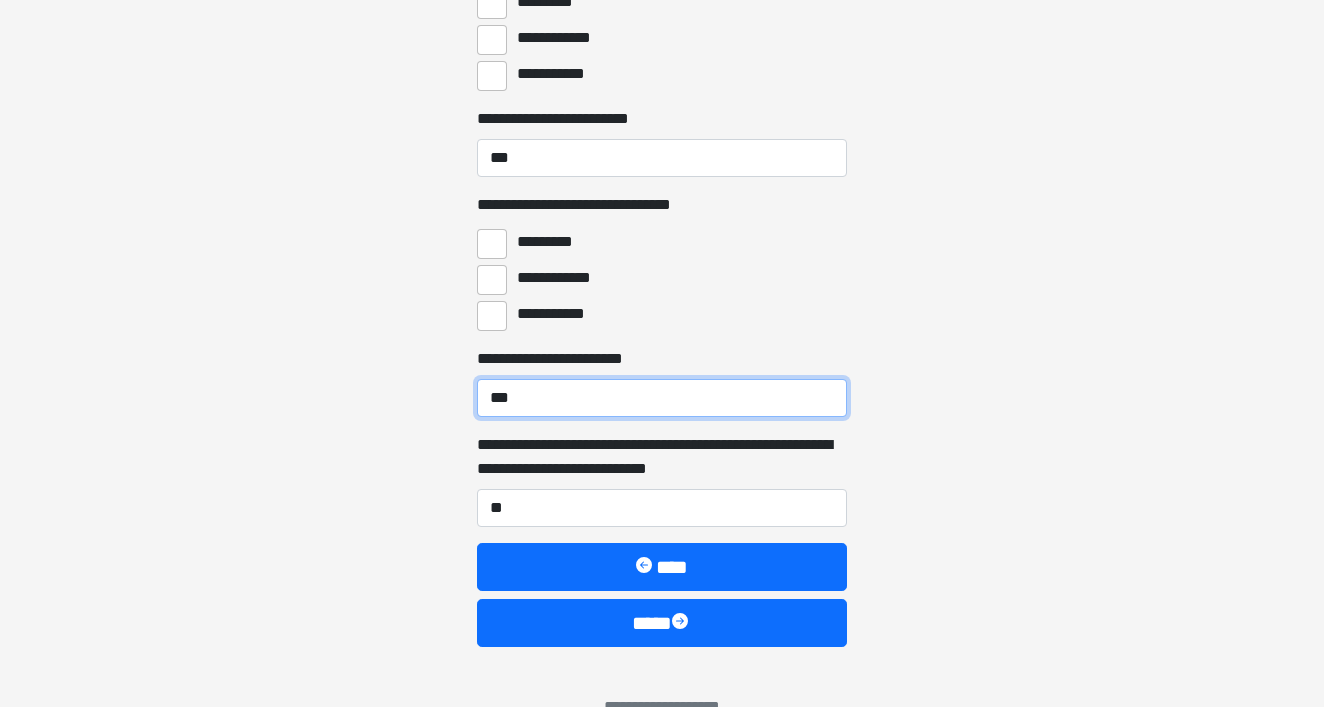 scroll, scrollTop: 12250, scrollLeft: 0, axis: vertical 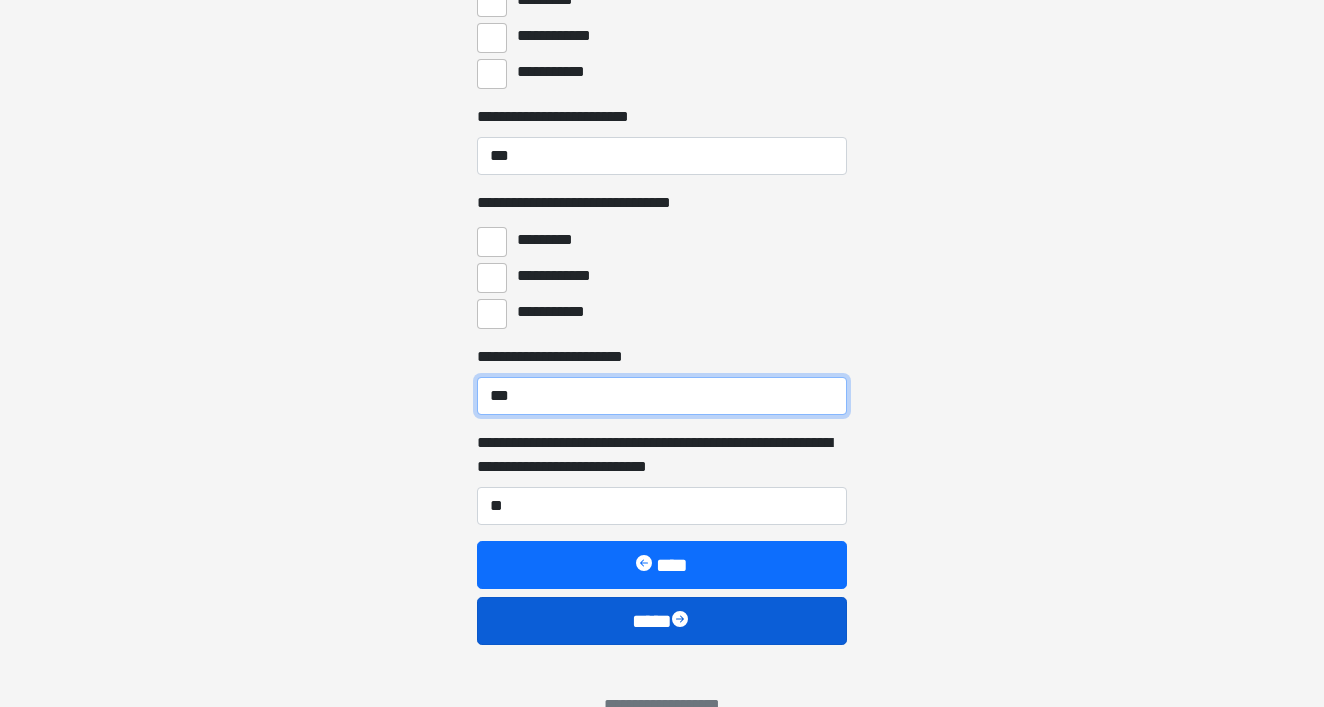 type on "***" 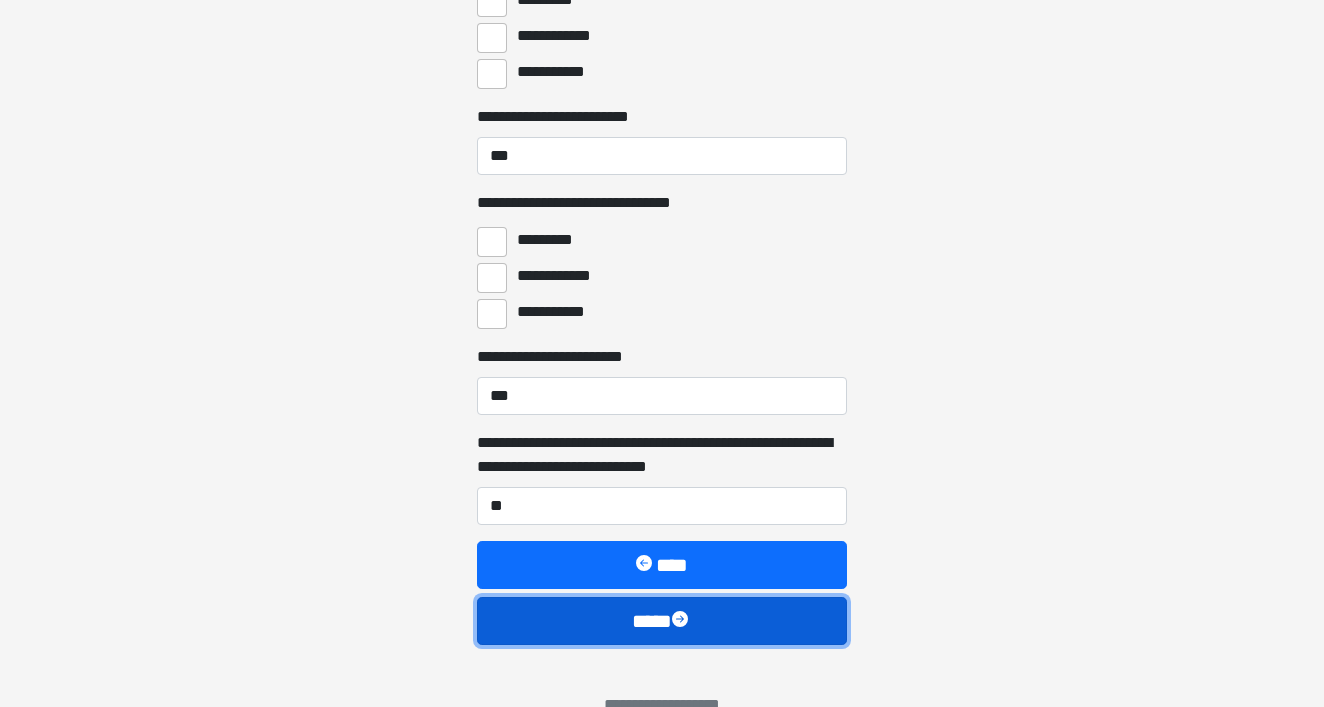 click at bounding box center (682, 621) 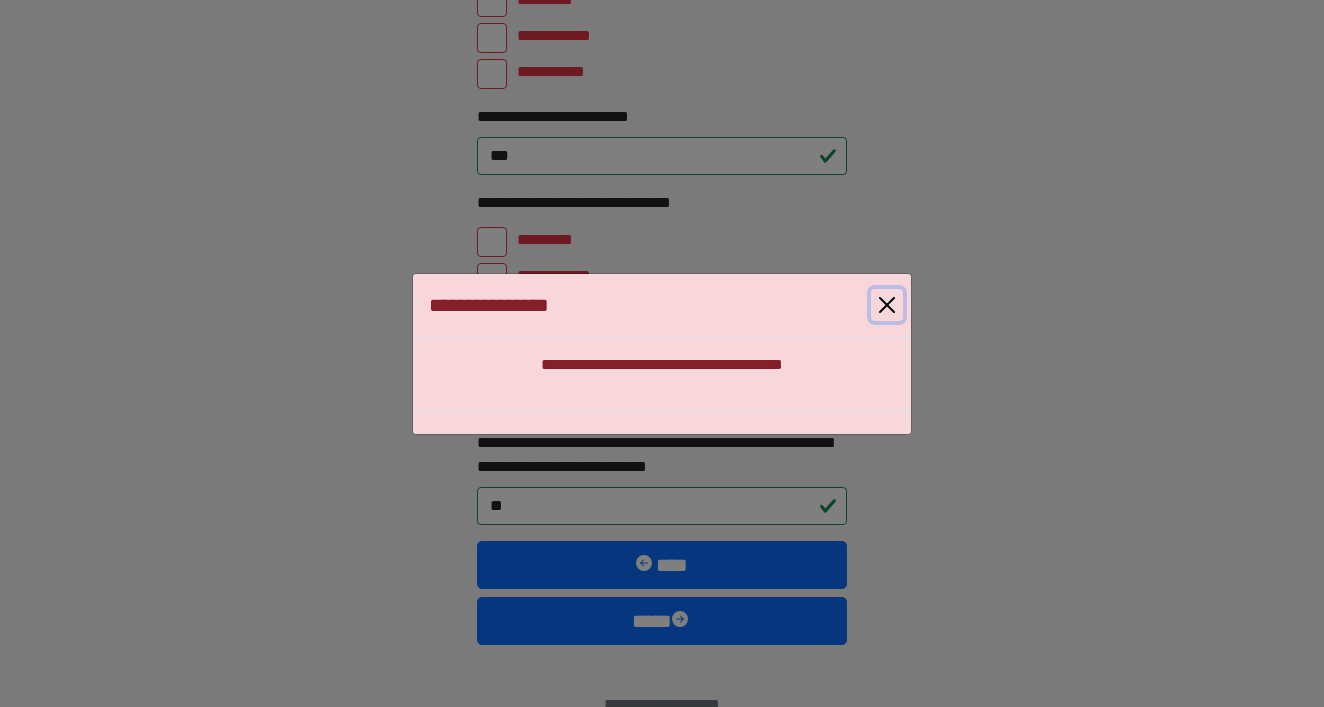 click at bounding box center (887, 305) 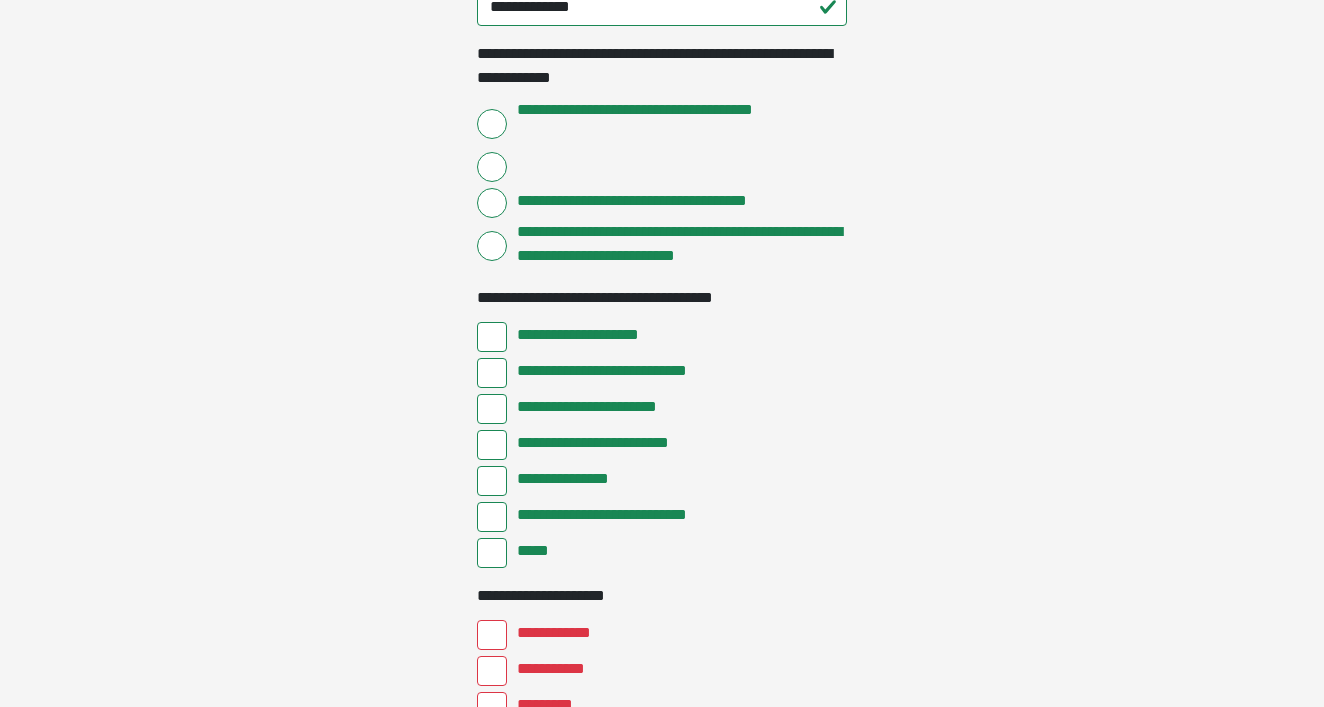 scroll, scrollTop: 2322, scrollLeft: 0, axis: vertical 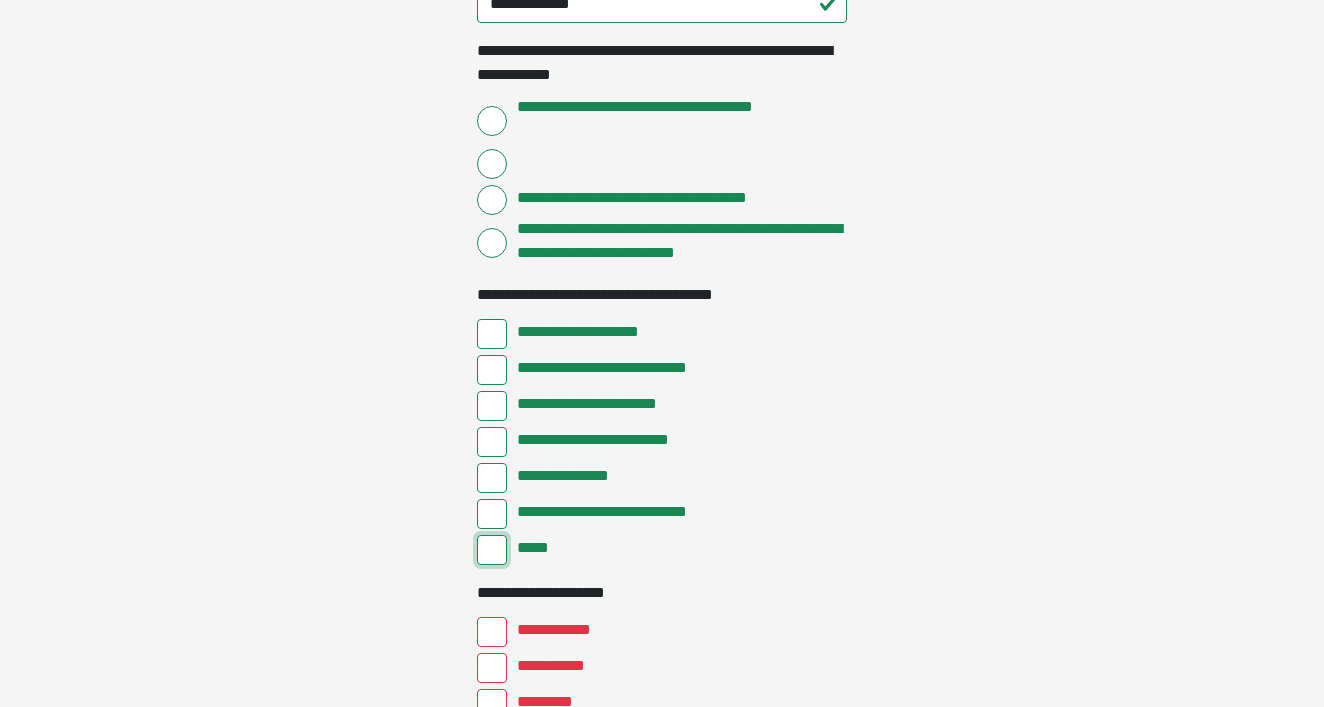 click on "*****" at bounding box center [492, 550] 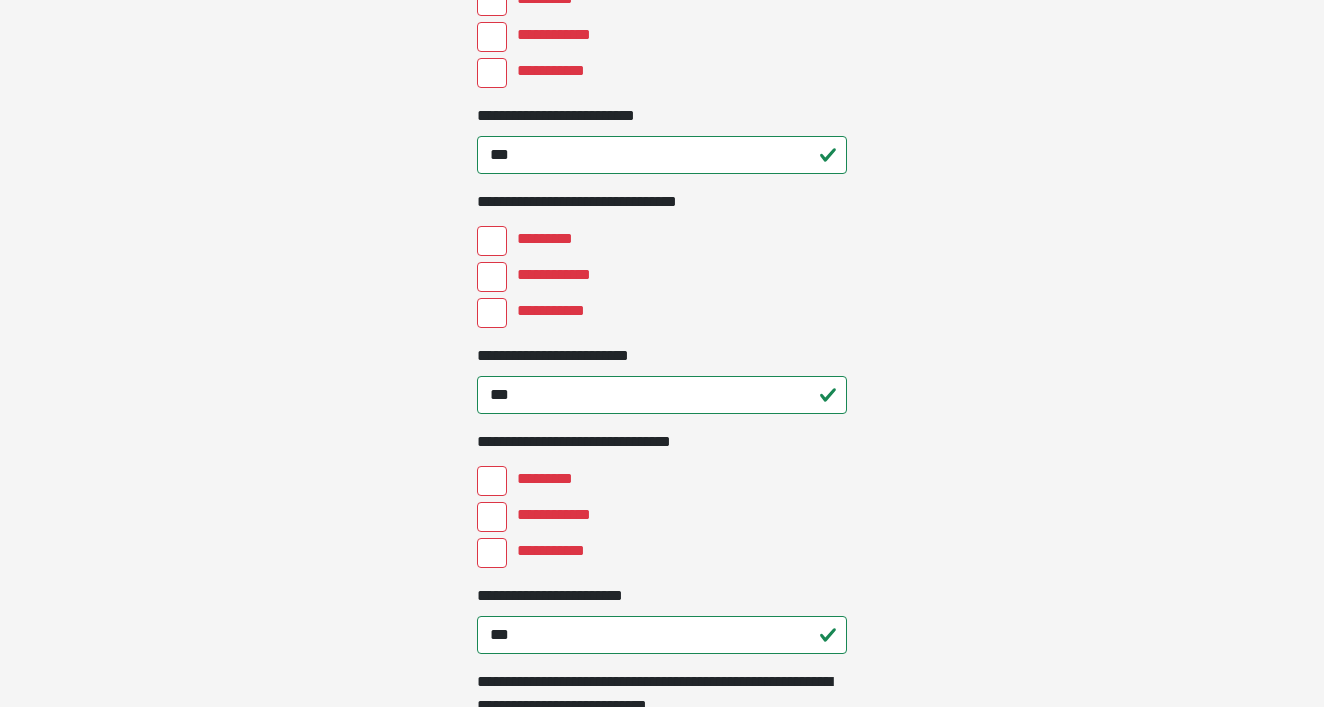 scroll, scrollTop: 12291, scrollLeft: 0, axis: vertical 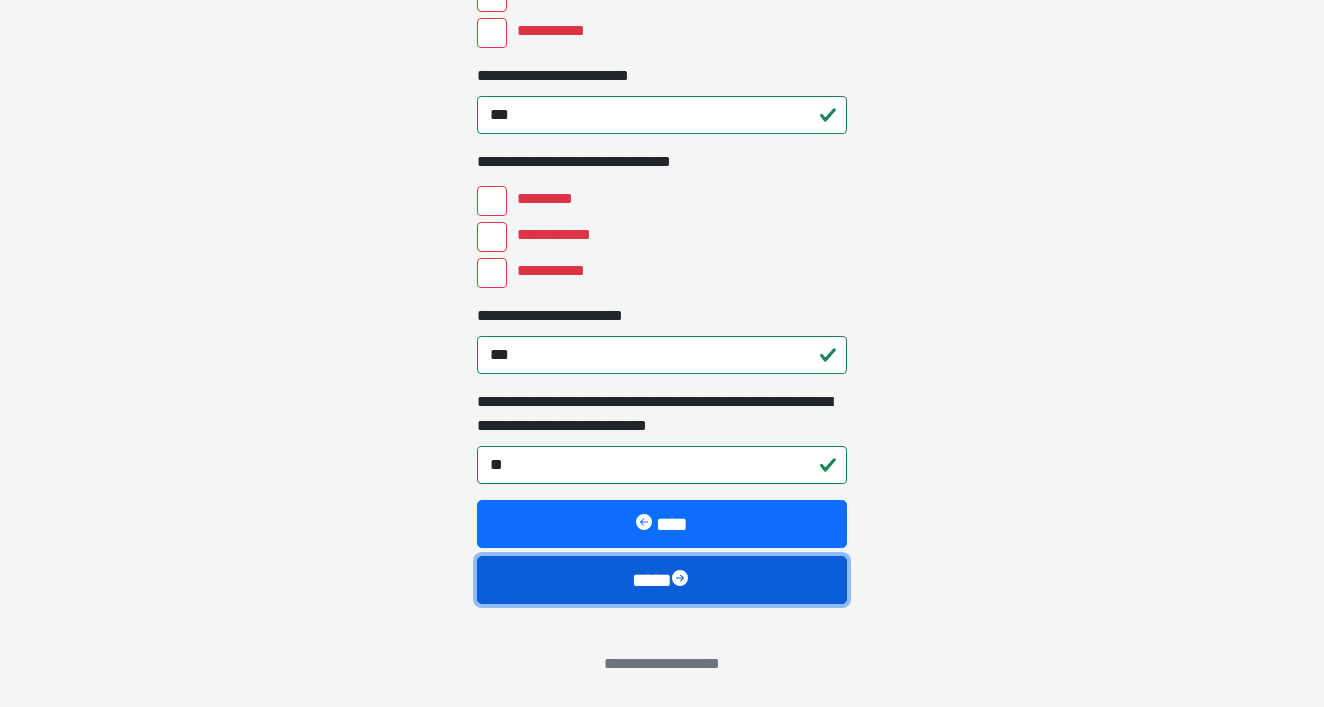 click at bounding box center [682, 580] 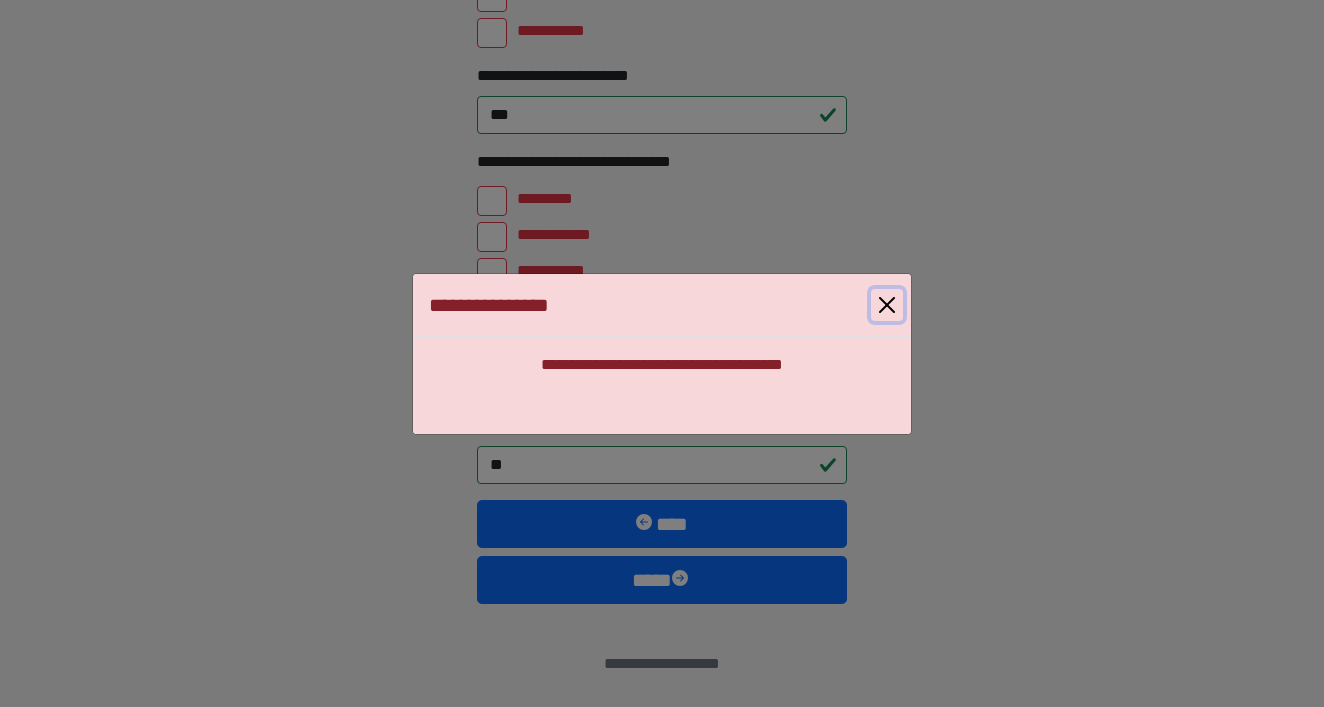 click at bounding box center (887, 305) 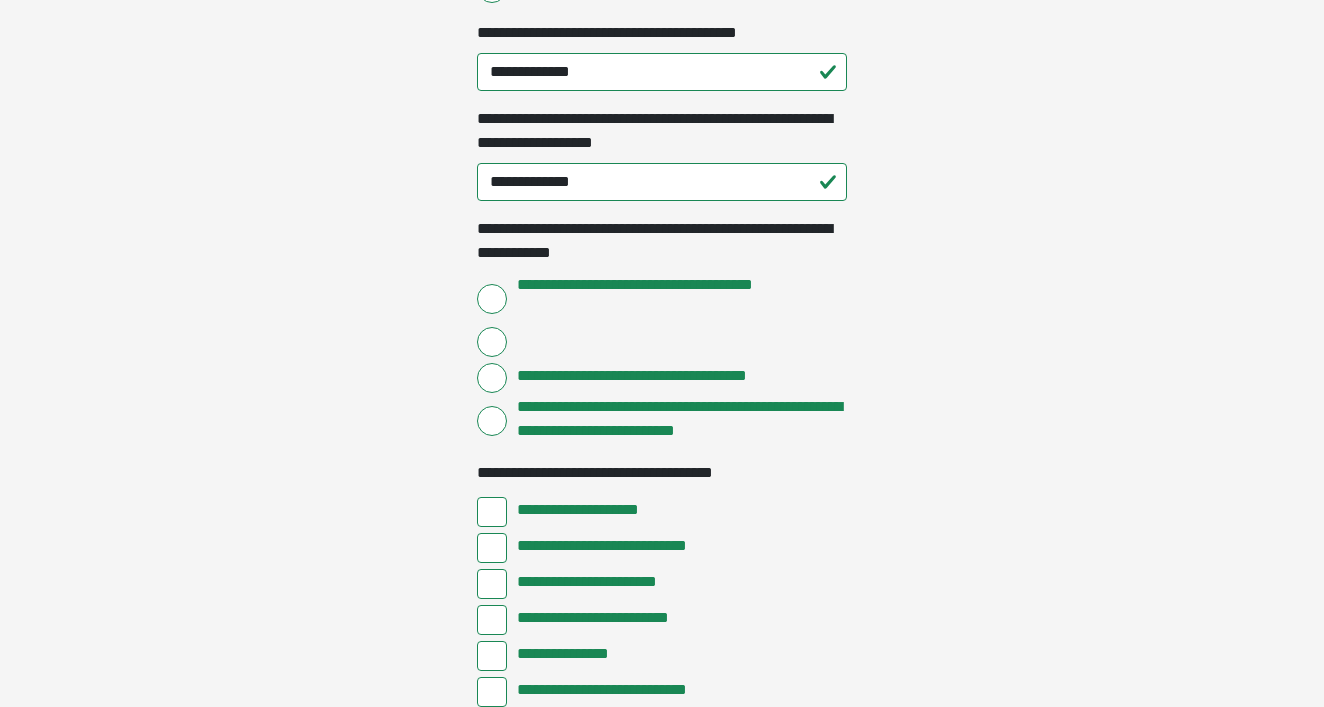 scroll, scrollTop: 2145, scrollLeft: 0, axis: vertical 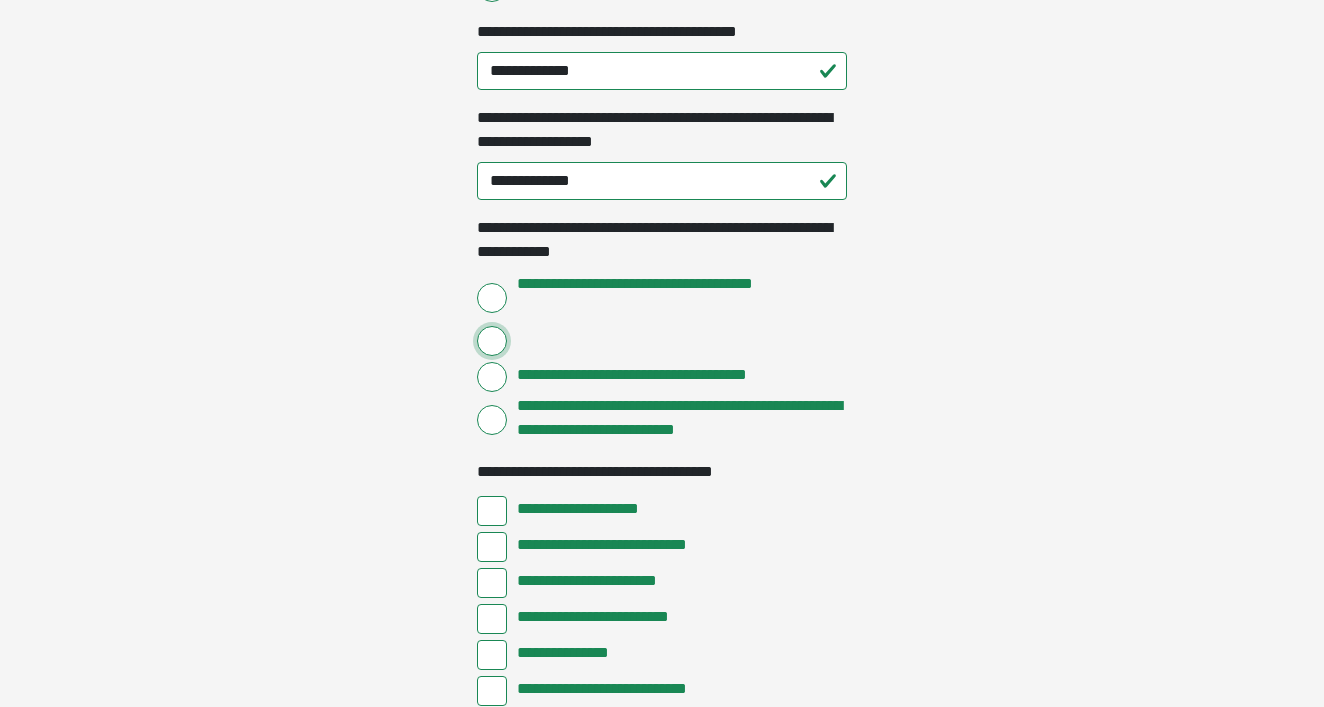 click at bounding box center (492, 341) 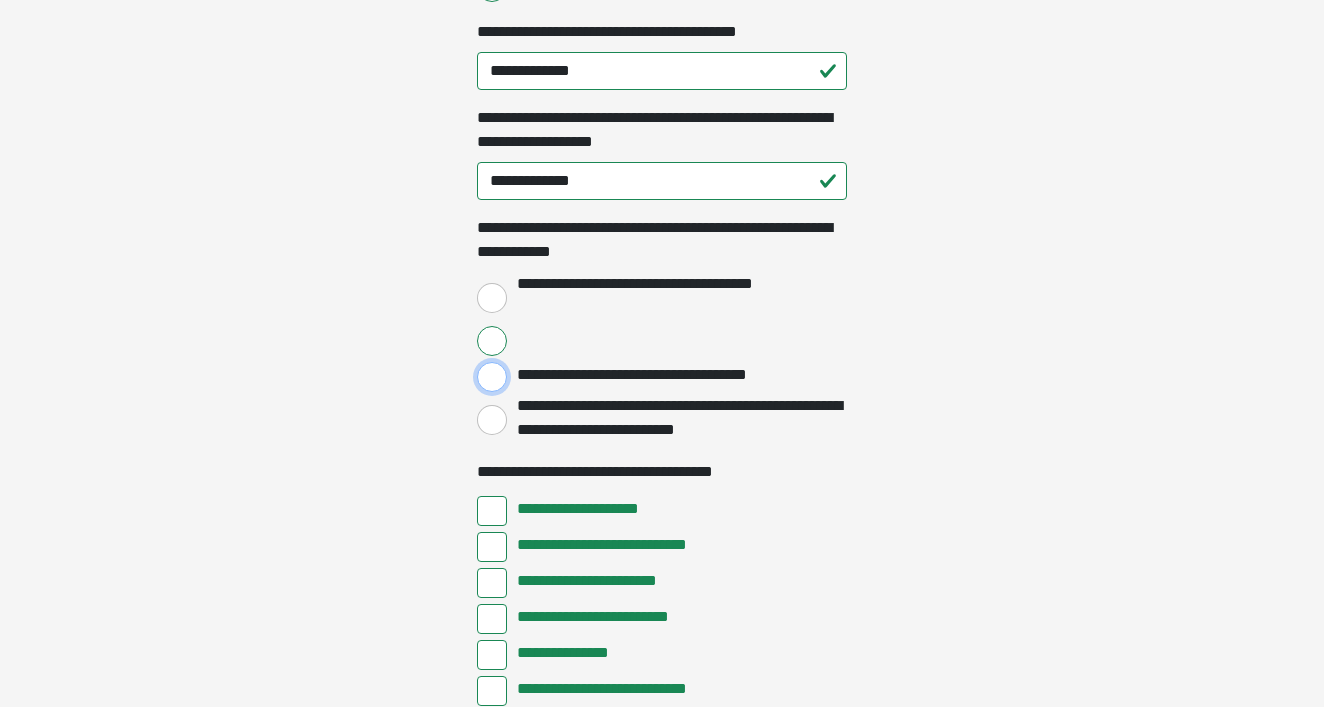 click on "**********" at bounding box center (492, 377) 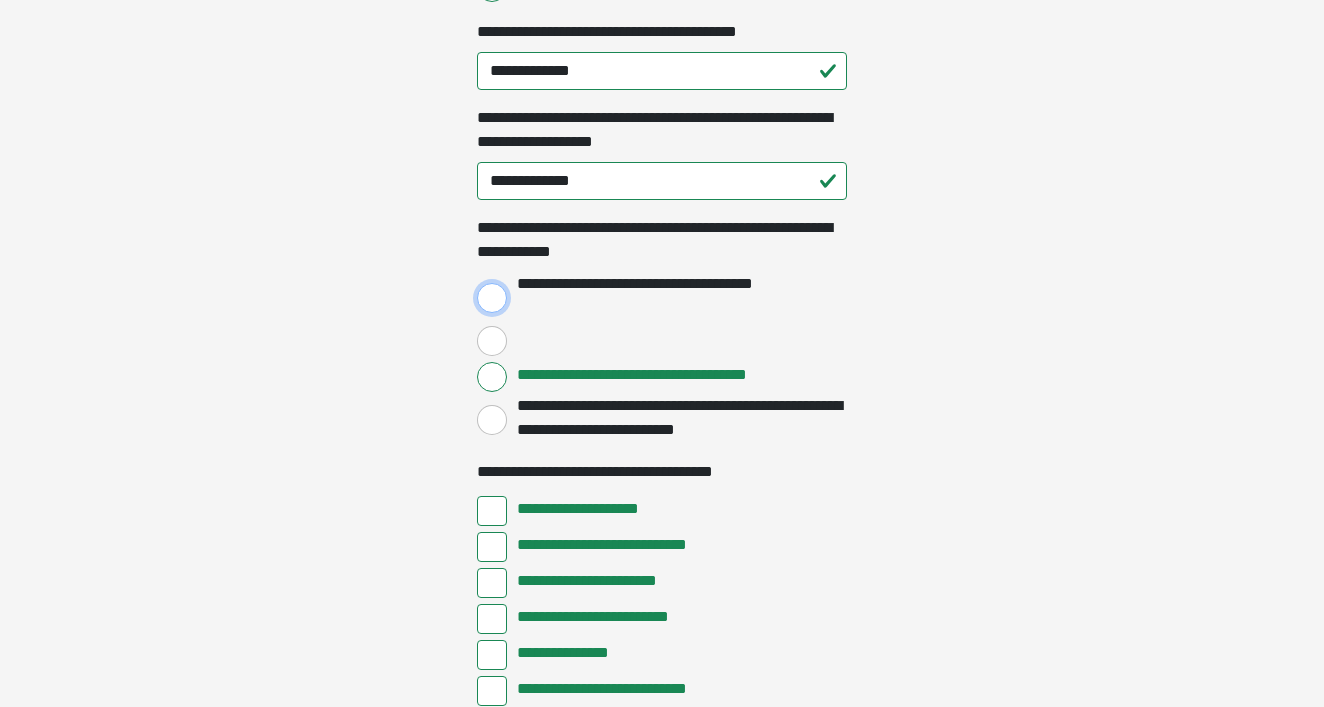 click on "**********" at bounding box center (492, 298) 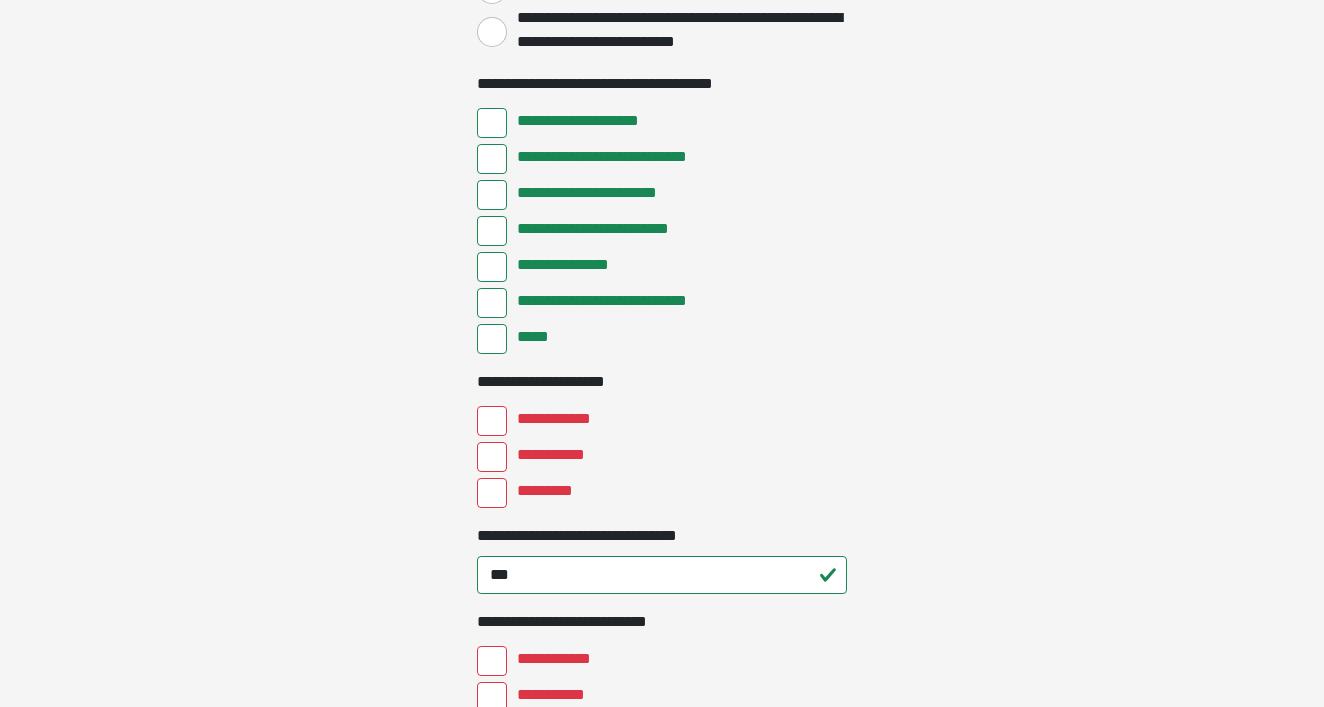 scroll, scrollTop: 2535, scrollLeft: 0, axis: vertical 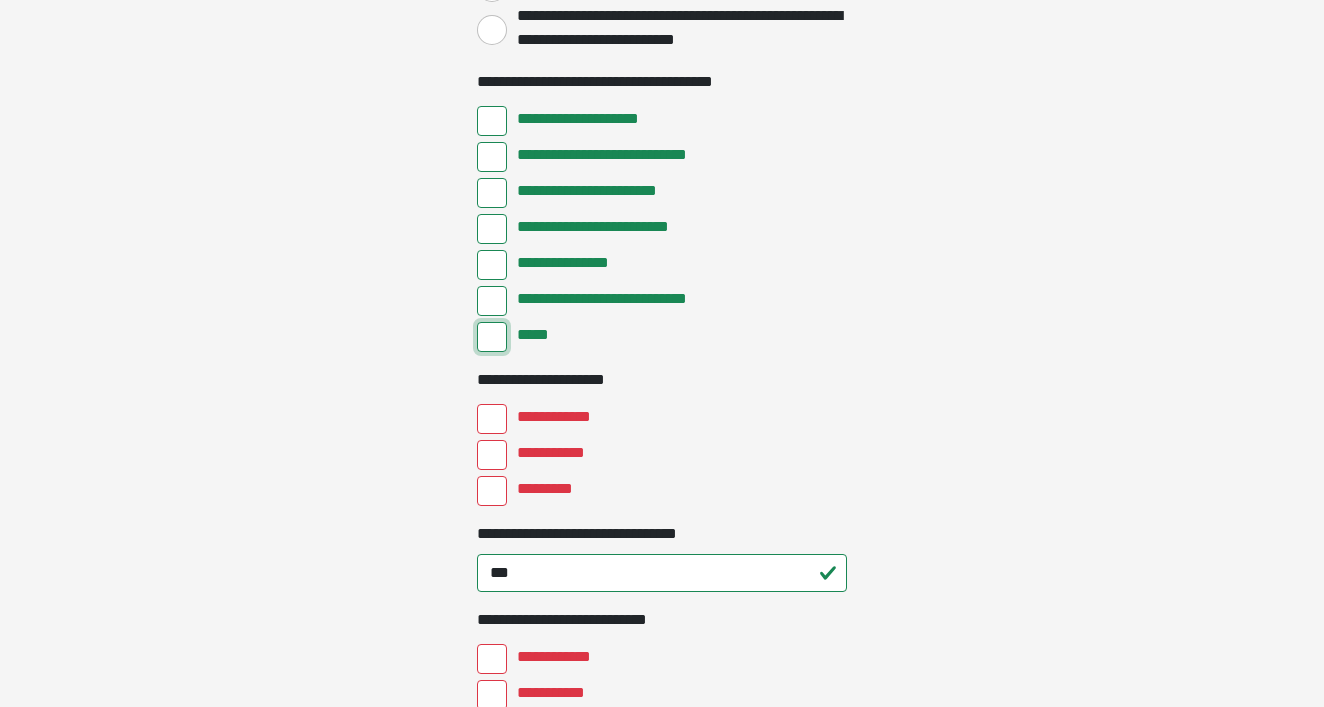 click on "*****" at bounding box center (492, 337) 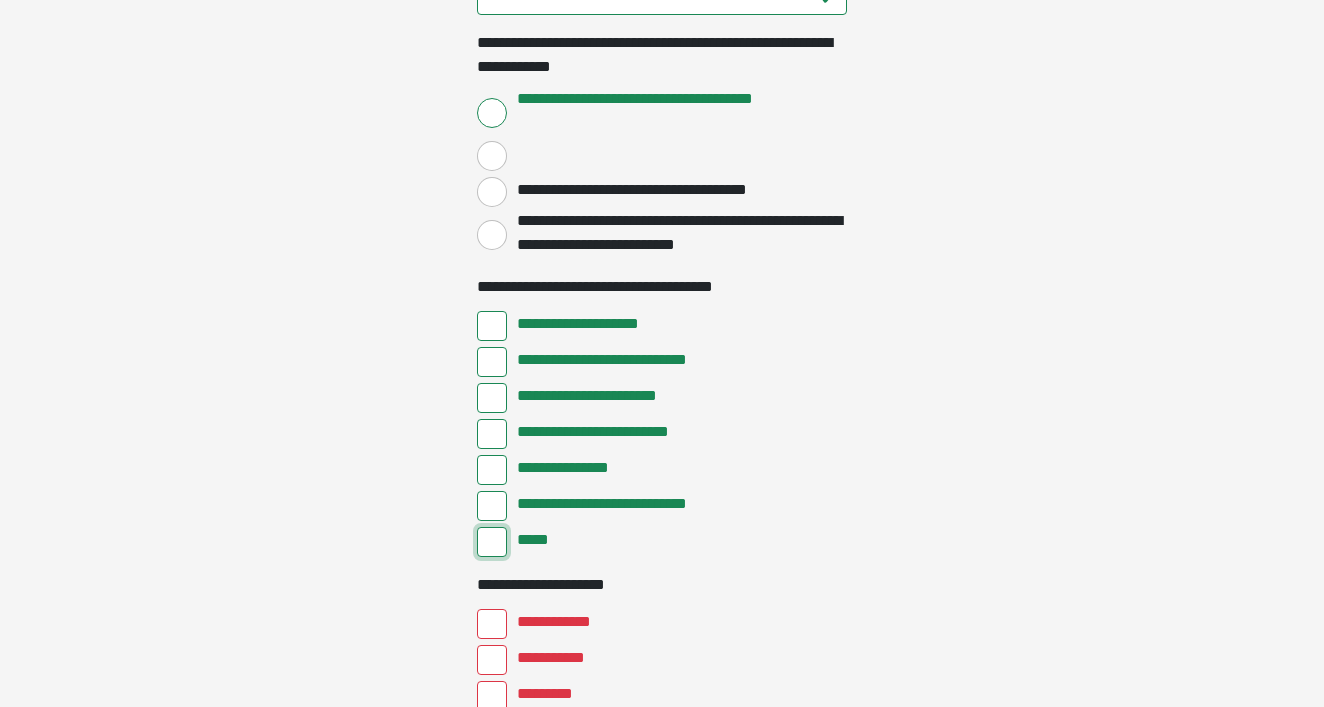 scroll, scrollTop: 2306, scrollLeft: 0, axis: vertical 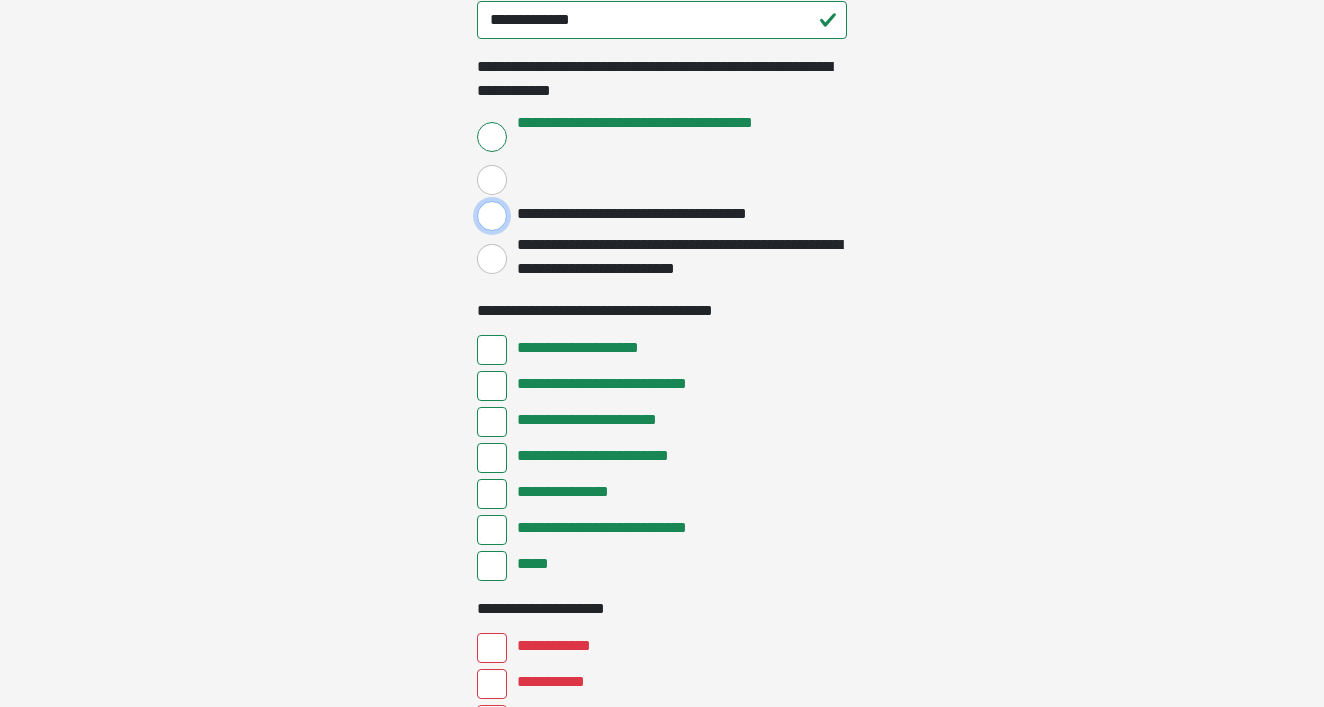 click on "**********" at bounding box center [492, 216] 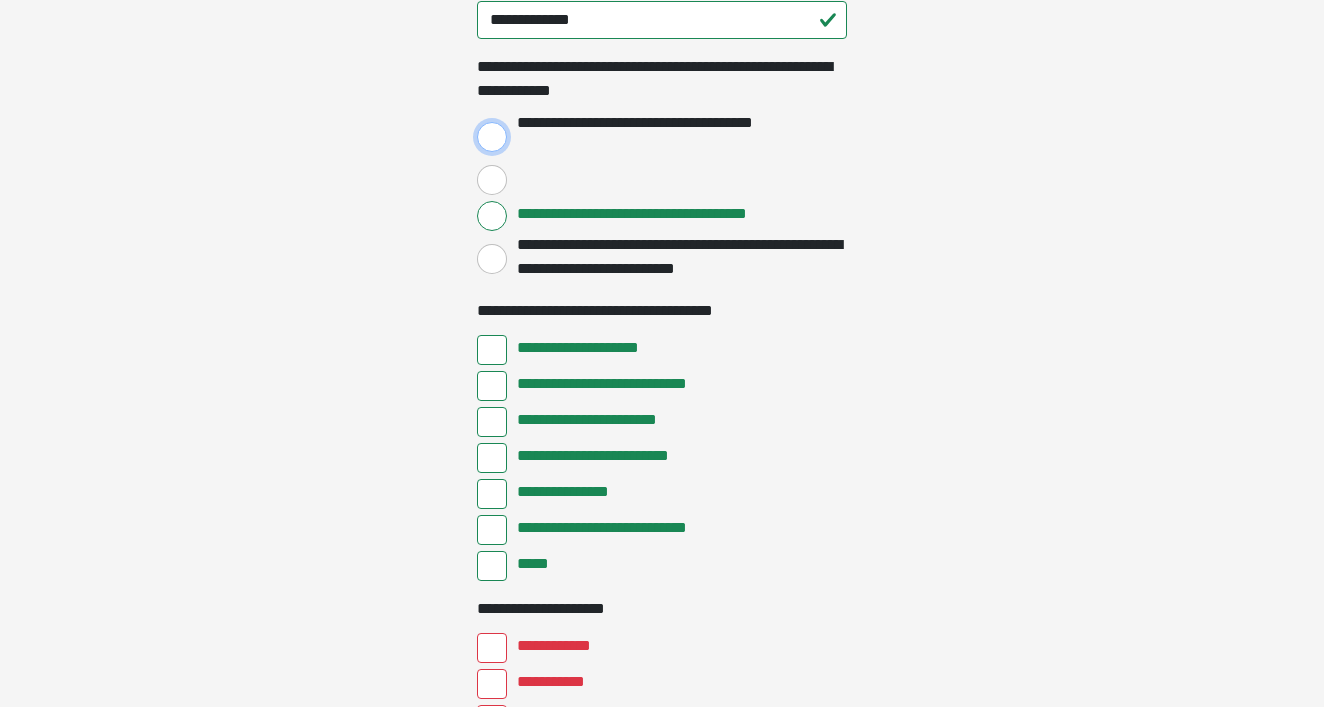 click on "**********" at bounding box center (492, 137) 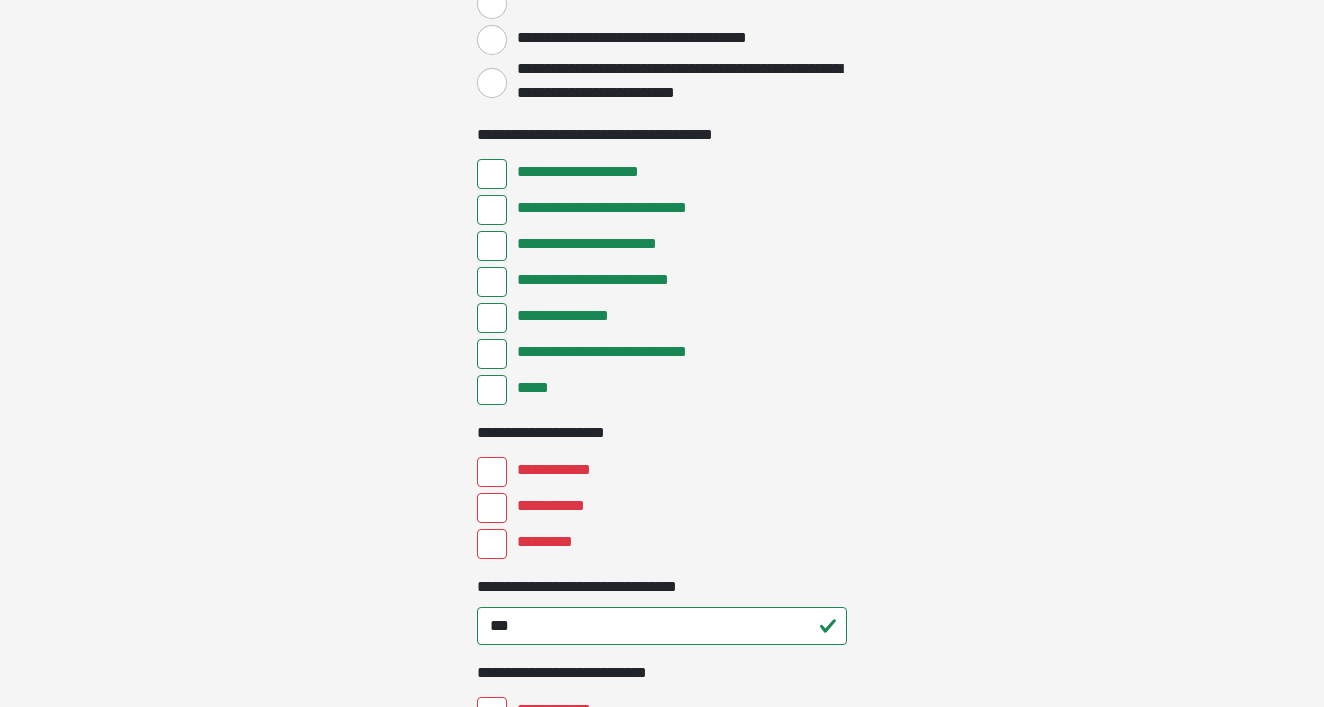 scroll, scrollTop: 2483, scrollLeft: 0, axis: vertical 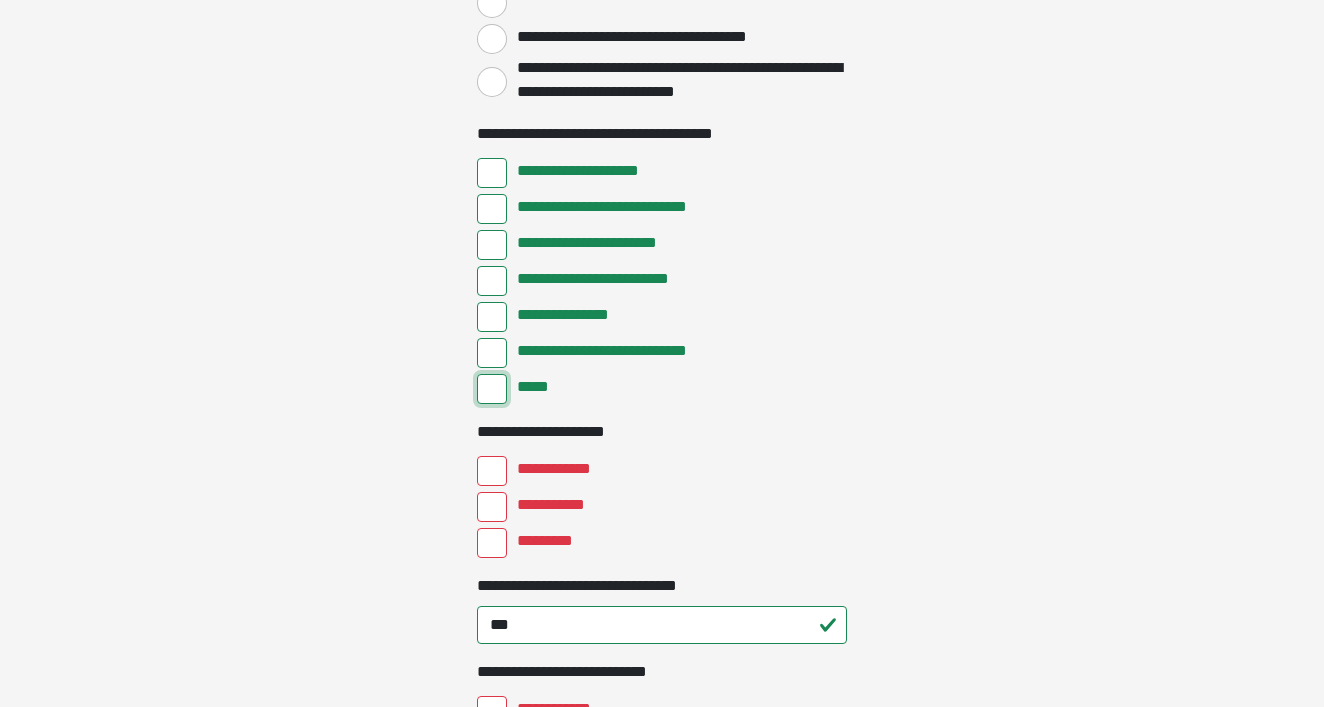 click on "*****" at bounding box center (492, 389) 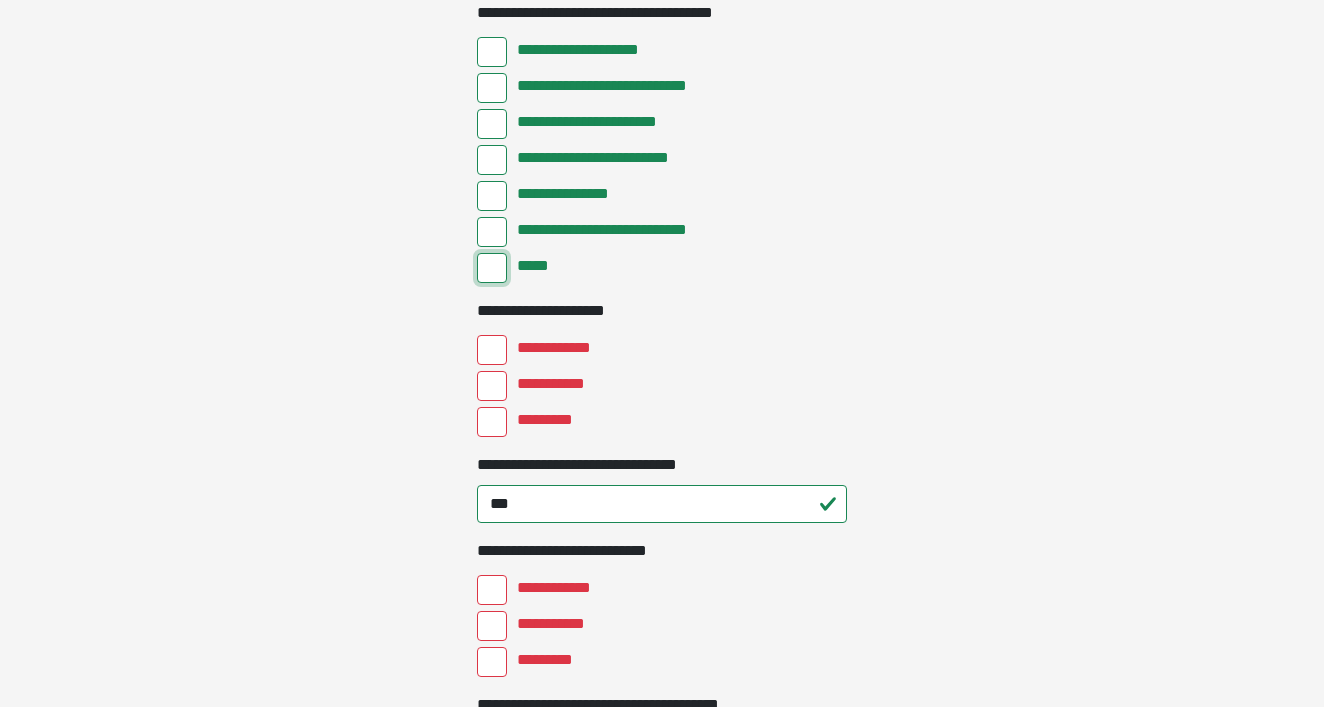 scroll, scrollTop: 2666, scrollLeft: 0, axis: vertical 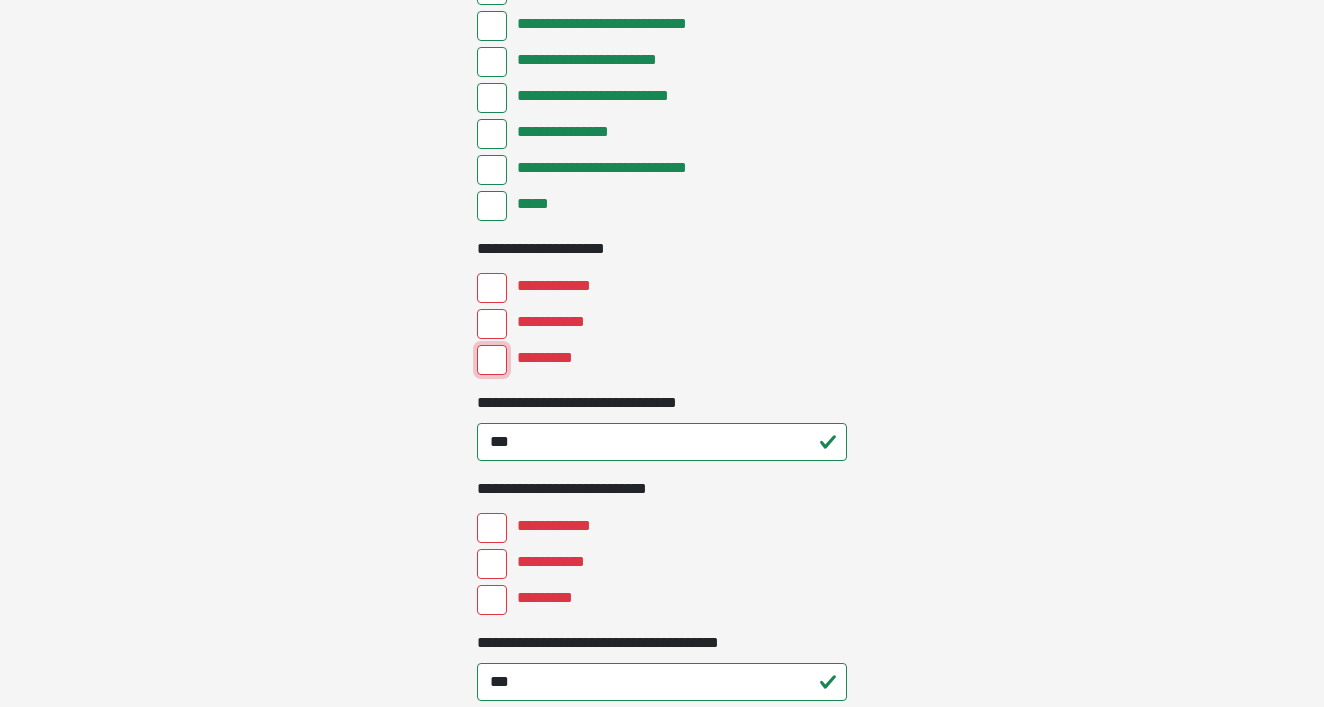 click on "*********" at bounding box center (492, 360) 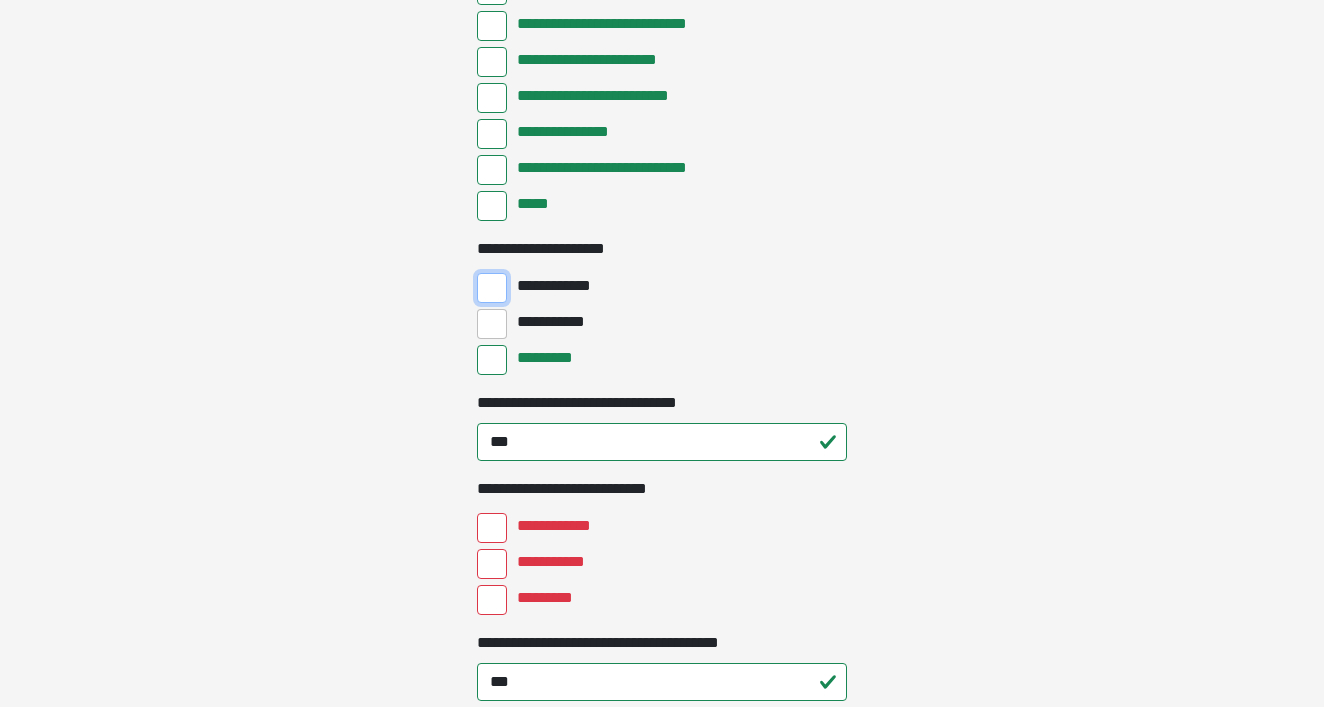 click on "**********" at bounding box center (492, 288) 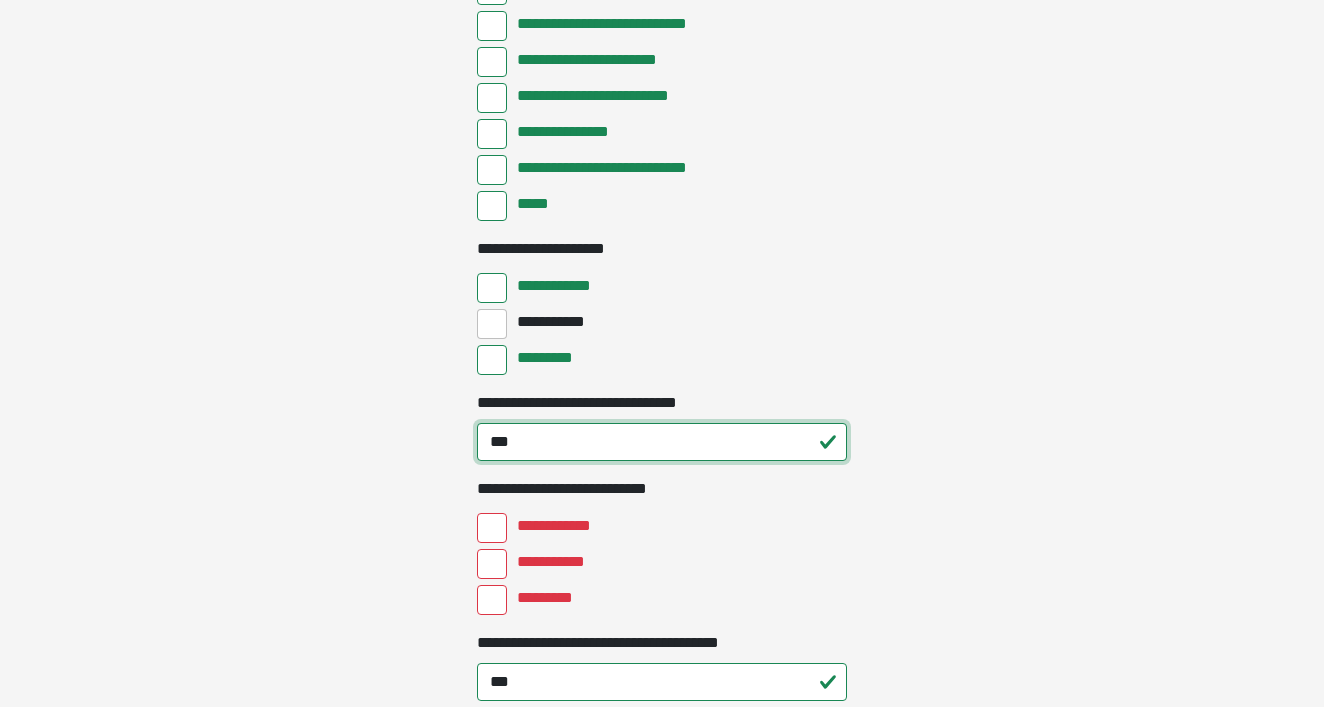 click on "***" at bounding box center (662, 442) 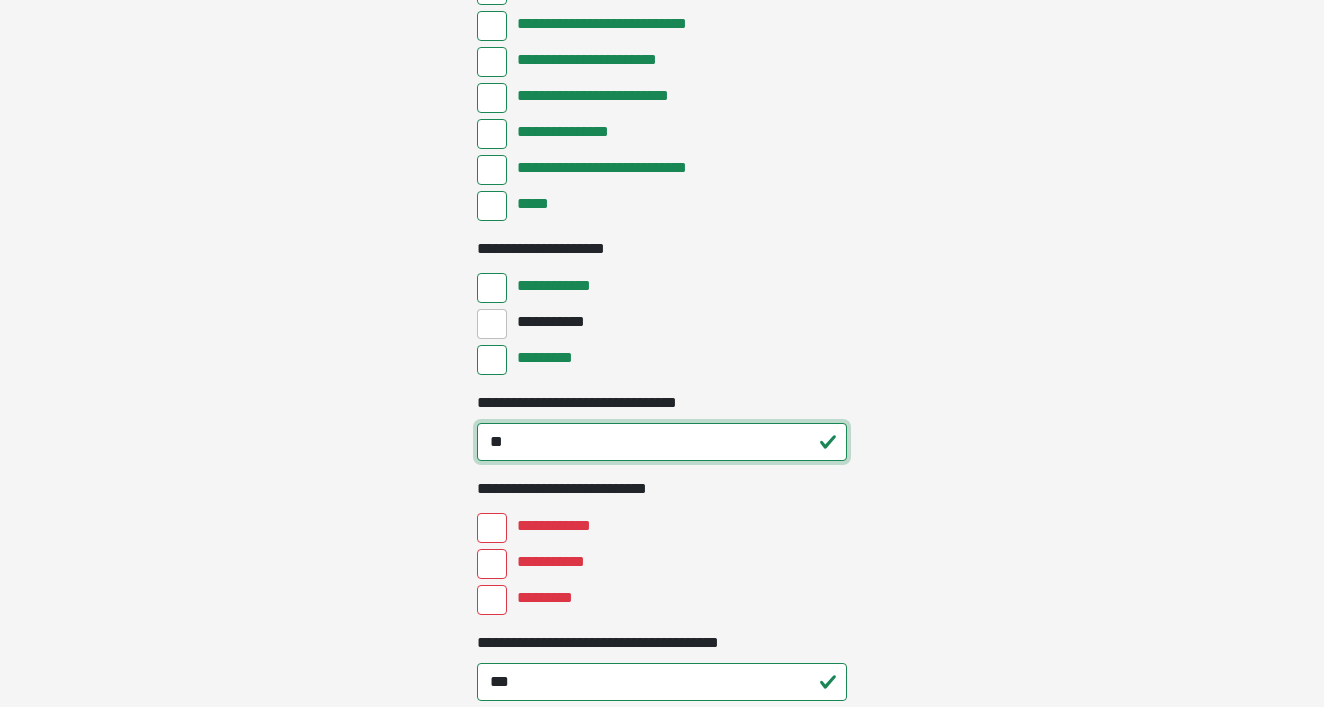 type on "*" 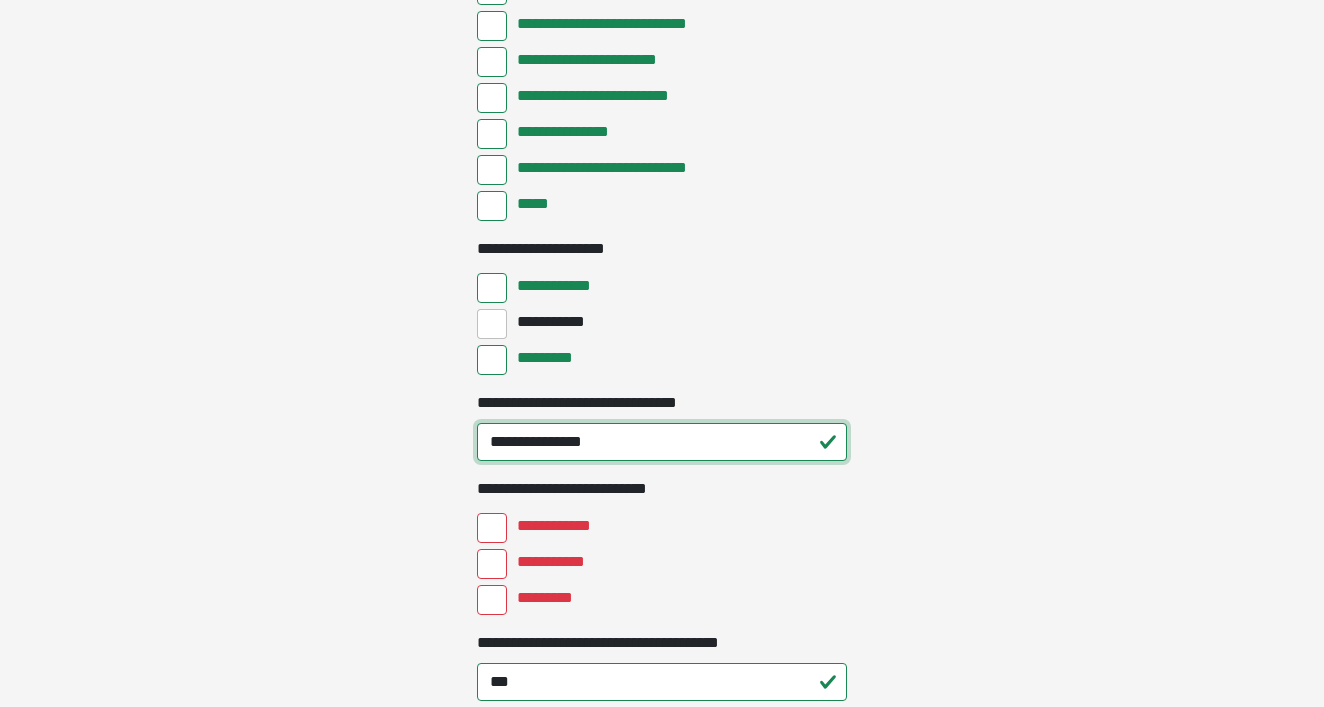 scroll, scrollTop: 2800, scrollLeft: 0, axis: vertical 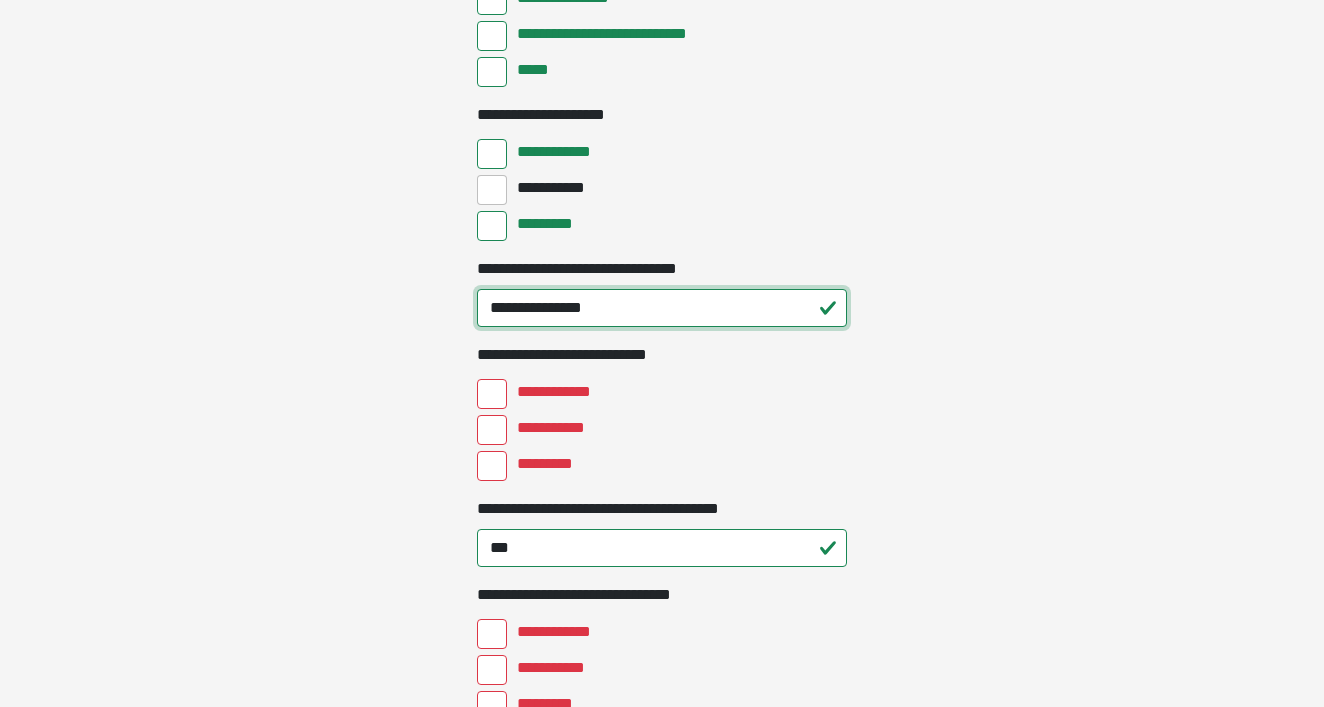 type on "**********" 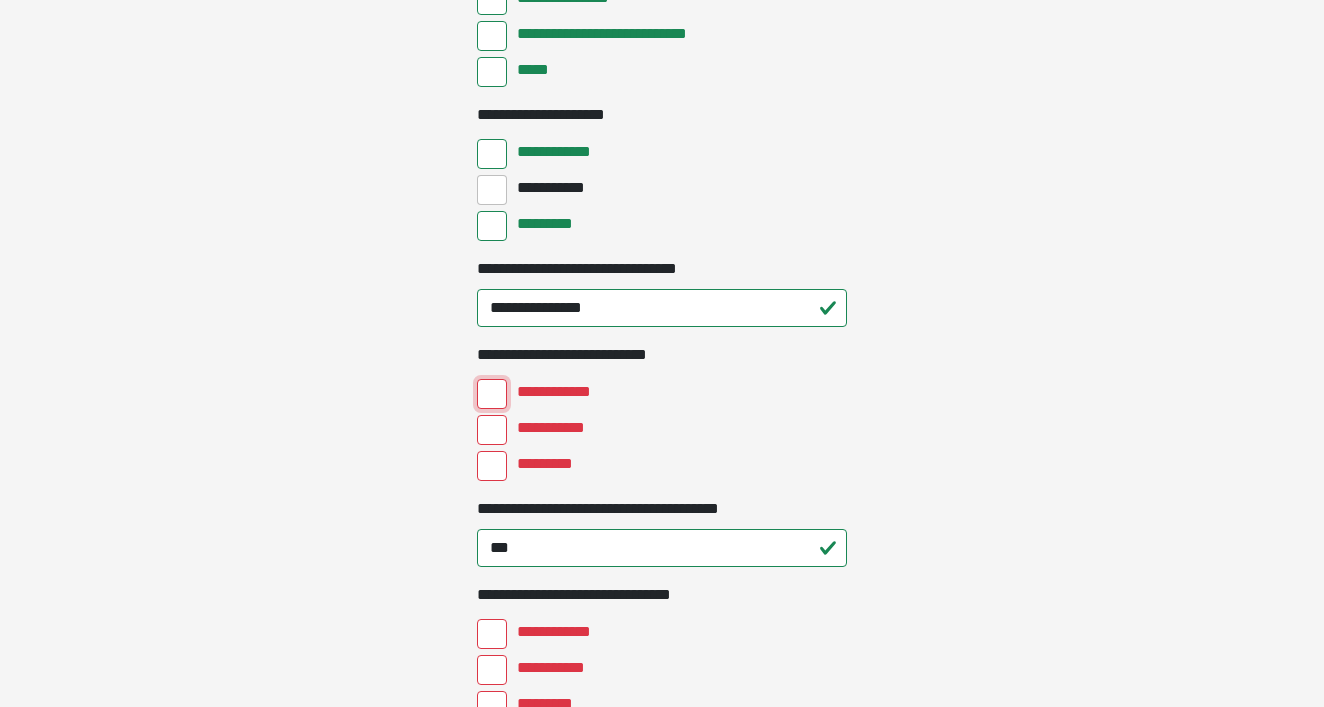 click on "**********" at bounding box center [492, 394] 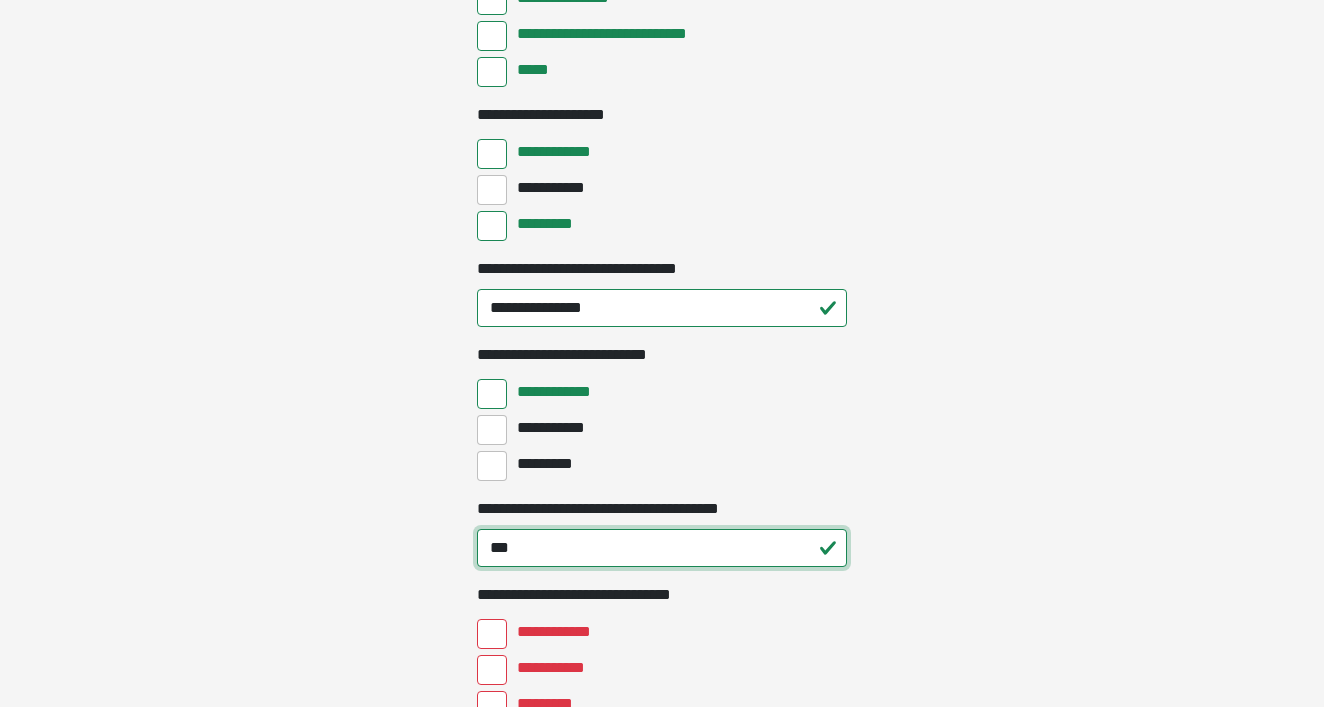 drag, startPoint x: 515, startPoint y: 546, endPoint x: 484, endPoint y: 544, distance: 31.06445 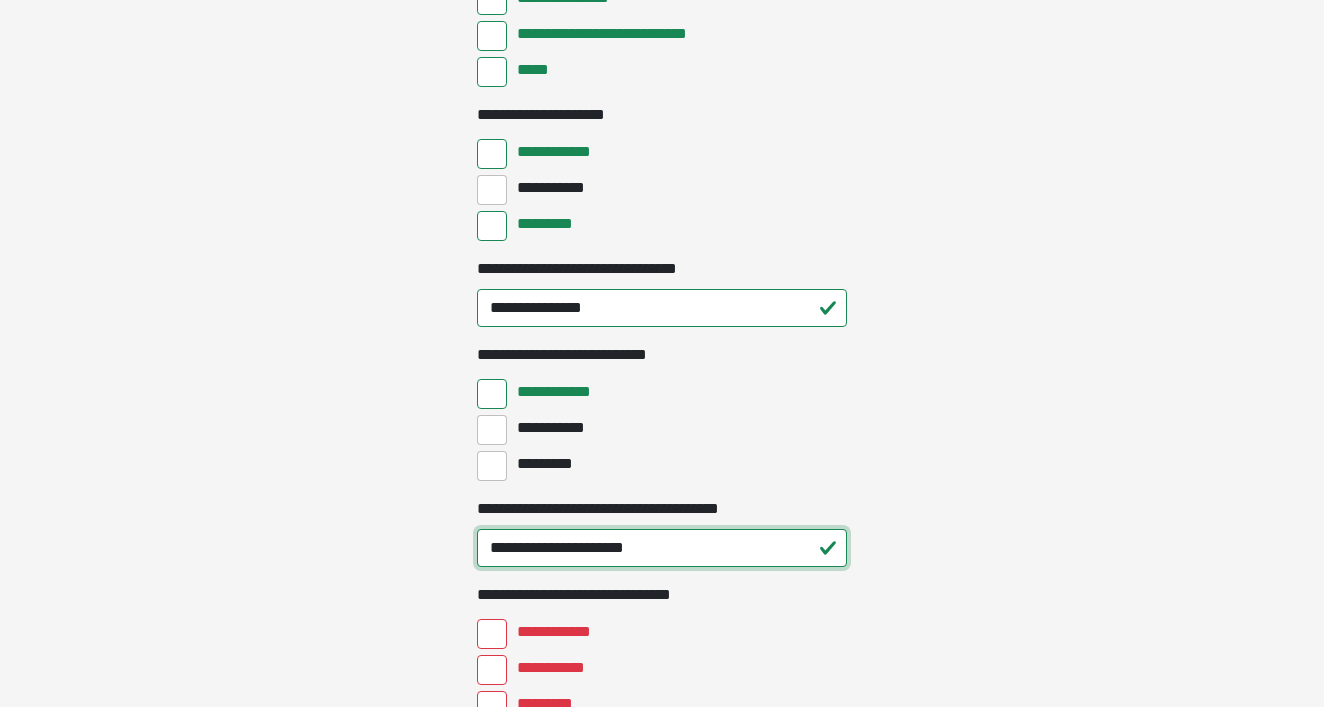 click on "**********" at bounding box center [662, 548] 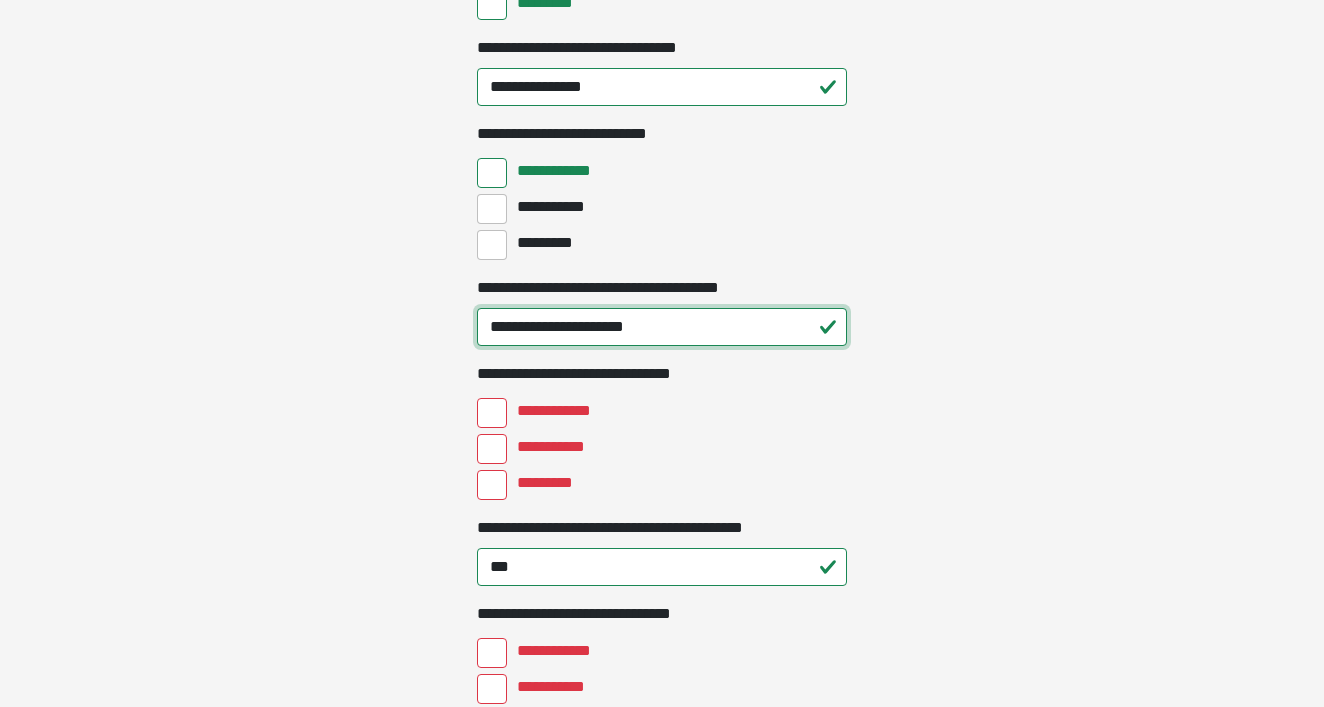 scroll, scrollTop: 3022, scrollLeft: 0, axis: vertical 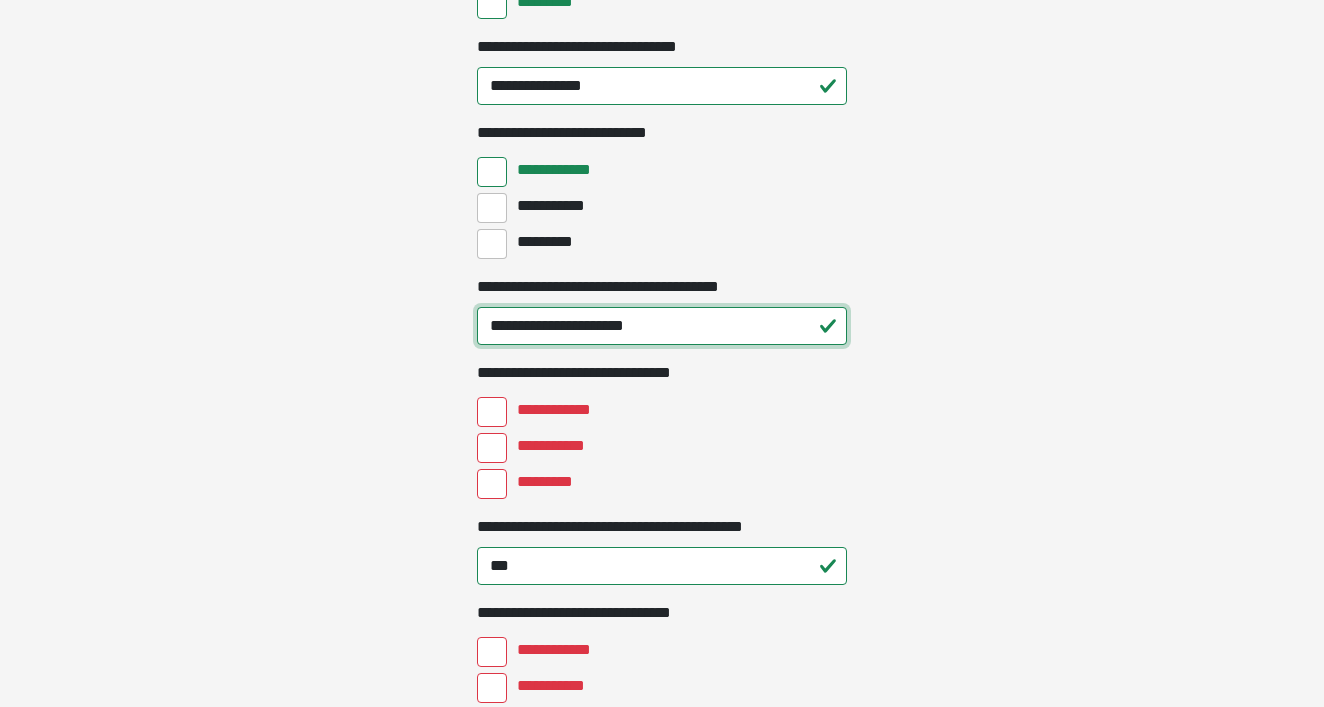 type on "**********" 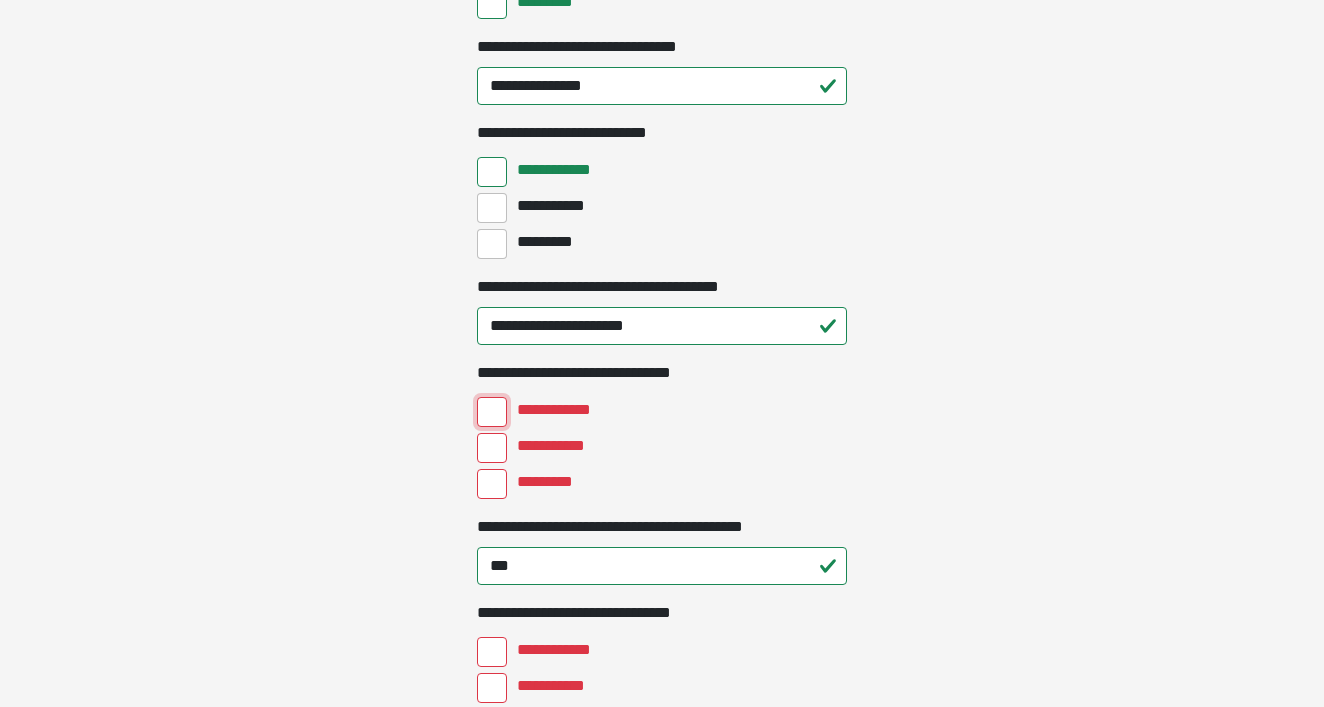 click on "**********" at bounding box center [492, 412] 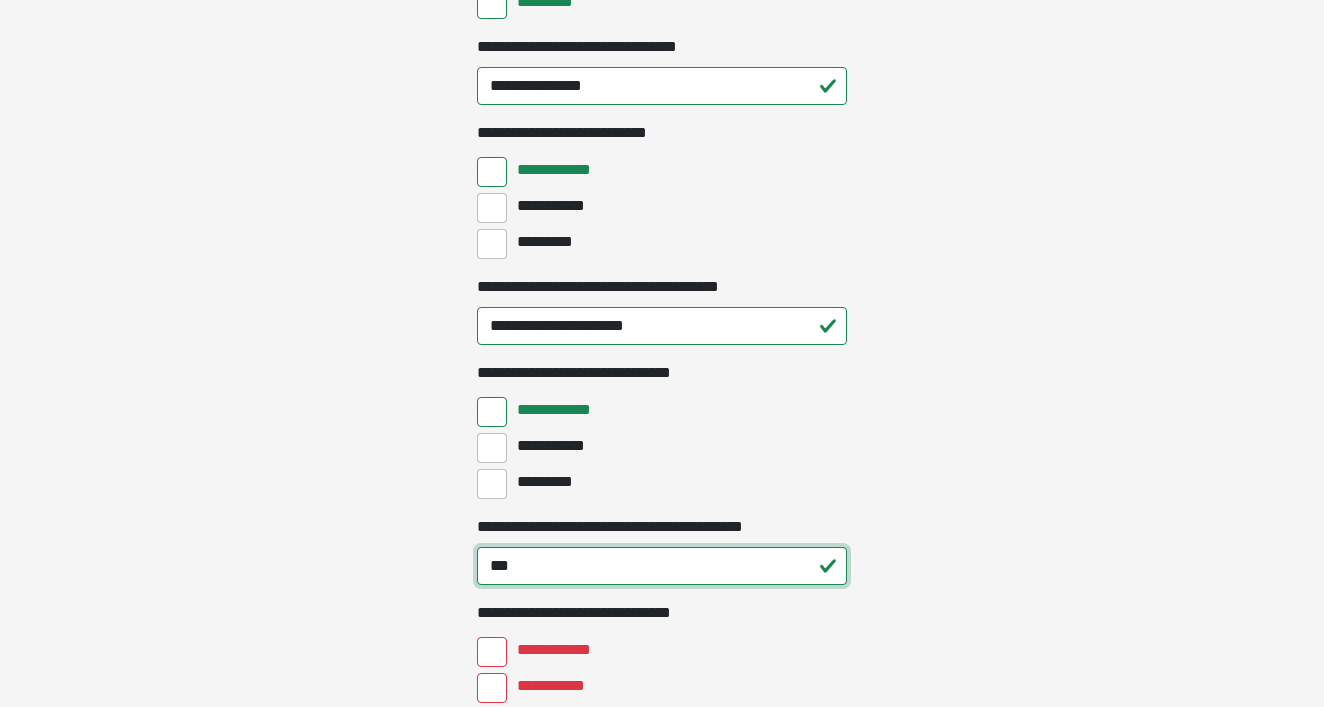 click on "***" at bounding box center (662, 566) 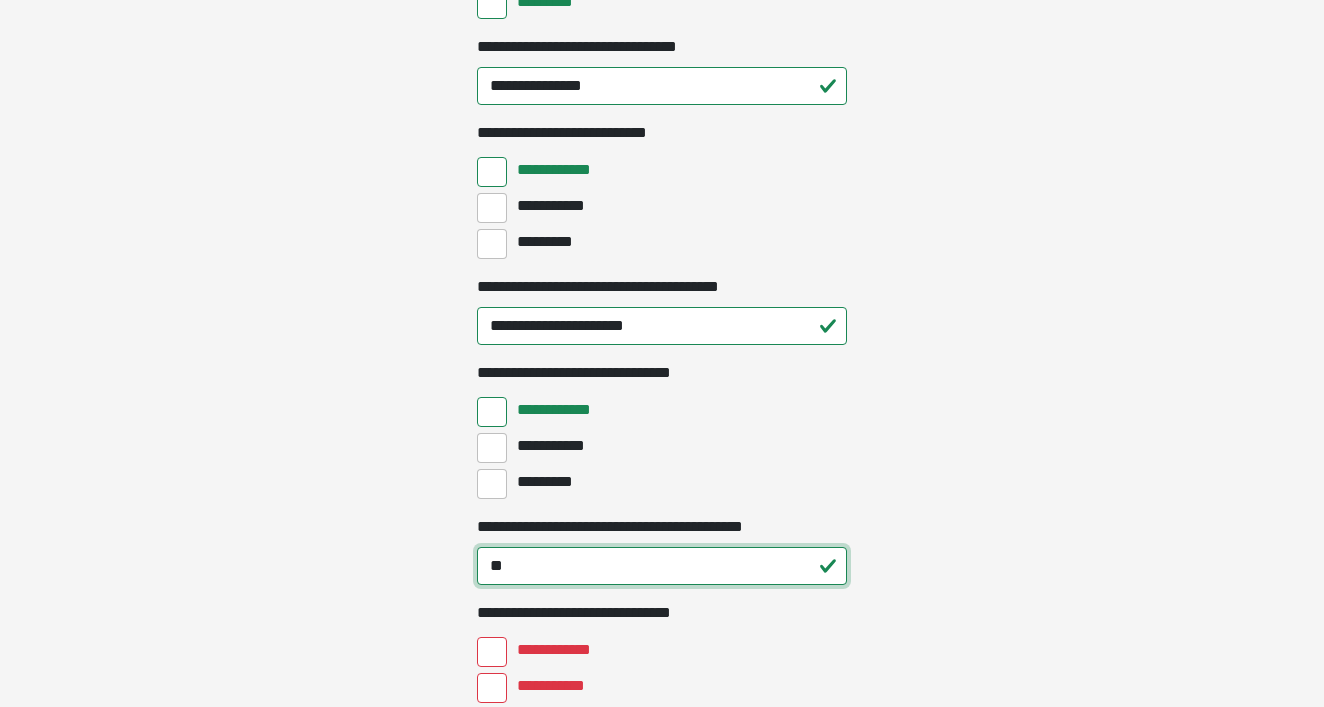 type on "*" 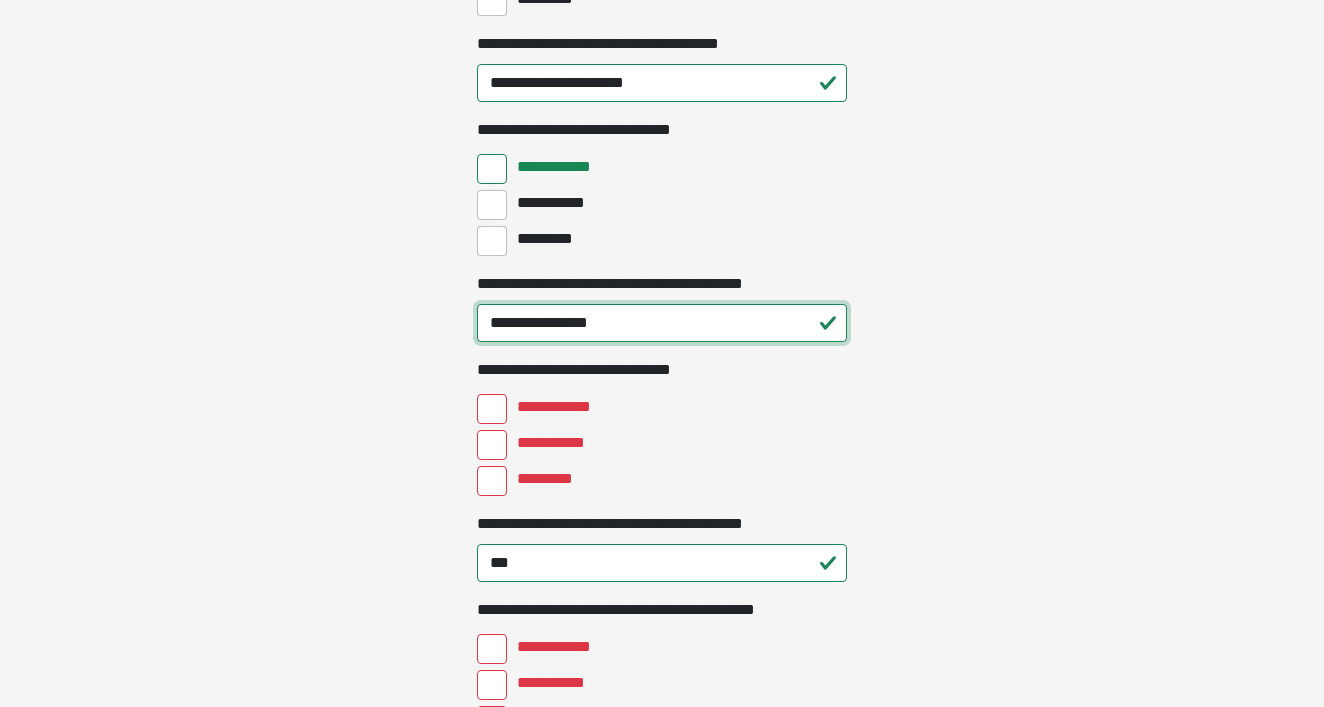 scroll, scrollTop: 3298, scrollLeft: 0, axis: vertical 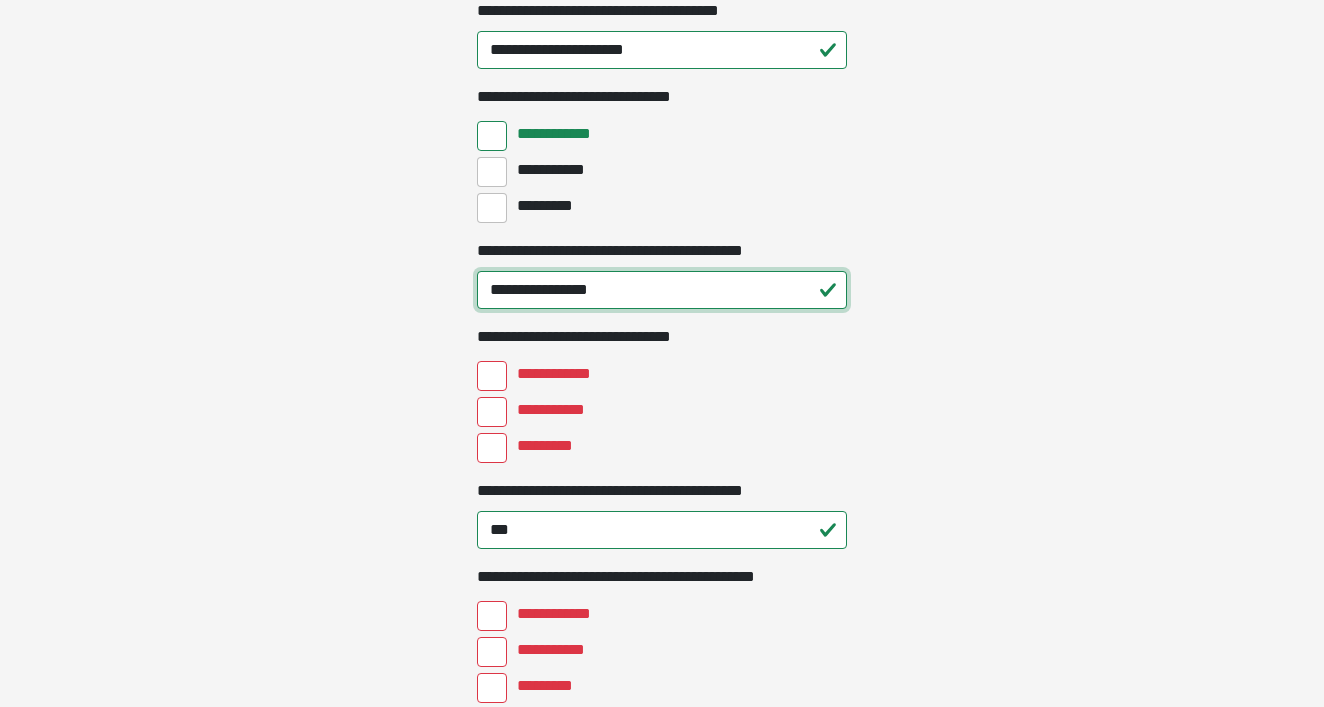 type on "**********" 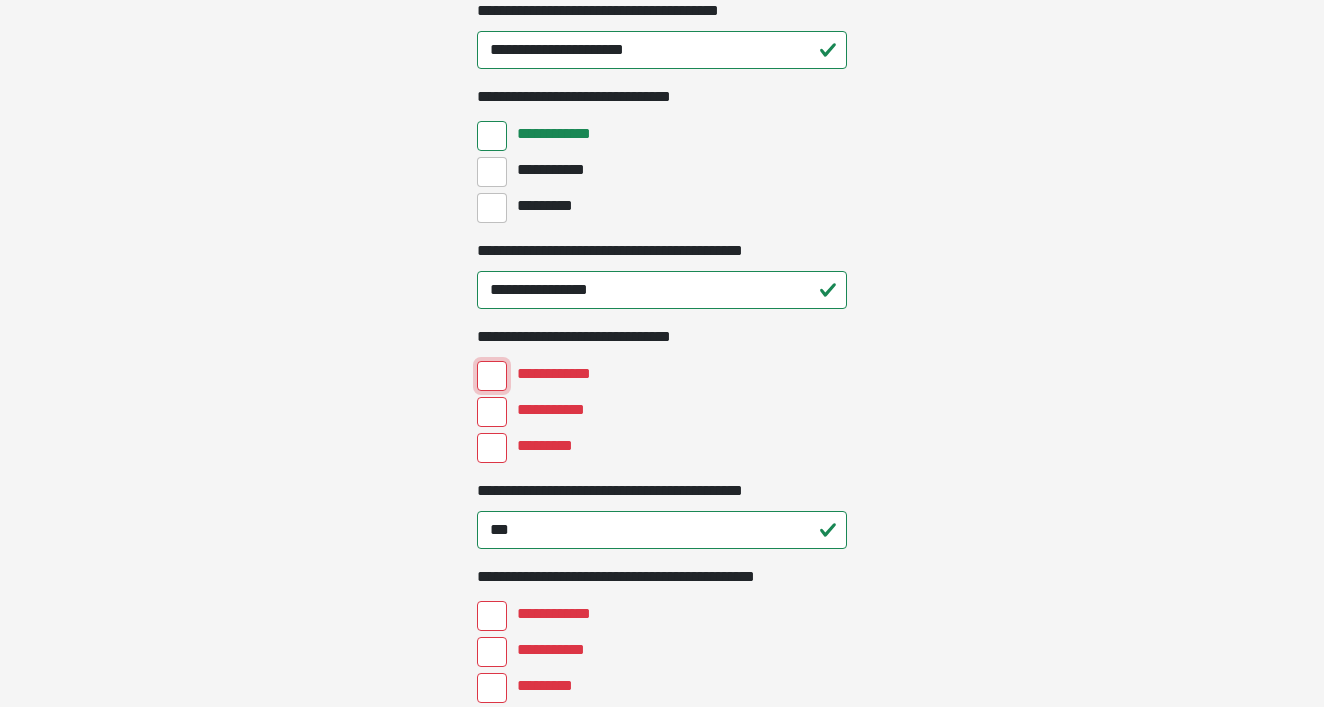click on "**********" at bounding box center [492, 376] 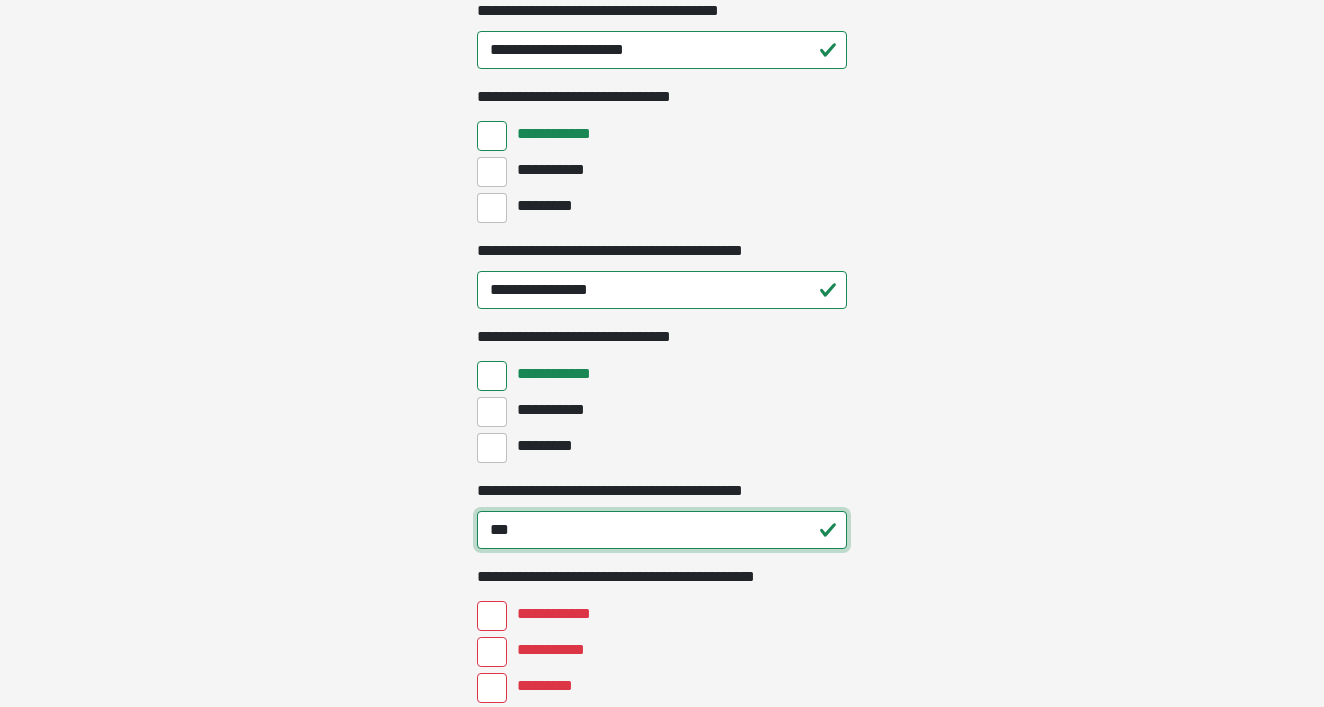 drag, startPoint x: 525, startPoint y: 520, endPoint x: 483, endPoint y: 525, distance: 42.296574 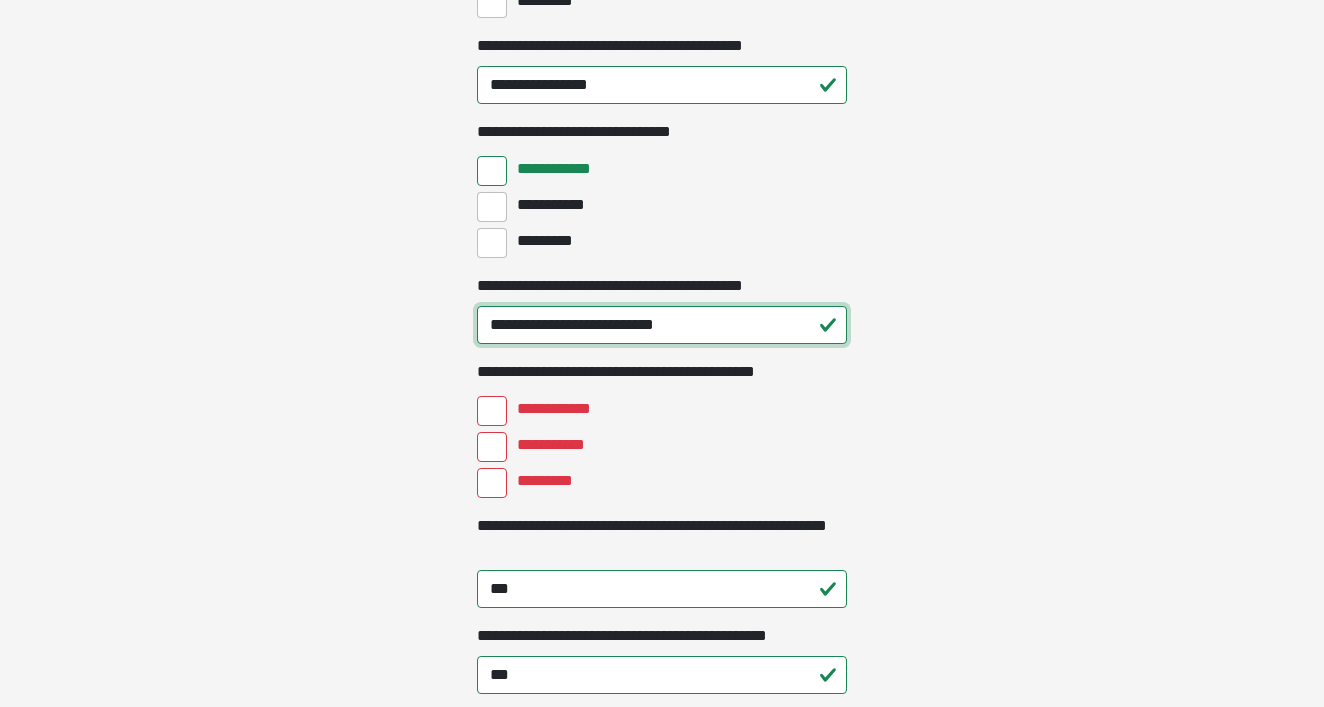scroll, scrollTop: 3507, scrollLeft: 0, axis: vertical 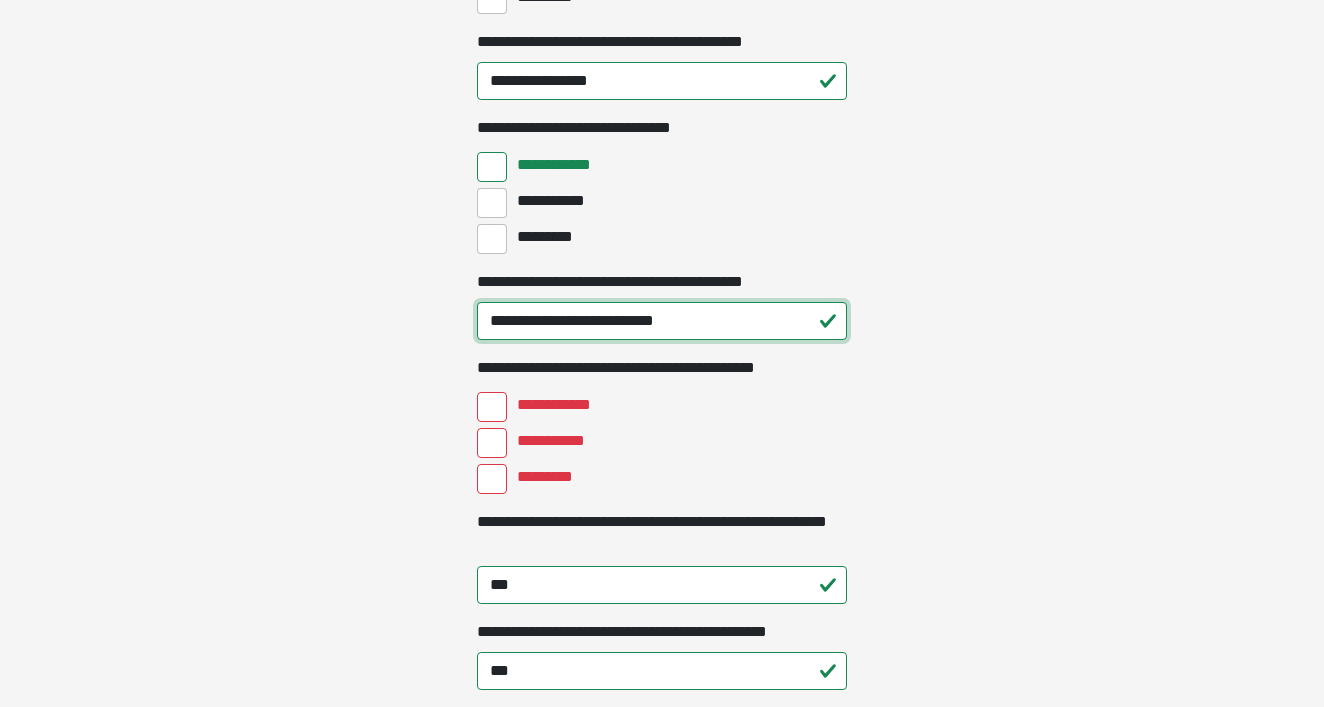 type on "**********" 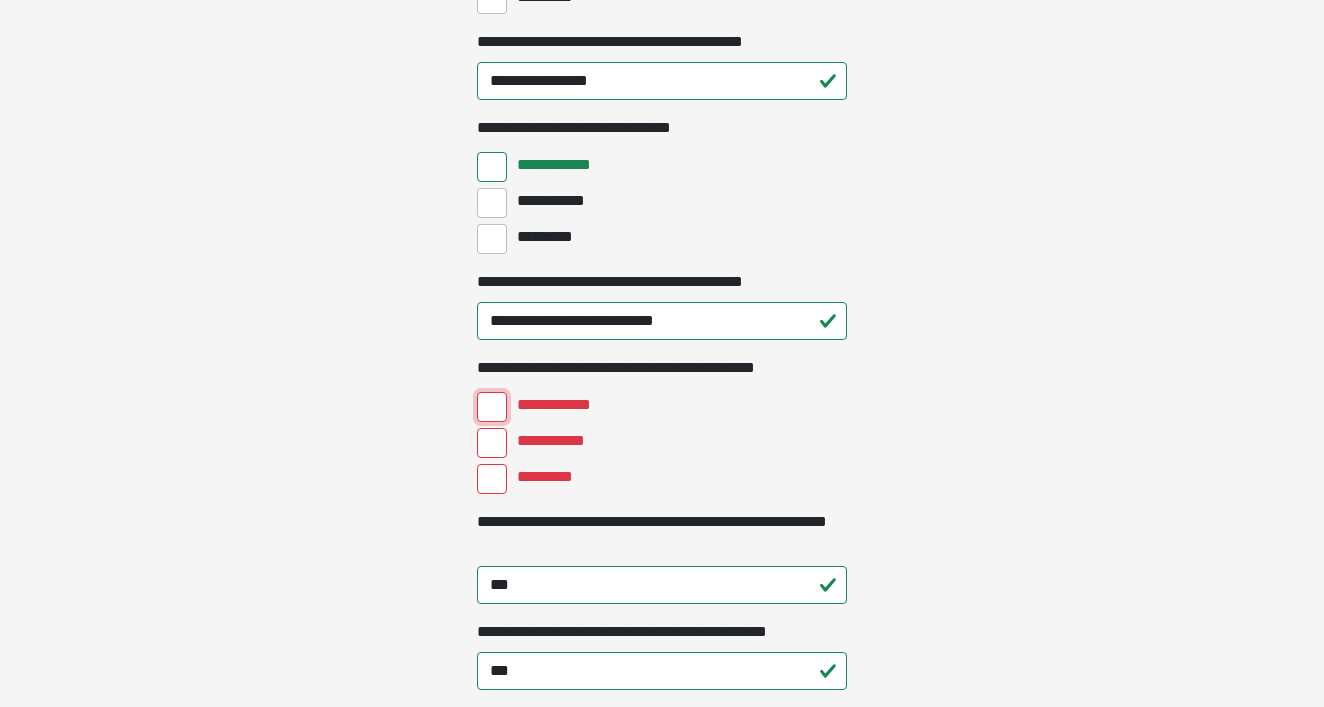 click on "**********" at bounding box center (492, 407) 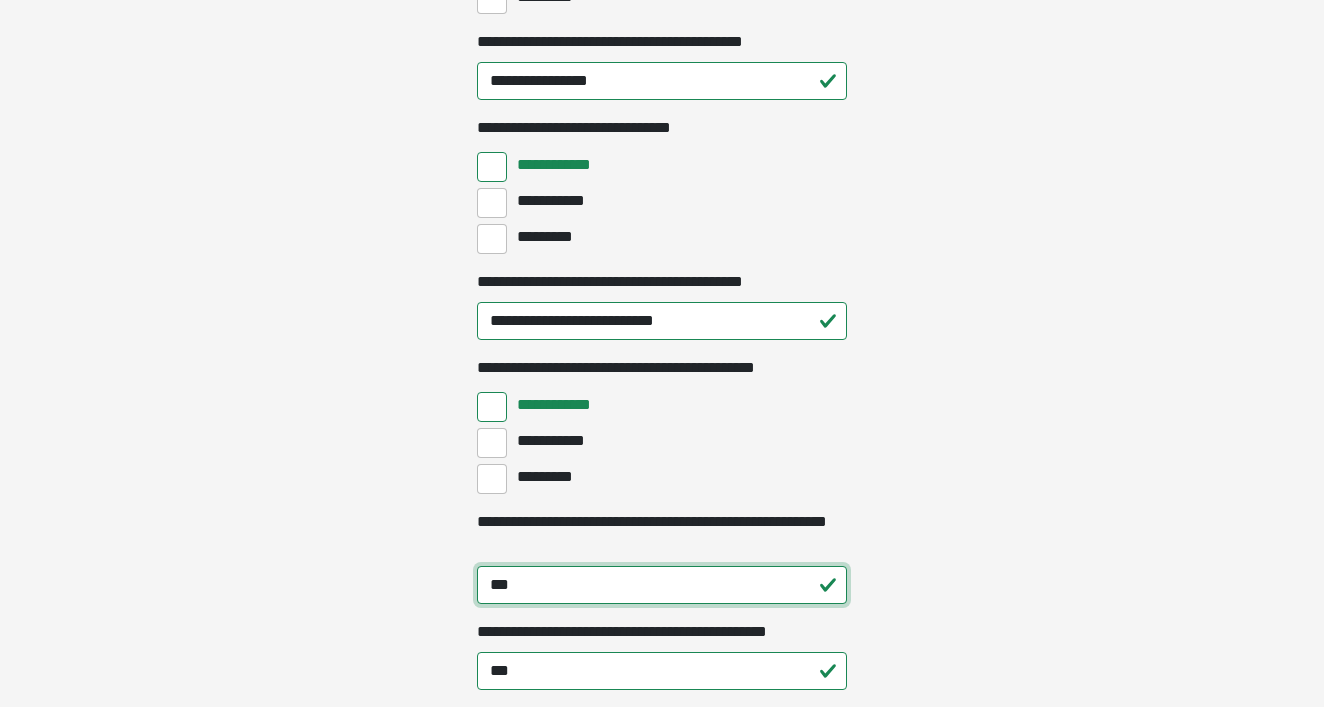 drag, startPoint x: 521, startPoint y: 592, endPoint x: 488, endPoint y: 588, distance: 33.24154 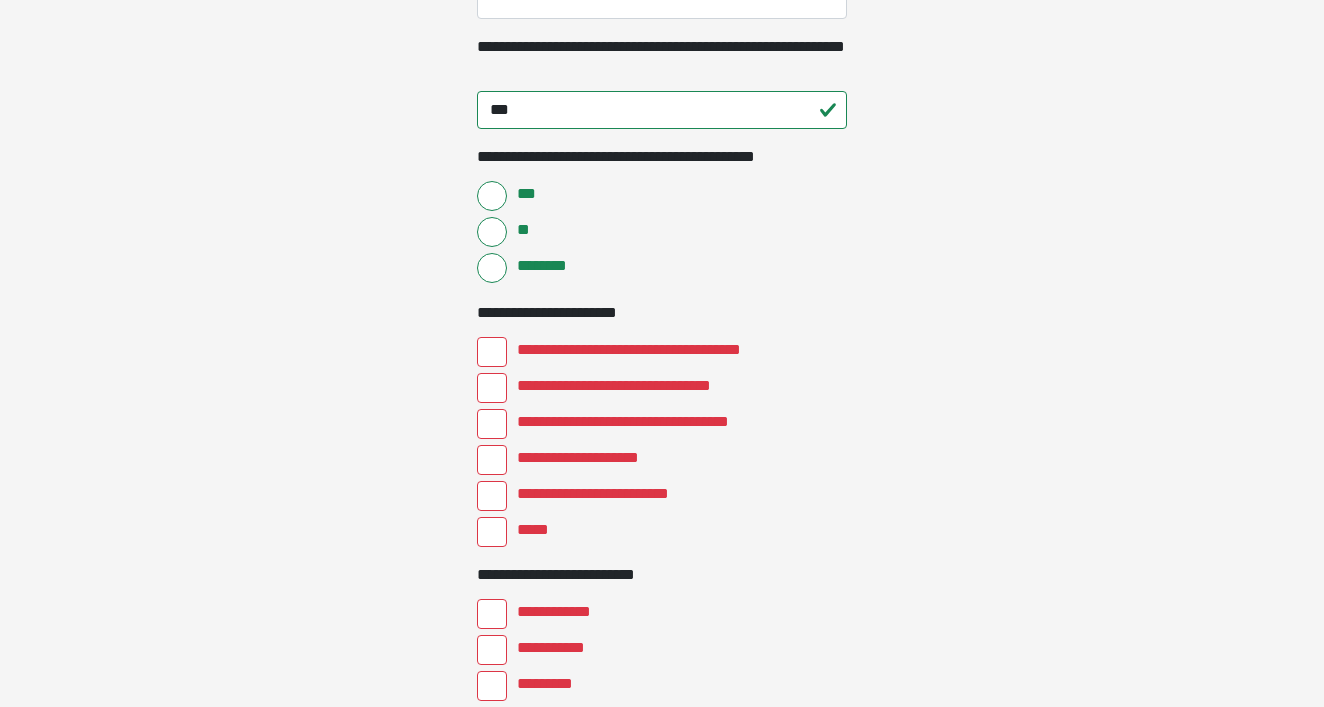 scroll, scrollTop: 4563, scrollLeft: 0, axis: vertical 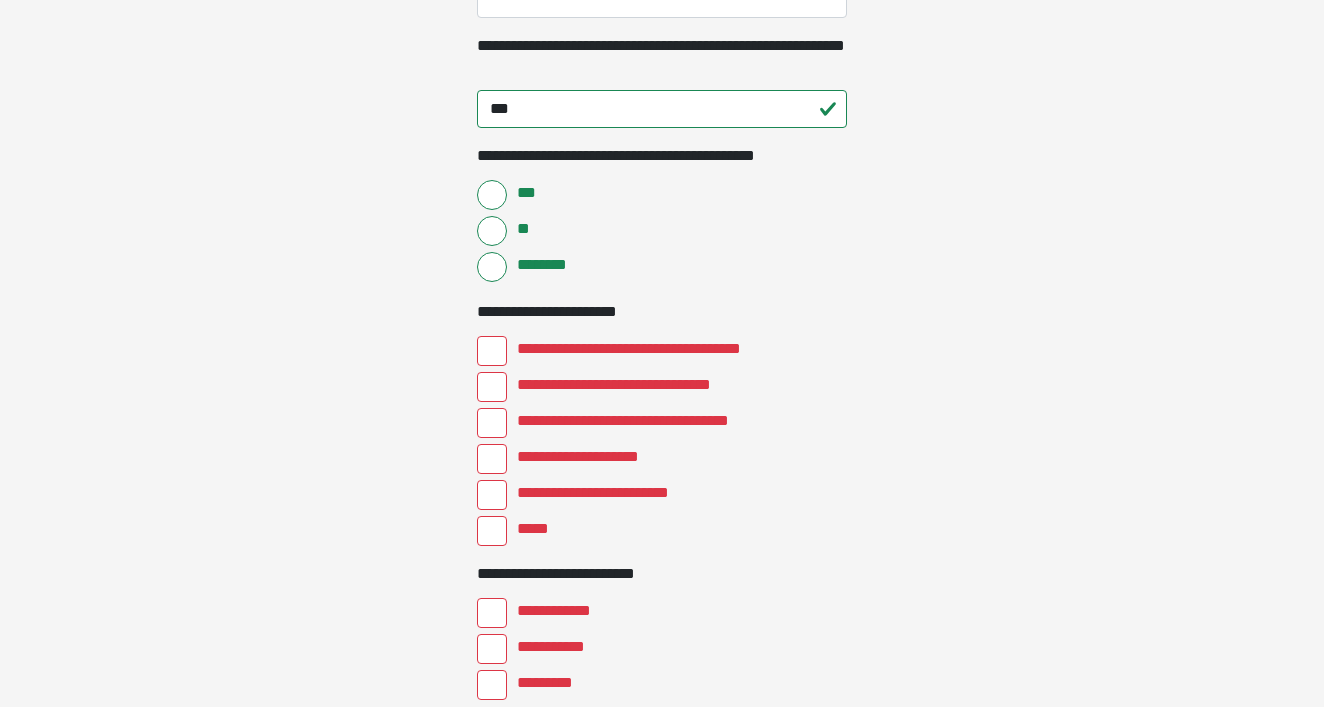 type on "**********" 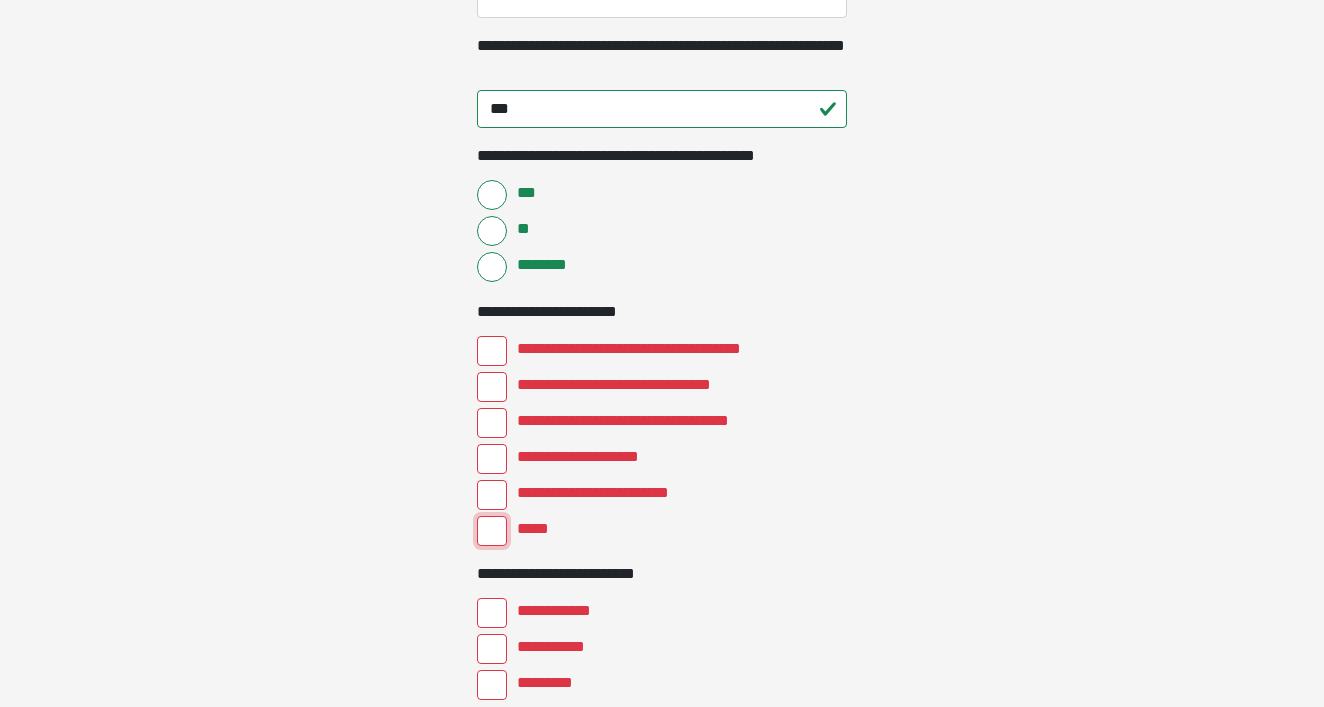click on "*****" at bounding box center [492, 531] 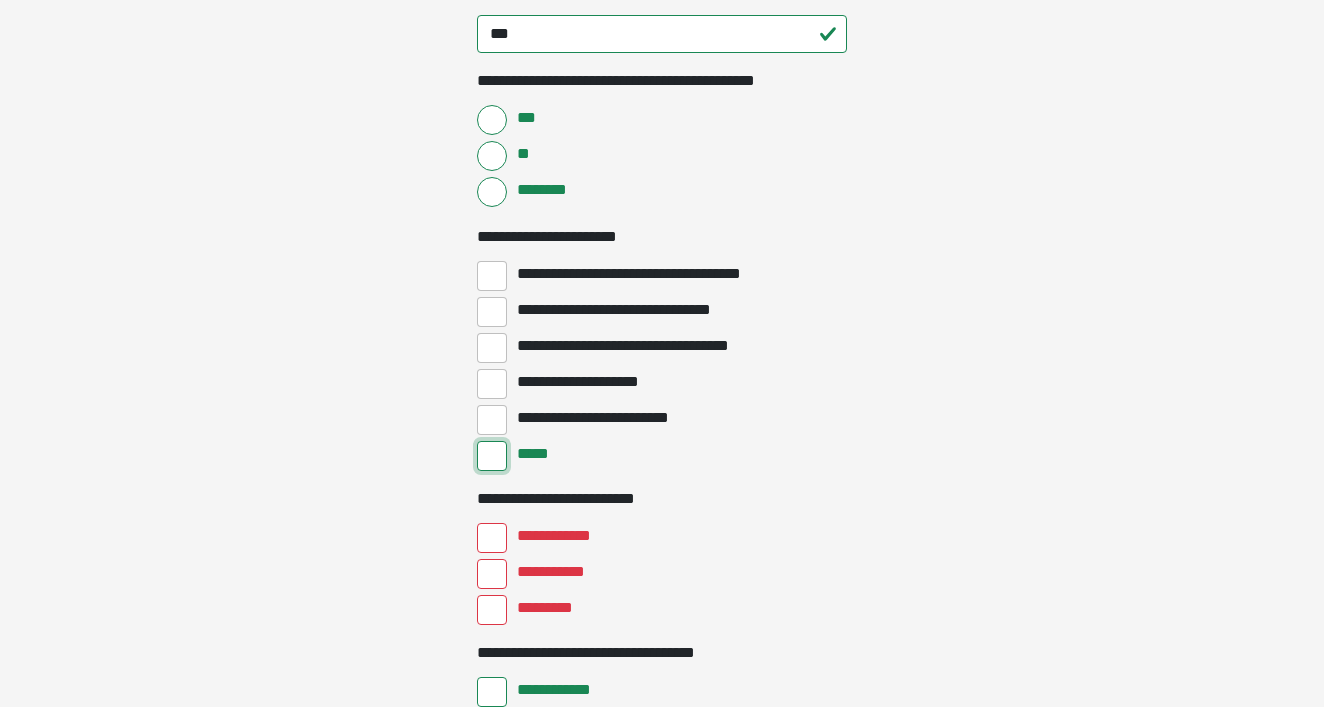 scroll, scrollTop: 4765, scrollLeft: 0, axis: vertical 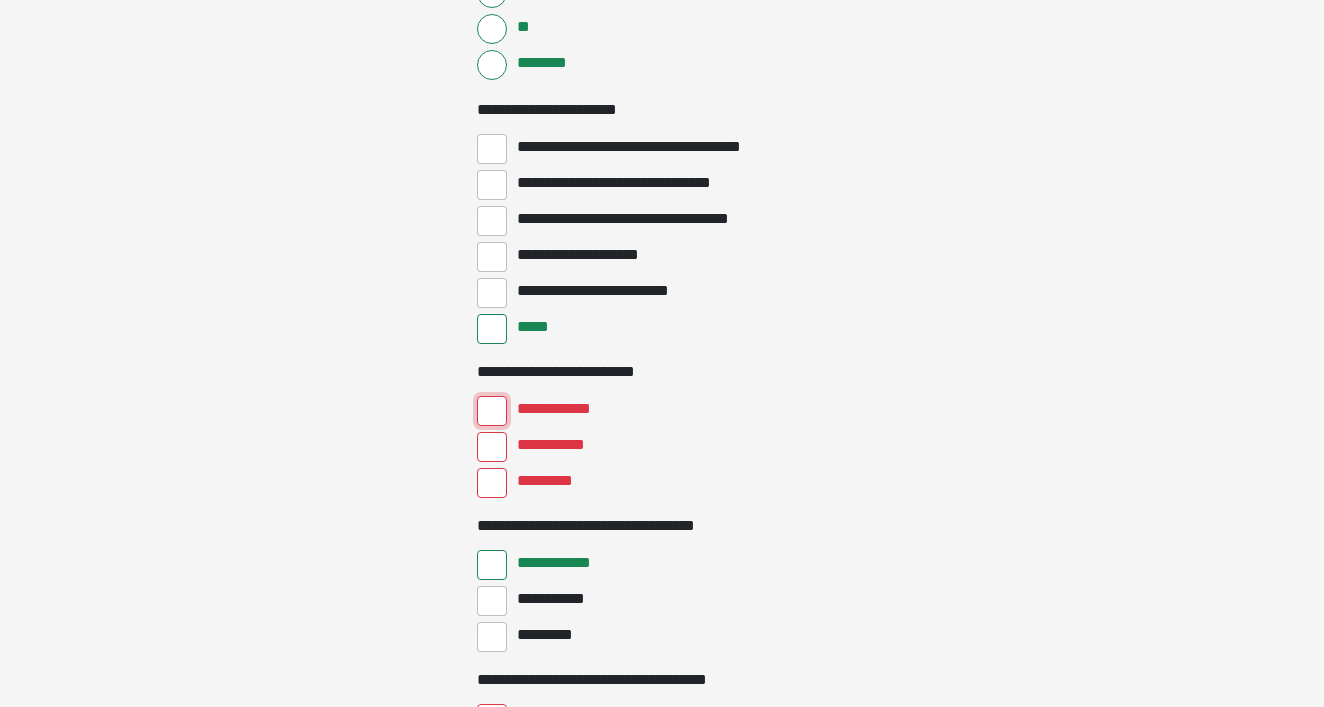click on "**********" at bounding box center (492, 411) 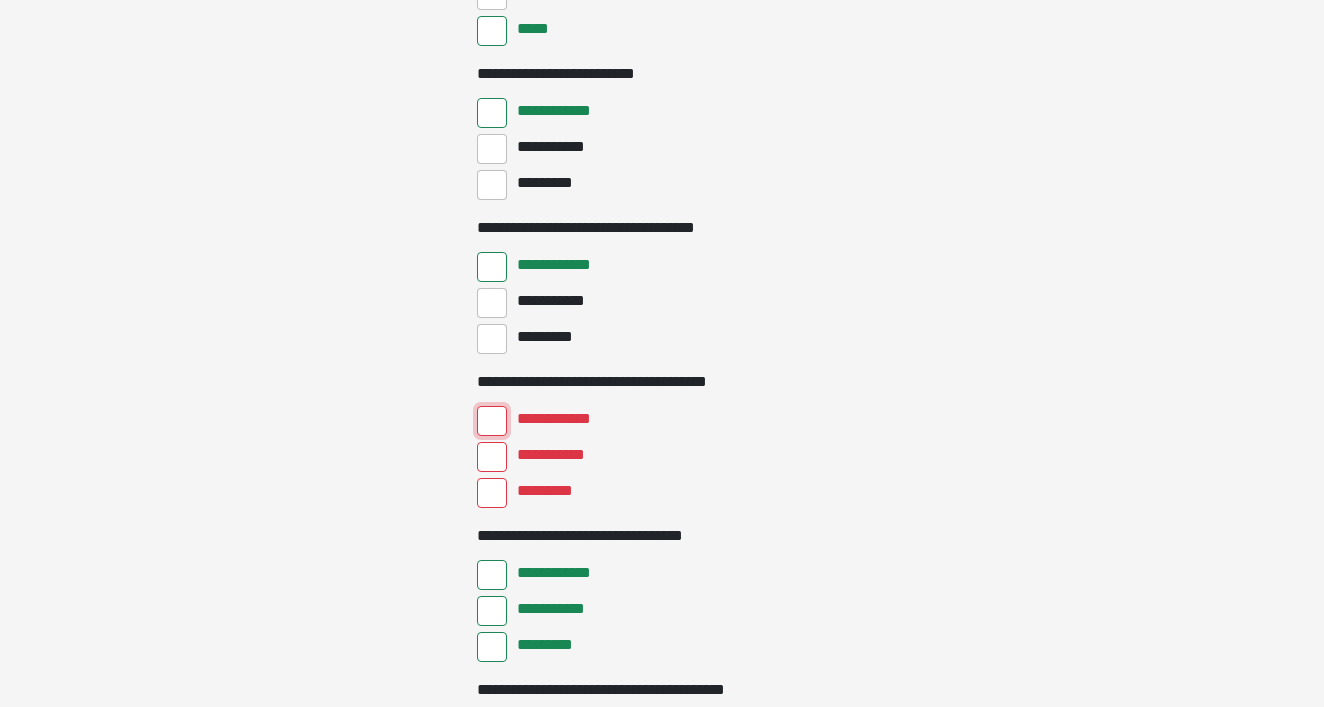 click on "**********" at bounding box center [492, 421] 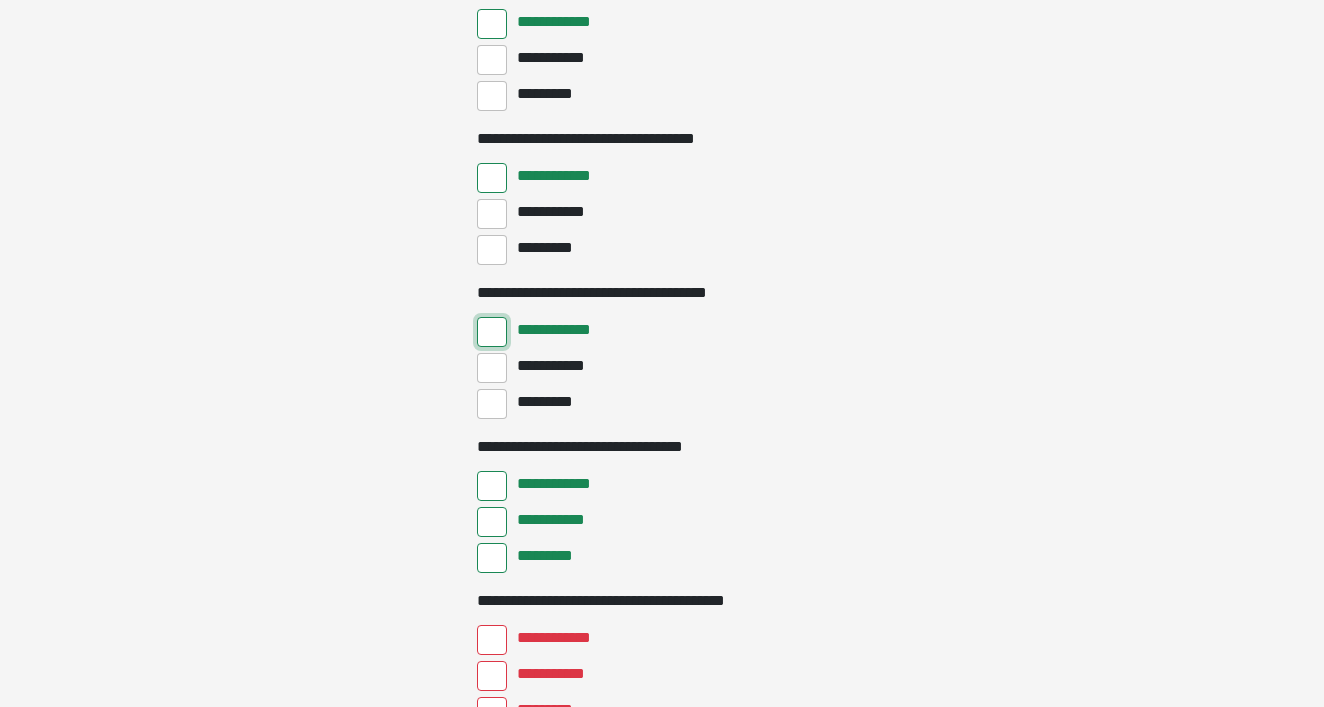 scroll, scrollTop: 5172, scrollLeft: 0, axis: vertical 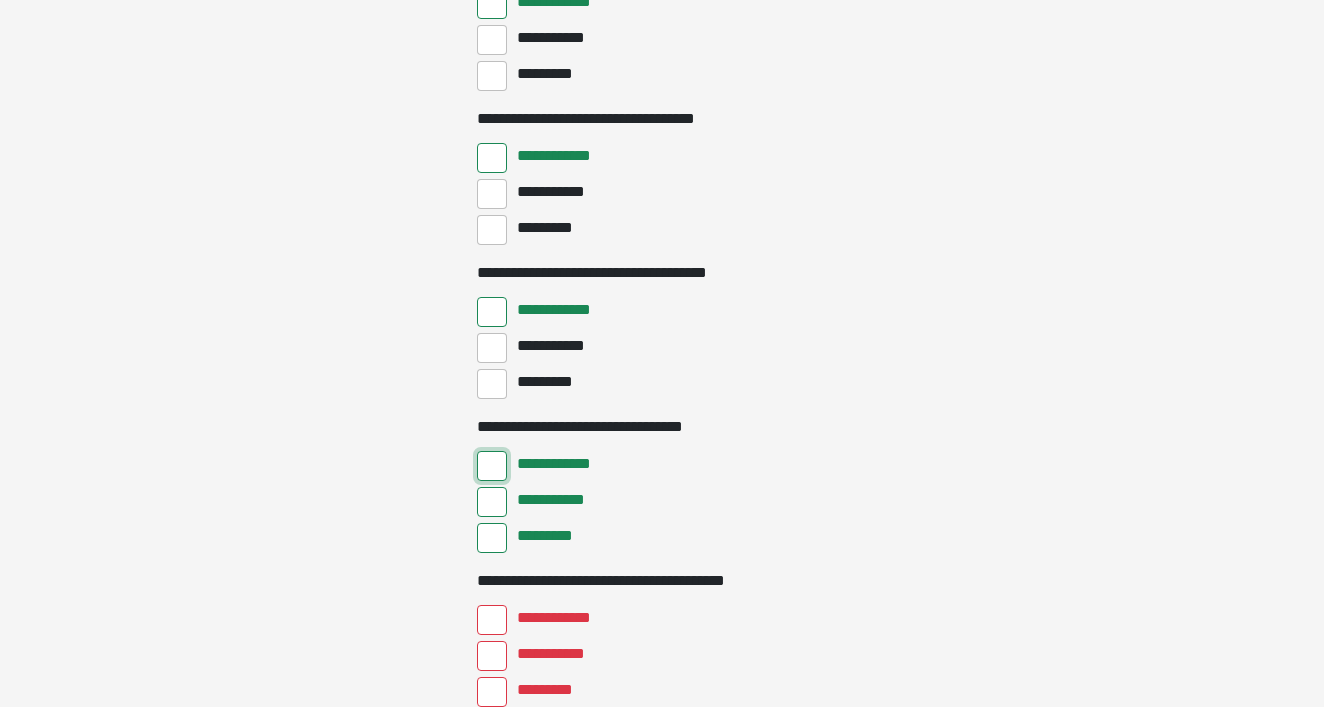 click on "**********" at bounding box center [492, 466] 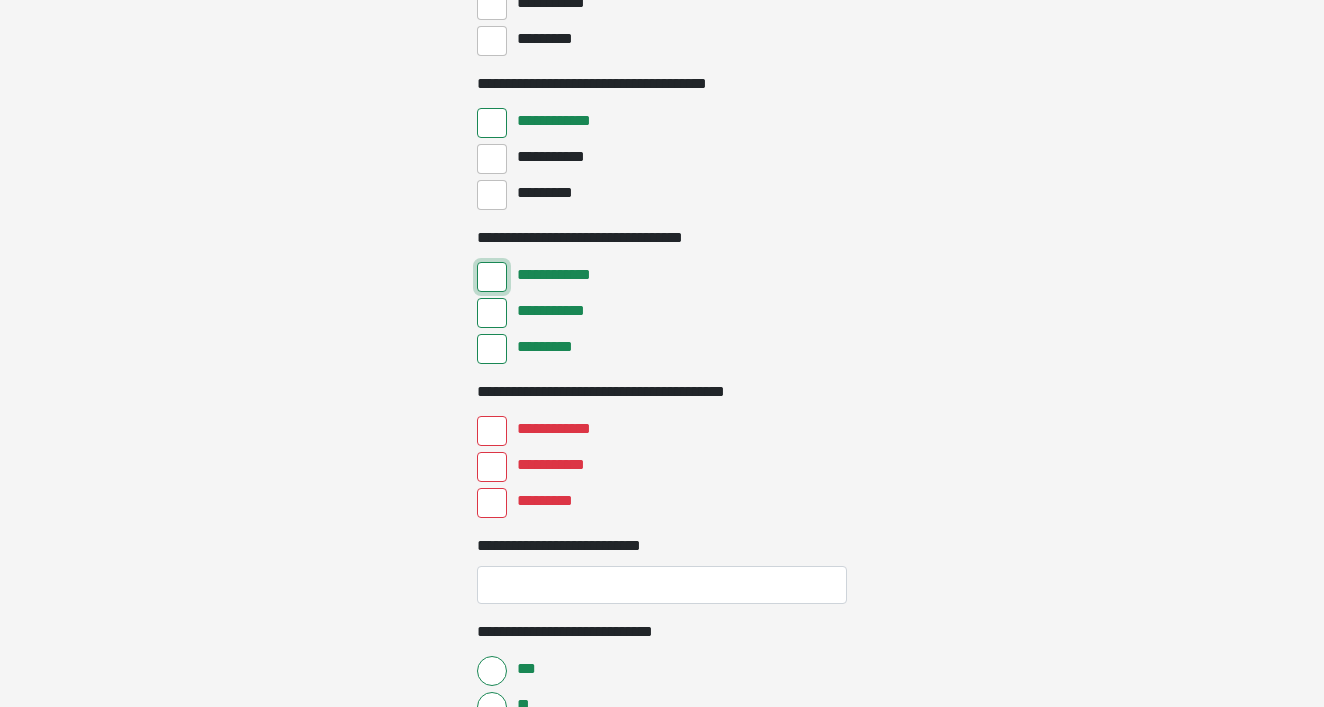 scroll, scrollTop: 5363, scrollLeft: 0, axis: vertical 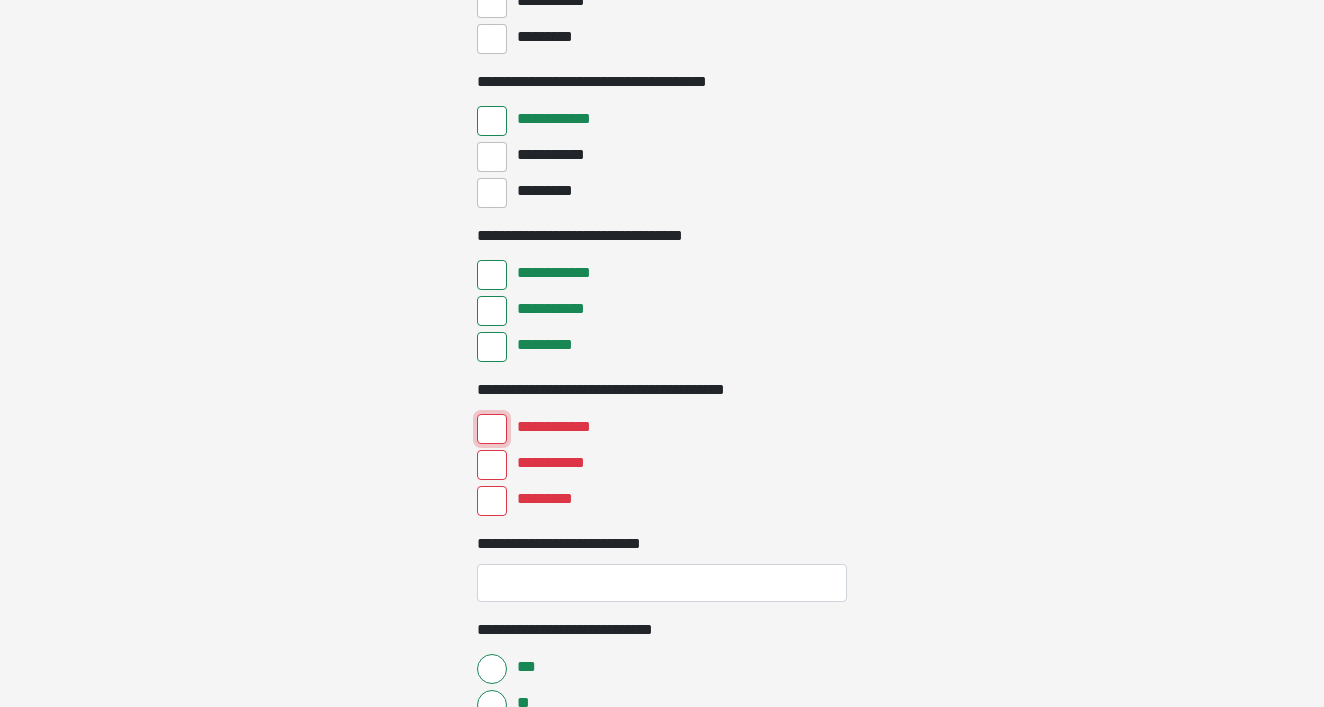 click on "**********" at bounding box center [492, 429] 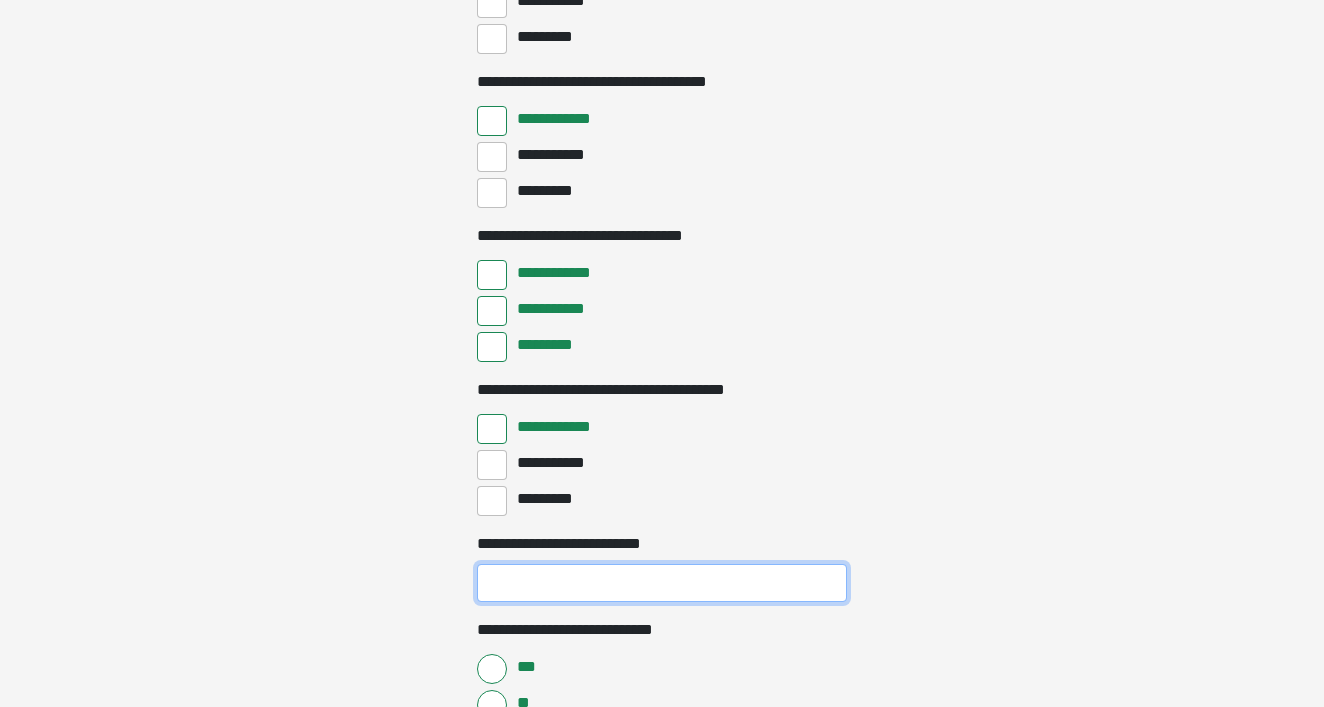 click on "**********" at bounding box center (662, 583) 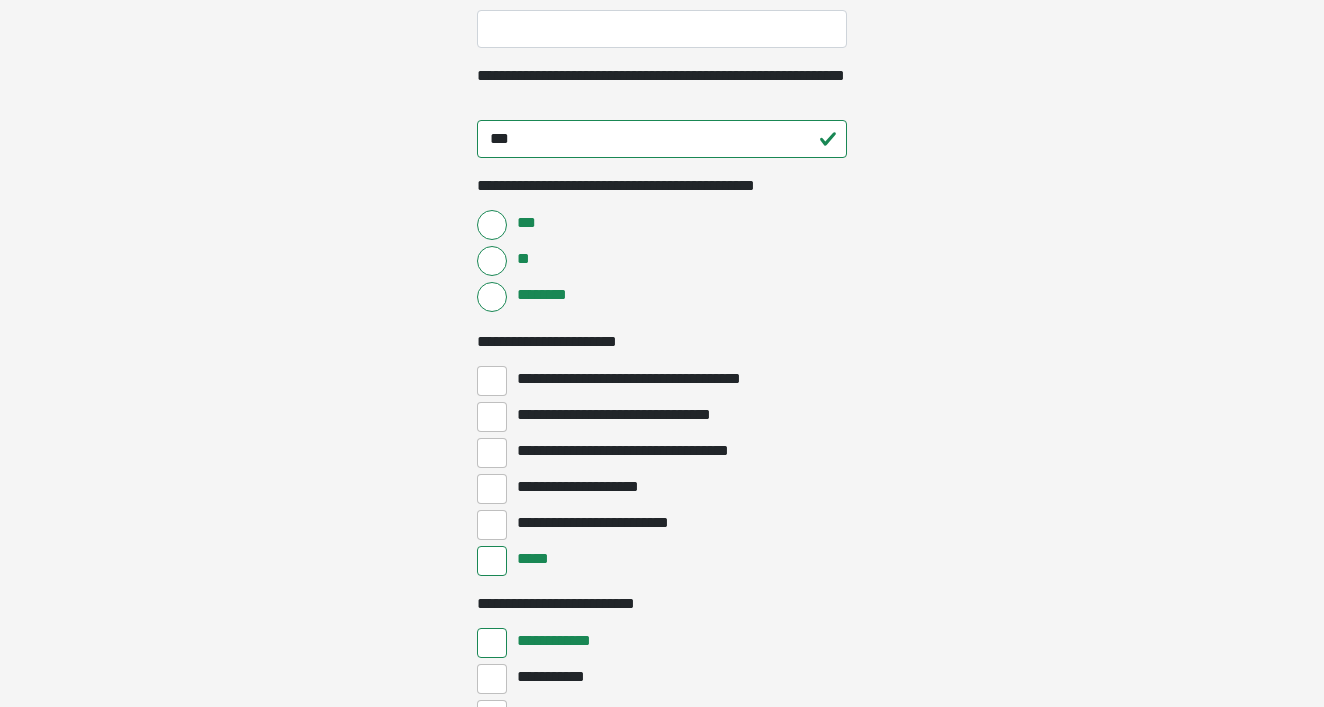 scroll, scrollTop: 4534, scrollLeft: 0, axis: vertical 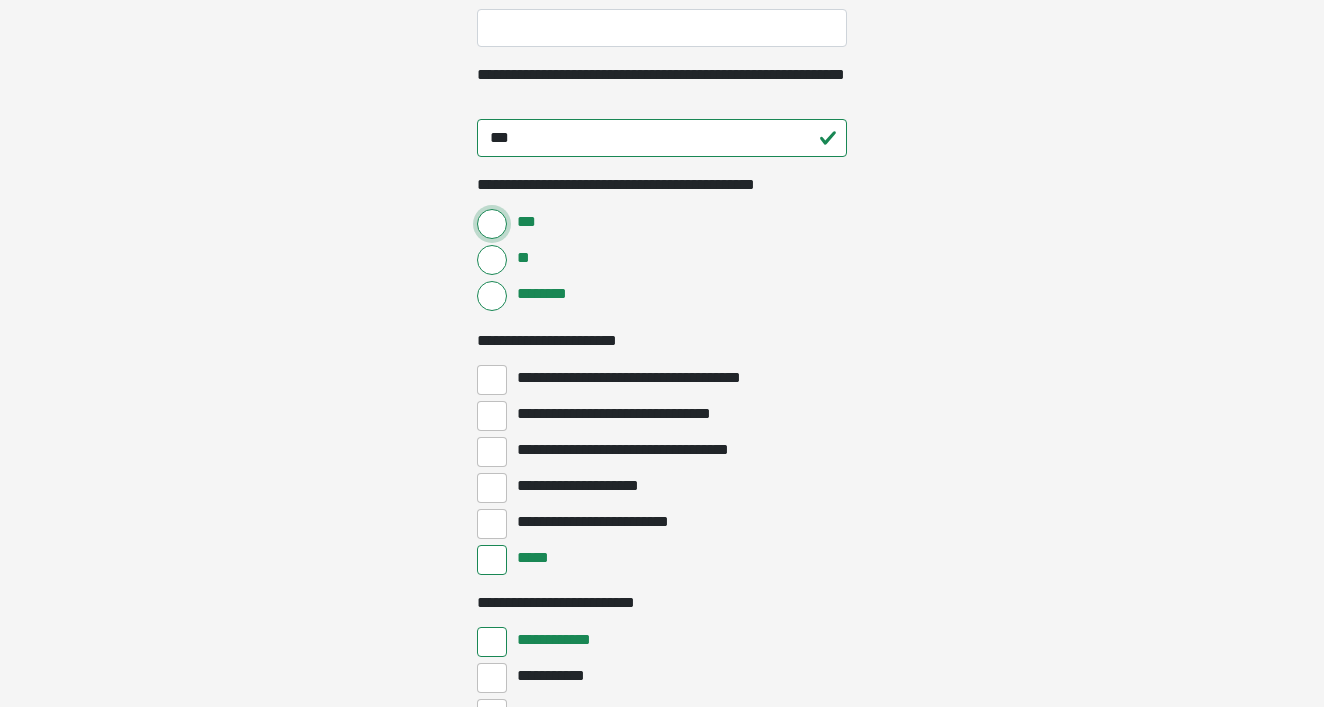 click on "***" at bounding box center [492, 224] 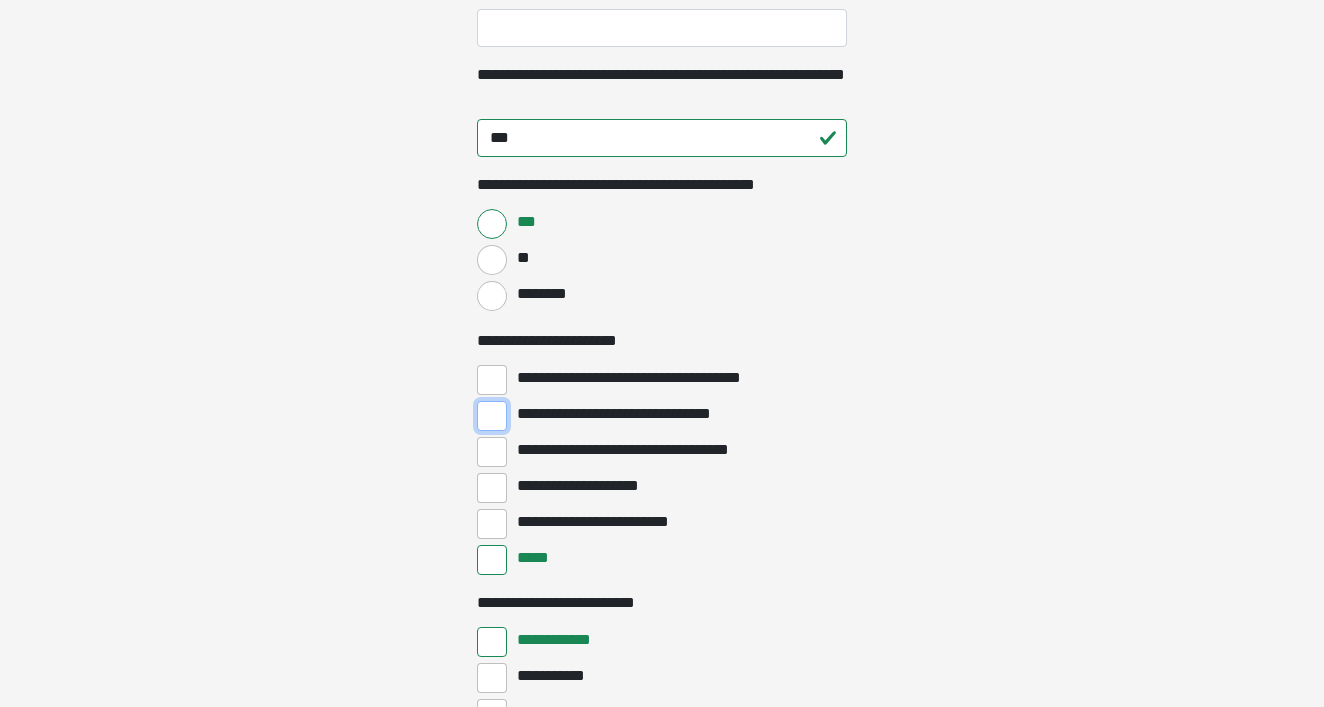 click on "**********" at bounding box center (492, 416) 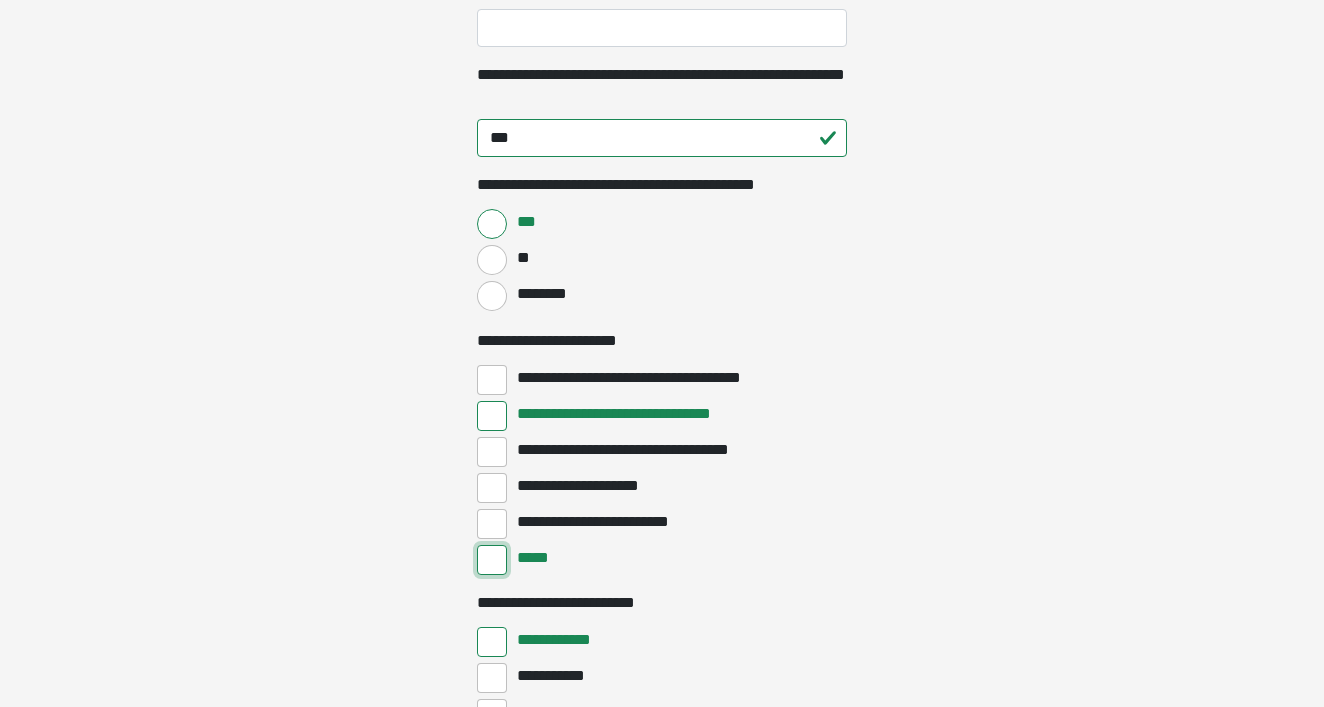 click on "*****" at bounding box center [492, 560] 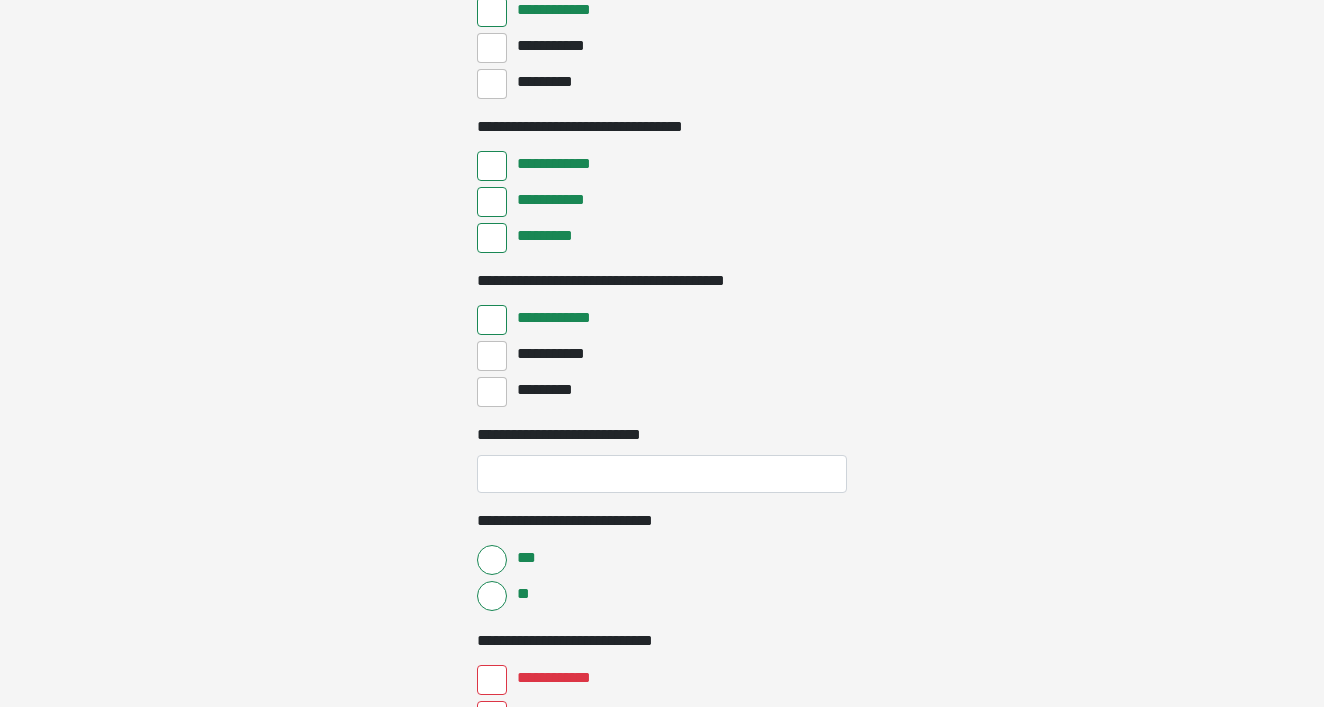 scroll, scrollTop: 5477, scrollLeft: 0, axis: vertical 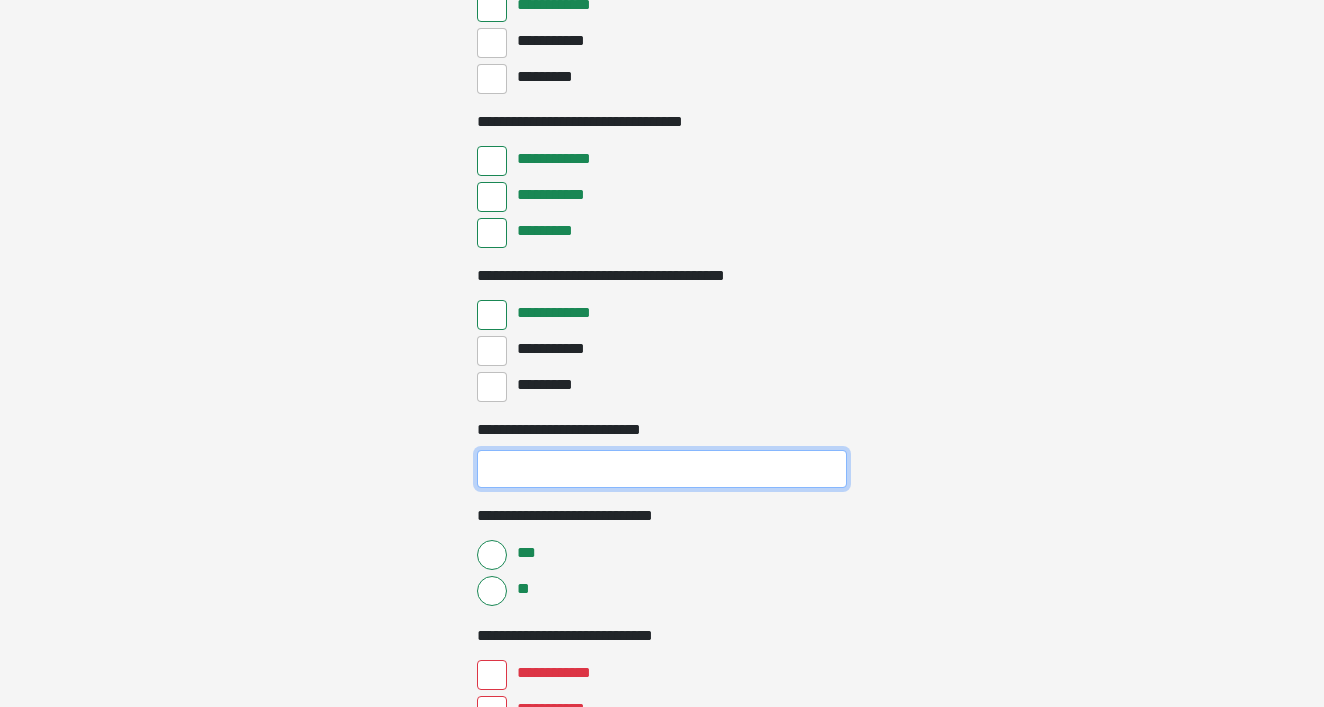 click on "**********" at bounding box center (662, 469) 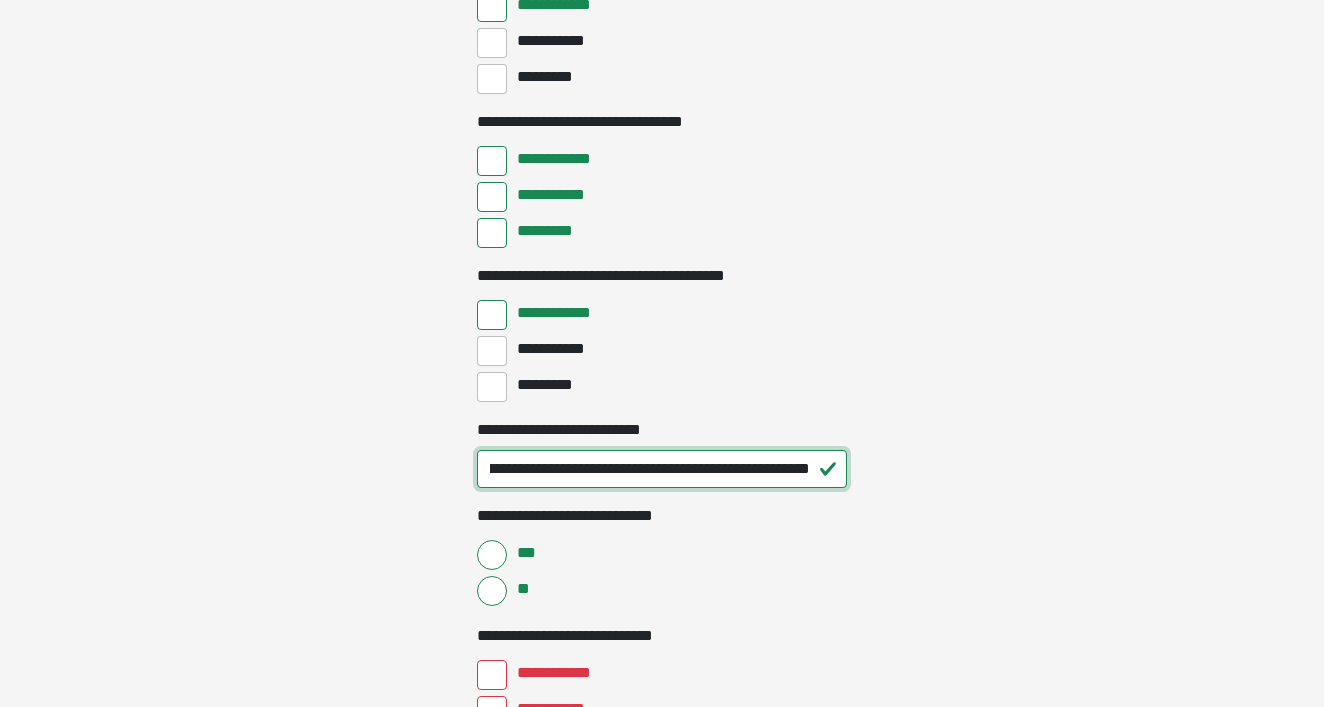 scroll, scrollTop: 0, scrollLeft: 126, axis: horizontal 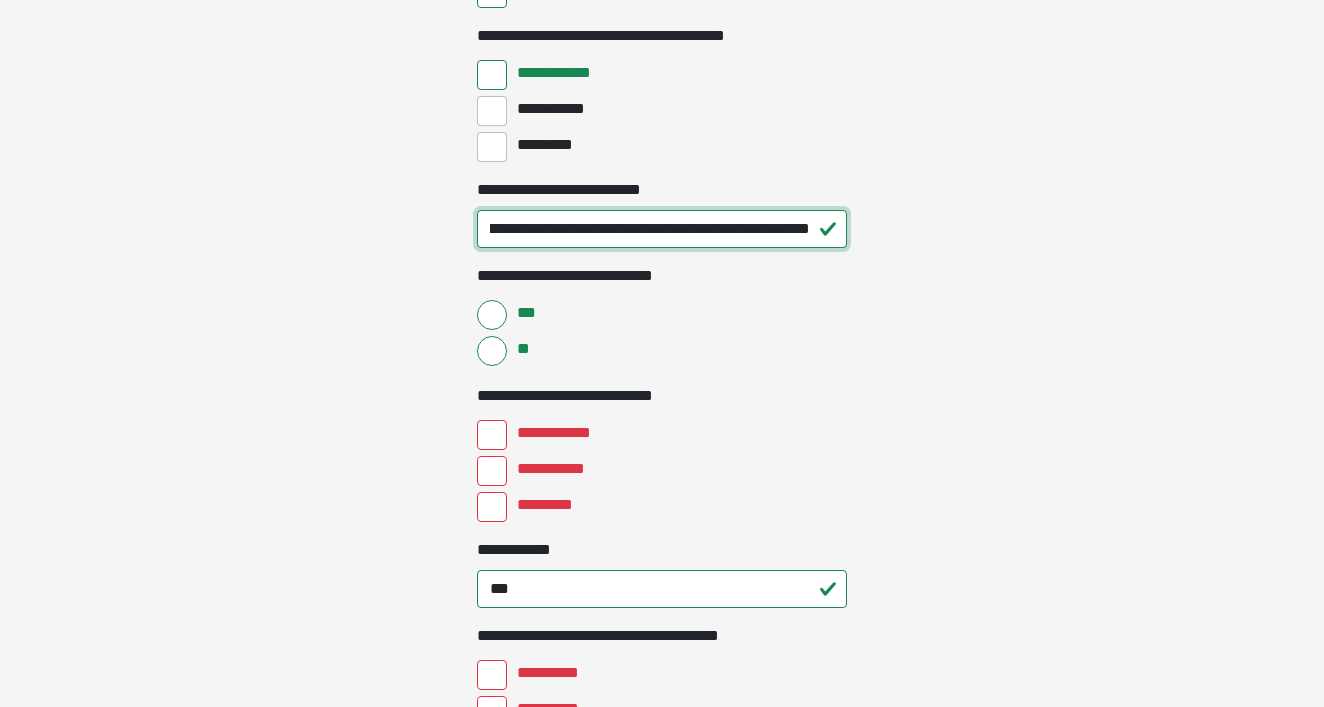 type on "**********" 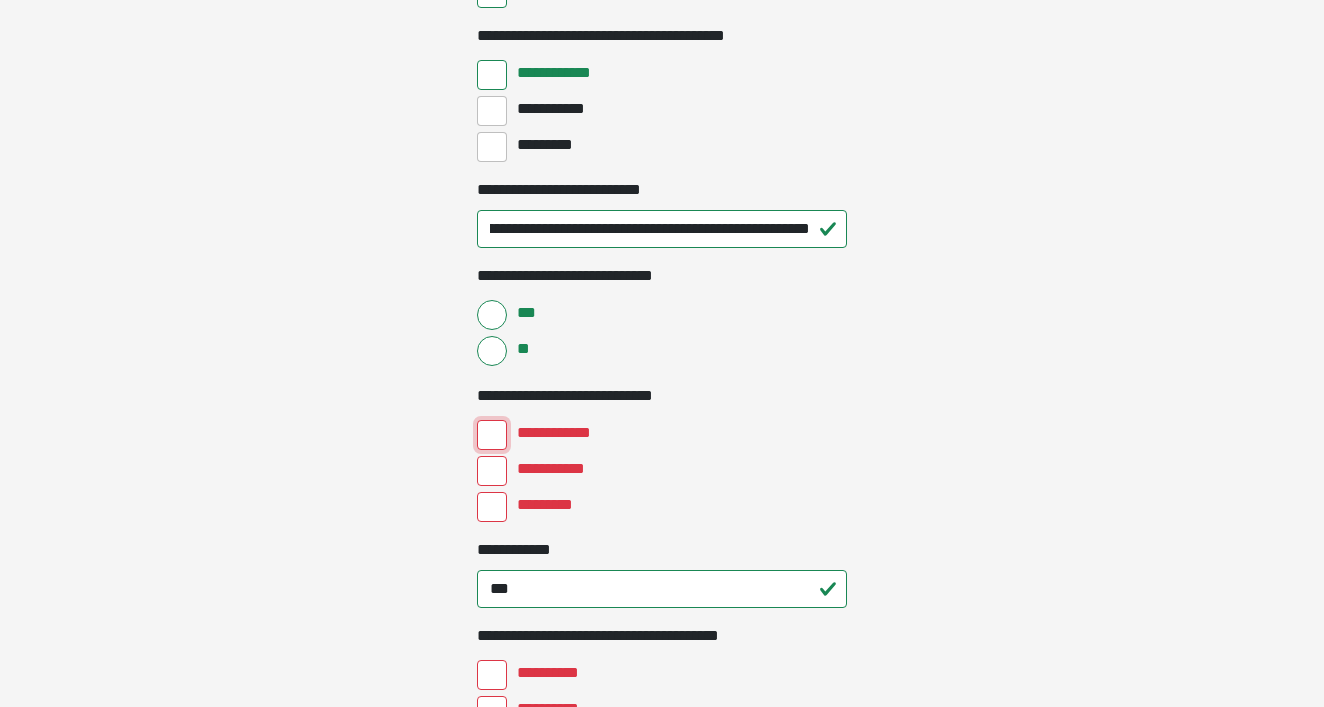 scroll, scrollTop: 0, scrollLeft: 0, axis: both 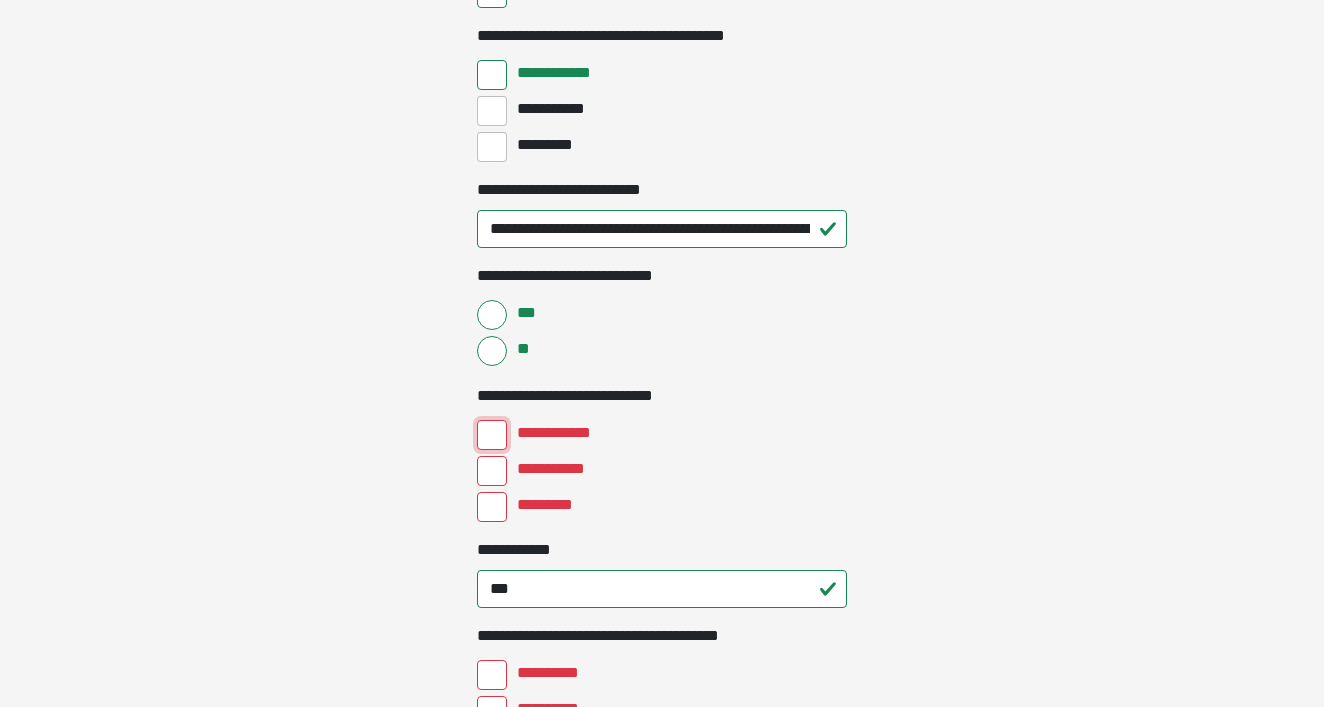 click on "**********" at bounding box center (492, 435) 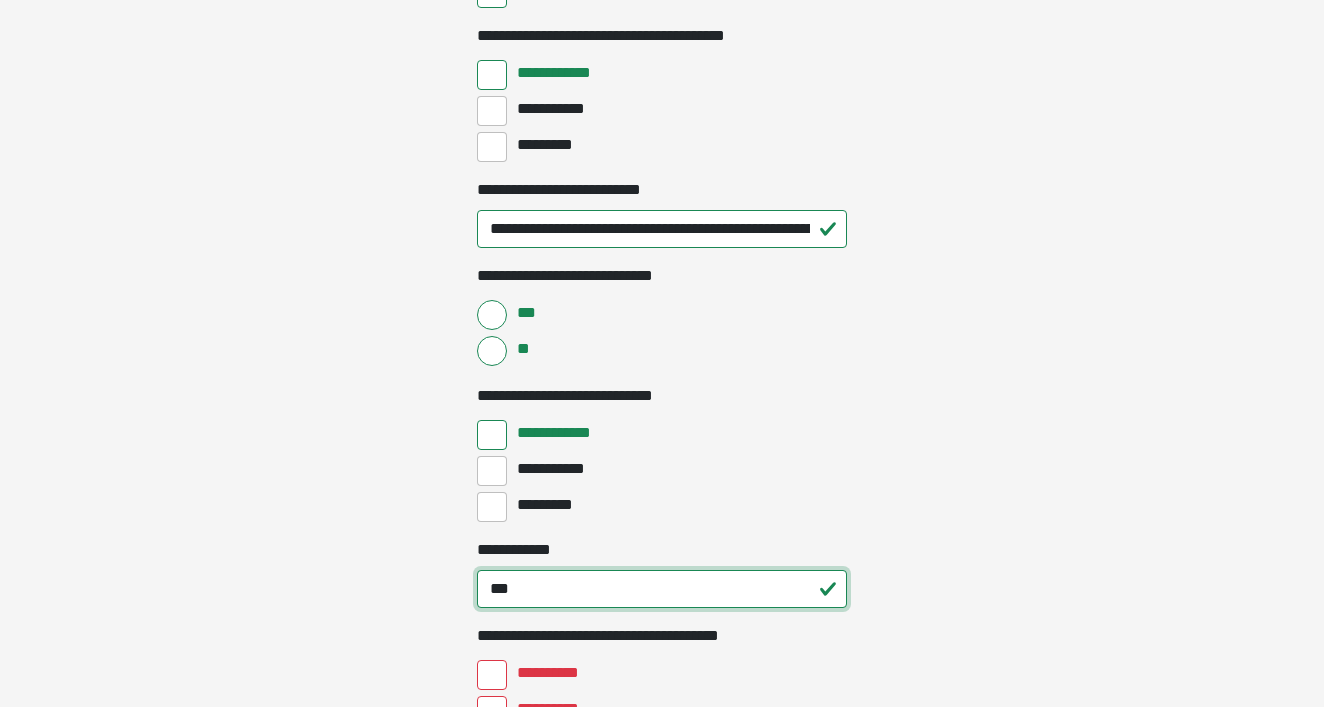 click on "***" at bounding box center (662, 589) 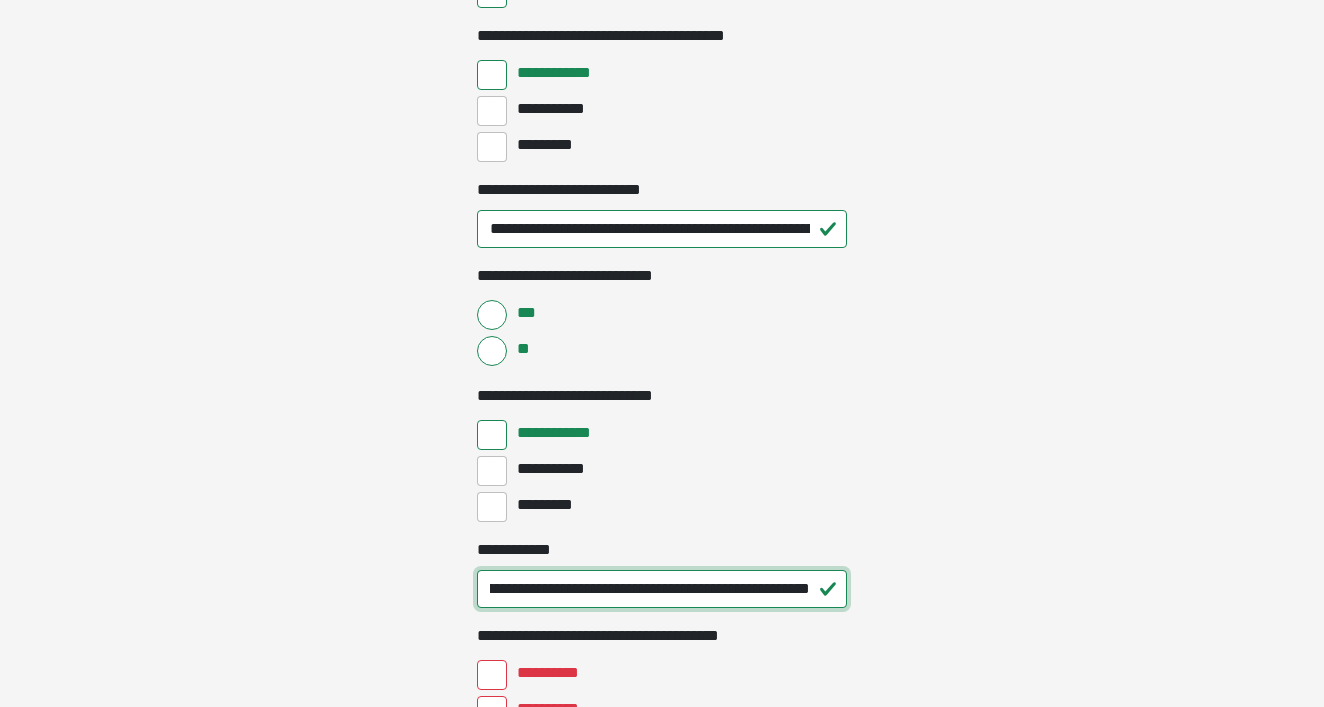 scroll, scrollTop: 0, scrollLeft: 507, axis: horizontal 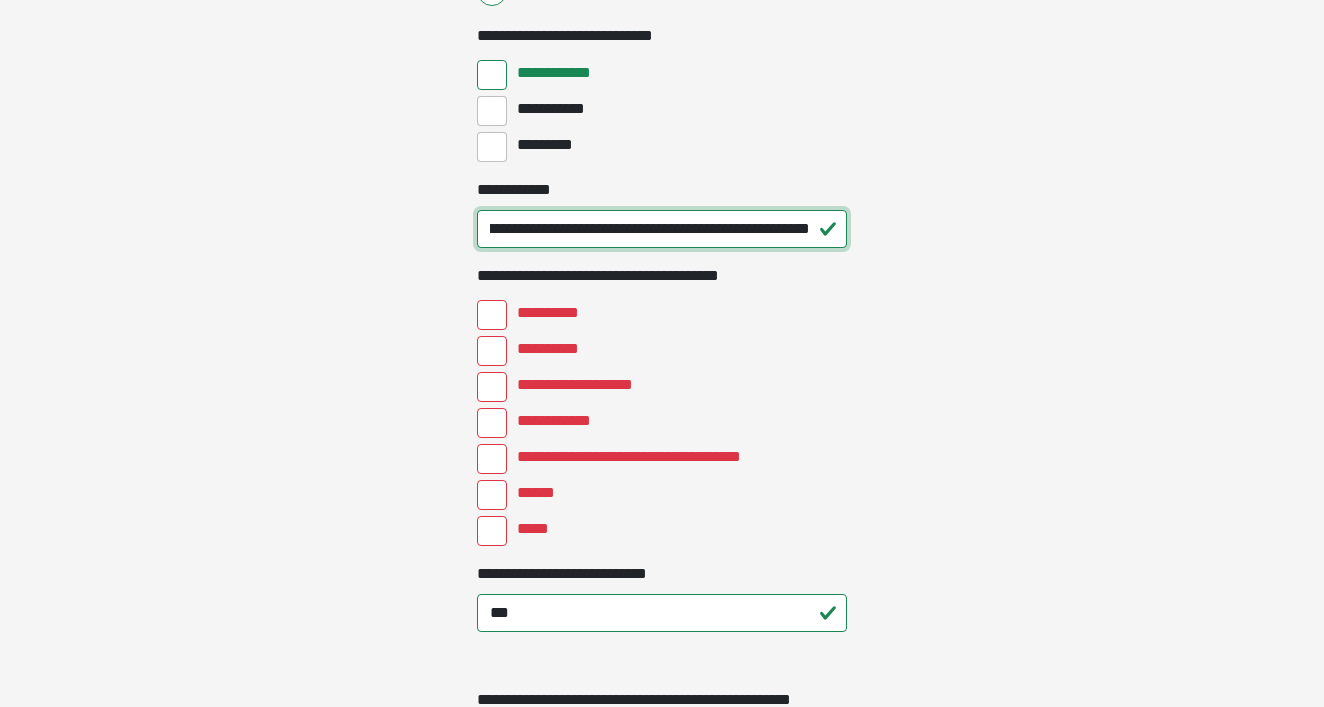 type on "**********" 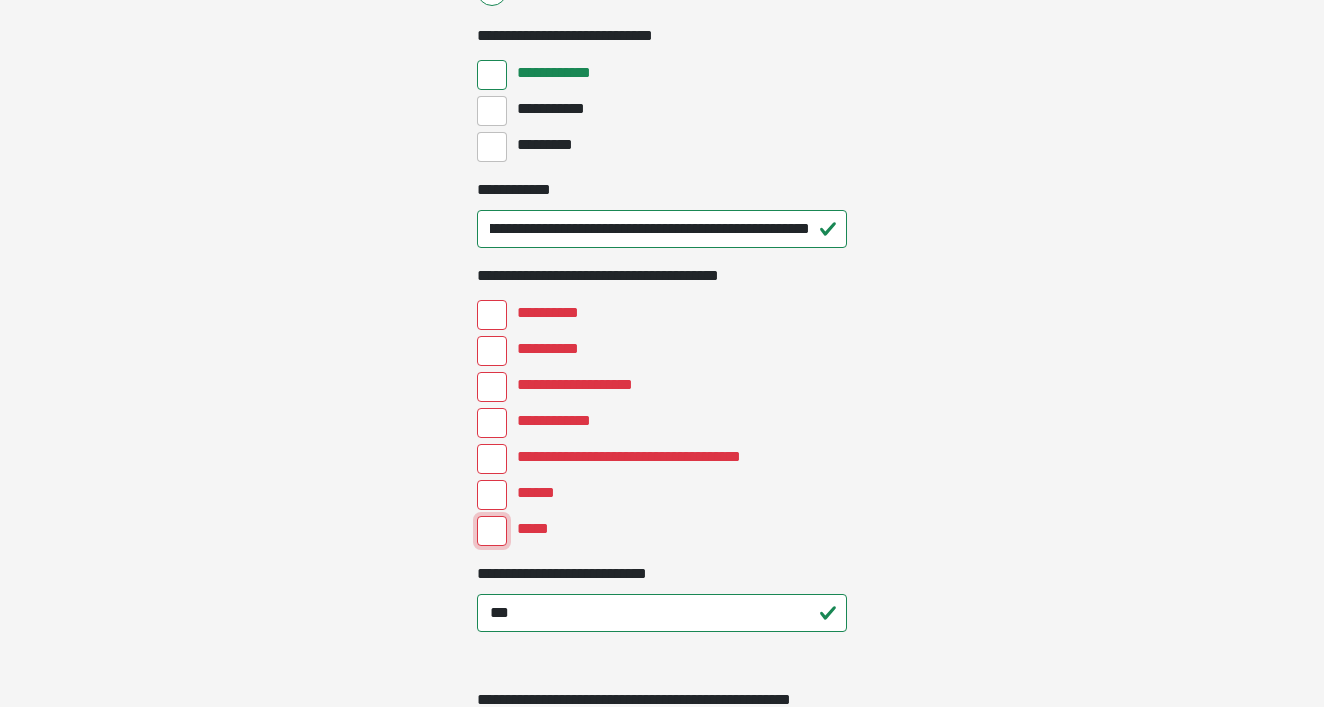 scroll, scrollTop: 0, scrollLeft: 0, axis: both 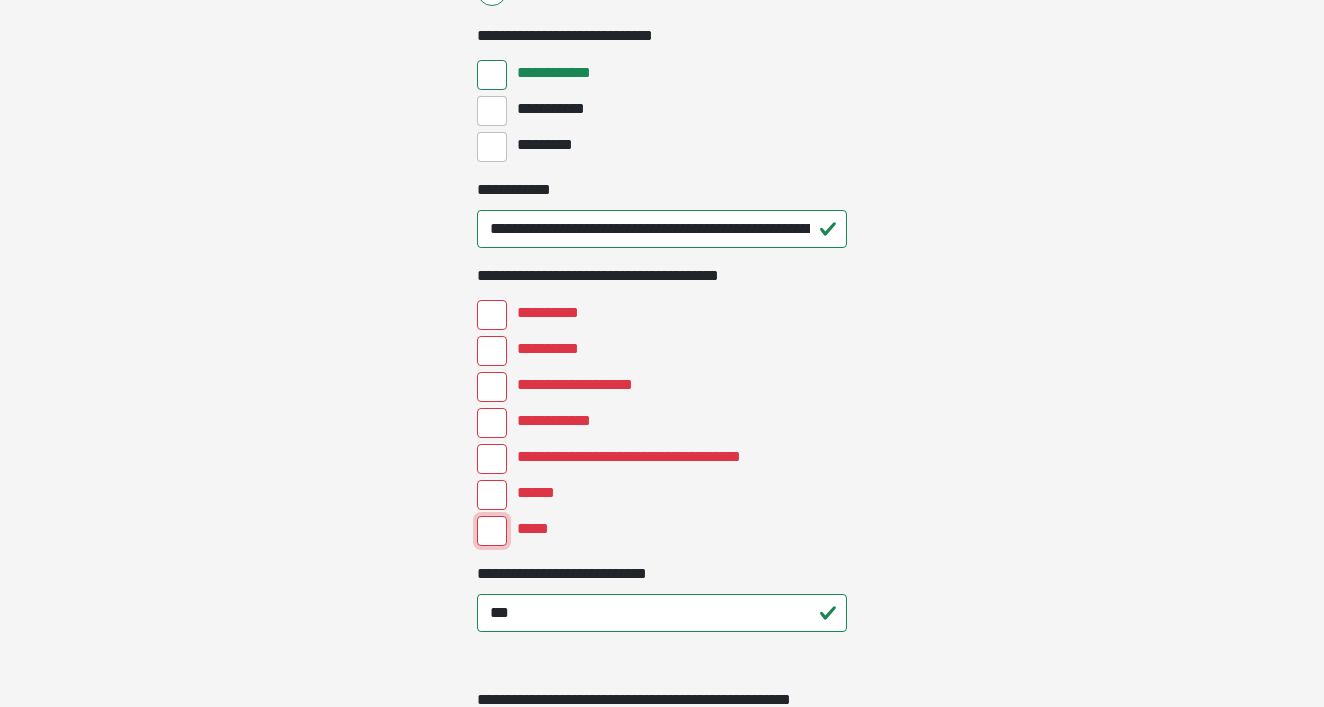 click on "*****" at bounding box center [492, 531] 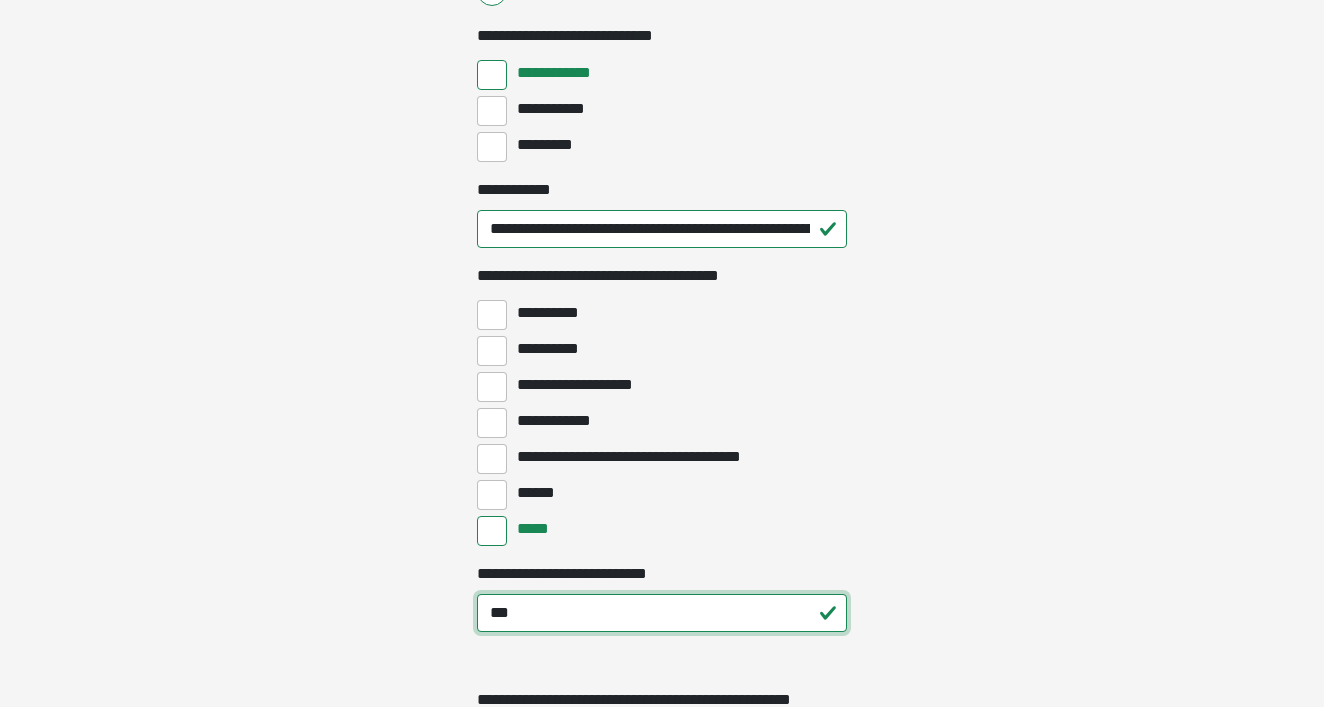 drag, startPoint x: 542, startPoint y: 619, endPoint x: 479, endPoint y: 614, distance: 63.1981 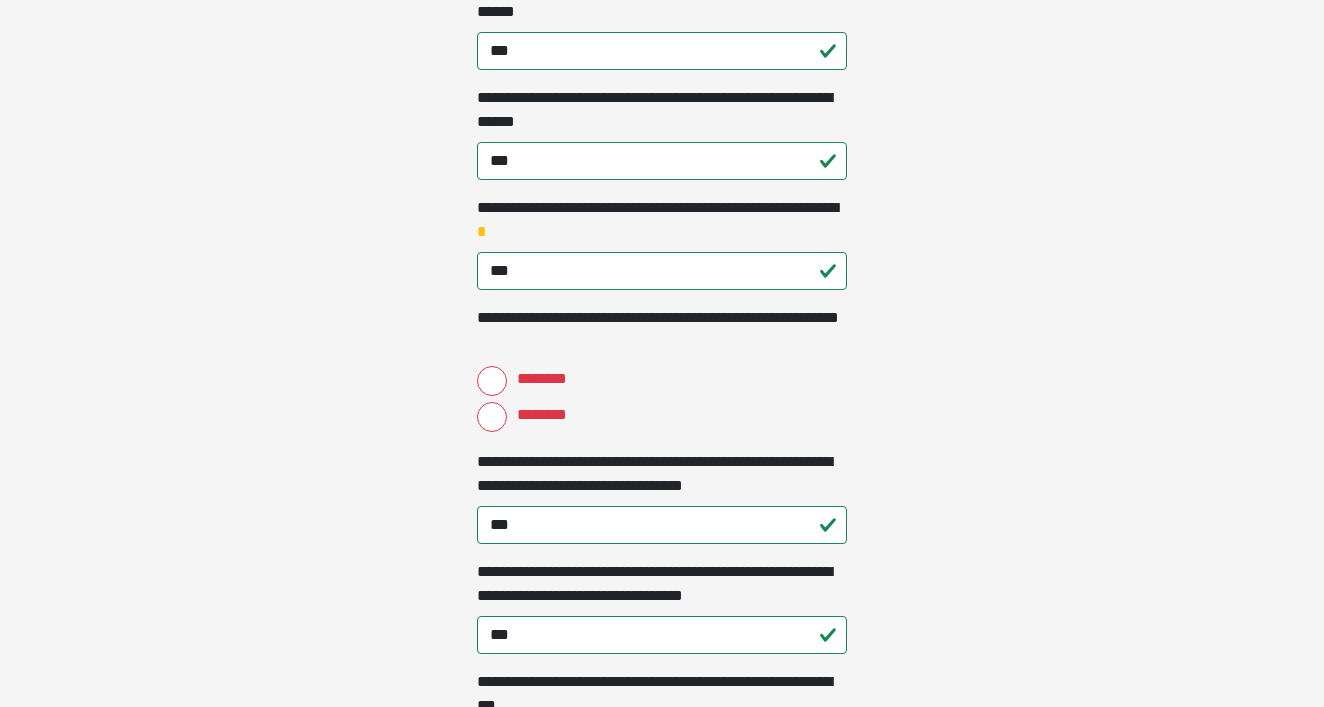 scroll, scrollTop: 11024, scrollLeft: 0, axis: vertical 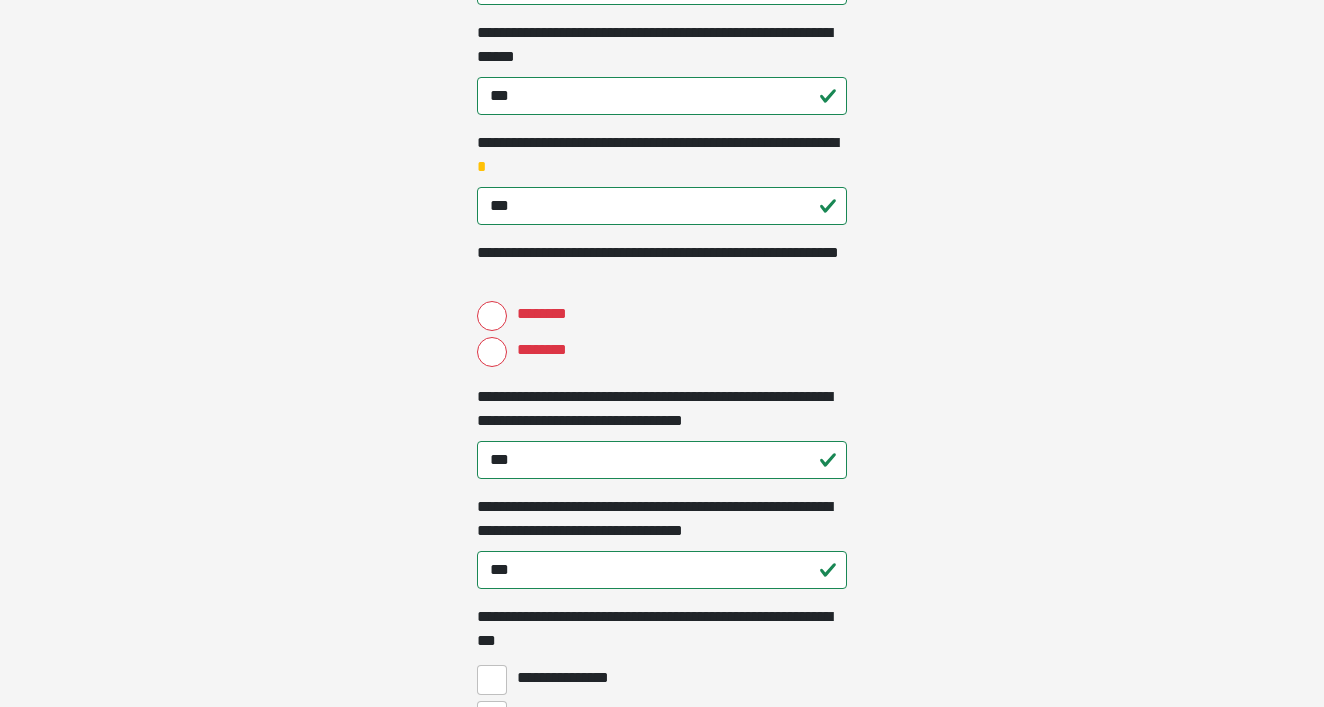 type on "**********" 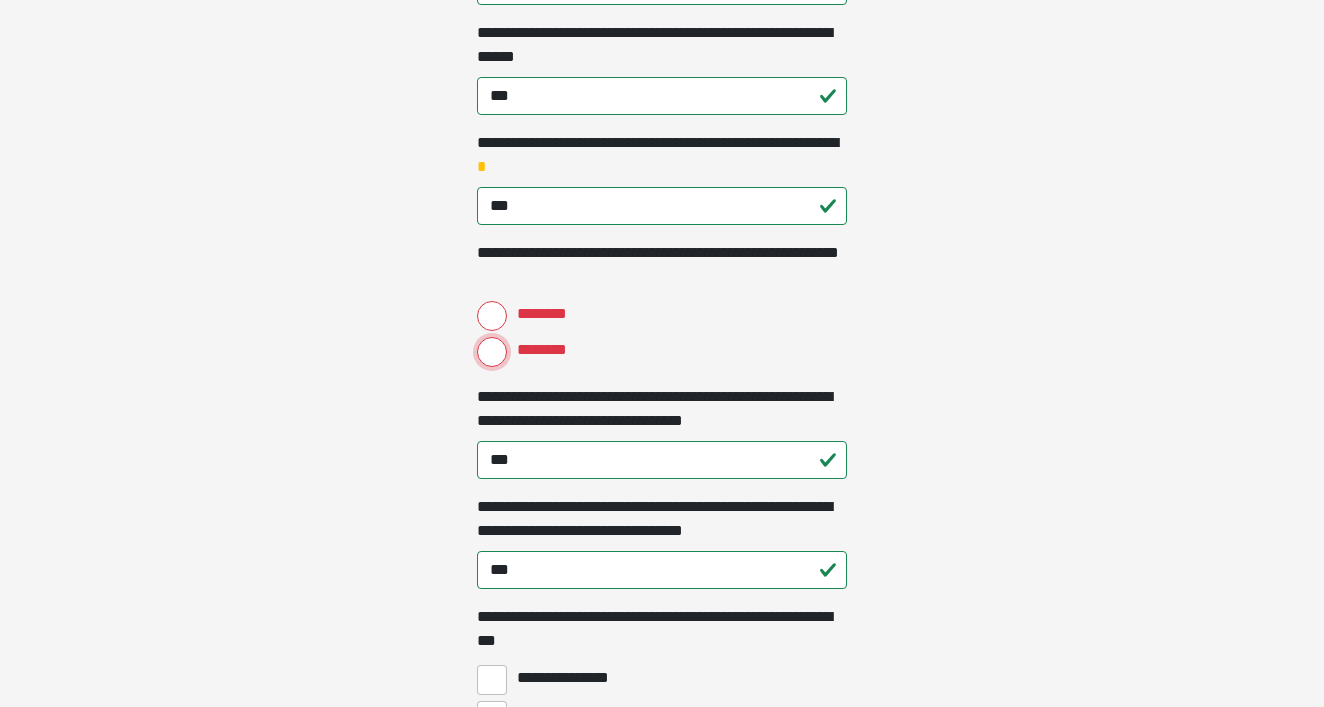click on "********" at bounding box center [492, 352] 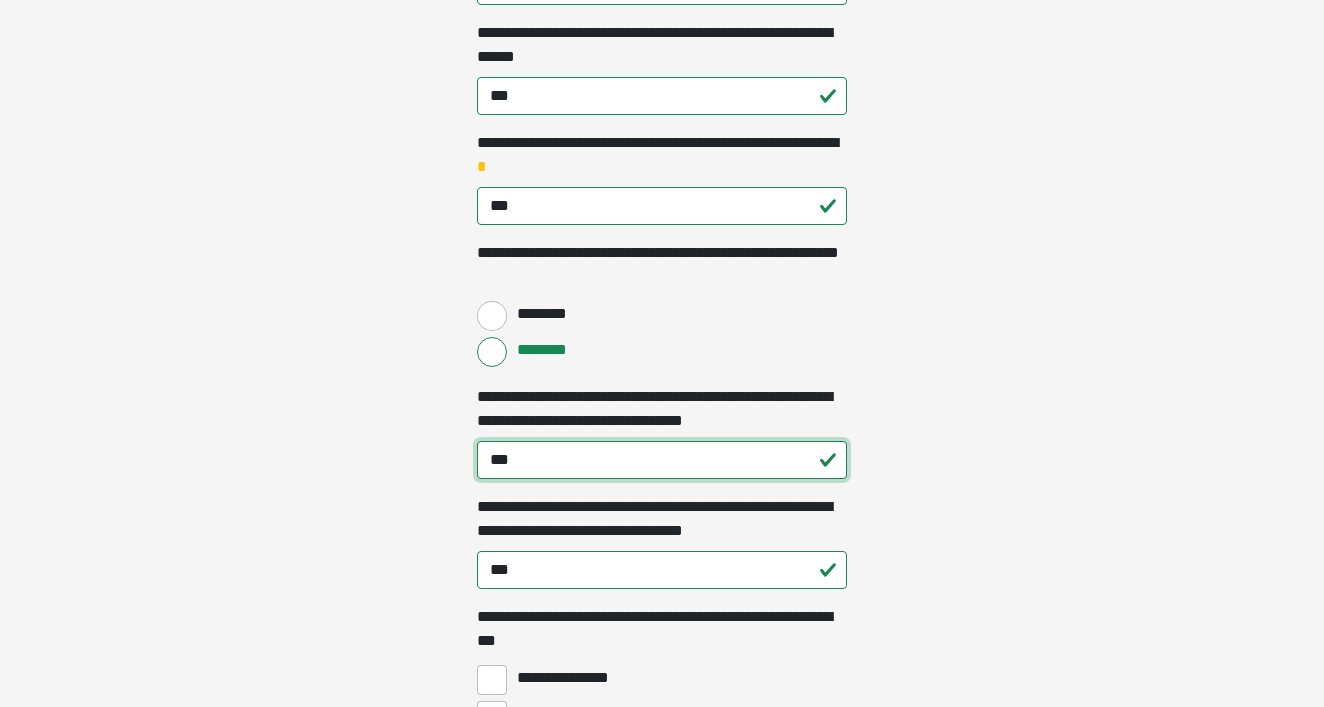 drag, startPoint x: 518, startPoint y: 470, endPoint x: 472, endPoint y: 472, distance: 46.043457 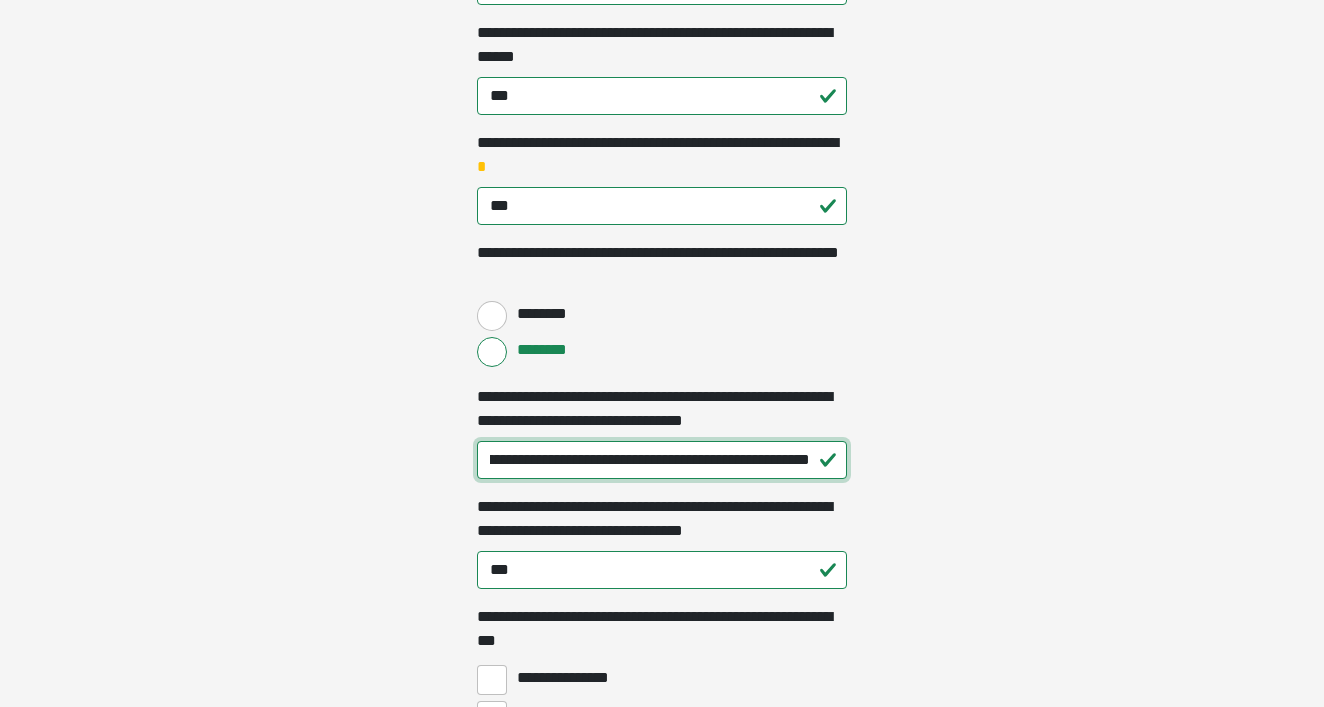 scroll, scrollTop: 0, scrollLeft: 373, axis: horizontal 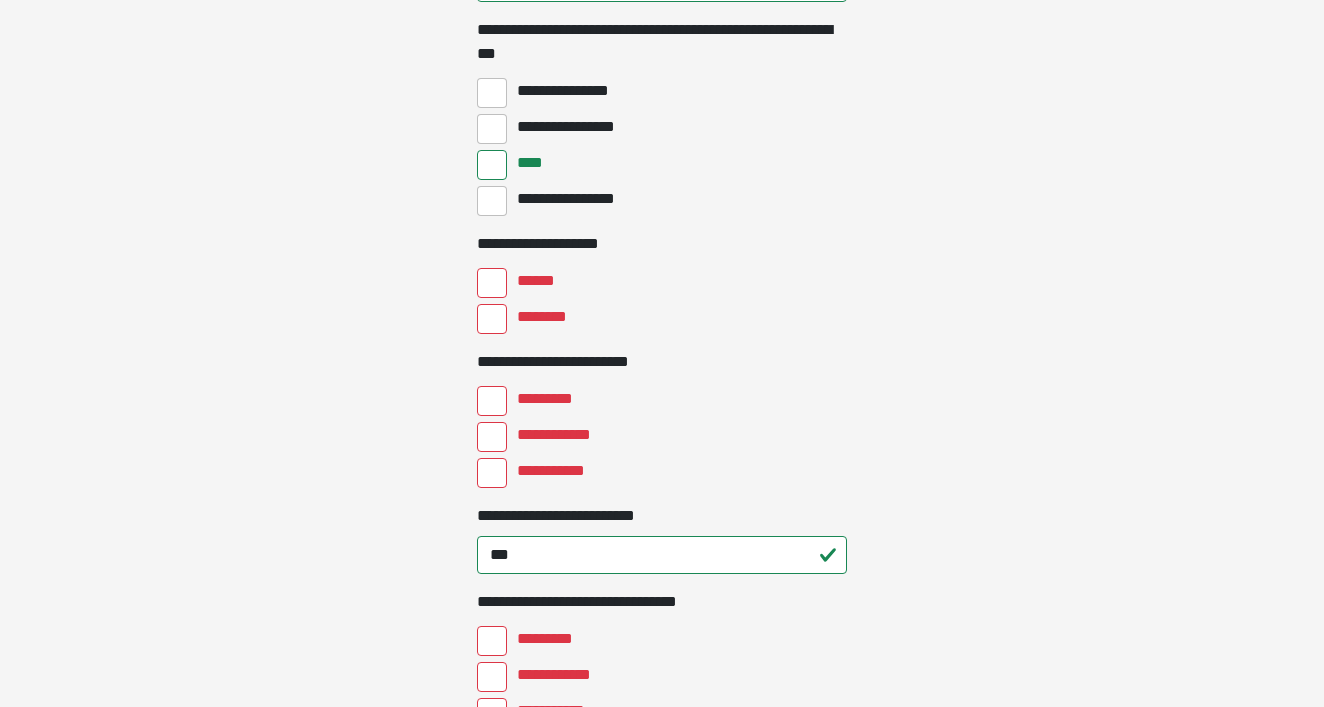 type on "**********" 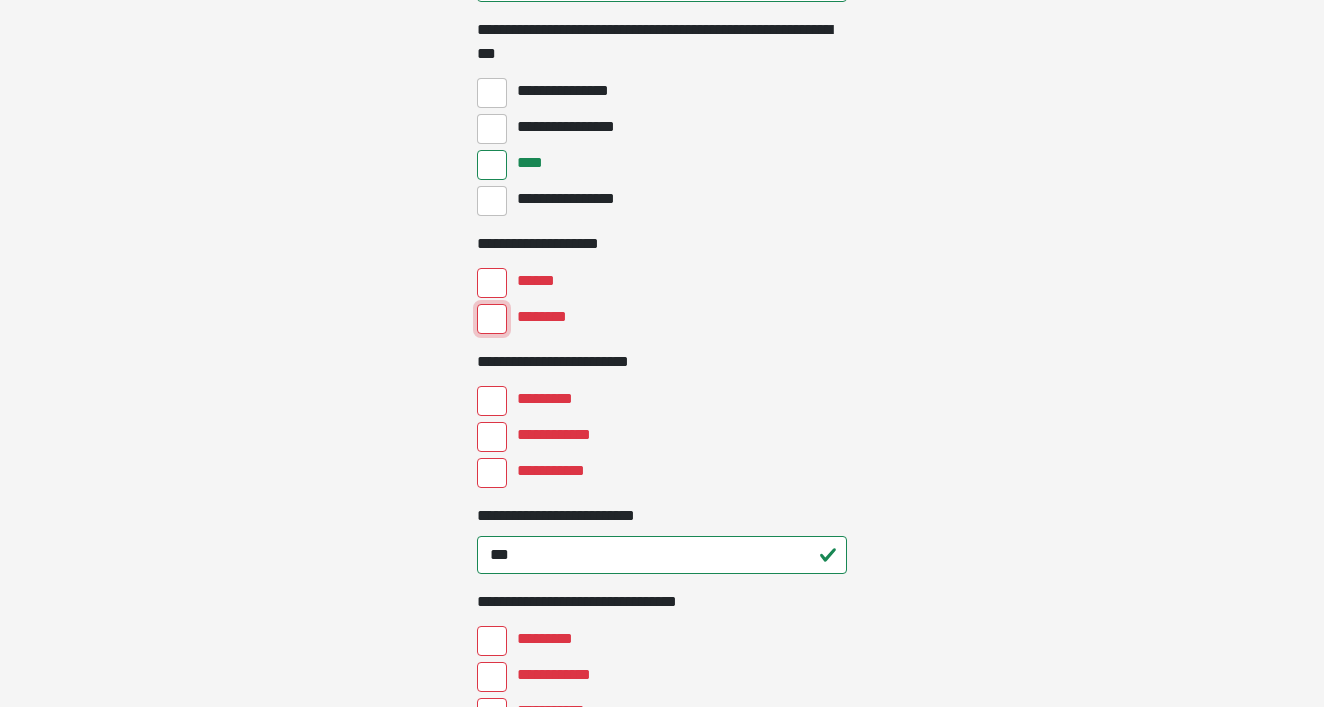 scroll, scrollTop: 0, scrollLeft: 0, axis: both 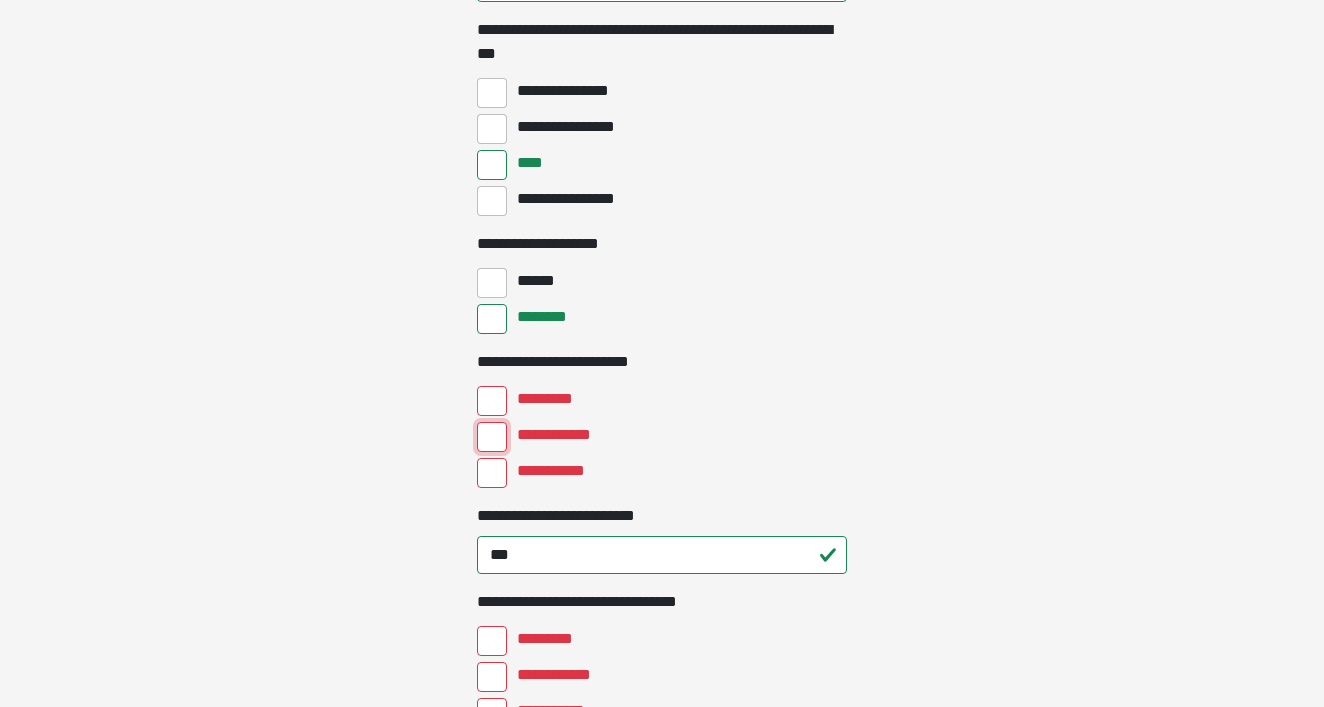 click on "**********" at bounding box center [492, 437] 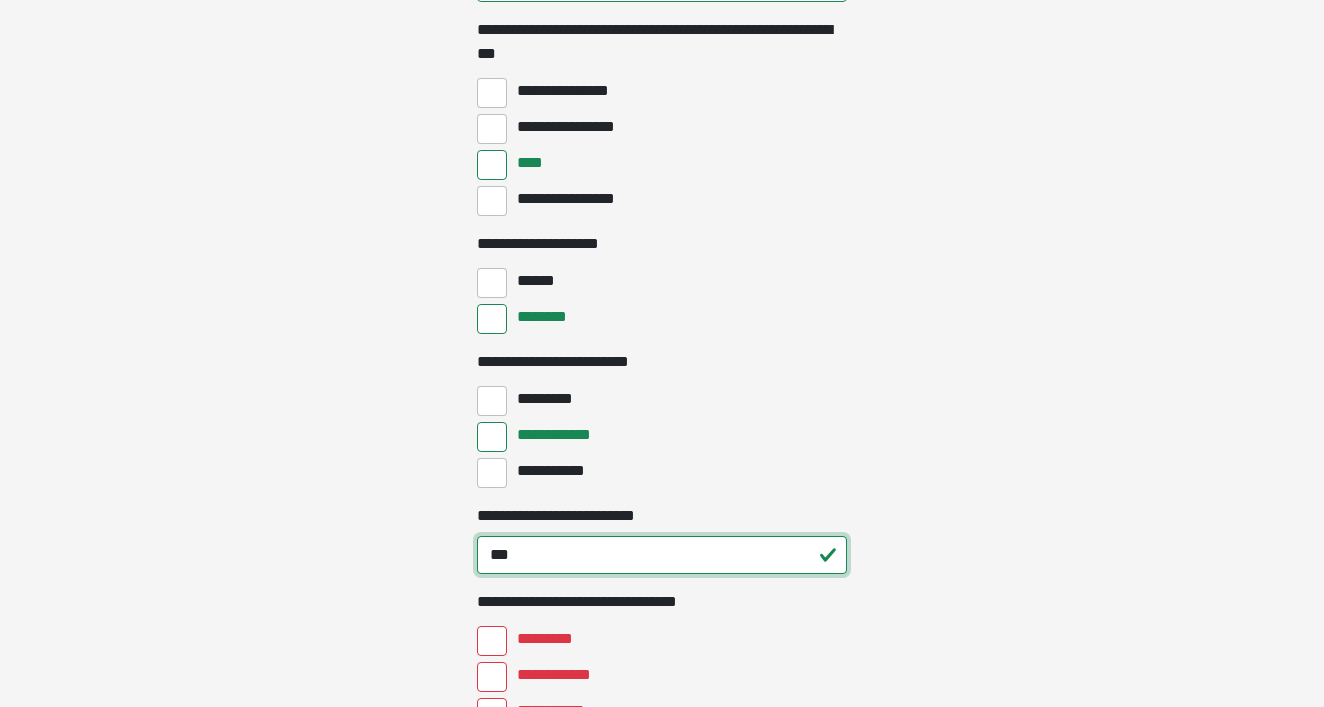 drag, startPoint x: 543, startPoint y: 554, endPoint x: 483, endPoint y: 554, distance: 60 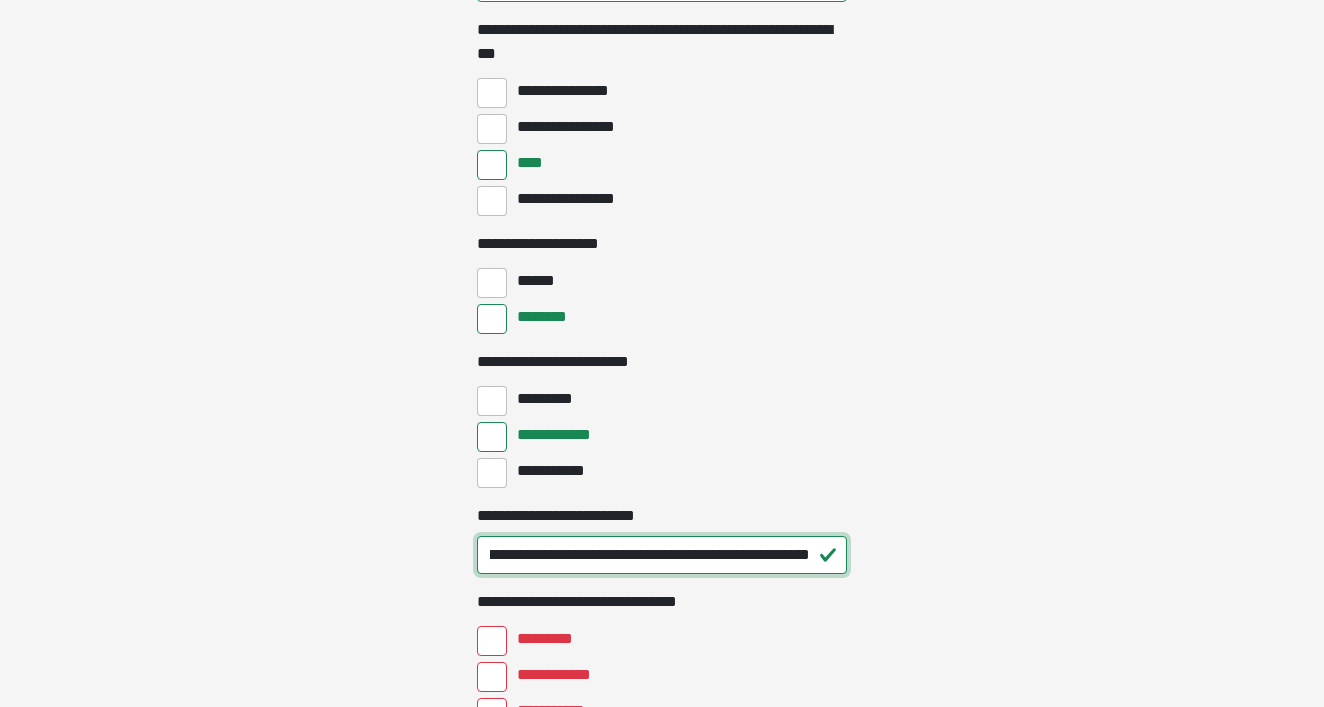 scroll, scrollTop: 0, scrollLeft: 463, axis: horizontal 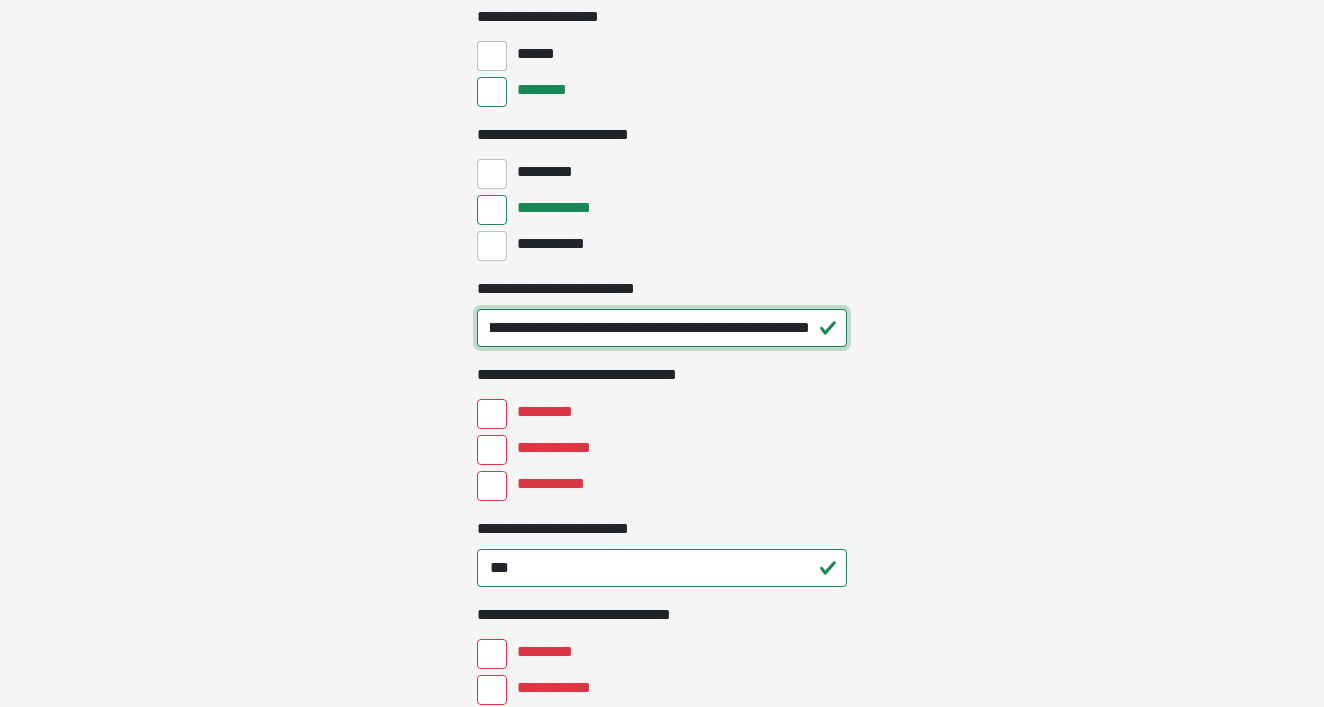 type on "**********" 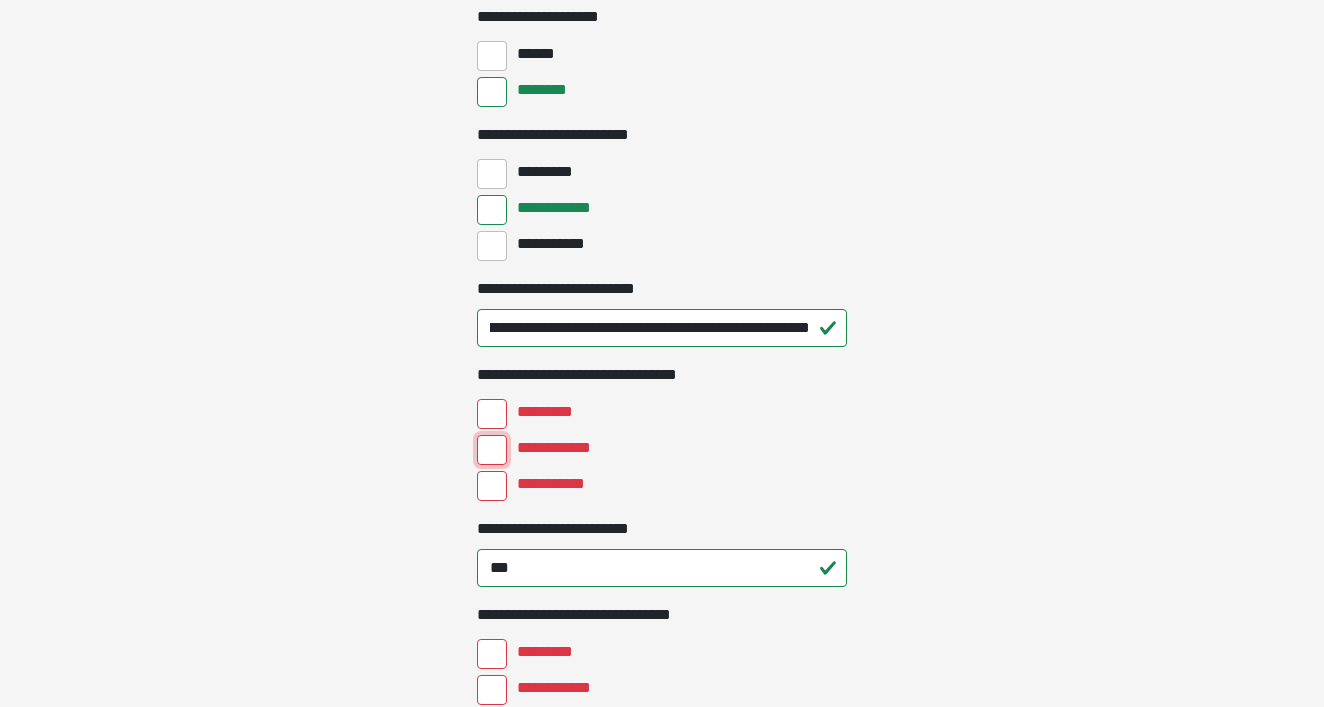 click on "**********" at bounding box center (492, 450) 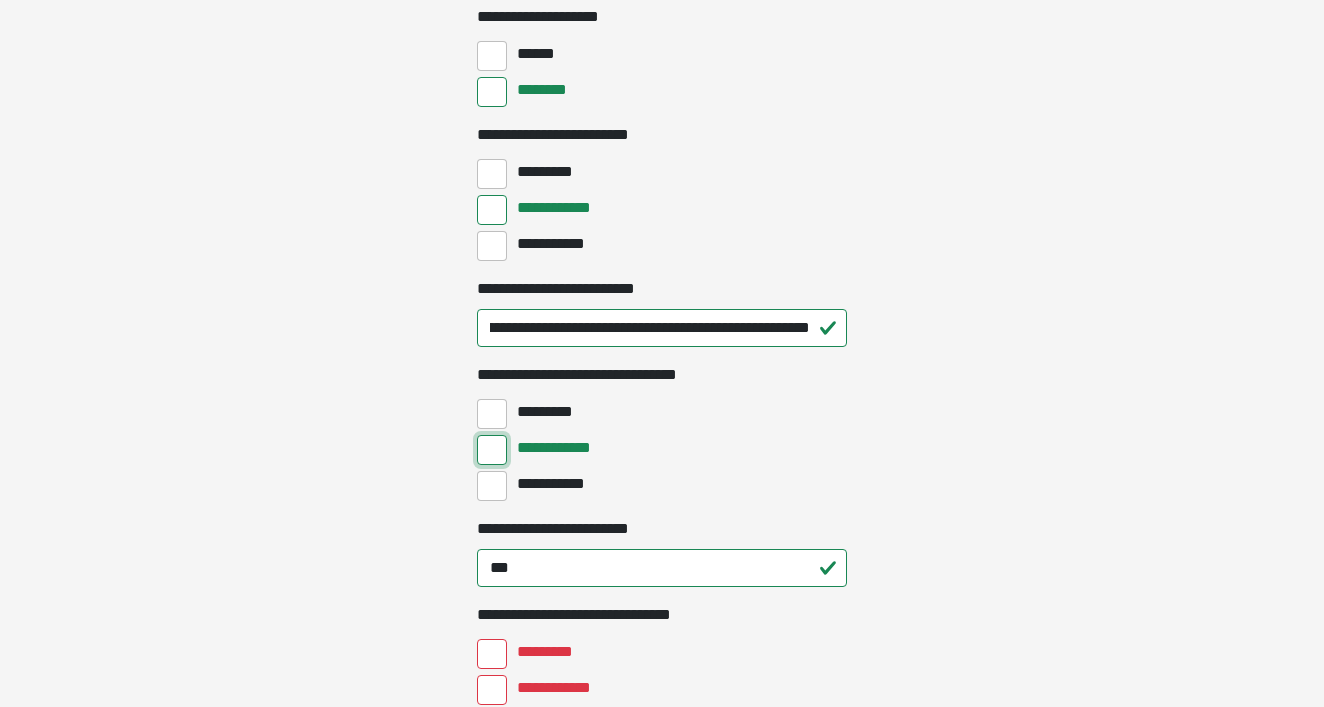 scroll, scrollTop: 0, scrollLeft: 0, axis: both 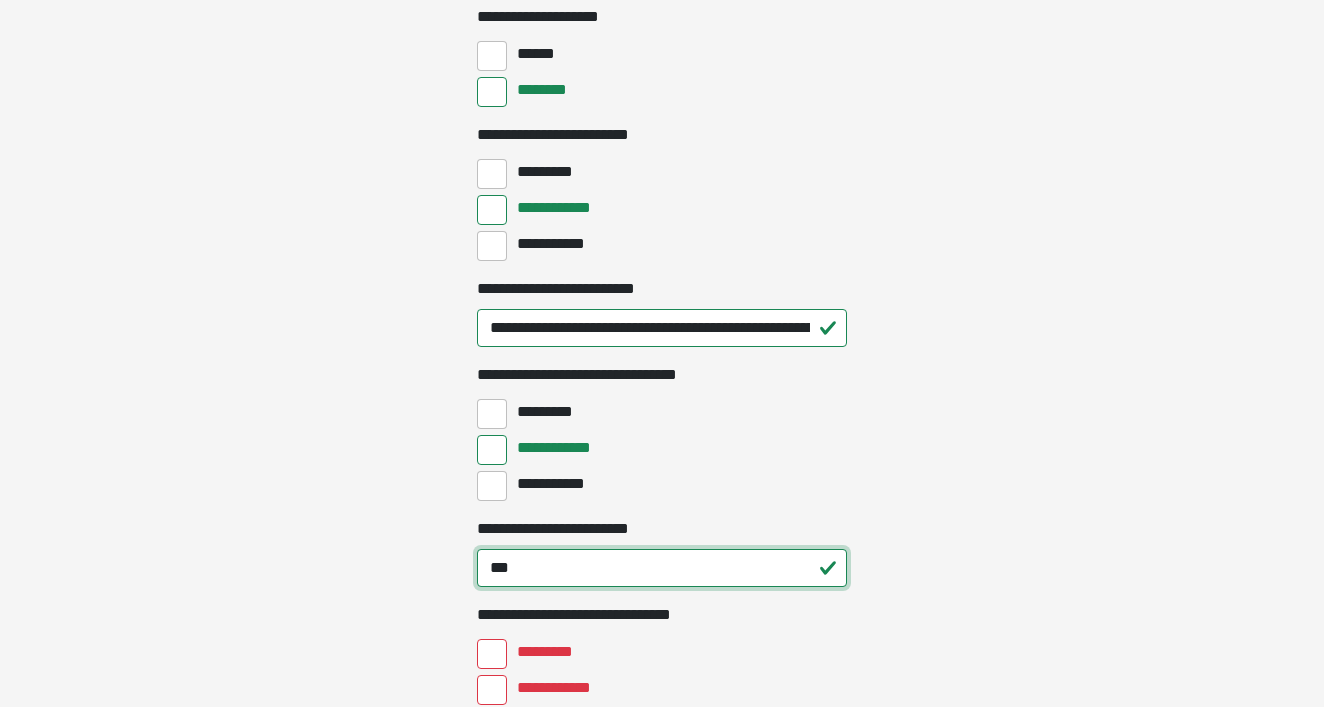 drag, startPoint x: 529, startPoint y: 572, endPoint x: 483, endPoint y: 571, distance: 46.010868 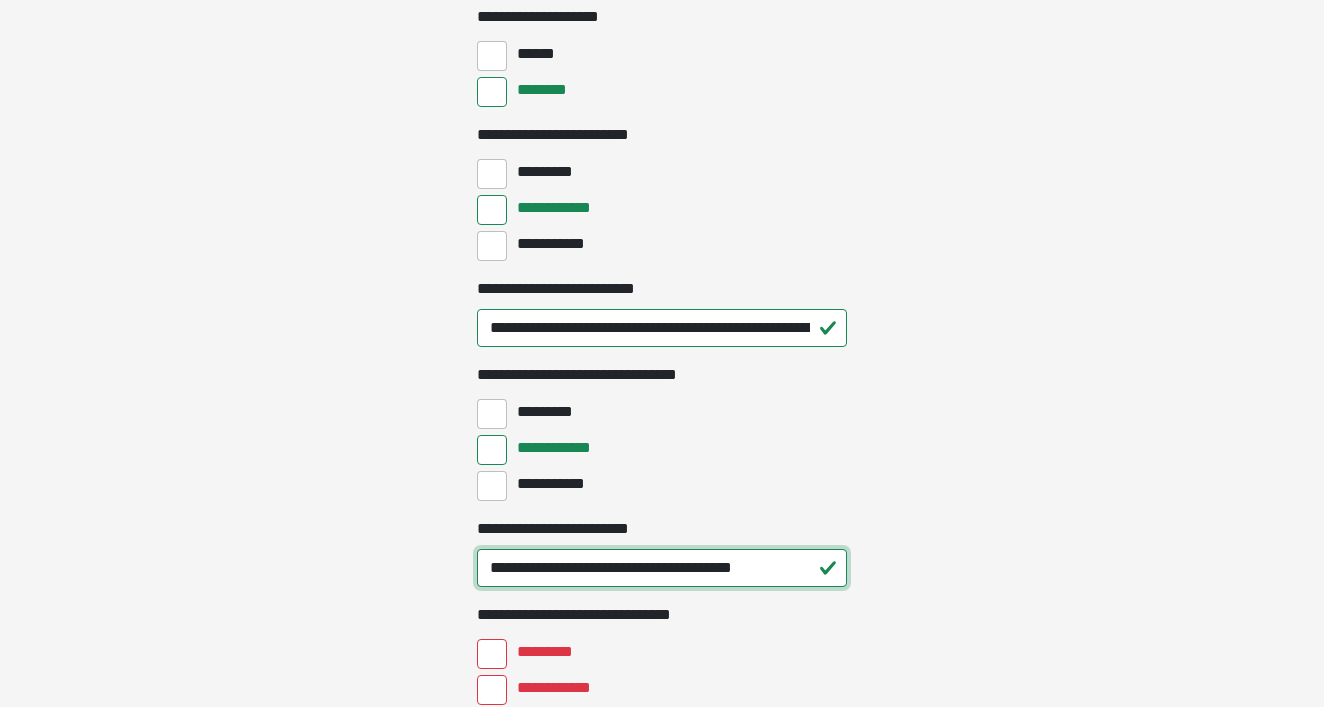 drag, startPoint x: 549, startPoint y: 571, endPoint x: 524, endPoint y: 571, distance: 25 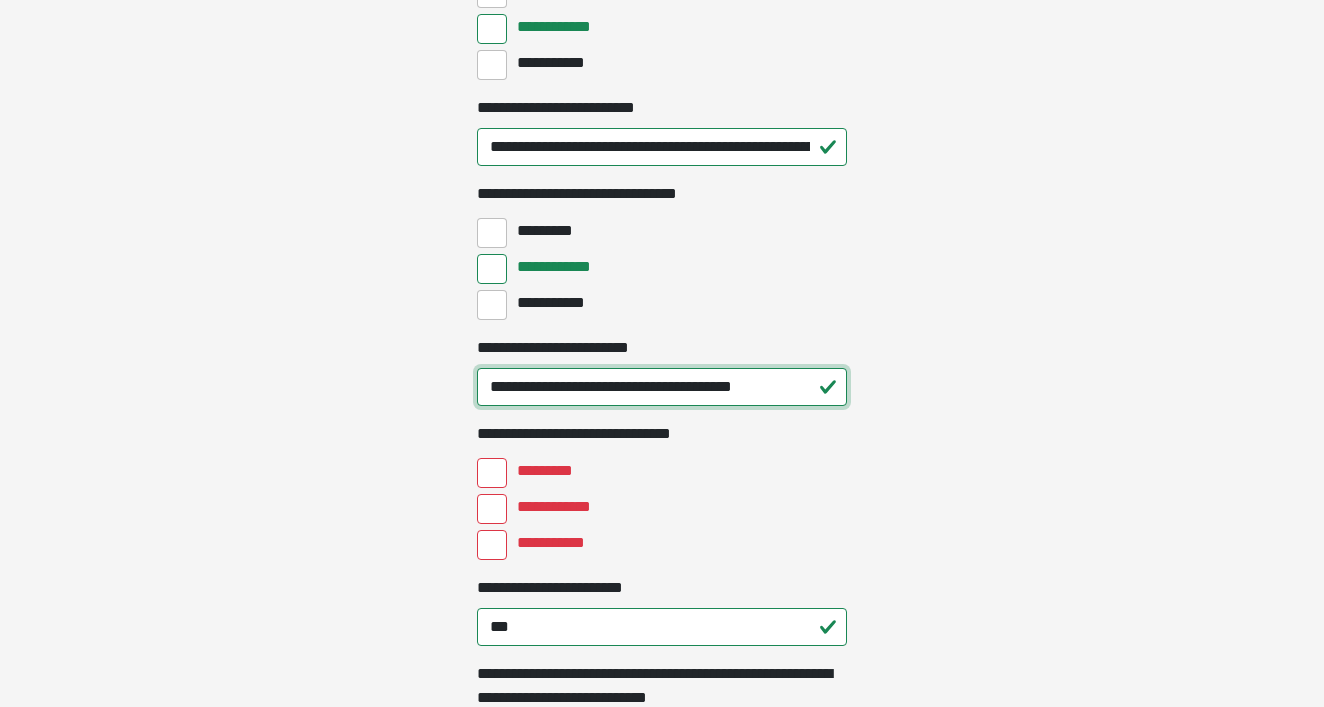scroll, scrollTop: 12023, scrollLeft: 0, axis: vertical 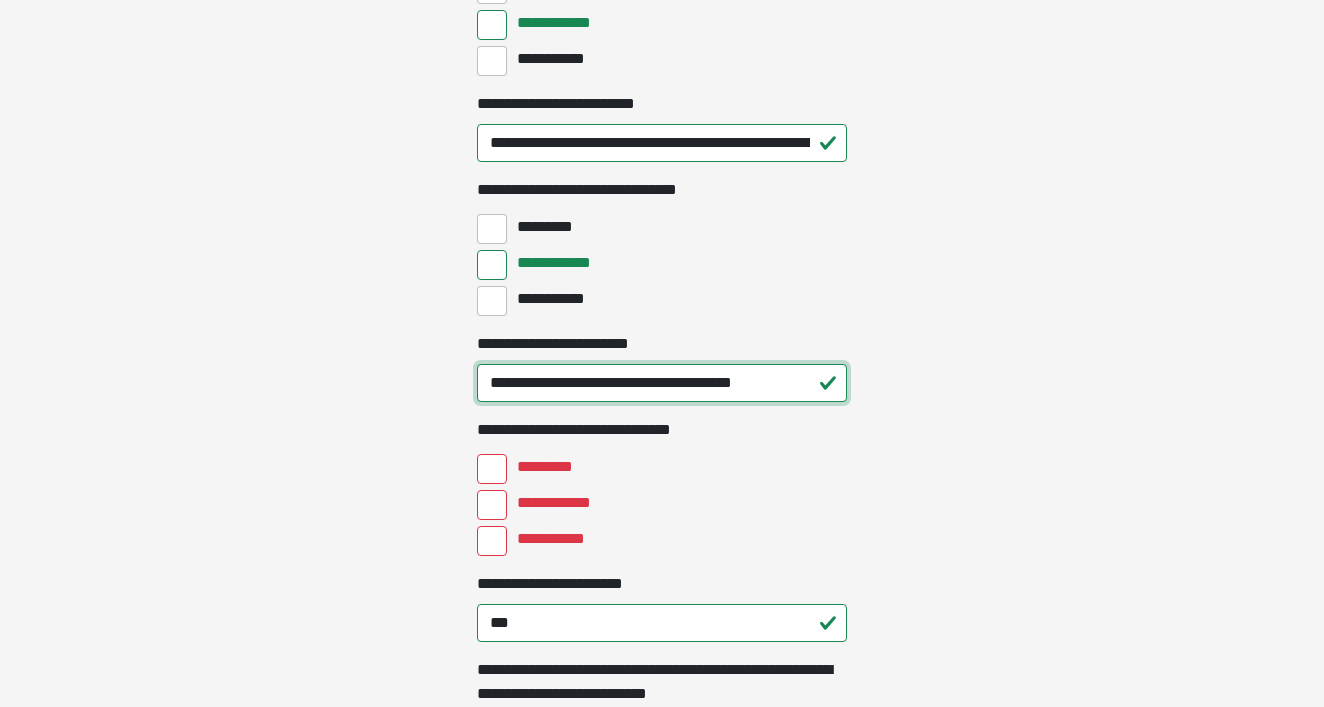 type on "**********" 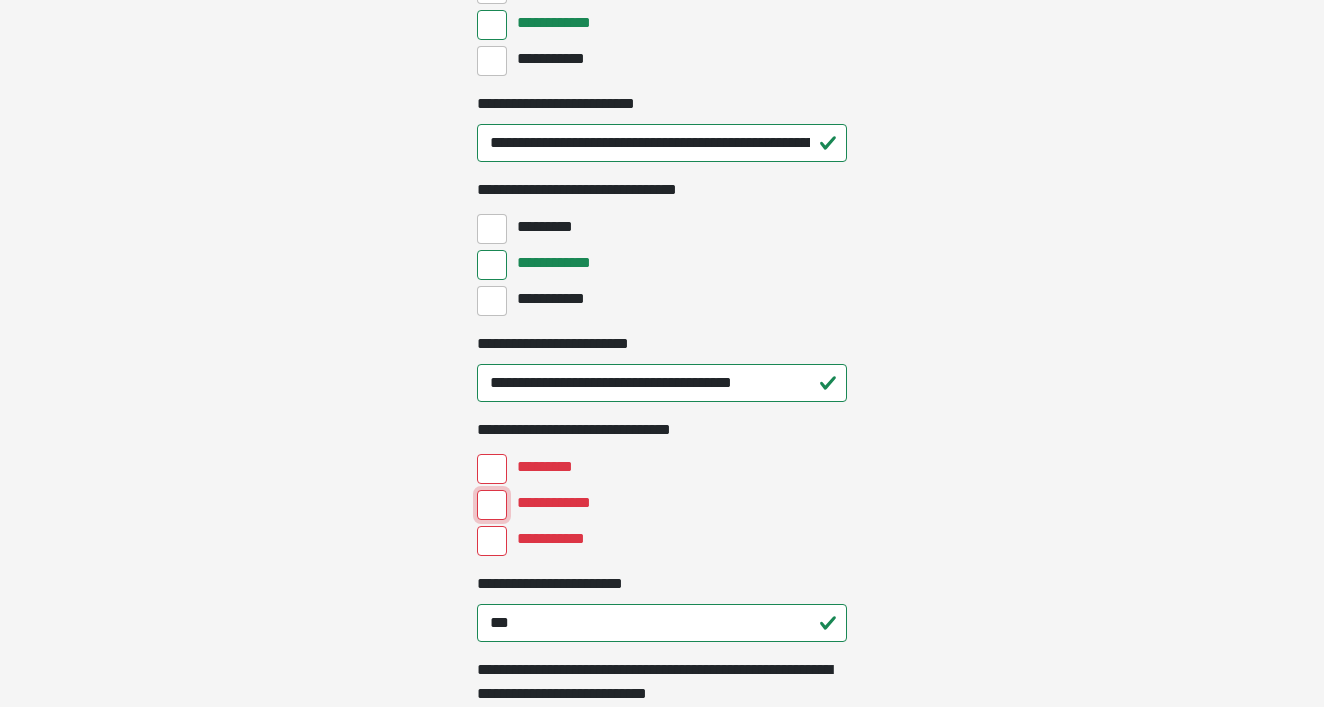 click on "**********" at bounding box center (492, 505) 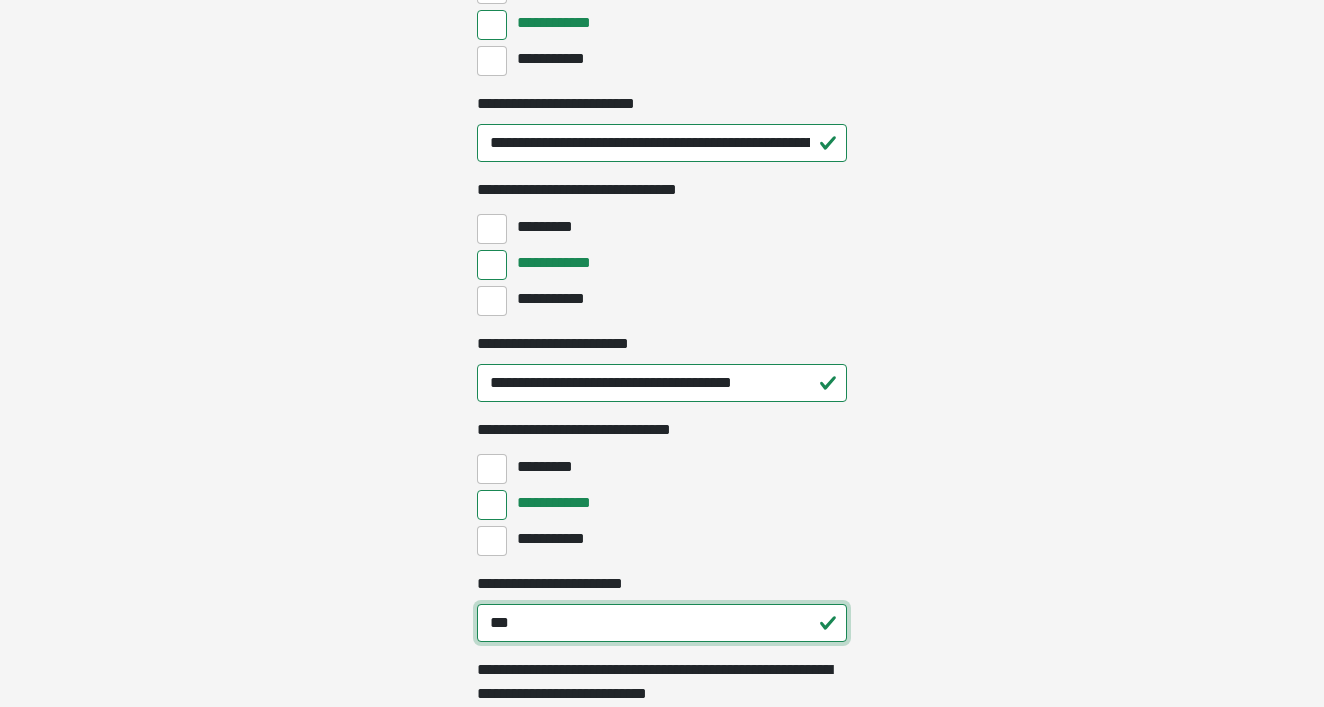 drag, startPoint x: 543, startPoint y: 627, endPoint x: 475, endPoint y: 626, distance: 68.007355 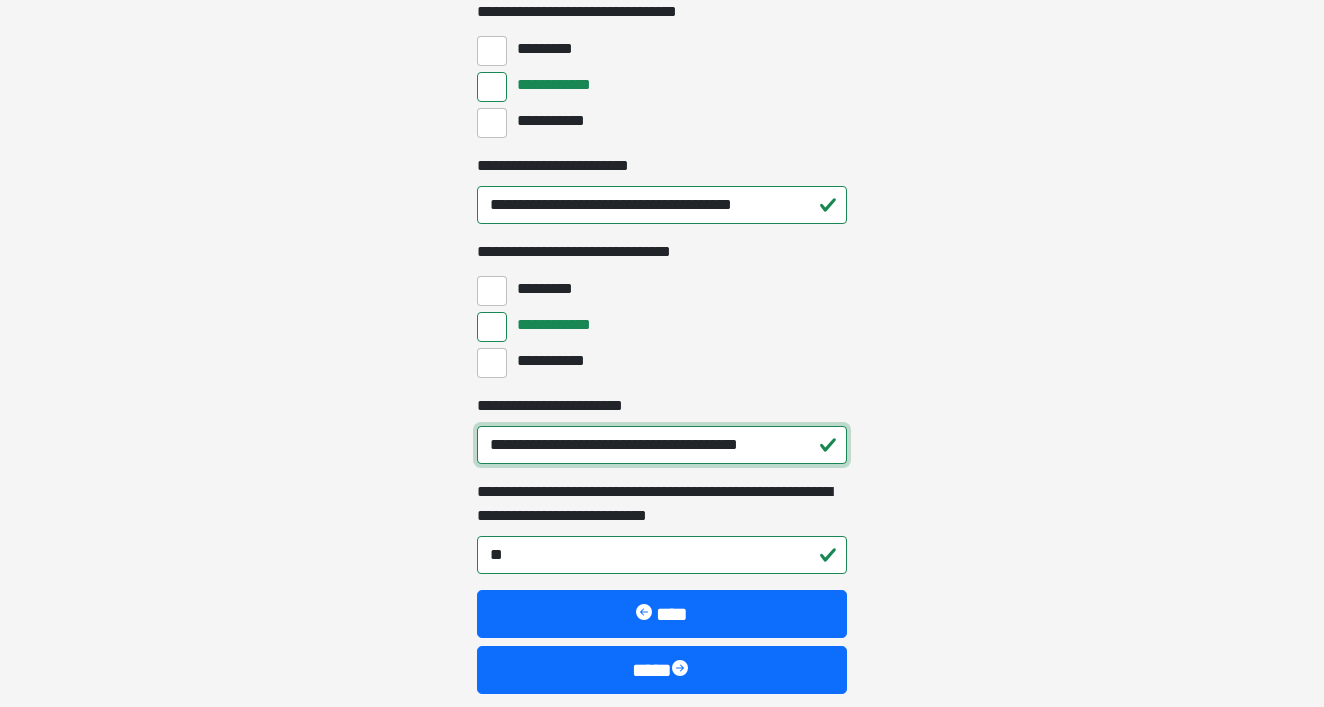 scroll, scrollTop: 12207, scrollLeft: 0, axis: vertical 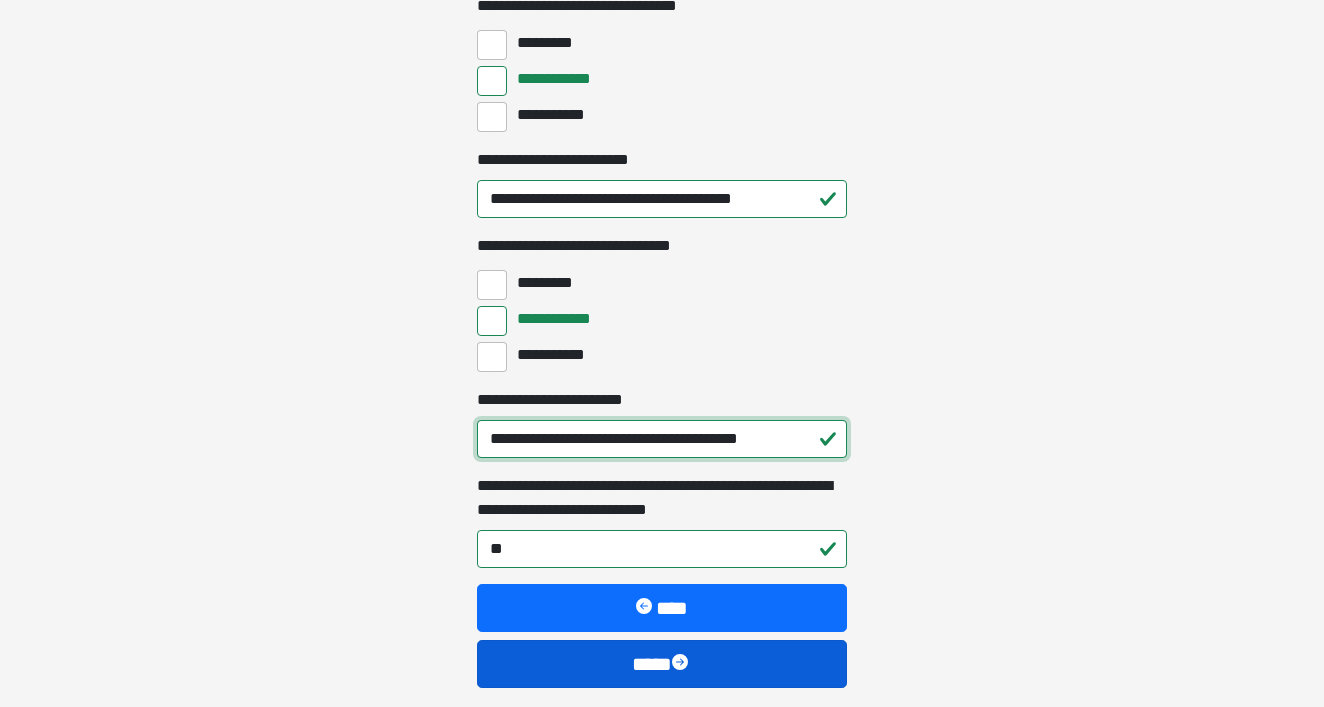 type on "**********" 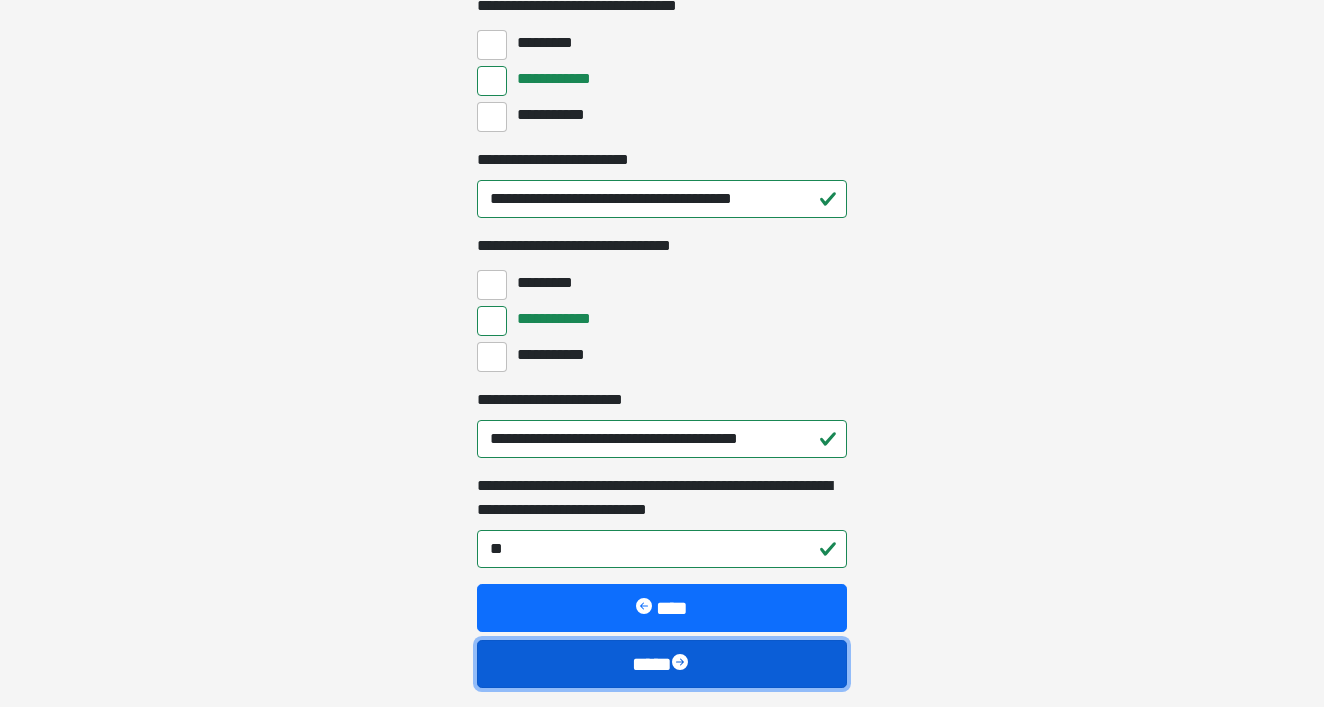 click on "****" at bounding box center [662, 664] 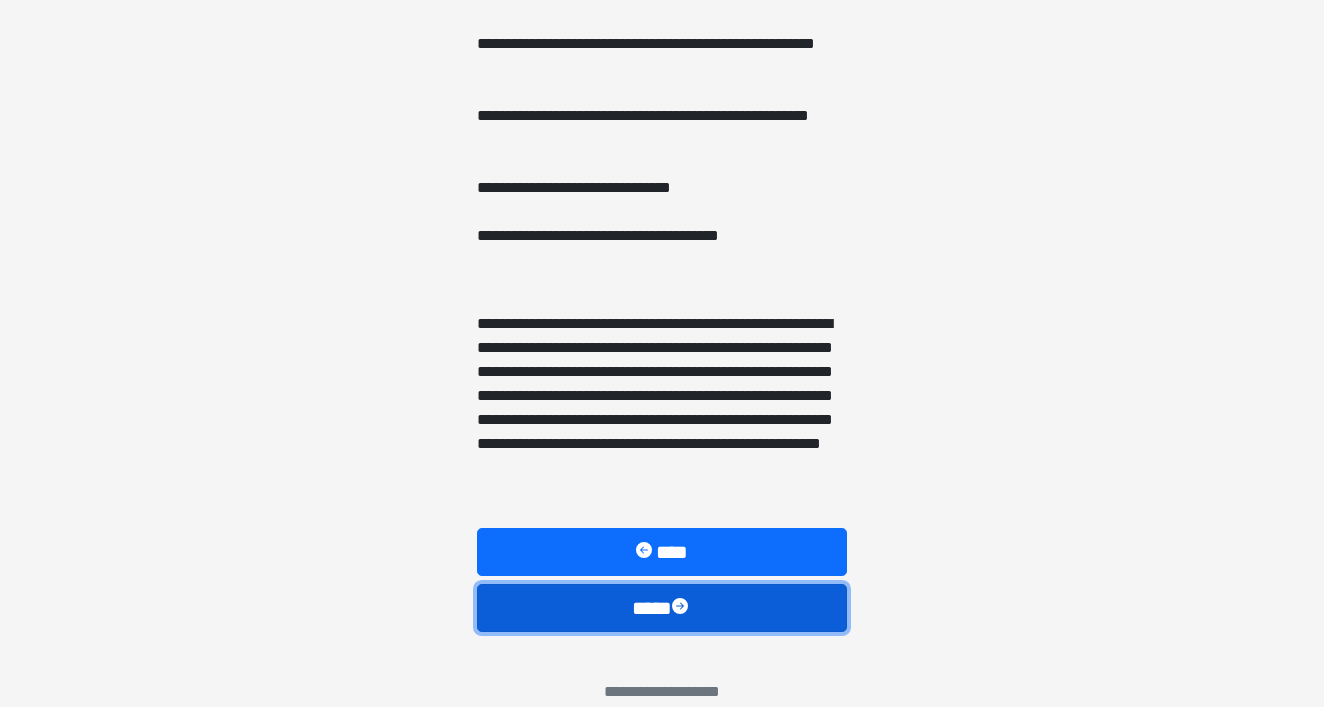 scroll, scrollTop: 1497, scrollLeft: 0, axis: vertical 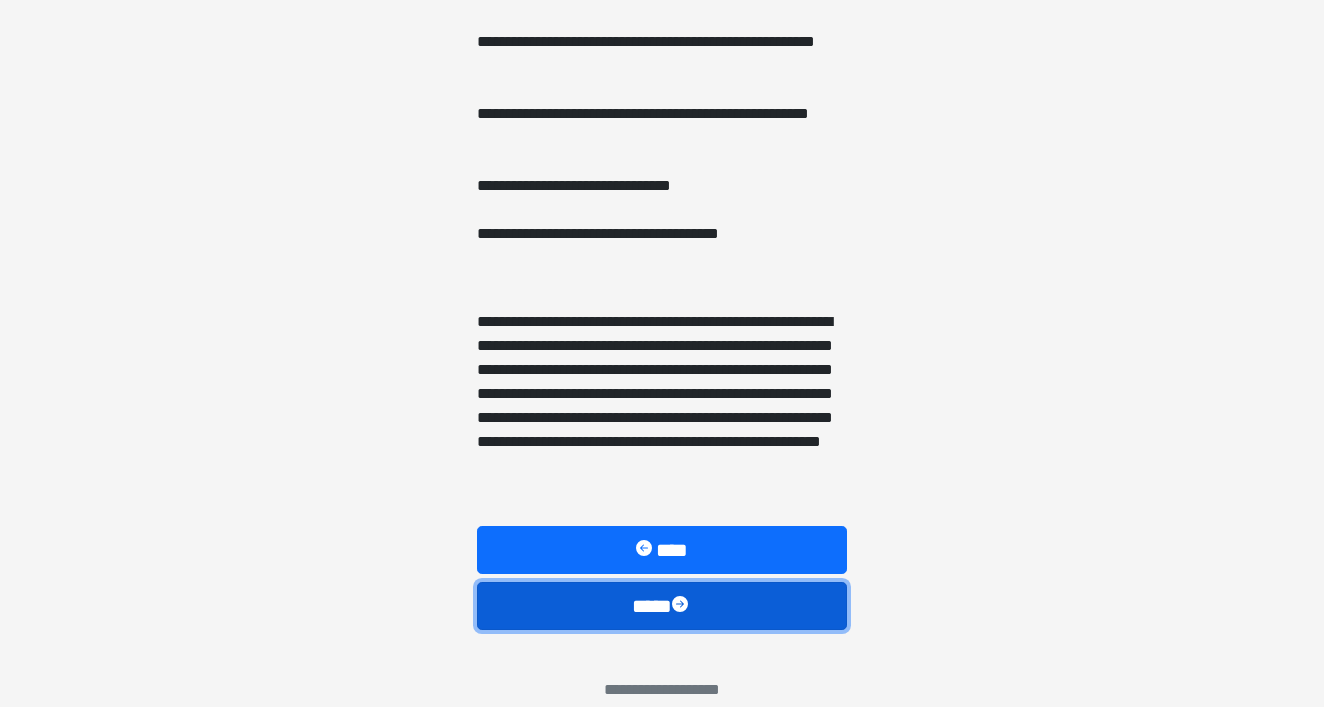 click on "****" at bounding box center [662, 606] 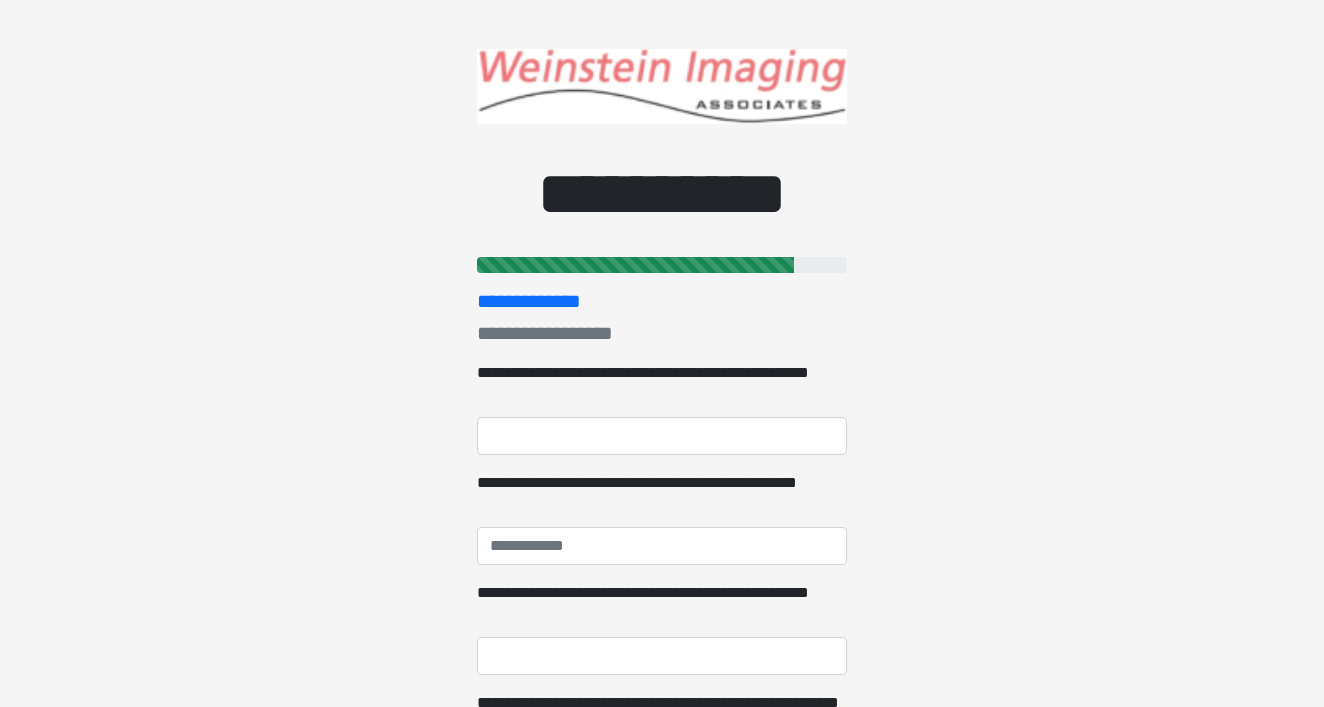 scroll, scrollTop: 0, scrollLeft: 0, axis: both 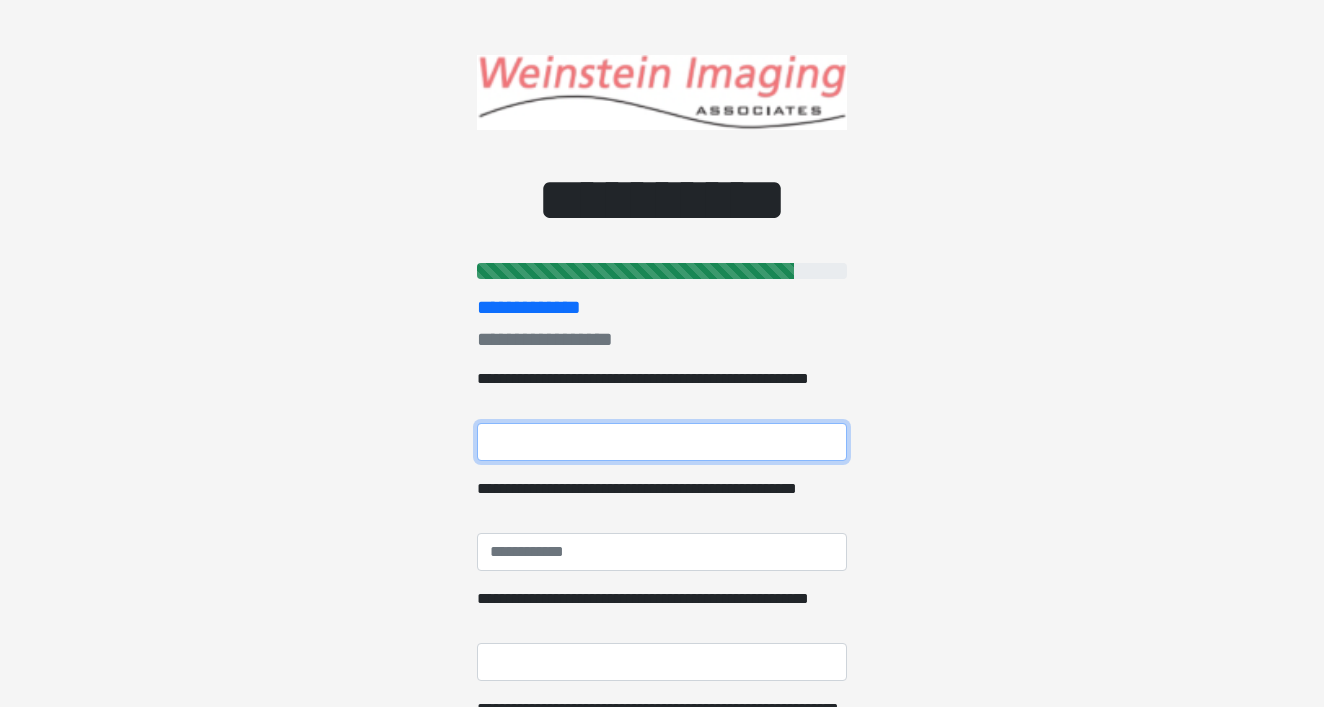 click on "**********" at bounding box center (662, 442) 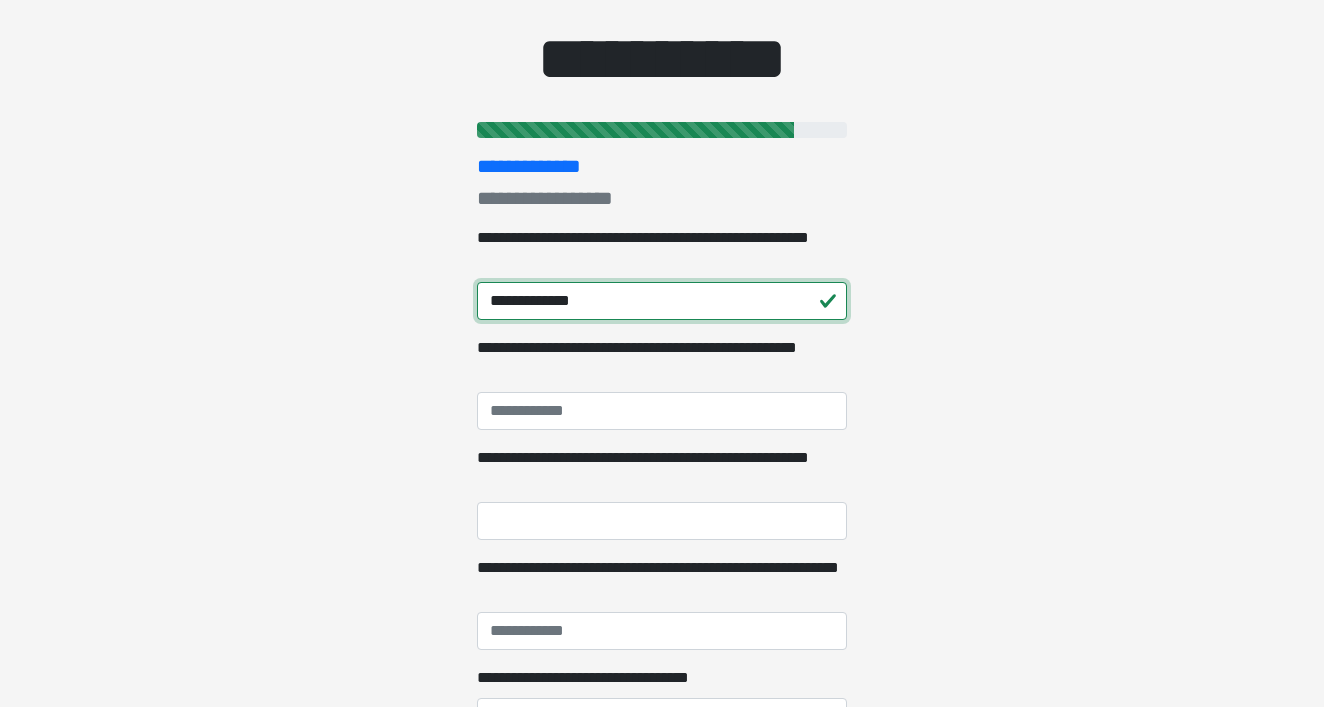 scroll, scrollTop: 150, scrollLeft: 0, axis: vertical 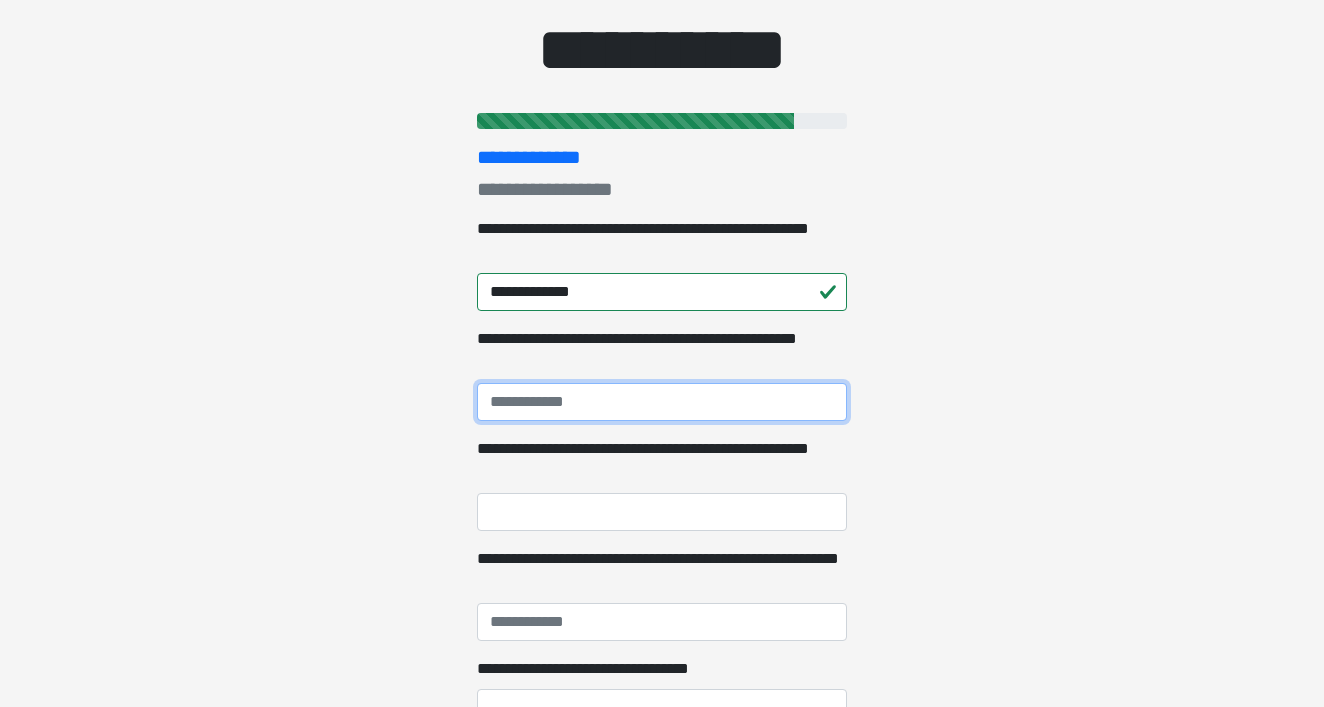 click on "**********" at bounding box center (662, 402) 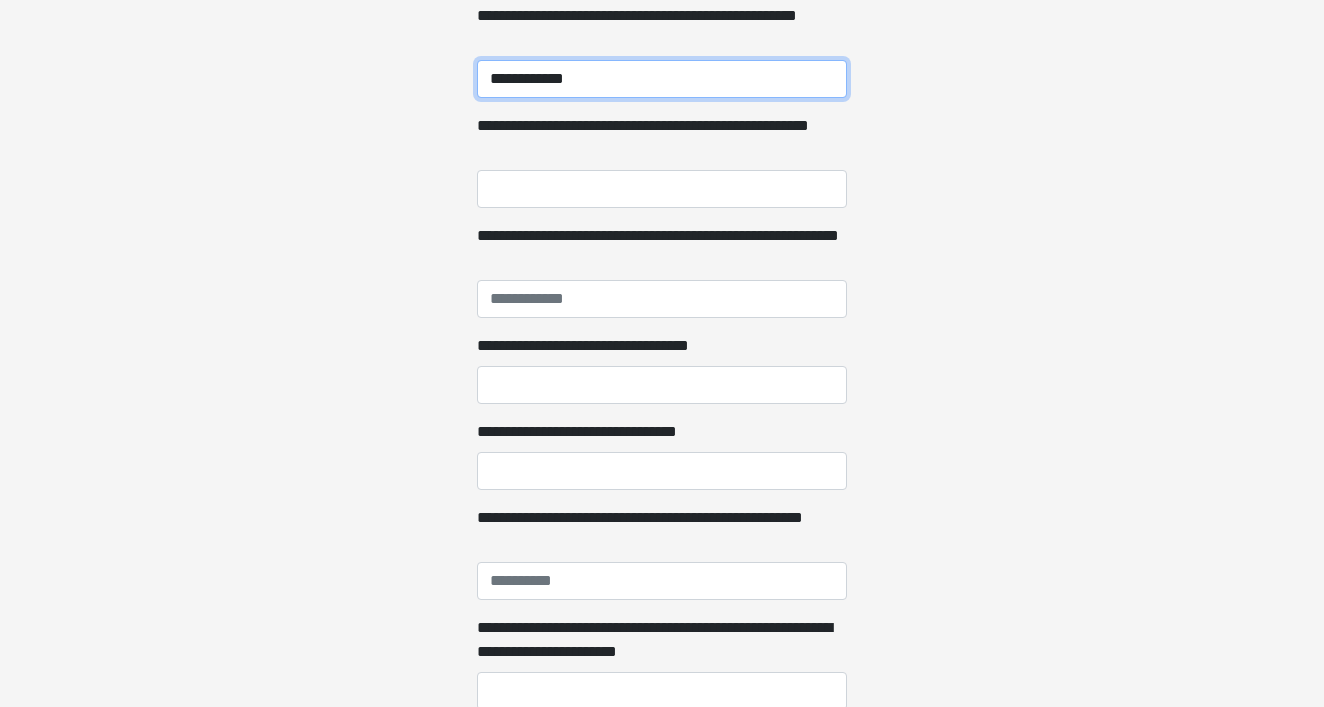 scroll, scrollTop: 475, scrollLeft: 0, axis: vertical 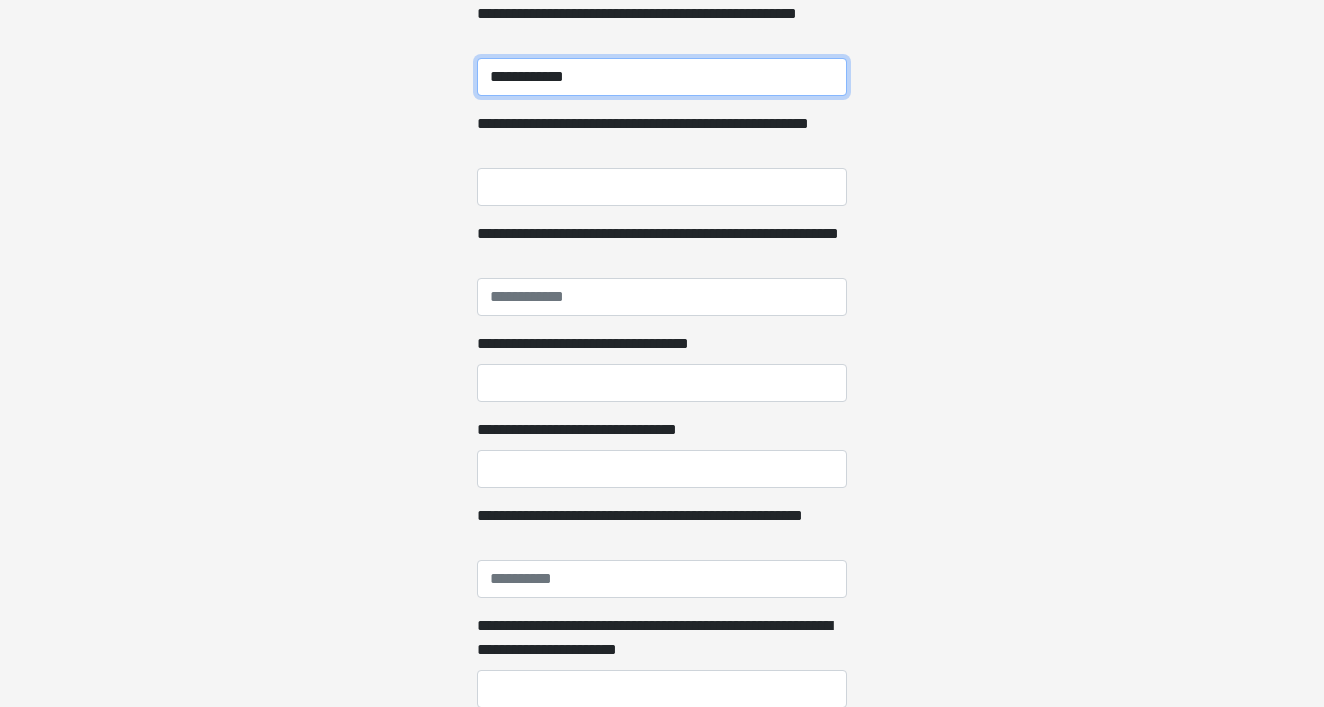 type on "**********" 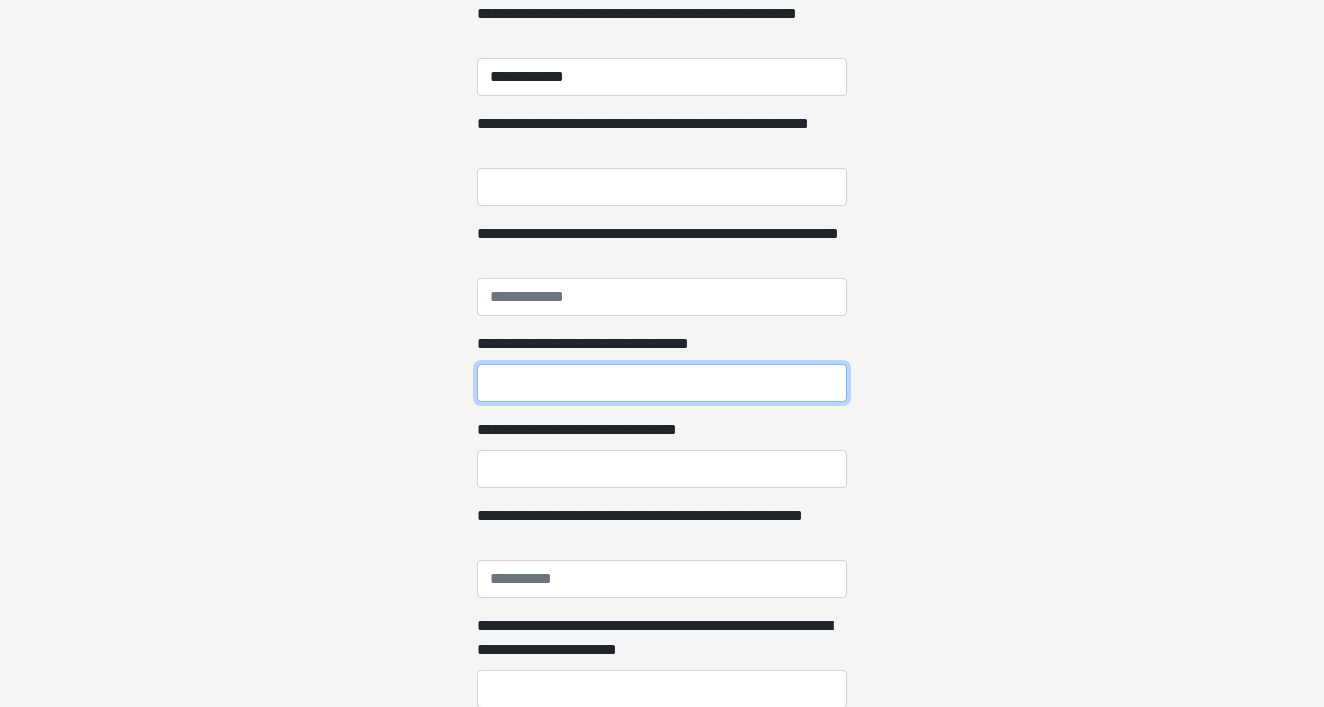 click on "**********" at bounding box center [662, 383] 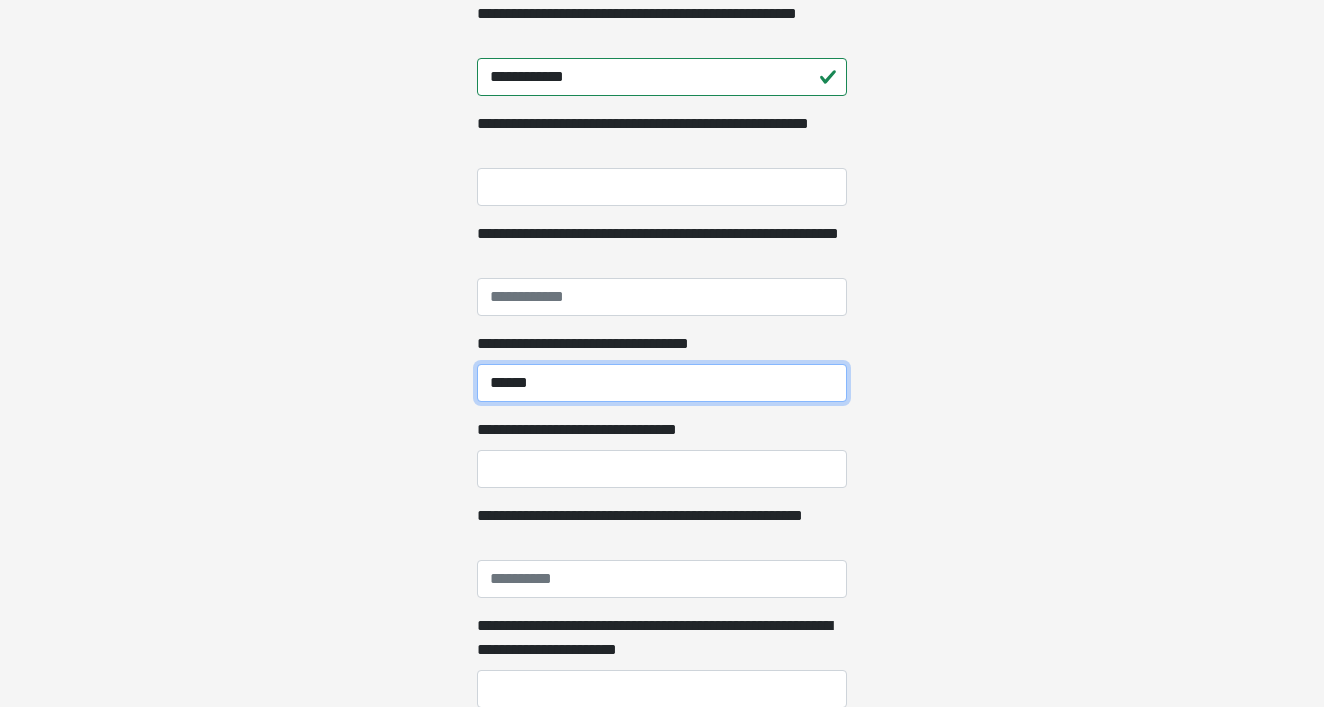 type on "******" 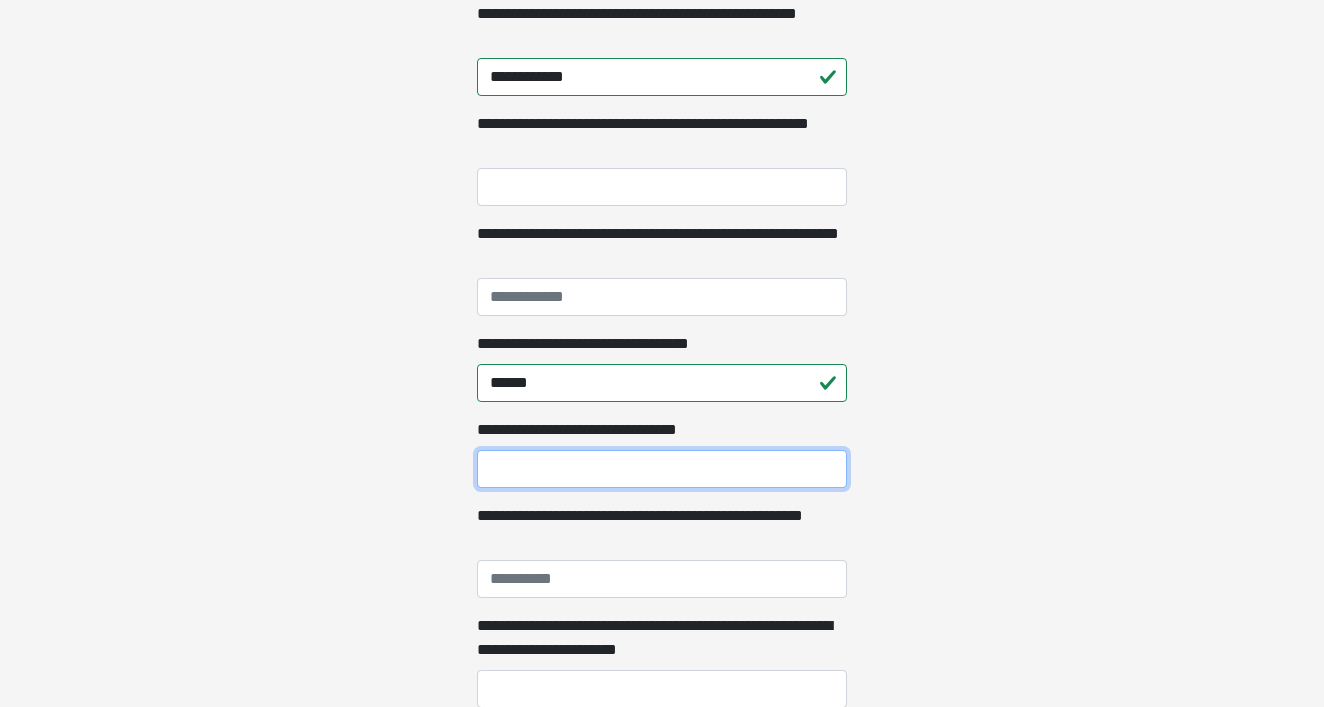 click on "**********" at bounding box center [662, 469] 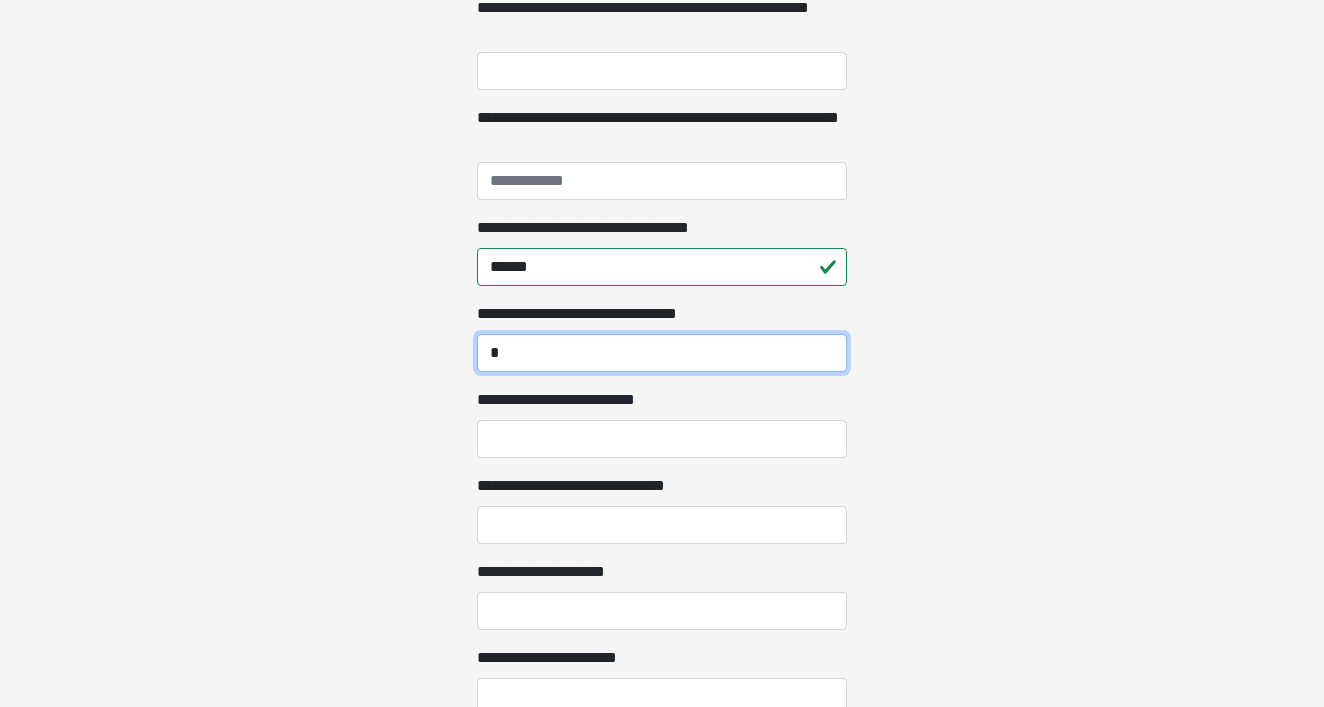 scroll, scrollTop: 592, scrollLeft: 0, axis: vertical 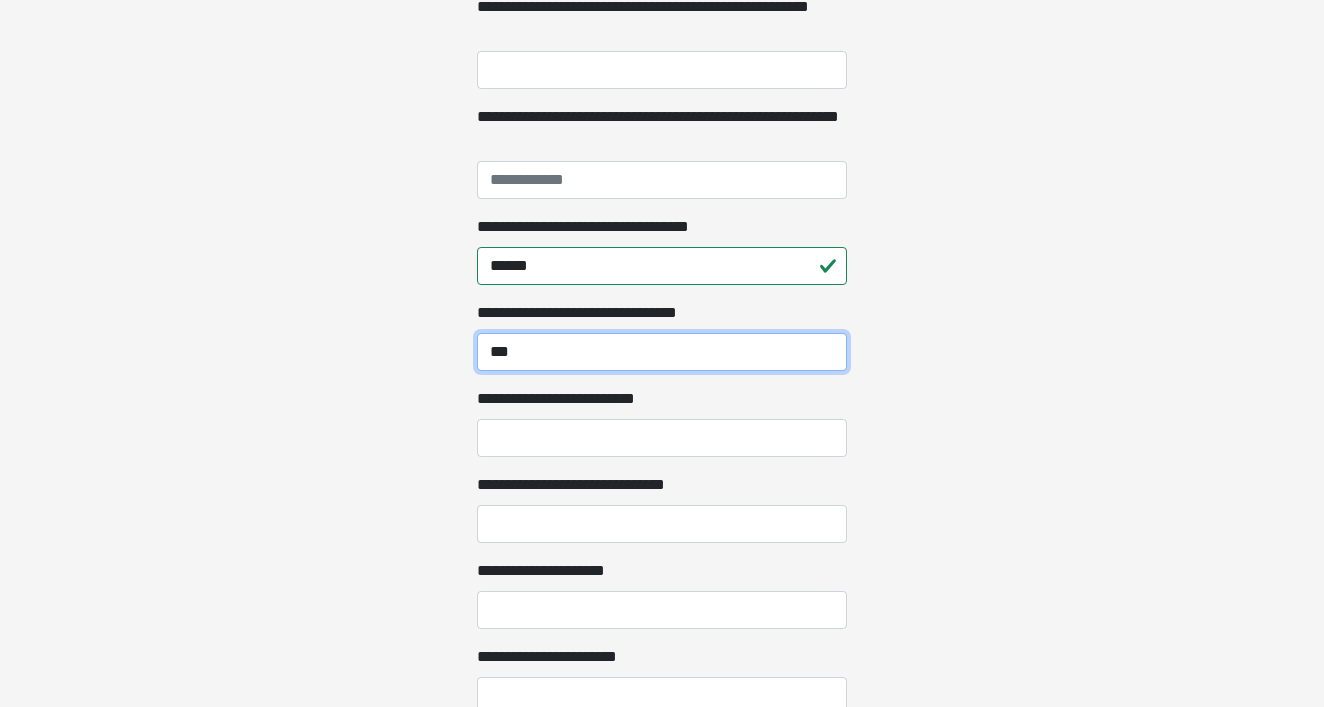 type on "***" 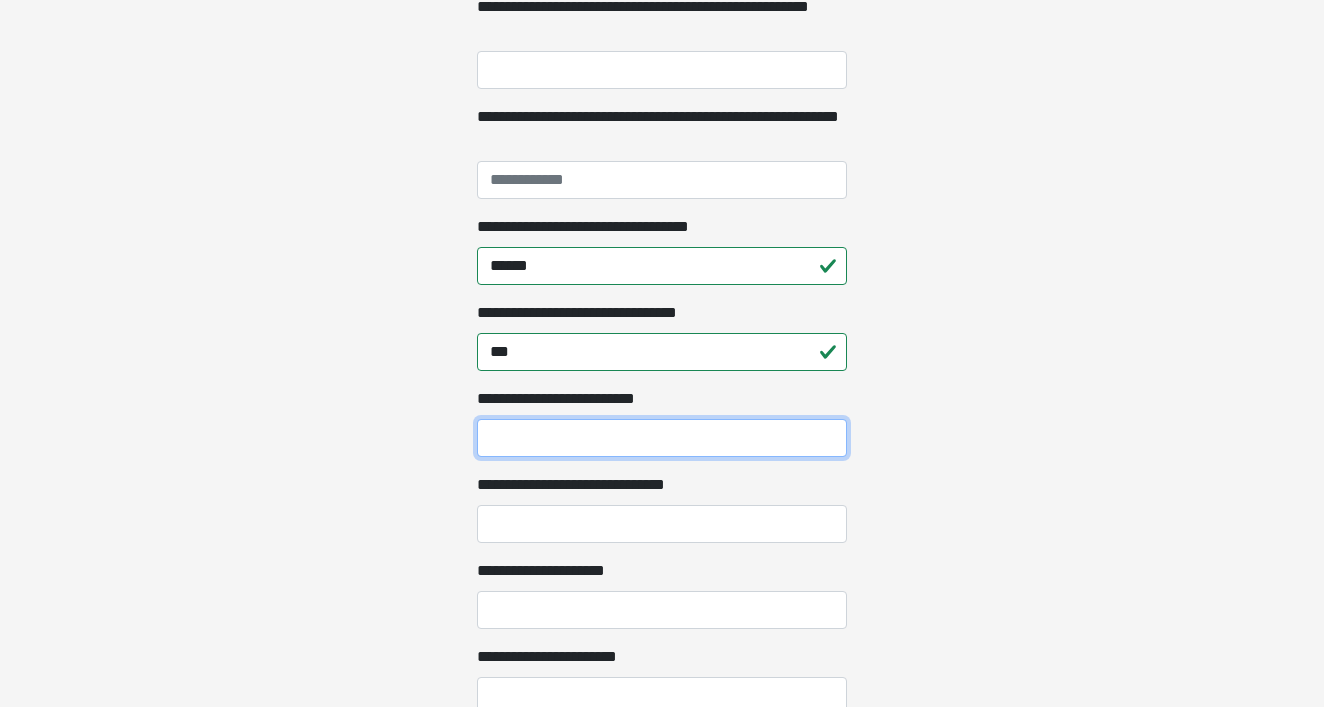 click on "**********" at bounding box center (662, 438) 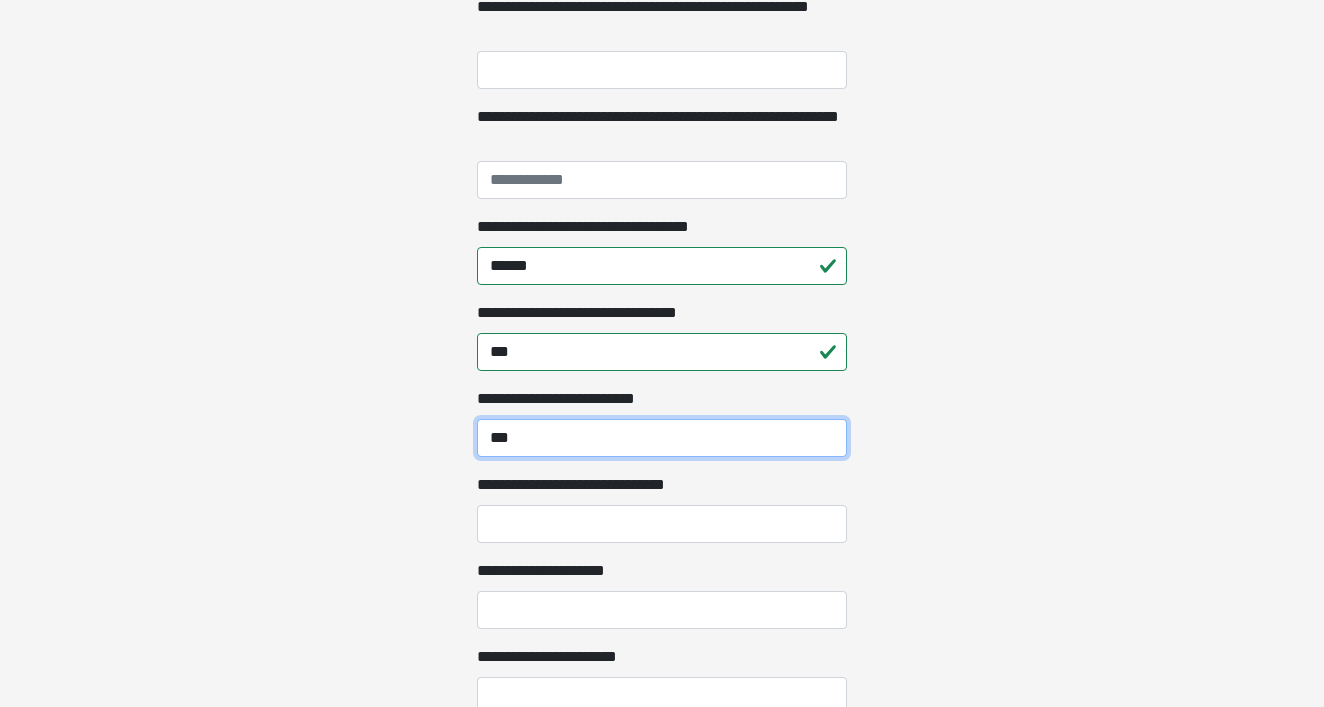 type on "***" 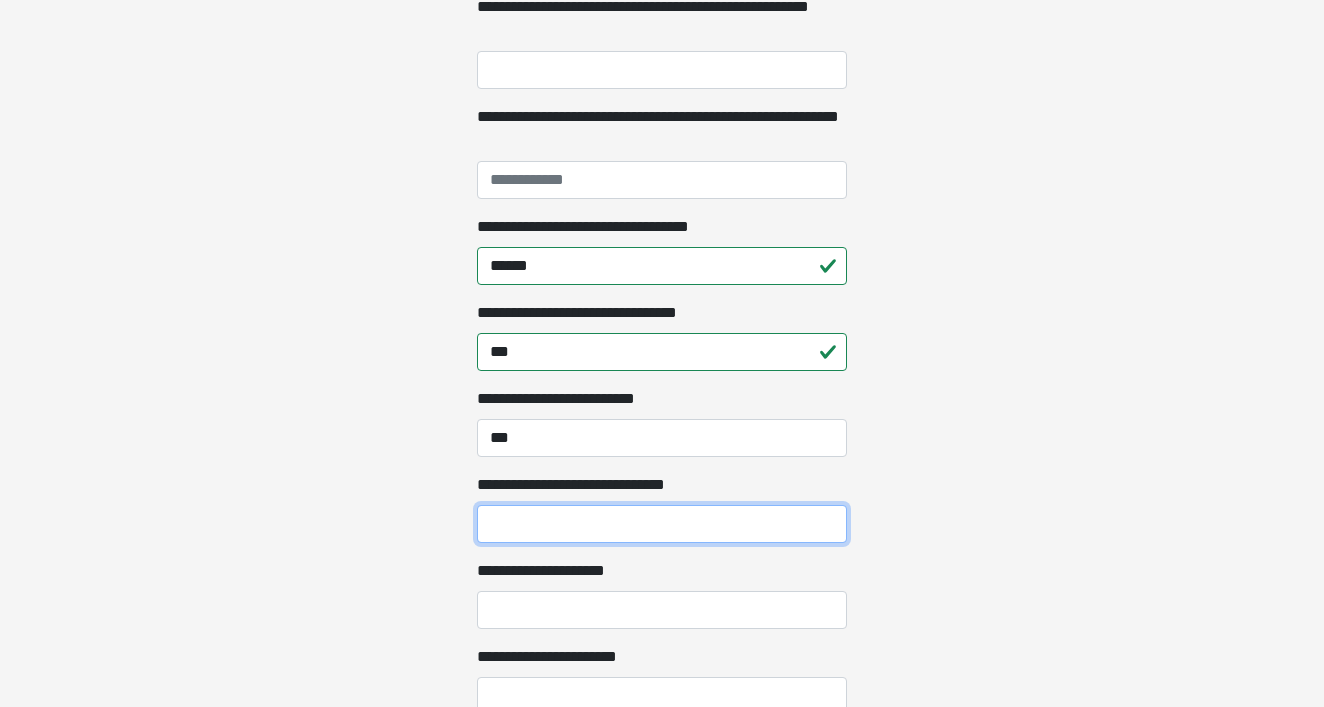 click on "**********" at bounding box center [662, 524] 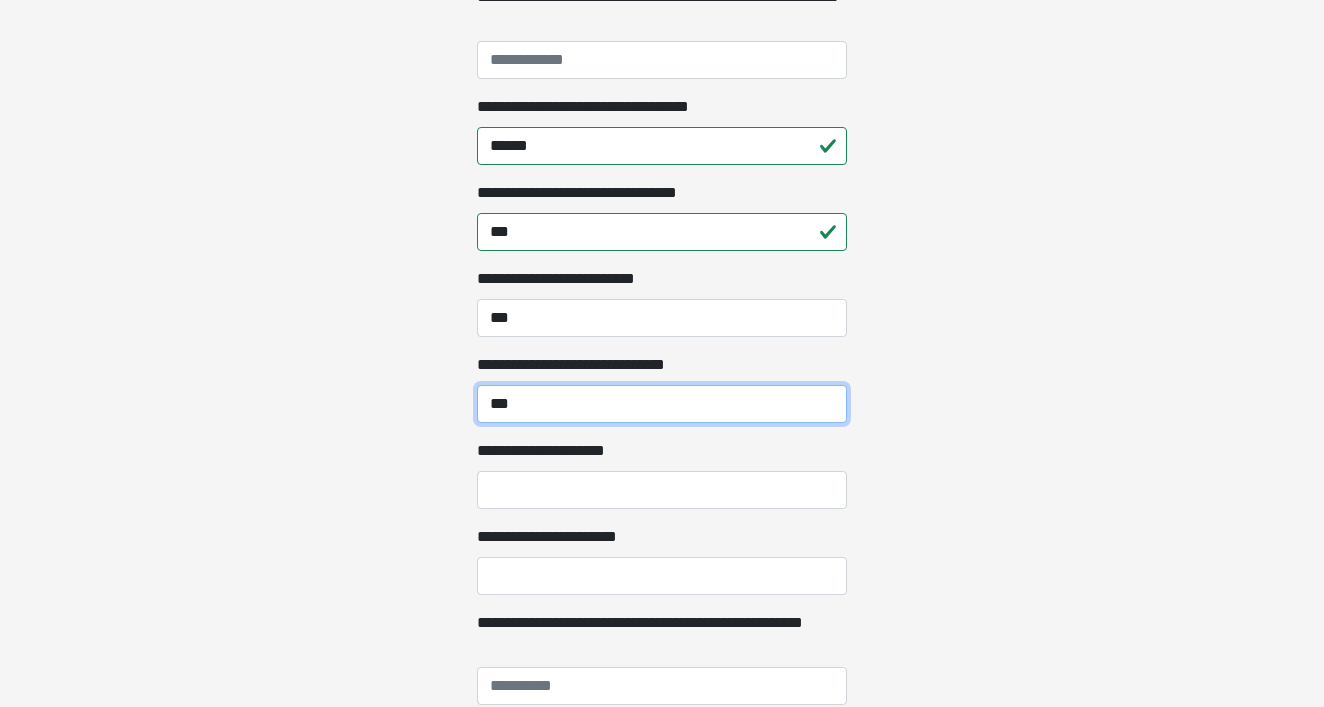 scroll, scrollTop: 750, scrollLeft: 0, axis: vertical 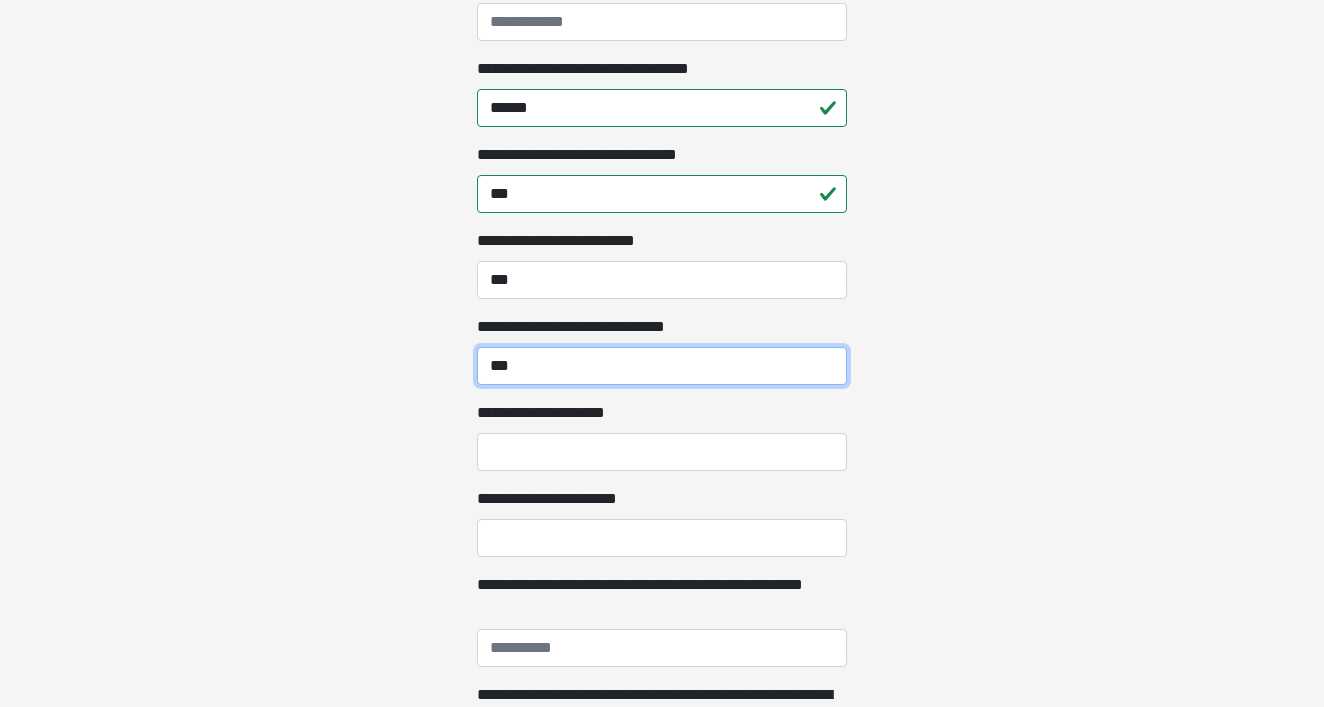 type on "***" 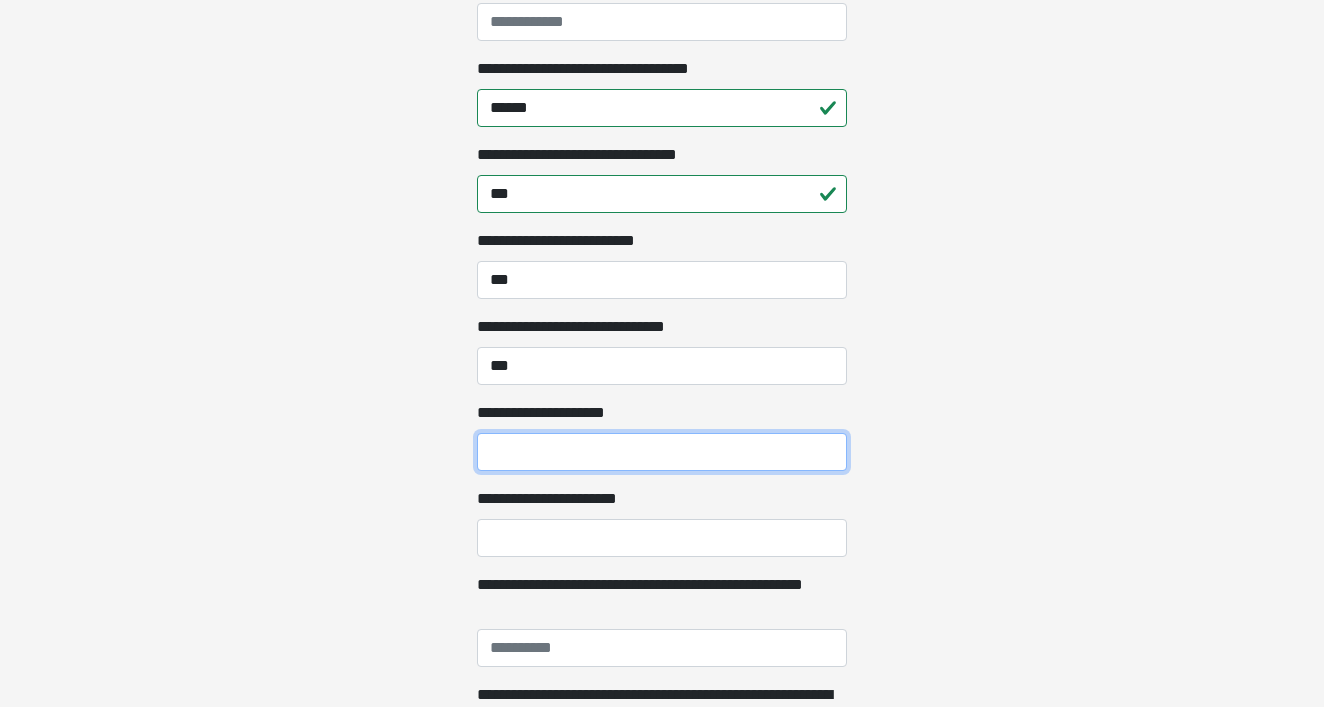 click on "**********" at bounding box center (662, 452) 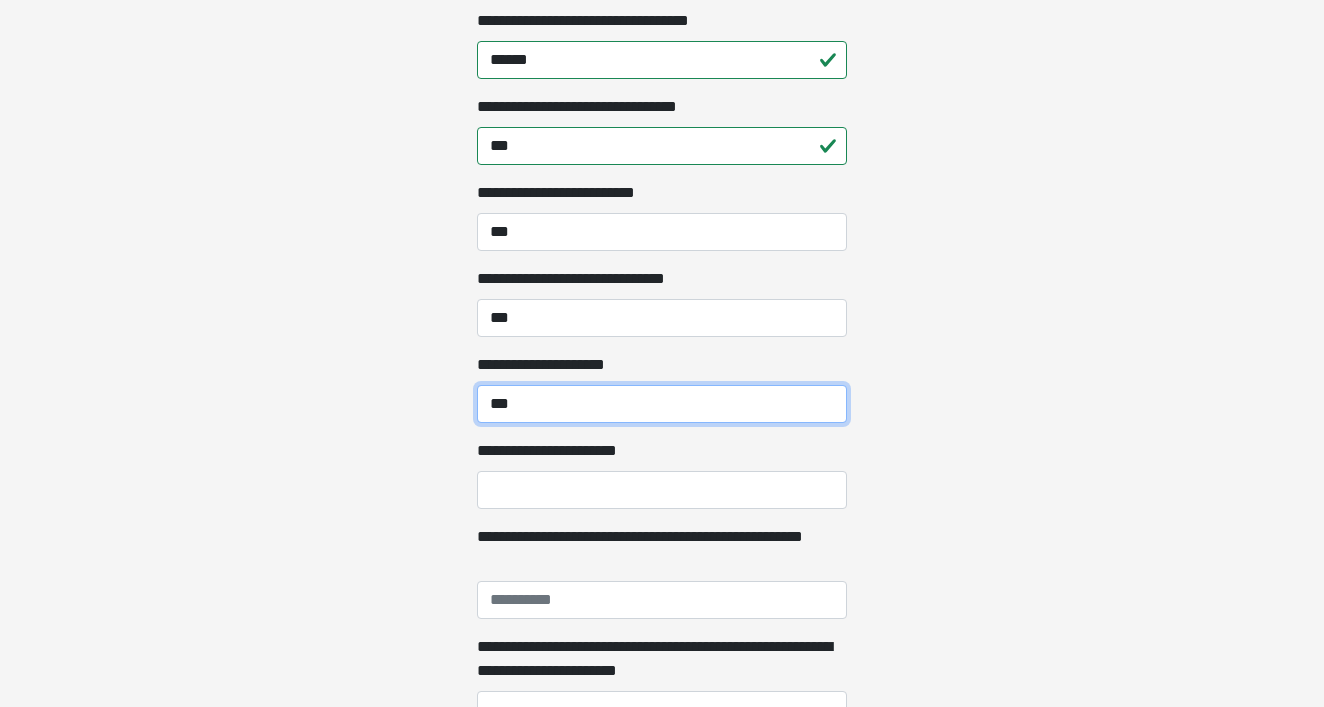 scroll, scrollTop: 801, scrollLeft: 0, axis: vertical 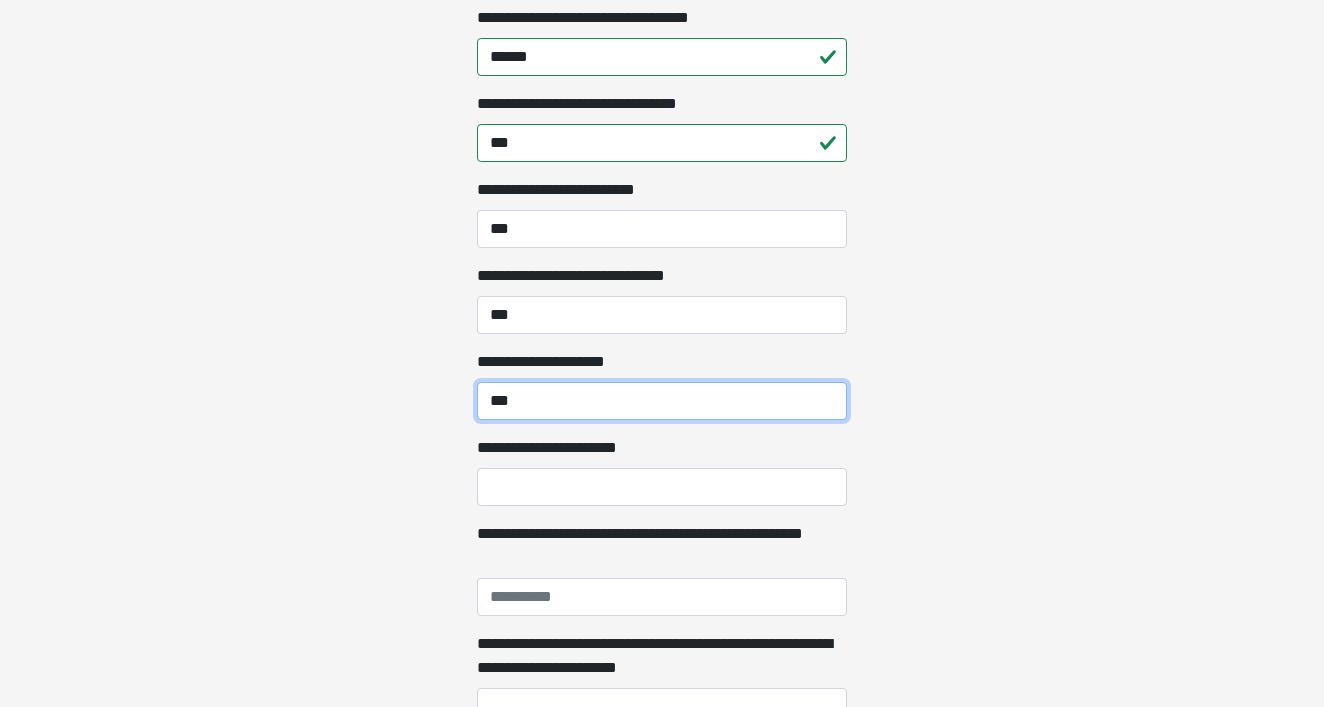 type on "***" 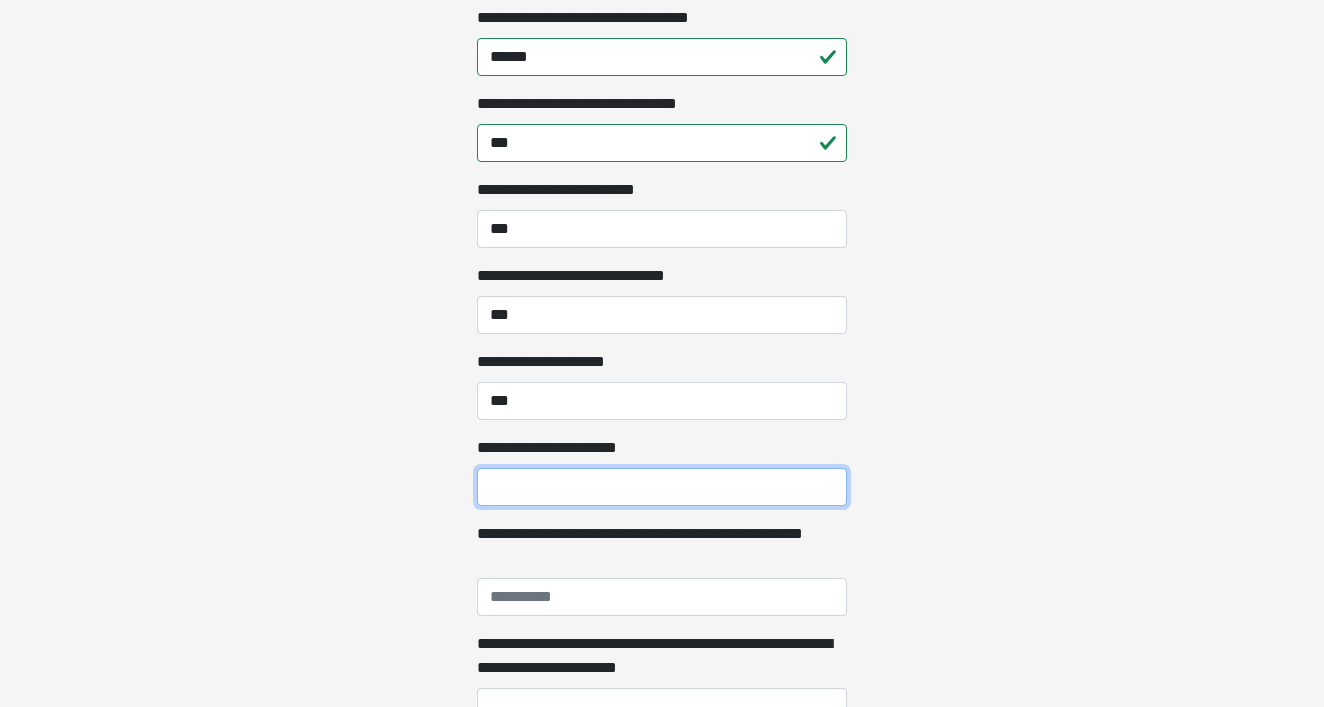 click on "**********" at bounding box center [662, 487] 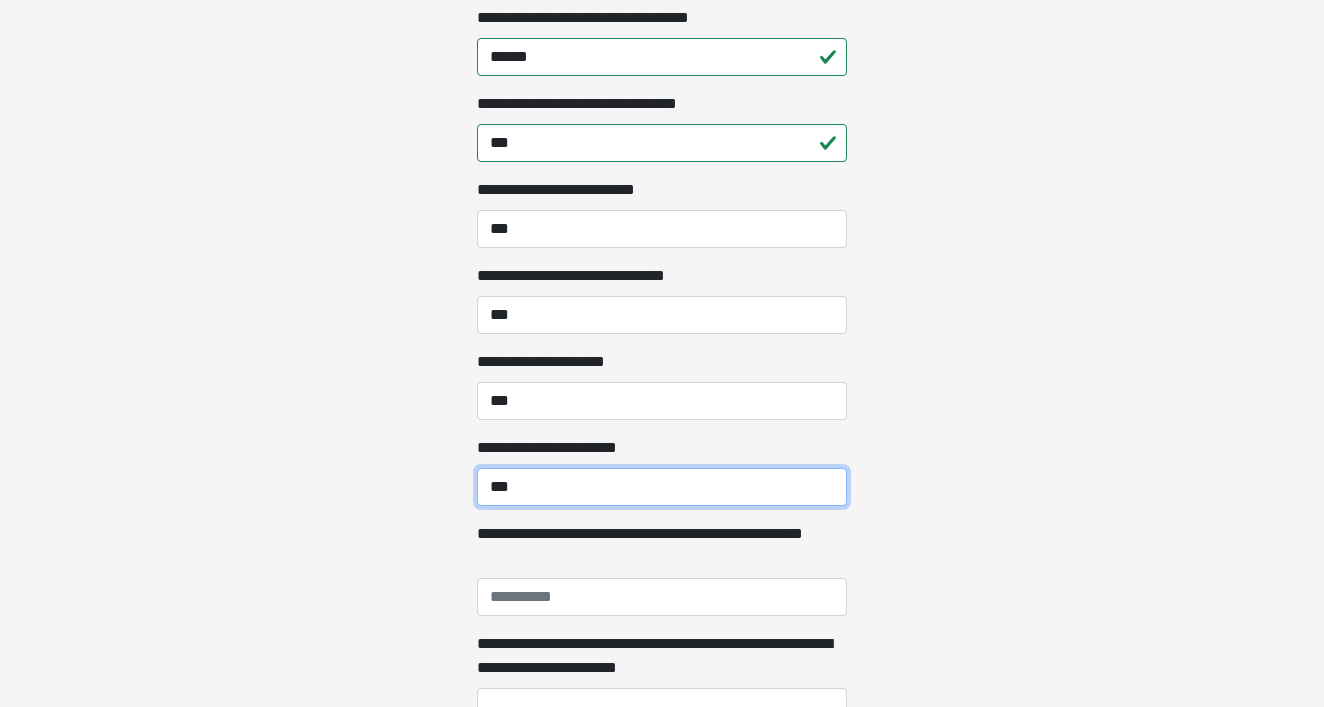 type on "***" 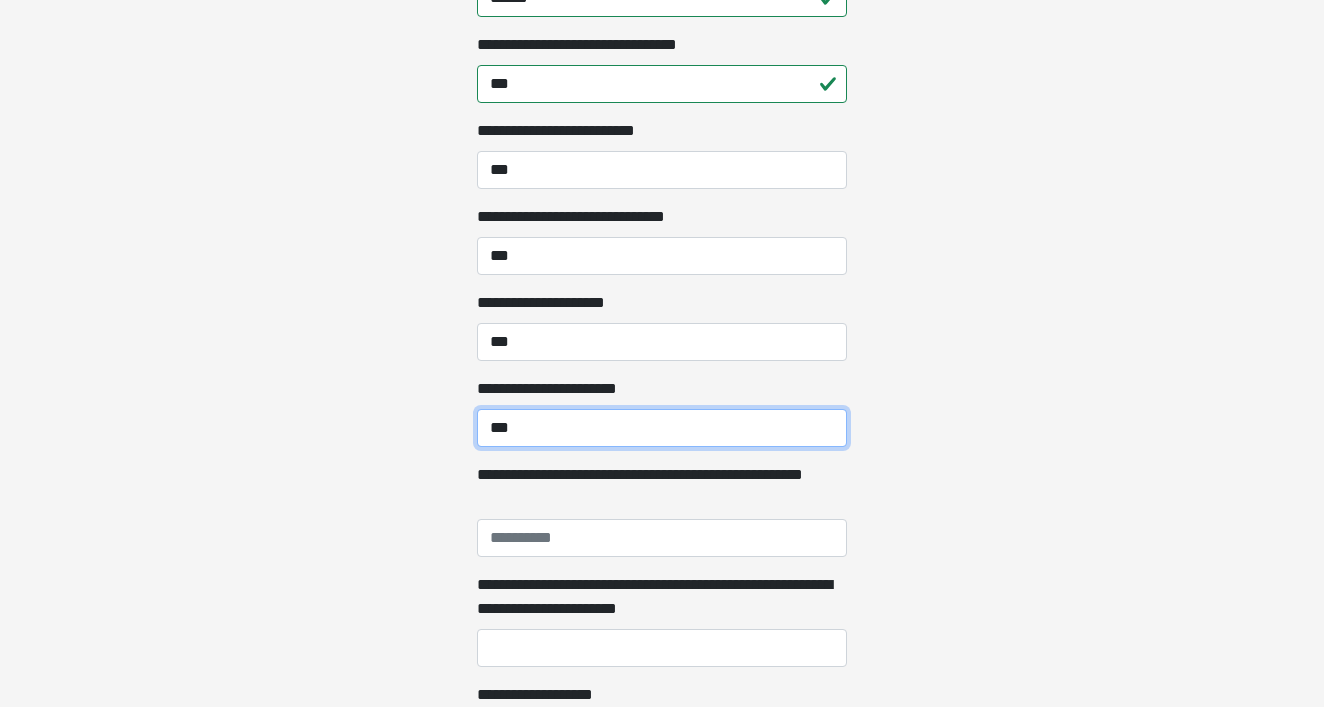 scroll, scrollTop: 869, scrollLeft: 0, axis: vertical 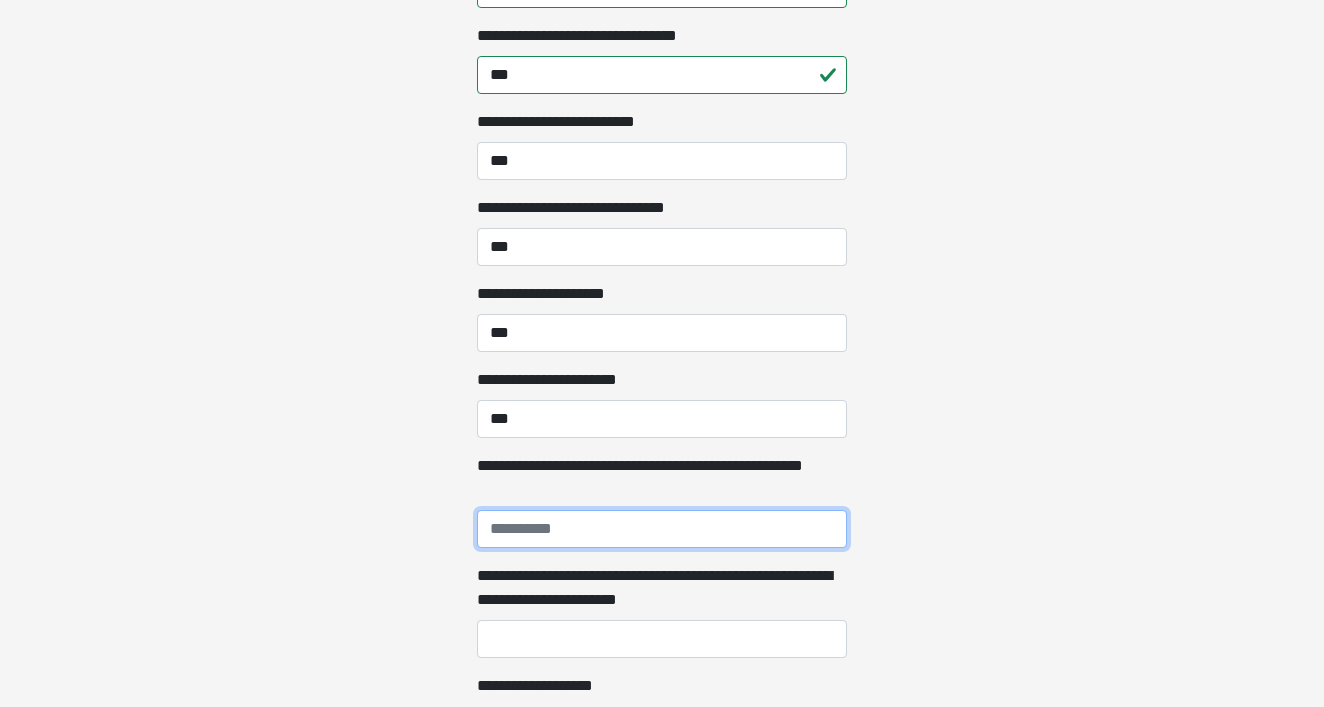 click on "**********" at bounding box center [662, 529] 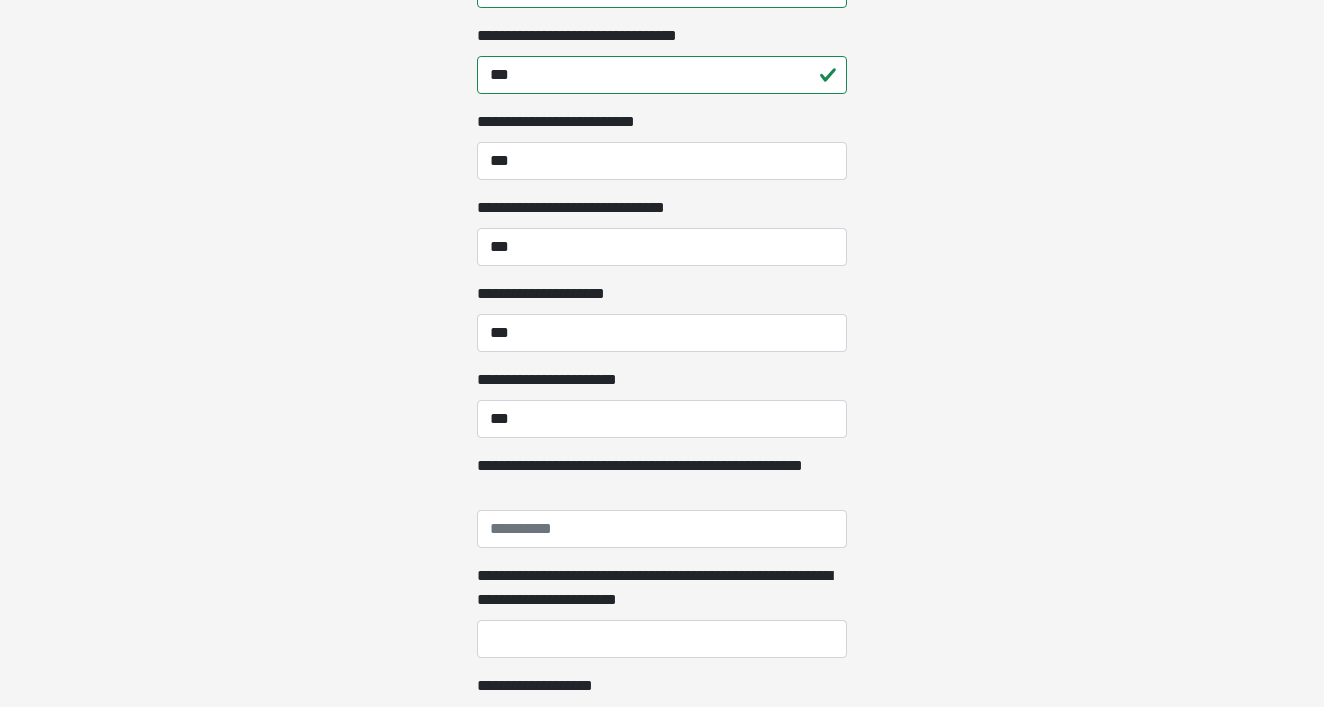 click on "**********" at bounding box center (662, -516) 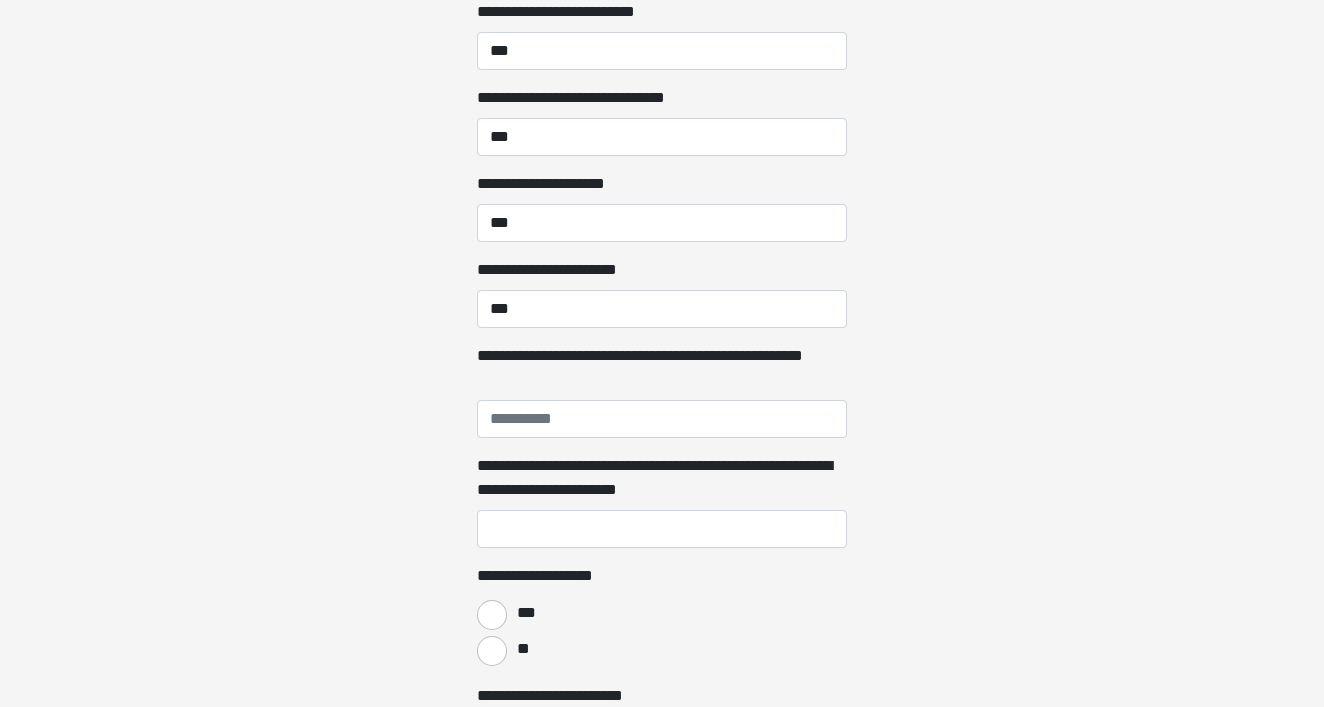 scroll, scrollTop: 1027, scrollLeft: 0, axis: vertical 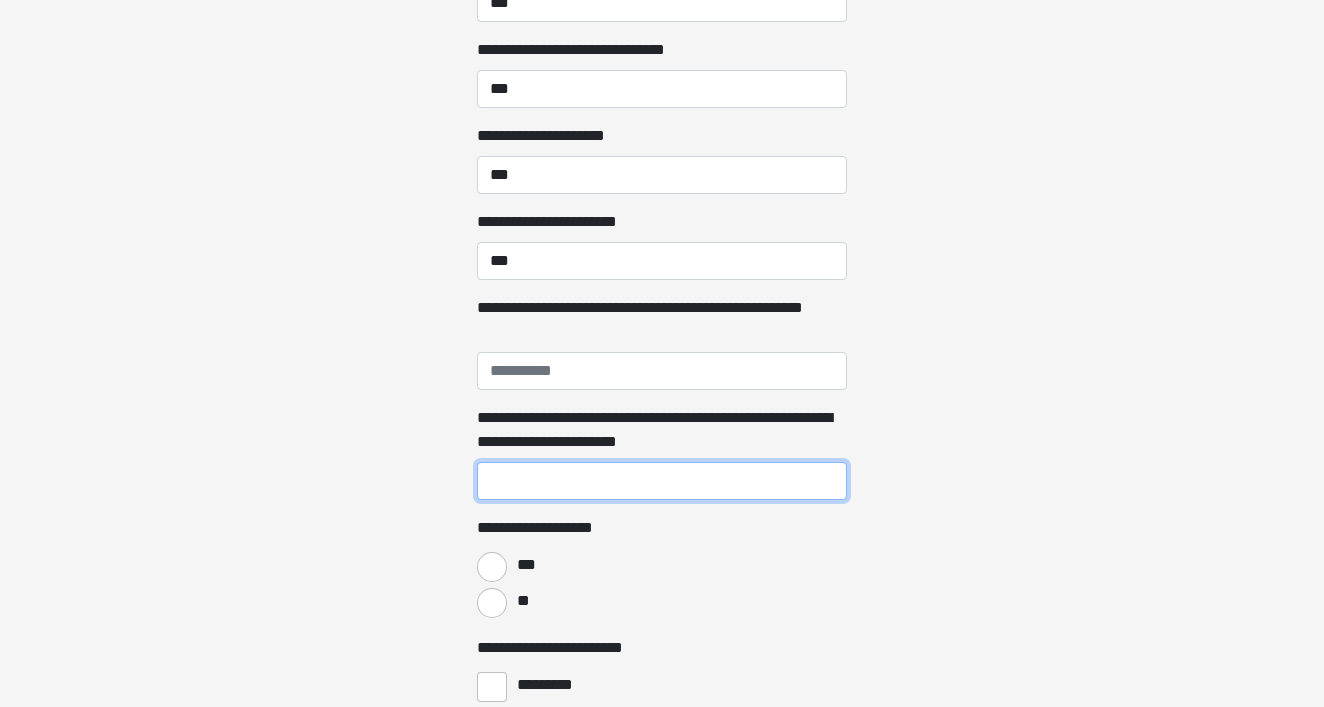 click on "**********" at bounding box center [662, 481] 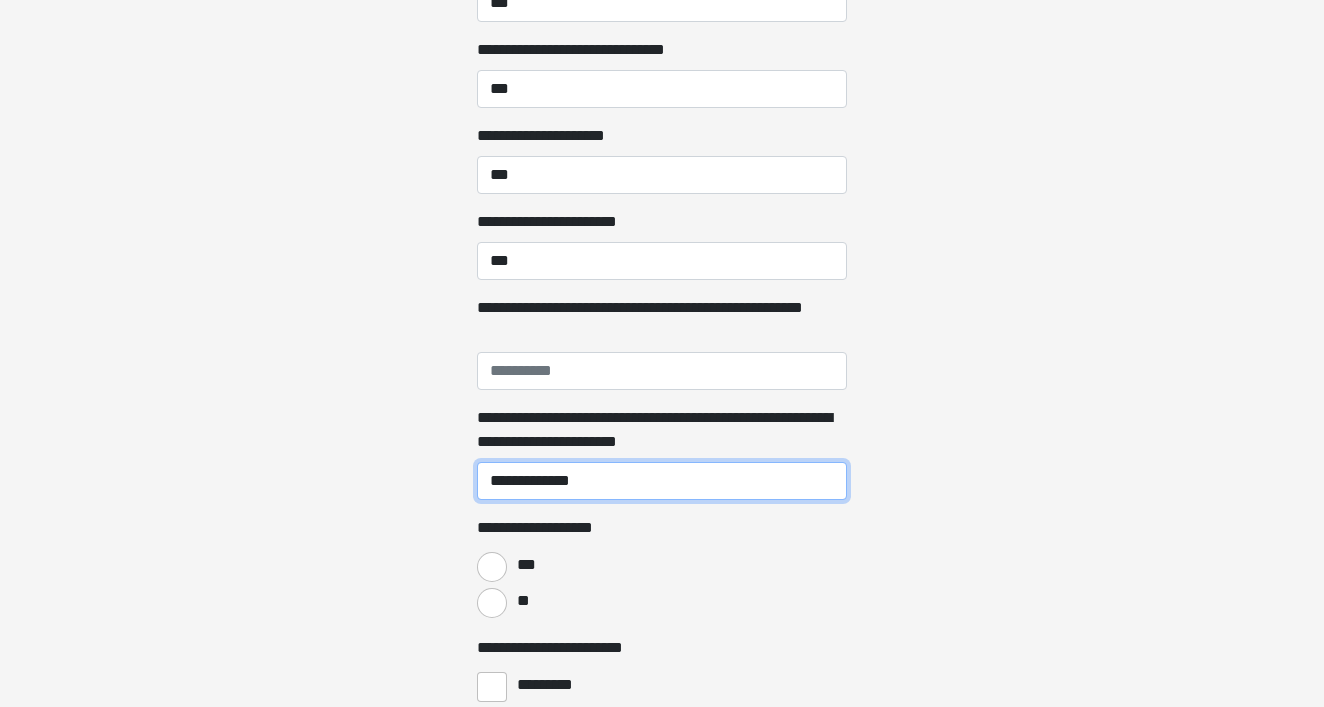 type on "**********" 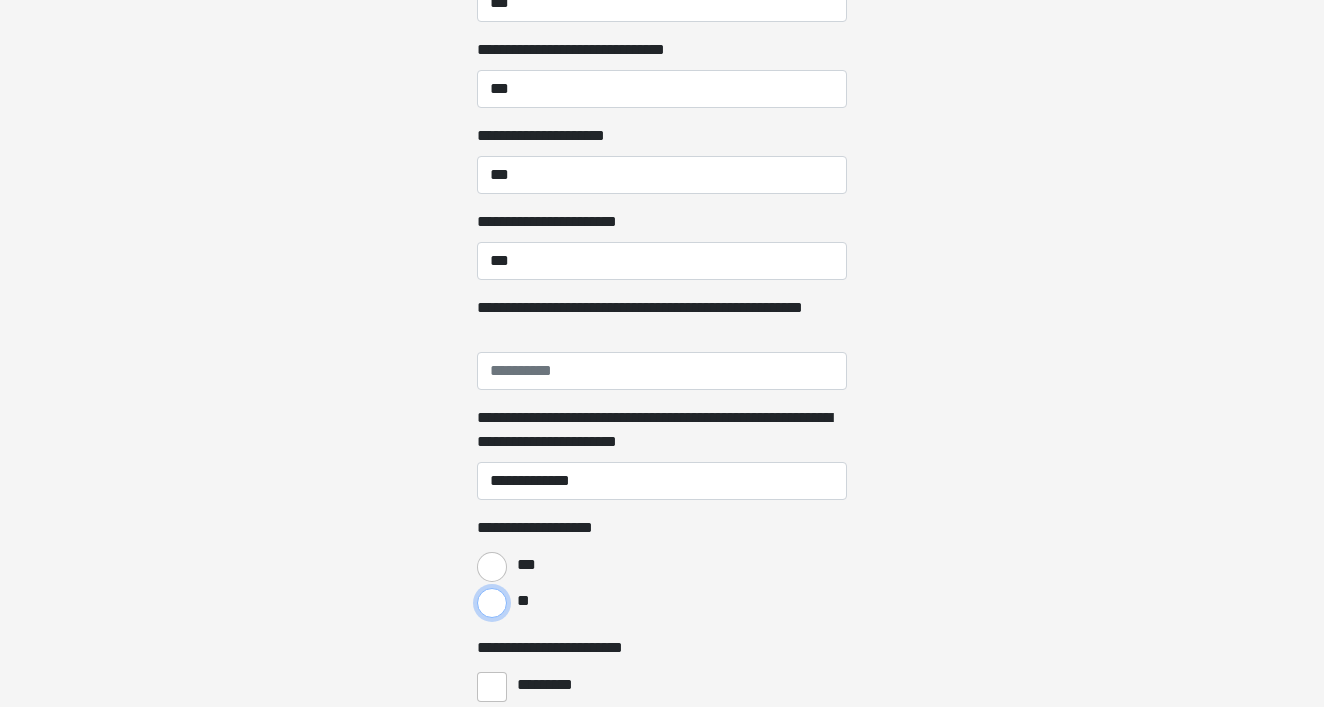click on "**" at bounding box center [492, 603] 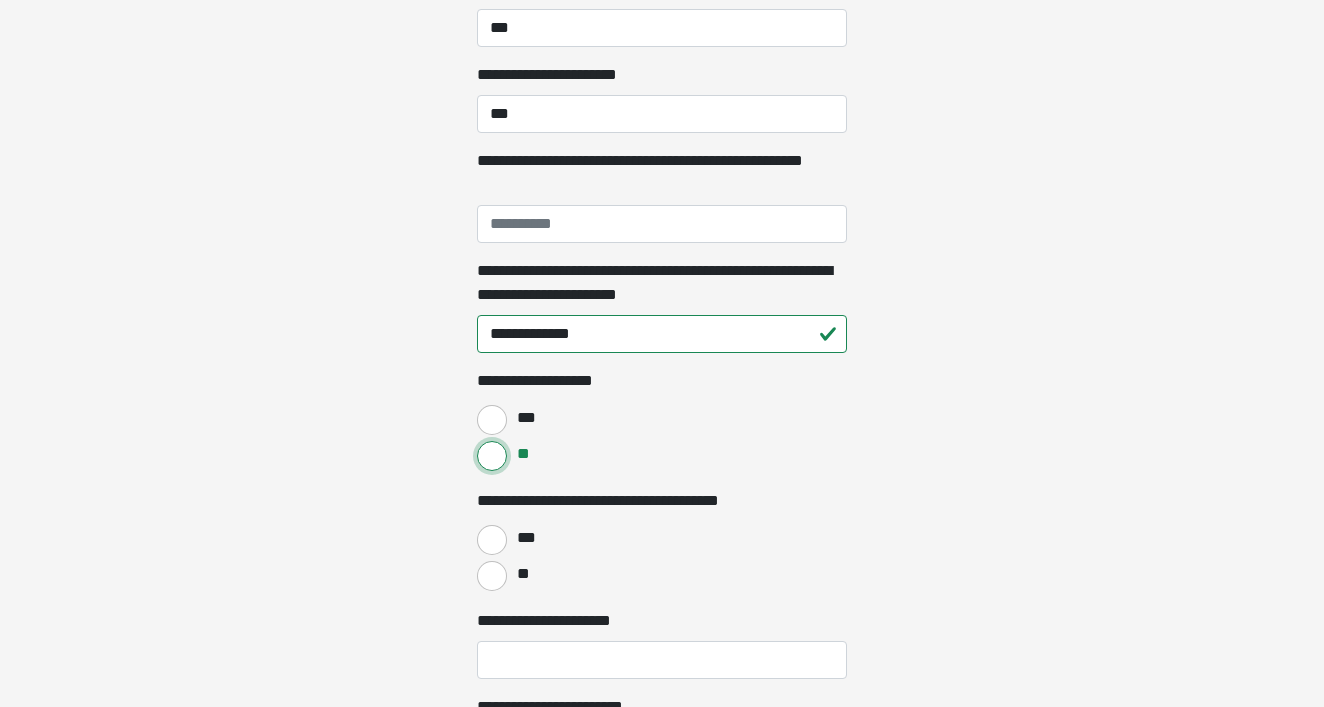 scroll, scrollTop: 1208, scrollLeft: 0, axis: vertical 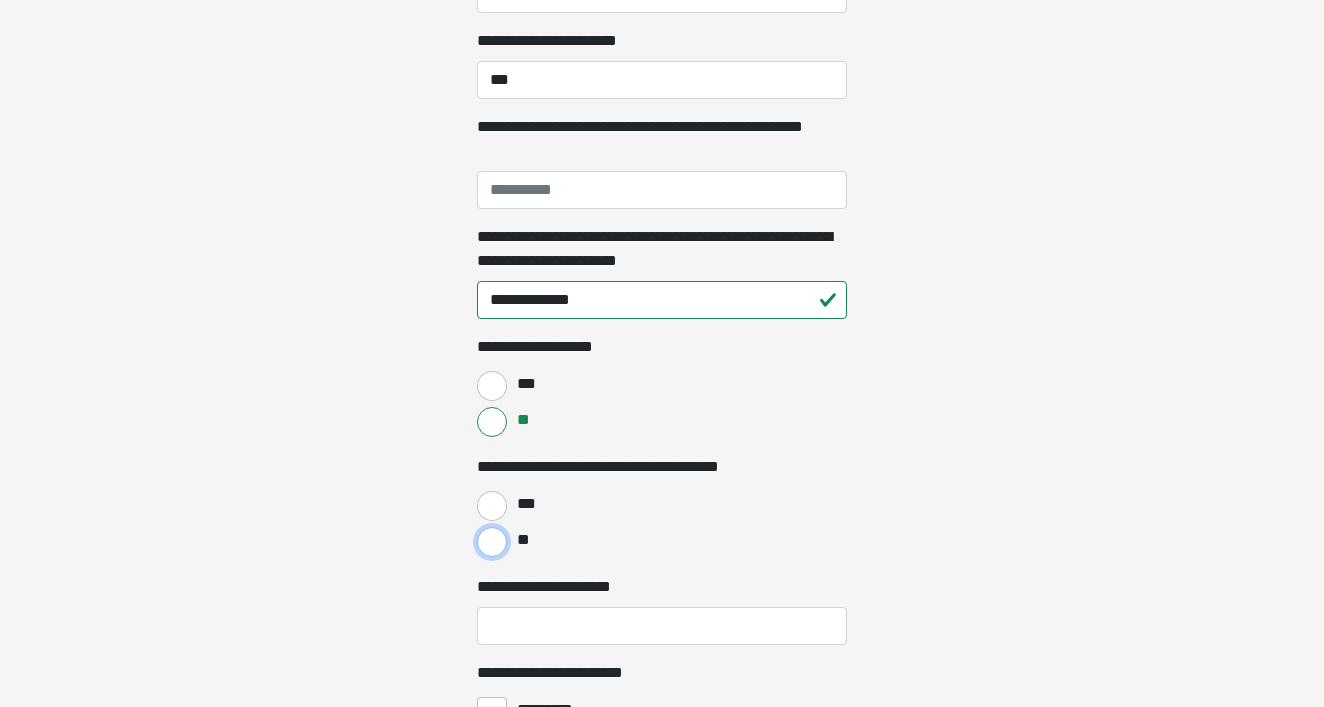 click on "**" at bounding box center (492, 542) 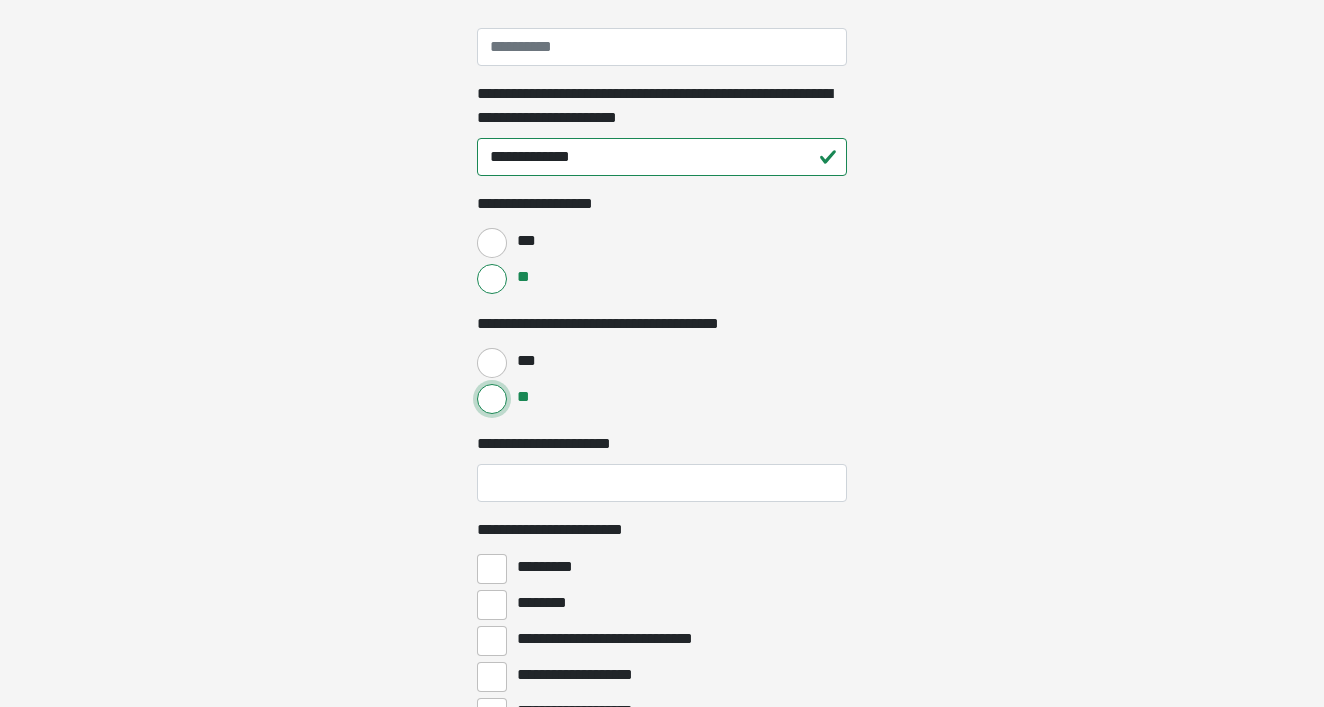 scroll, scrollTop: 1353, scrollLeft: 0, axis: vertical 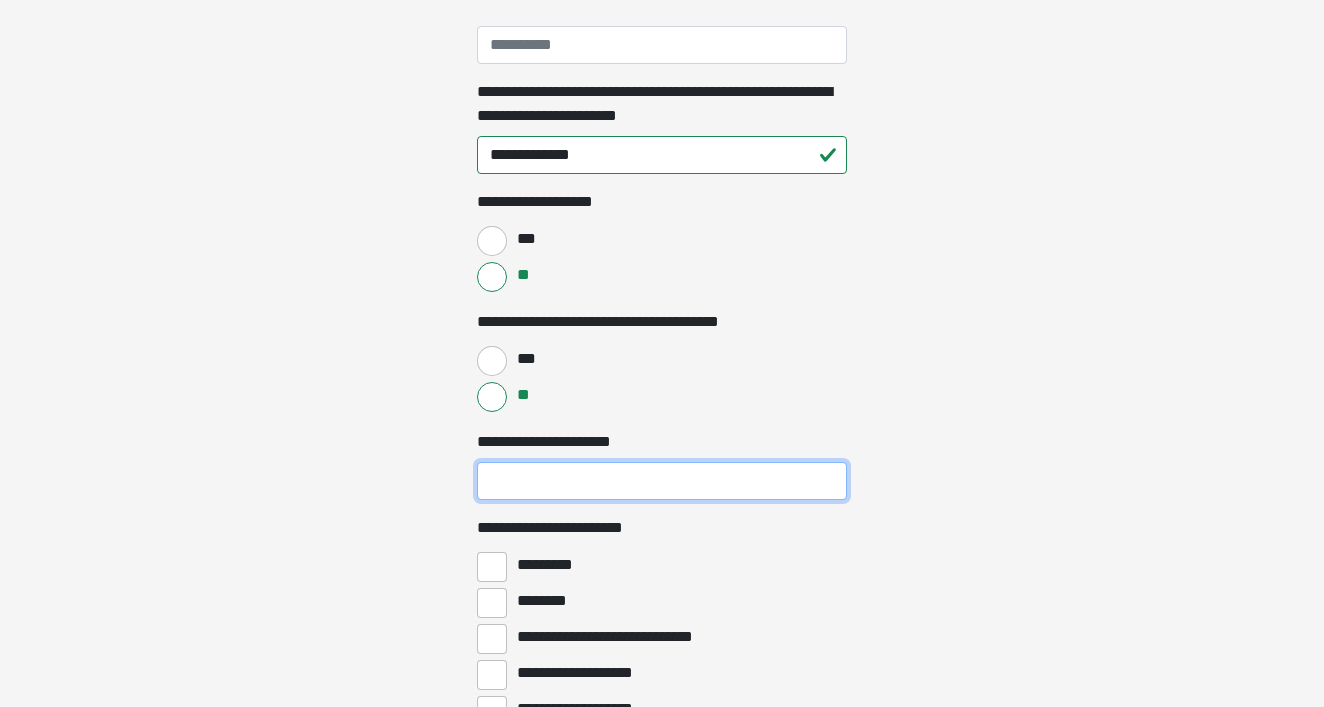 click on "**********" at bounding box center (662, 481) 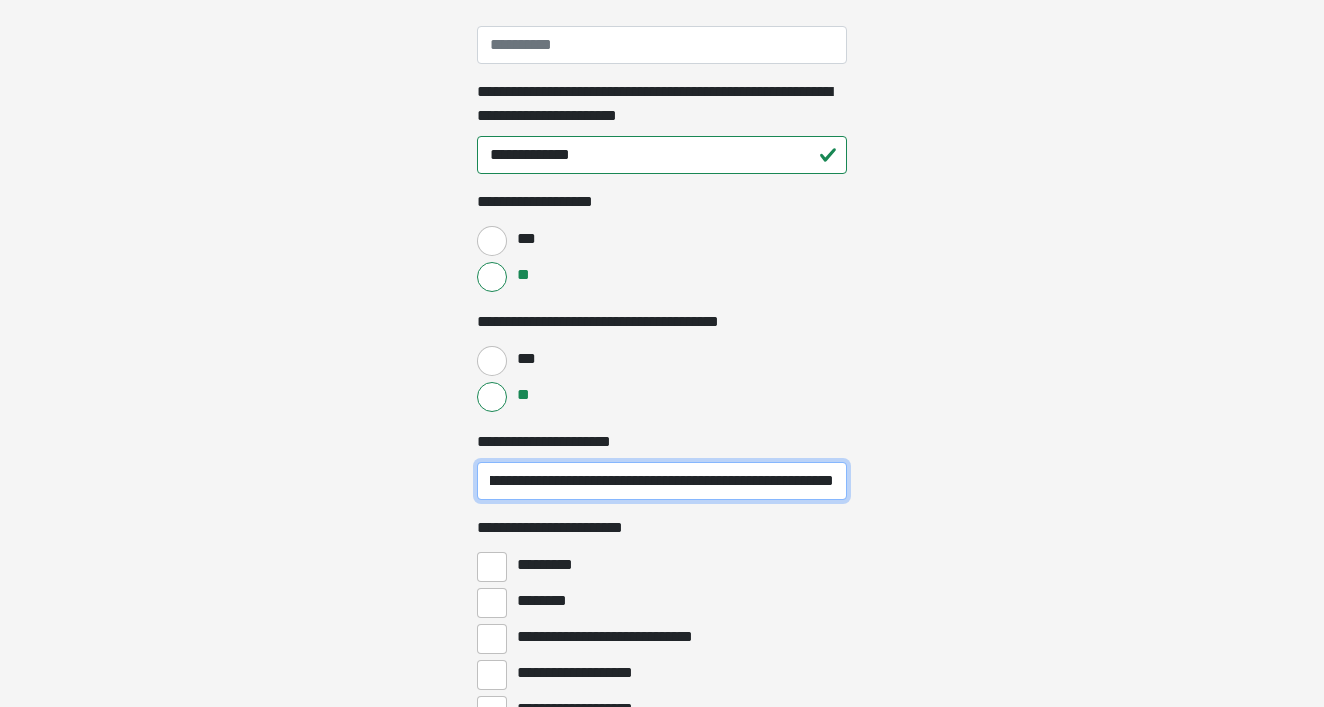 scroll, scrollTop: 0, scrollLeft: 357, axis: horizontal 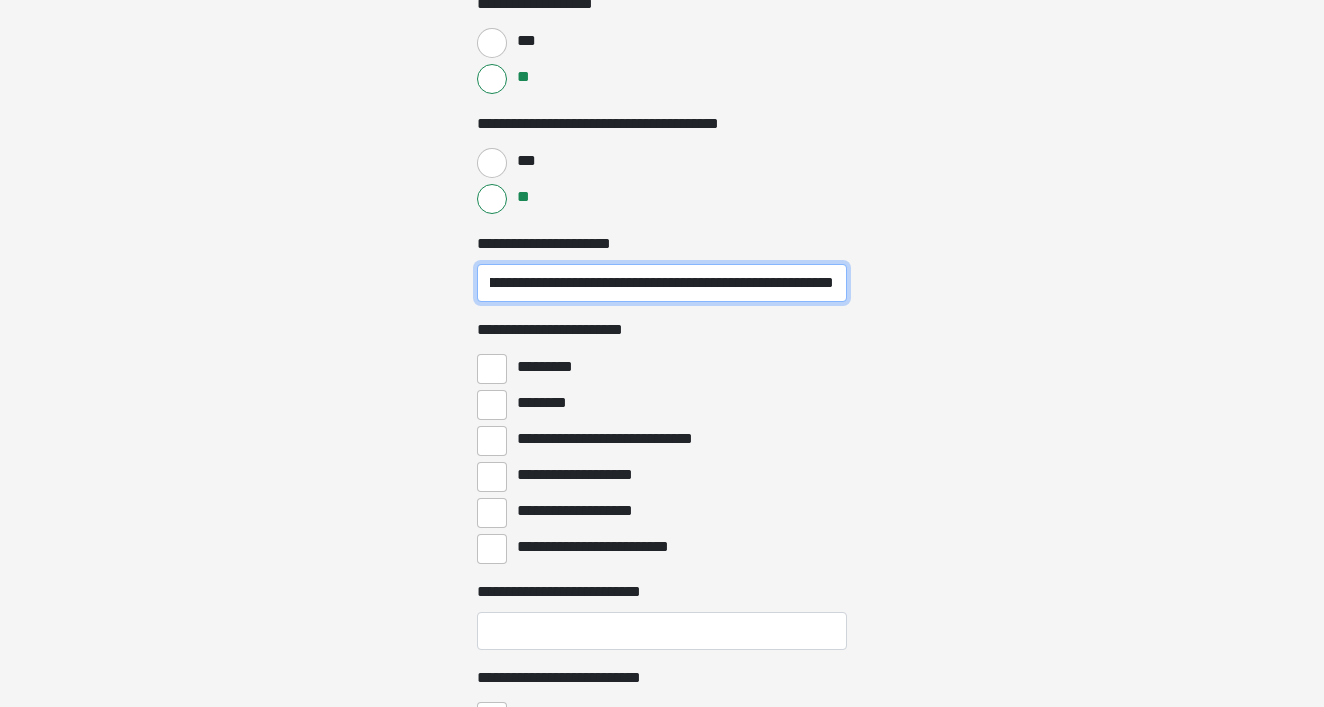 type on "**********" 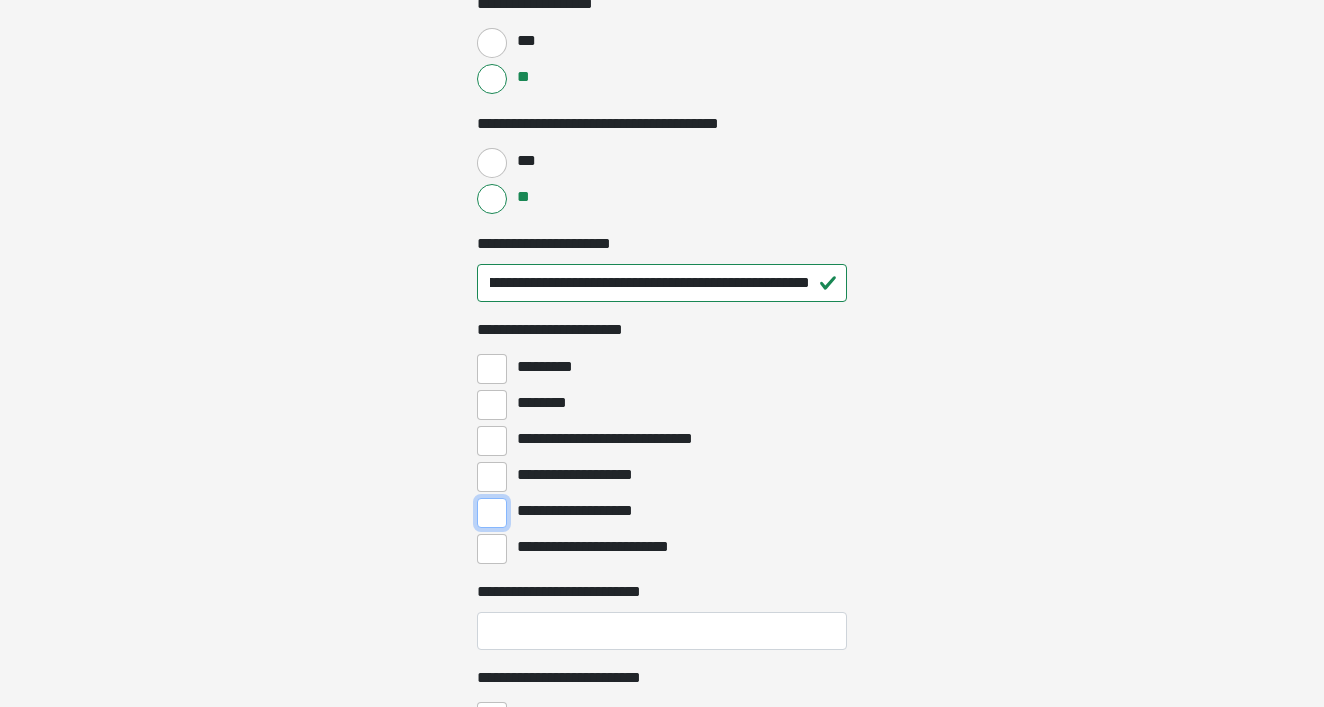 scroll, scrollTop: 0, scrollLeft: 0, axis: both 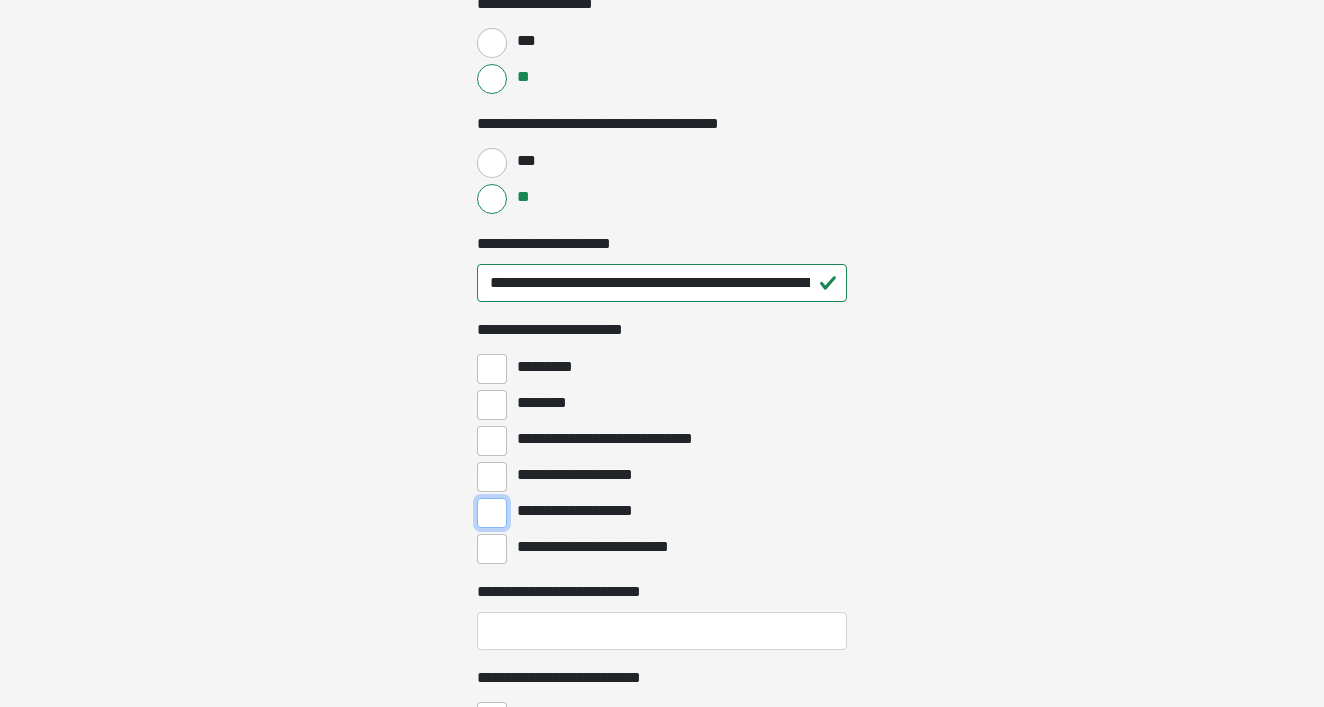 click on "**********" at bounding box center [492, 513] 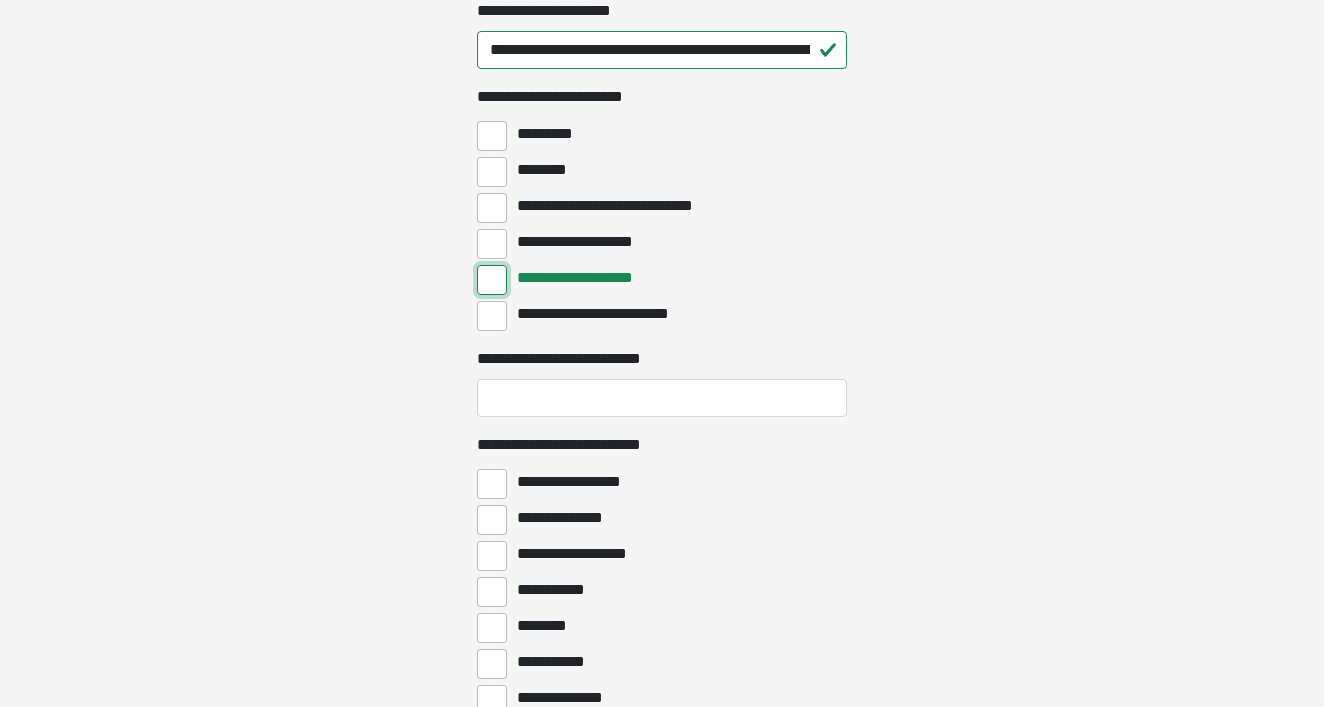 scroll, scrollTop: 1782, scrollLeft: 0, axis: vertical 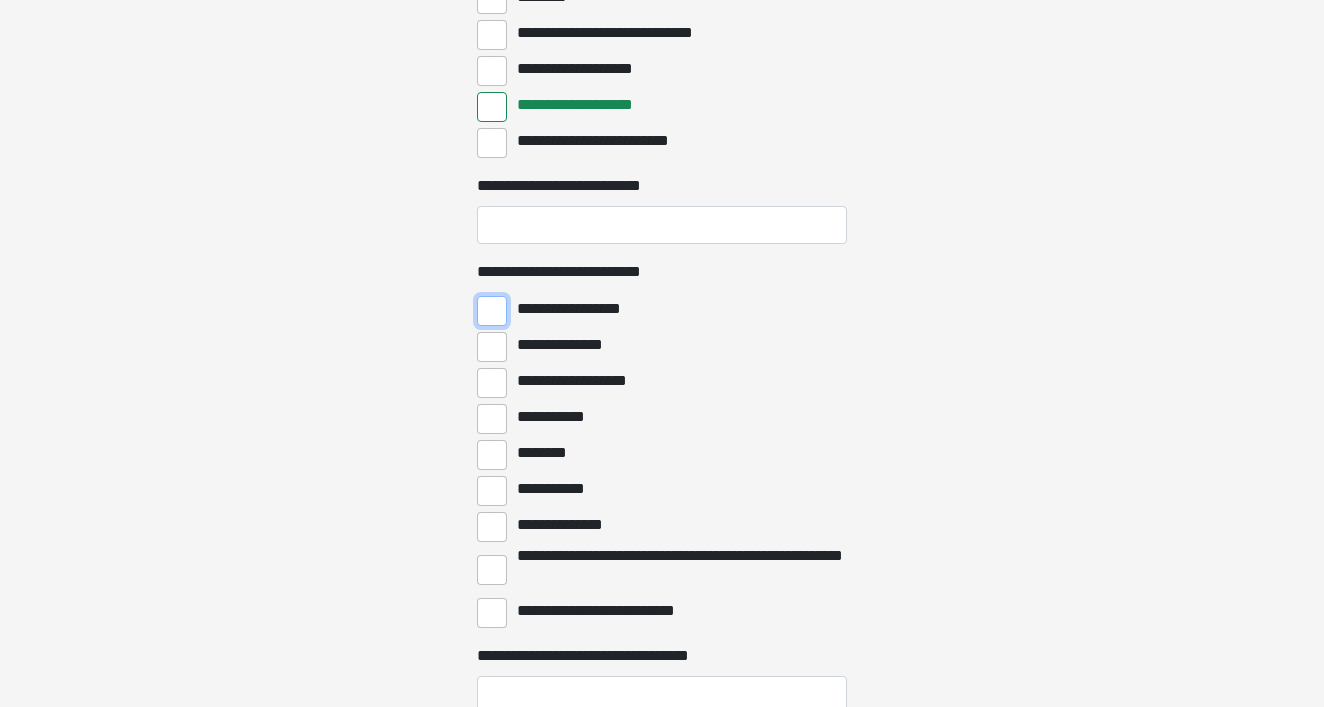 click on "**********" at bounding box center (492, 311) 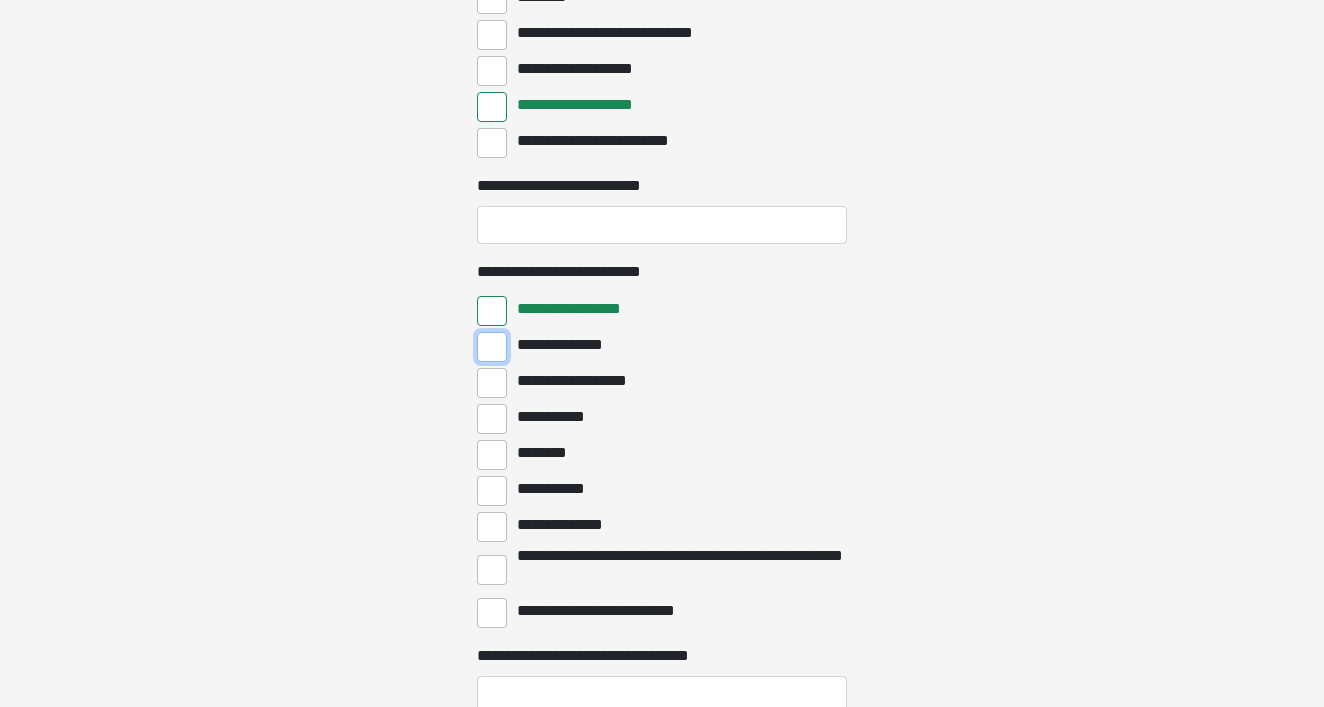 click on "**********" at bounding box center [492, 347] 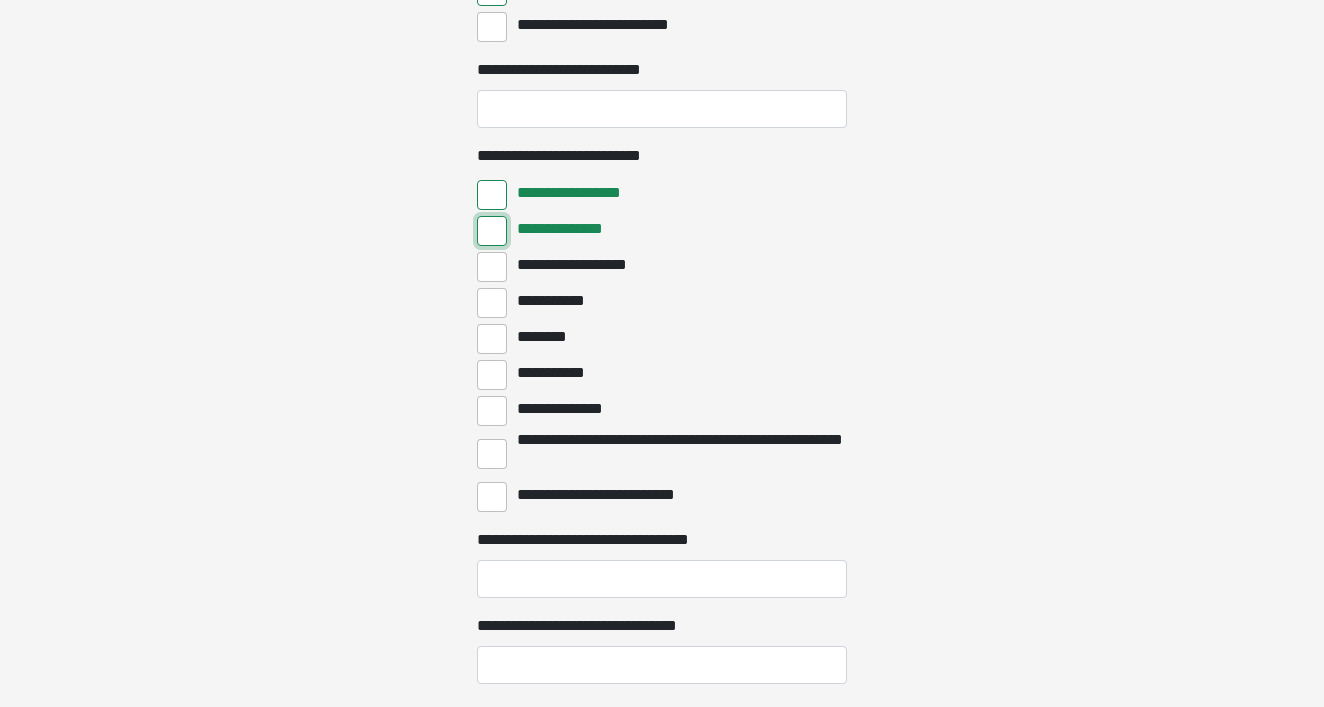 scroll, scrollTop: 2074, scrollLeft: 0, axis: vertical 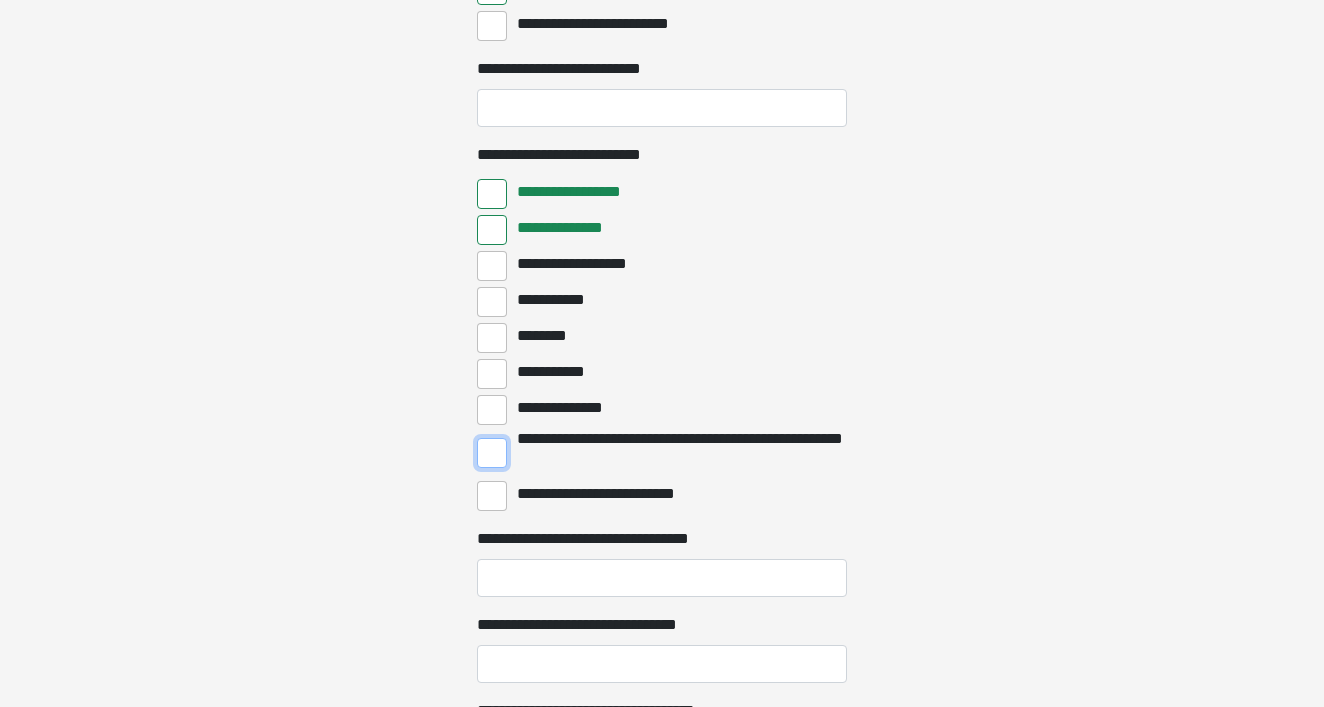 click on "**********" at bounding box center (492, 453) 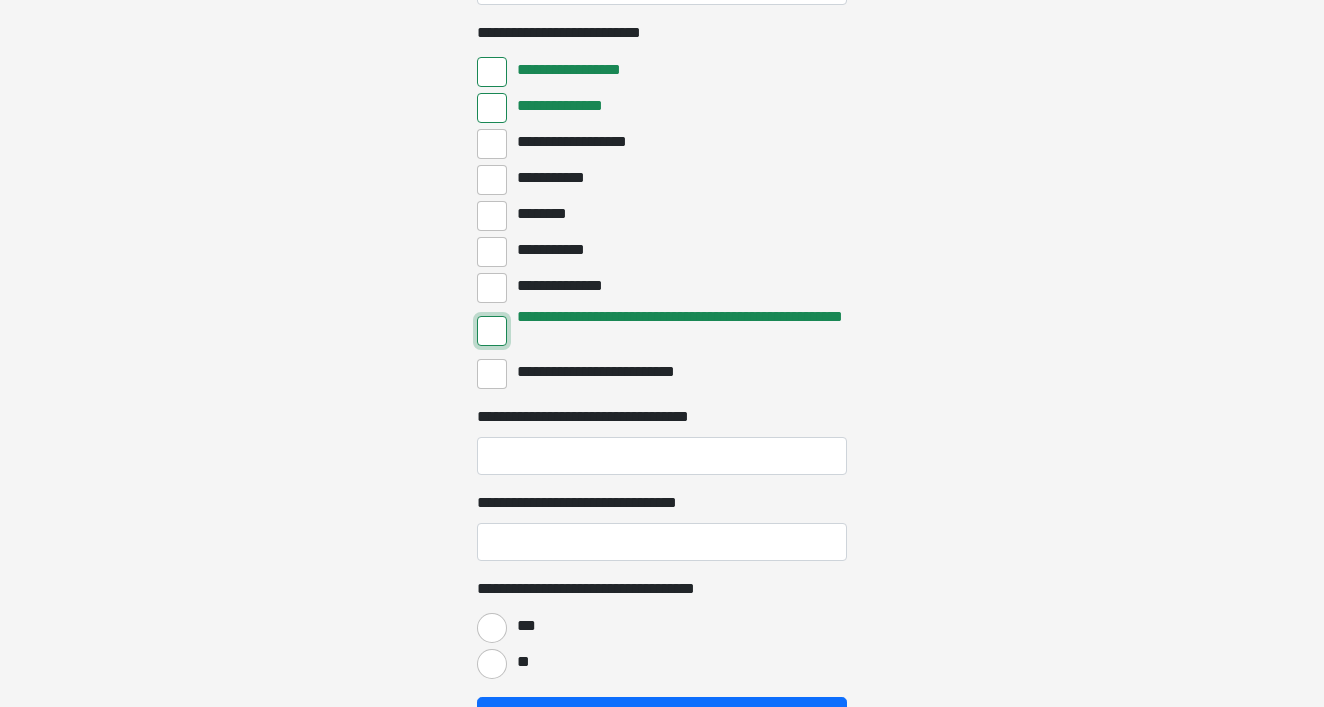 scroll, scrollTop: 2213, scrollLeft: 0, axis: vertical 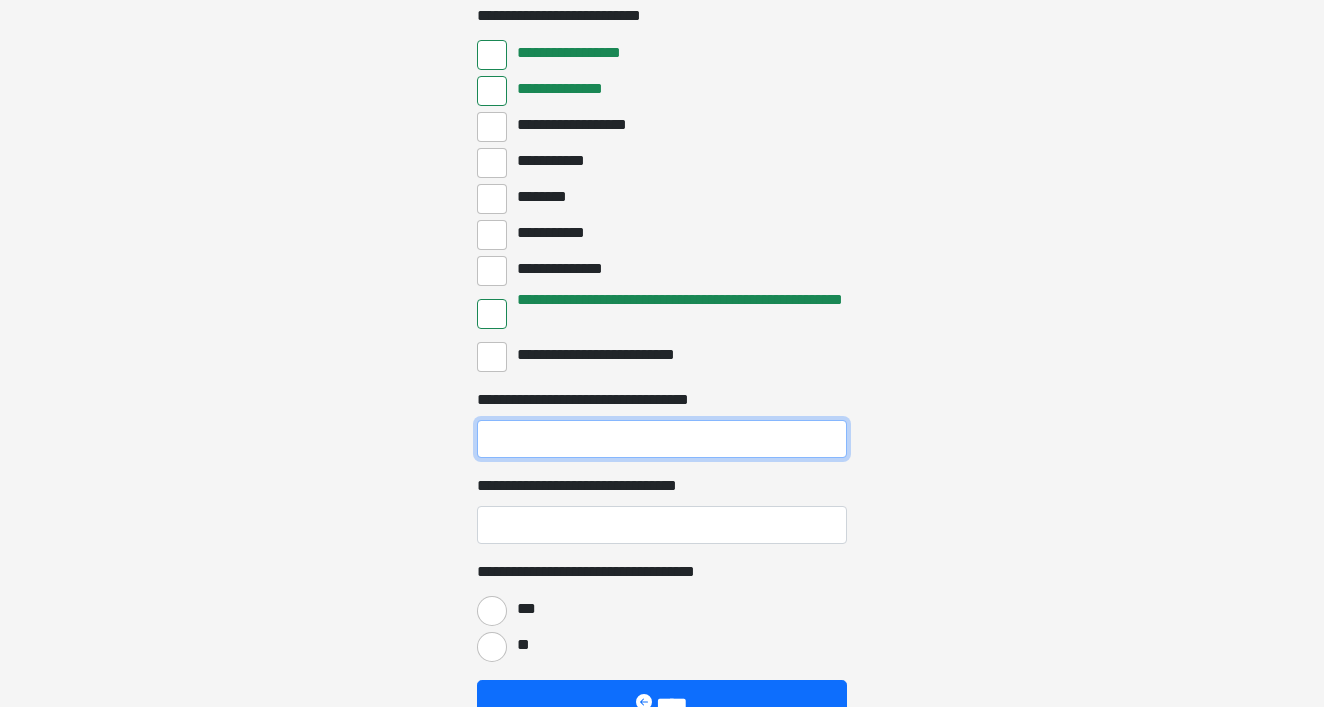 click on "**********" at bounding box center [662, 439] 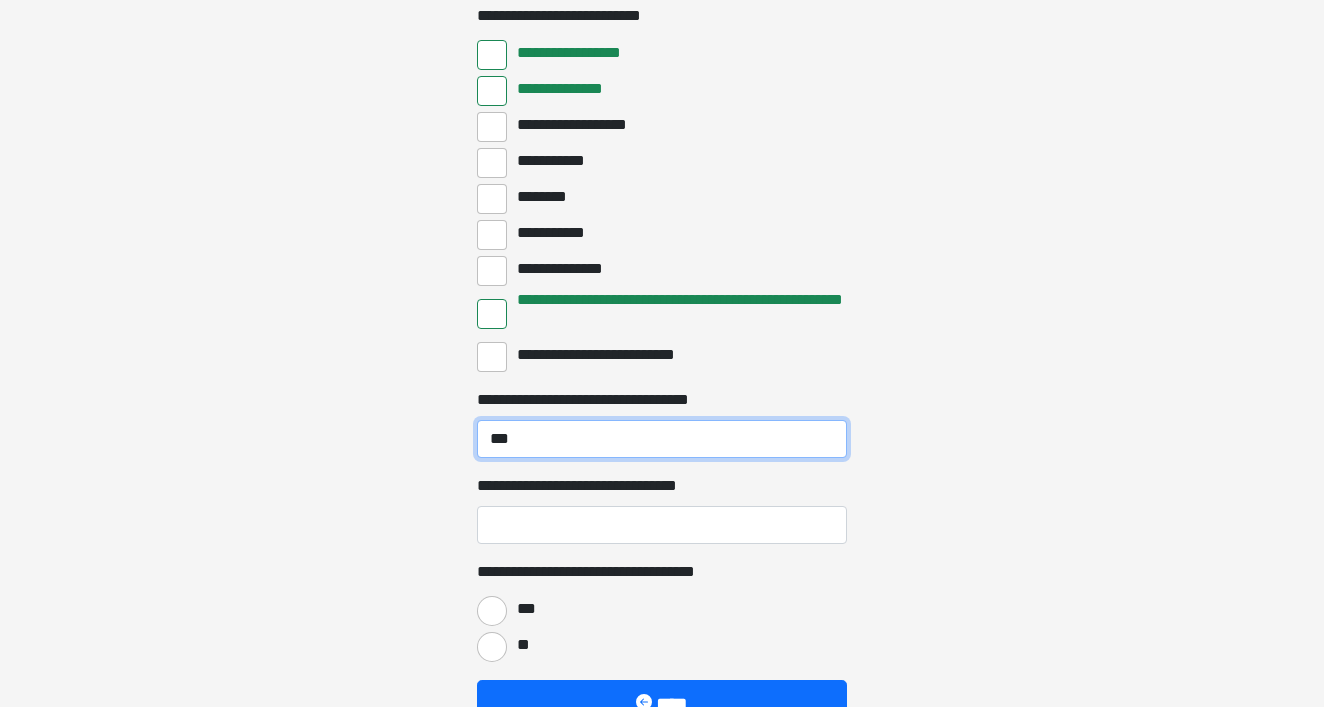 type on "***" 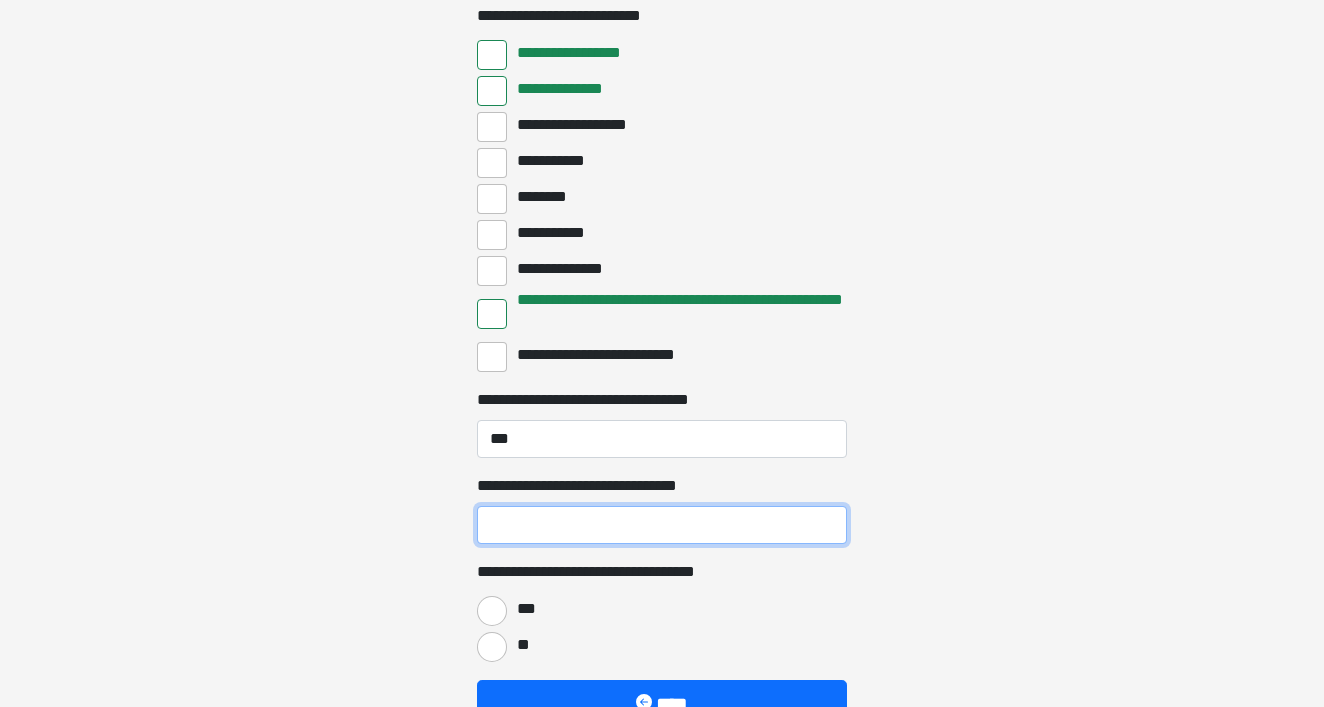 click on "**********" at bounding box center (662, 525) 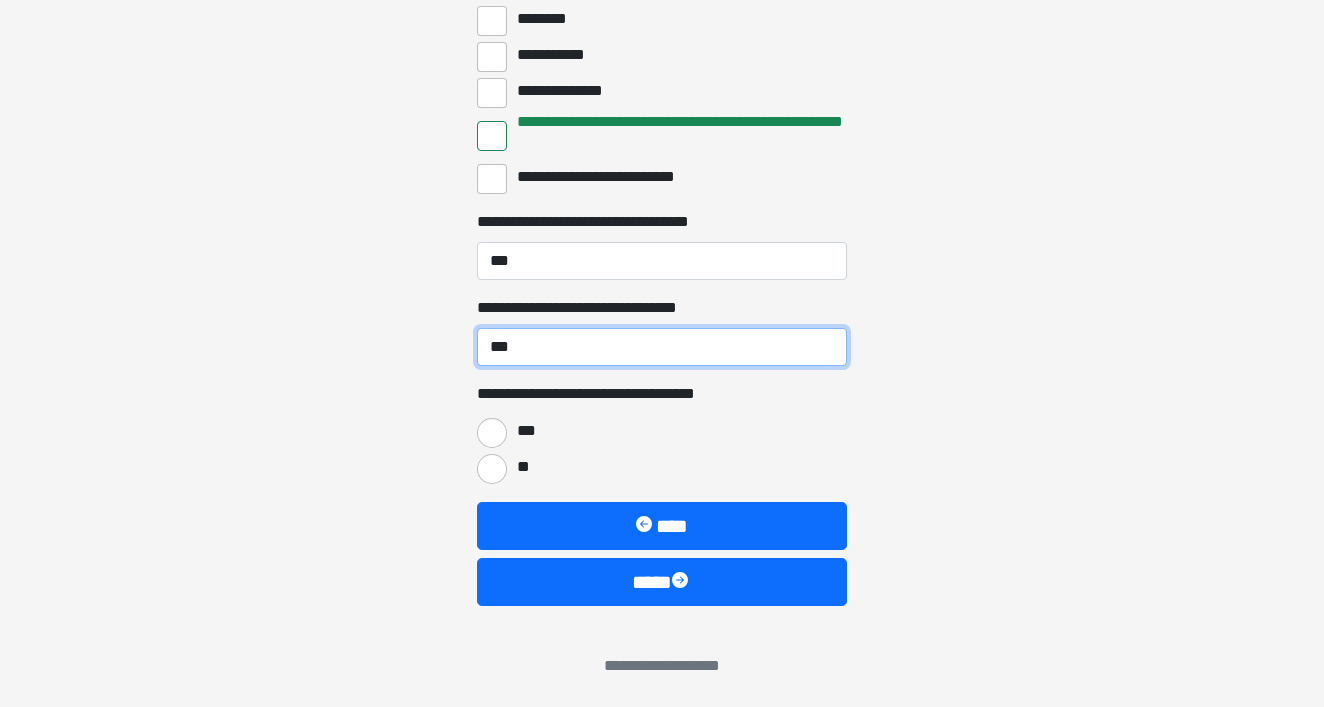 scroll, scrollTop: 2392, scrollLeft: 0, axis: vertical 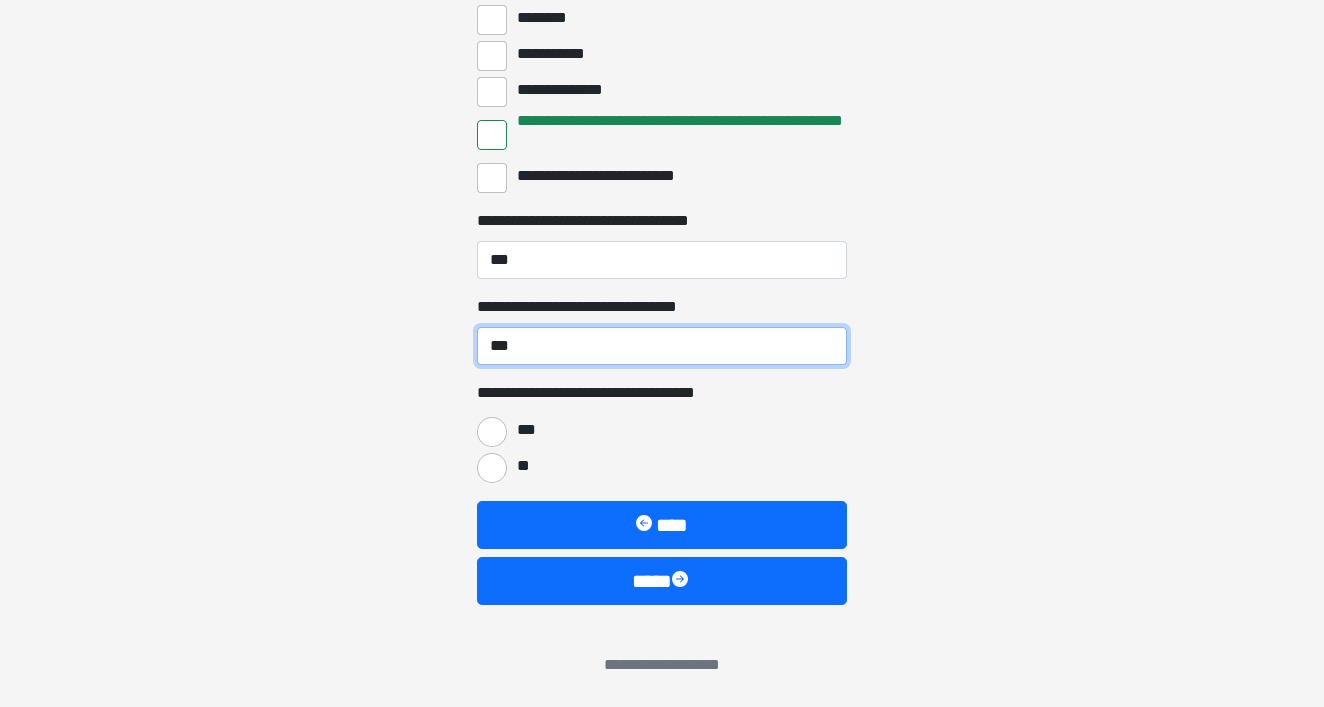 type on "***" 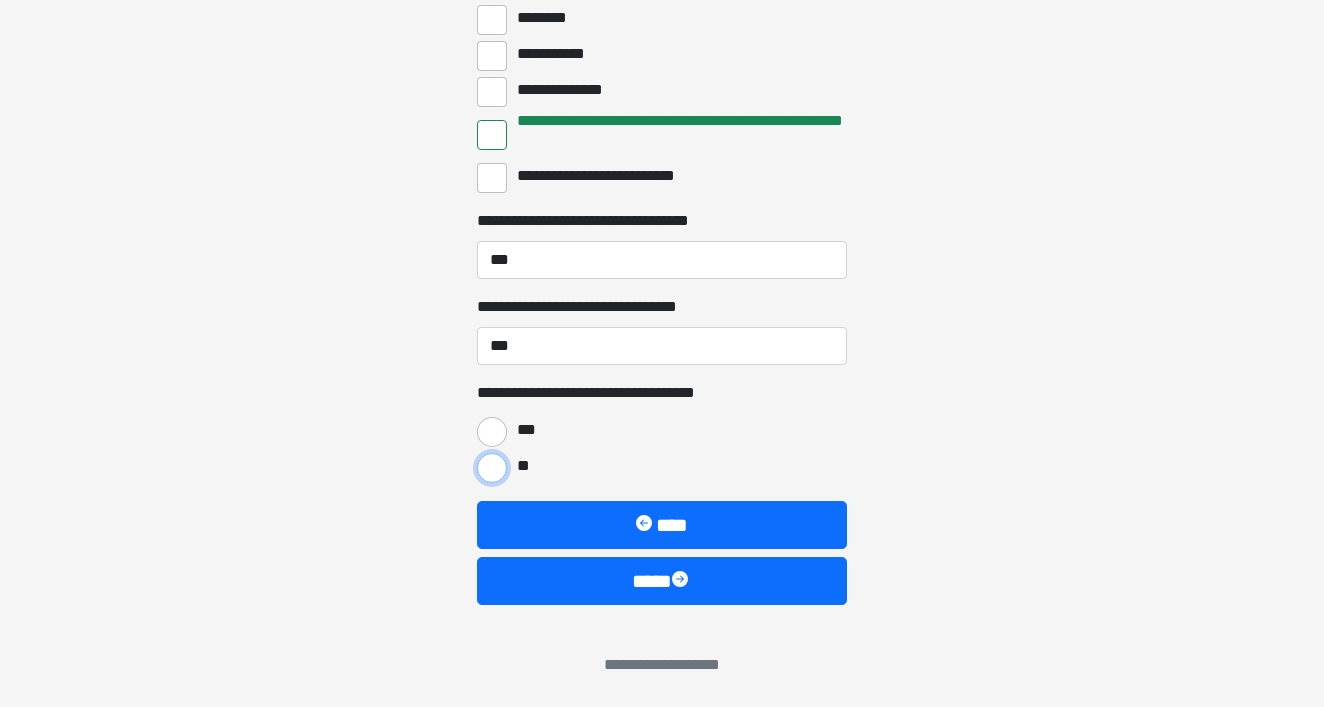 click on "**" at bounding box center (492, 468) 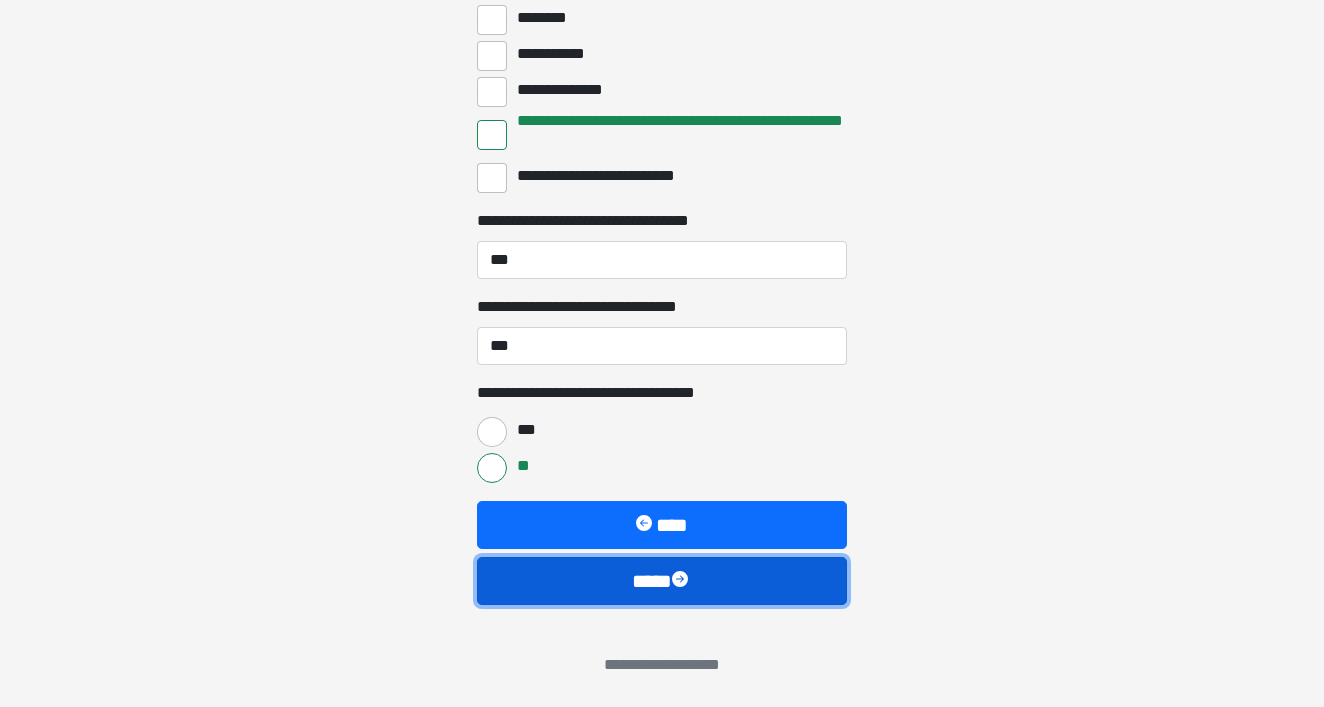 click on "****" at bounding box center [662, 581] 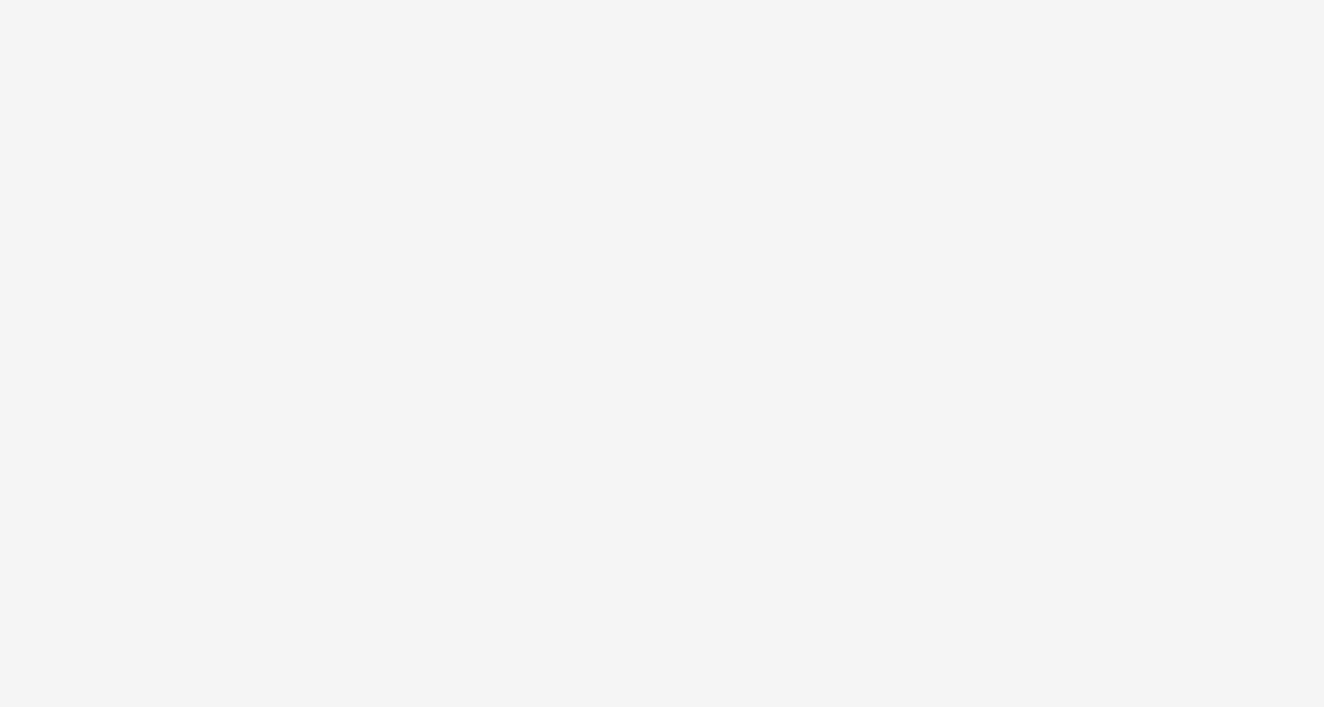 scroll, scrollTop: 56, scrollLeft: 0, axis: vertical 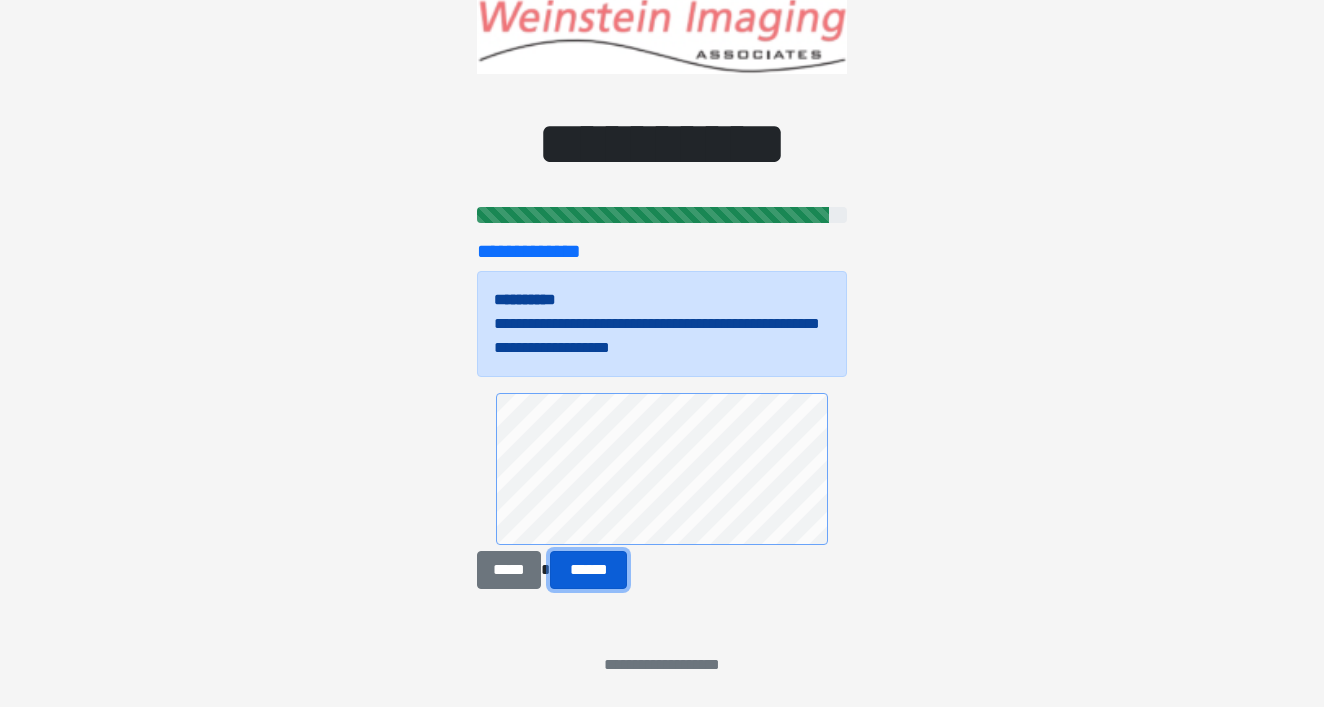 click on "******" at bounding box center (588, 570) 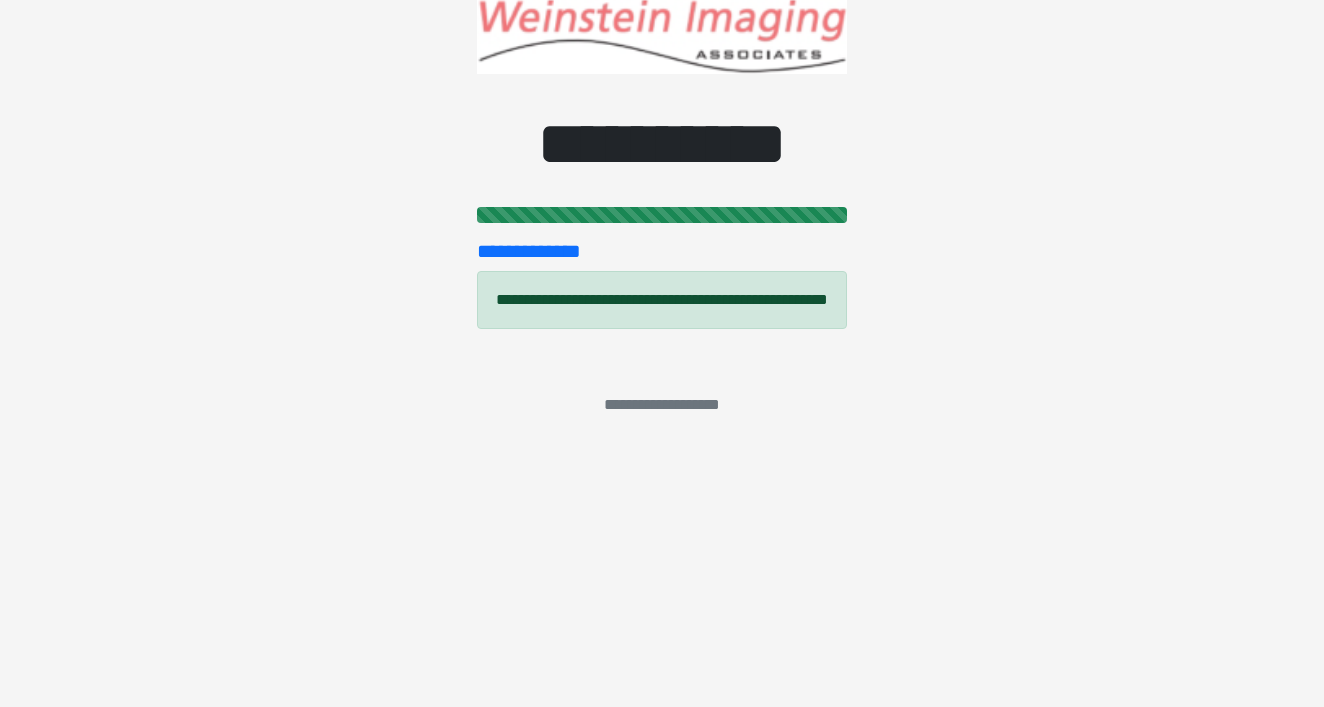 scroll, scrollTop: 0, scrollLeft: 0, axis: both 